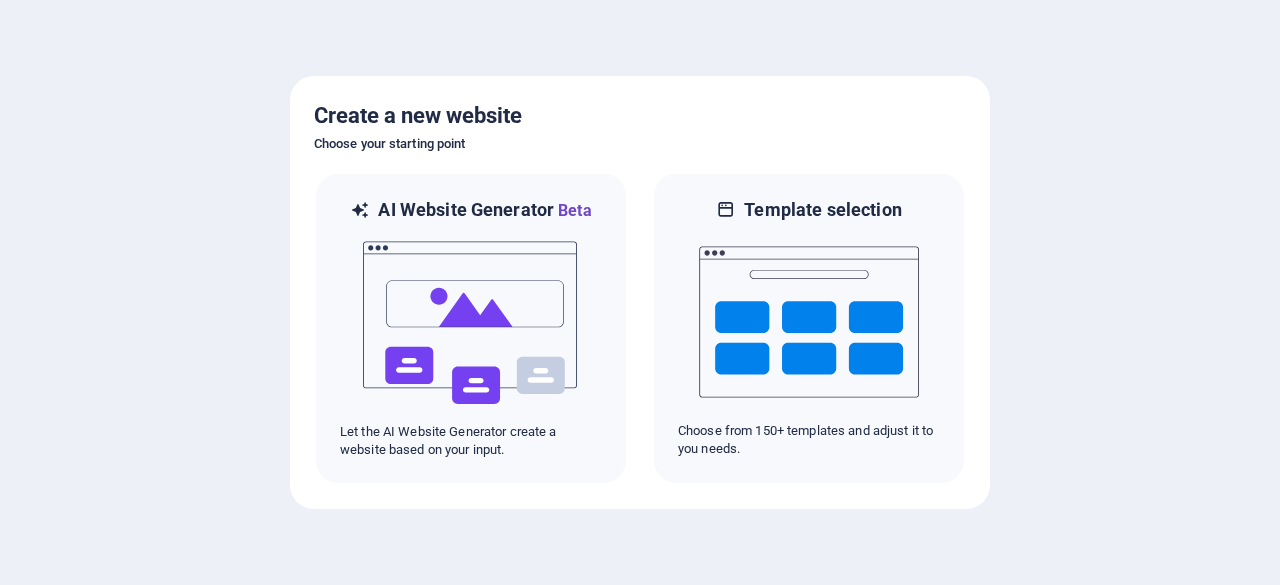 scroll, scrollTop: 0, scrollLeft: 0, axis: both 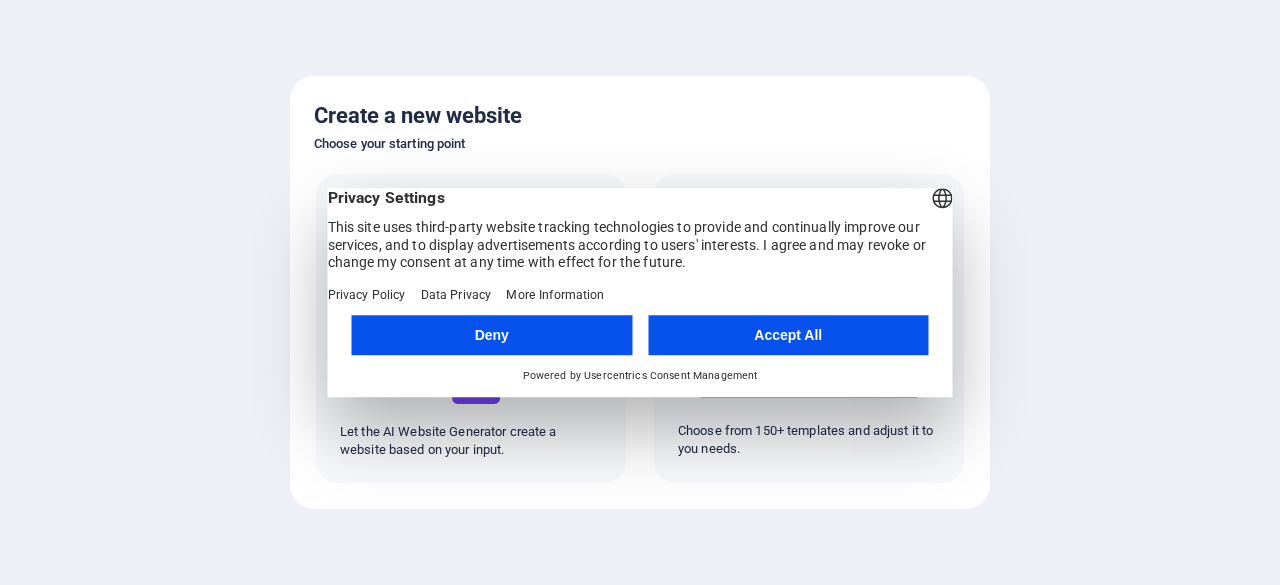 click on "Deny" at bounding box center [492, 335] 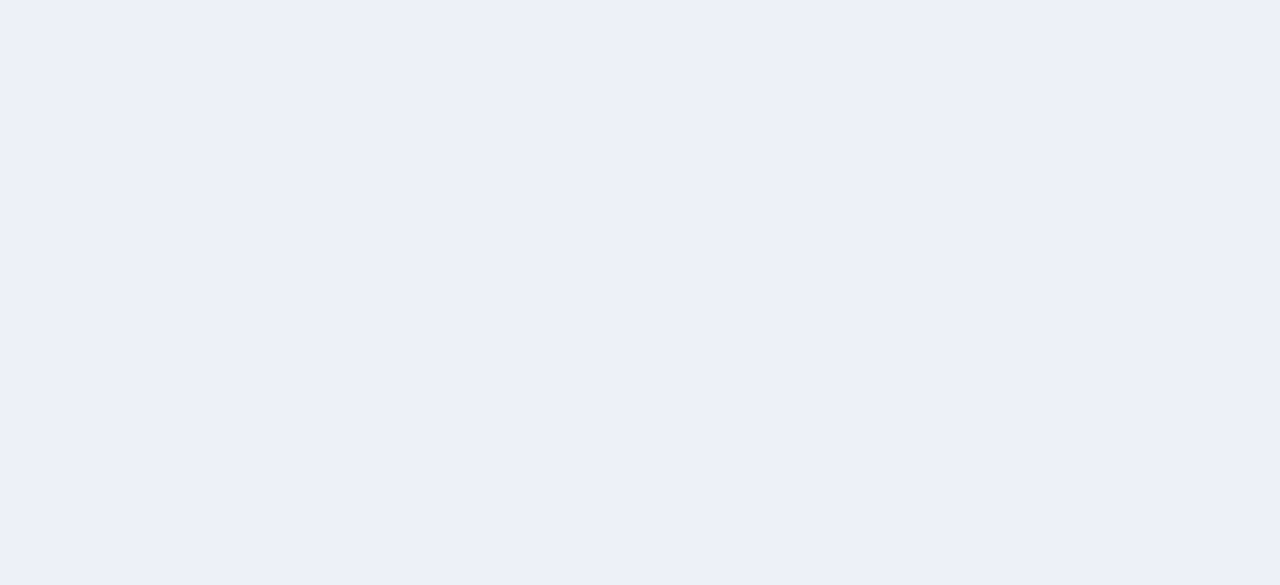 scroll, scrollTop: 0, scrollLeft: 0, axis: both 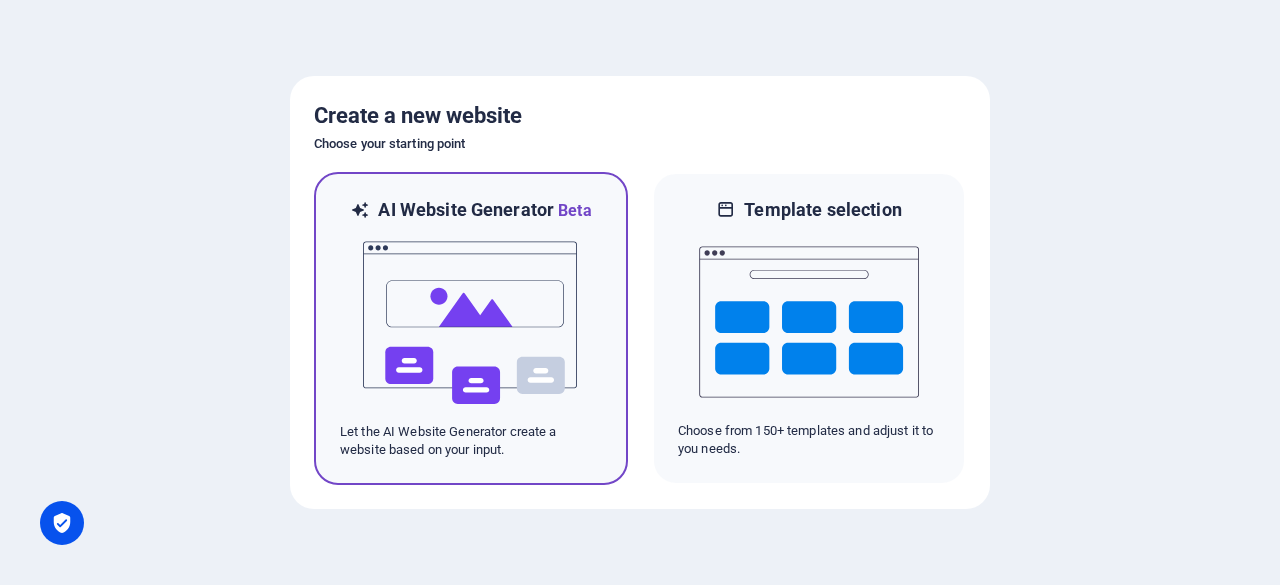 click at bounding box center (471, 323) 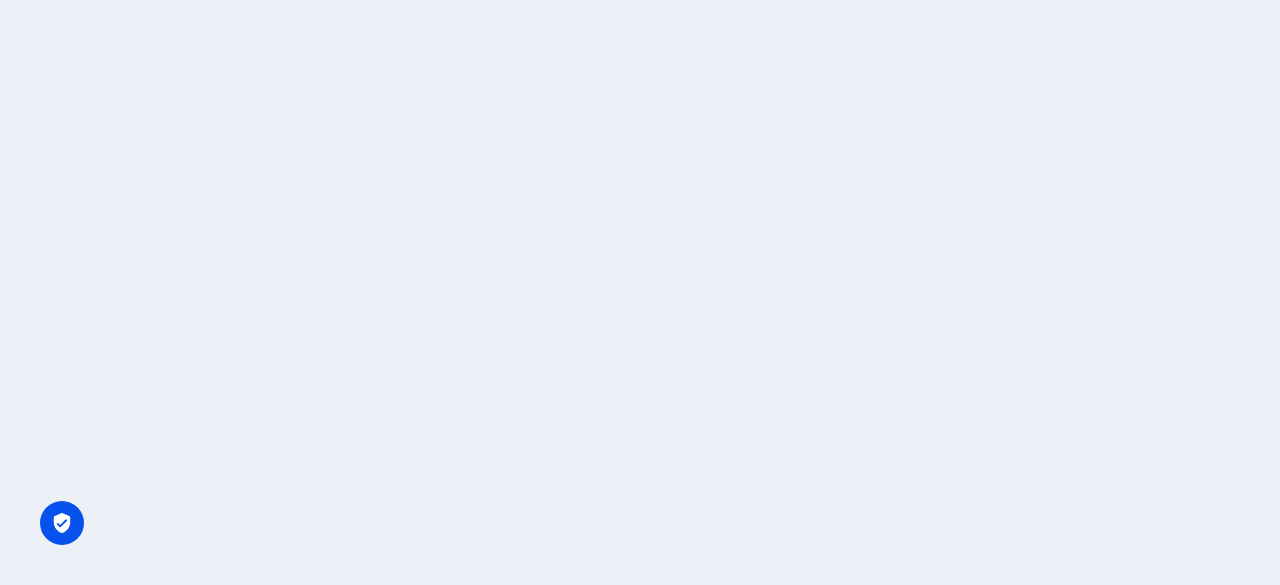 scroll, scrollTop: 0, scrollLeft: 0, axis: both 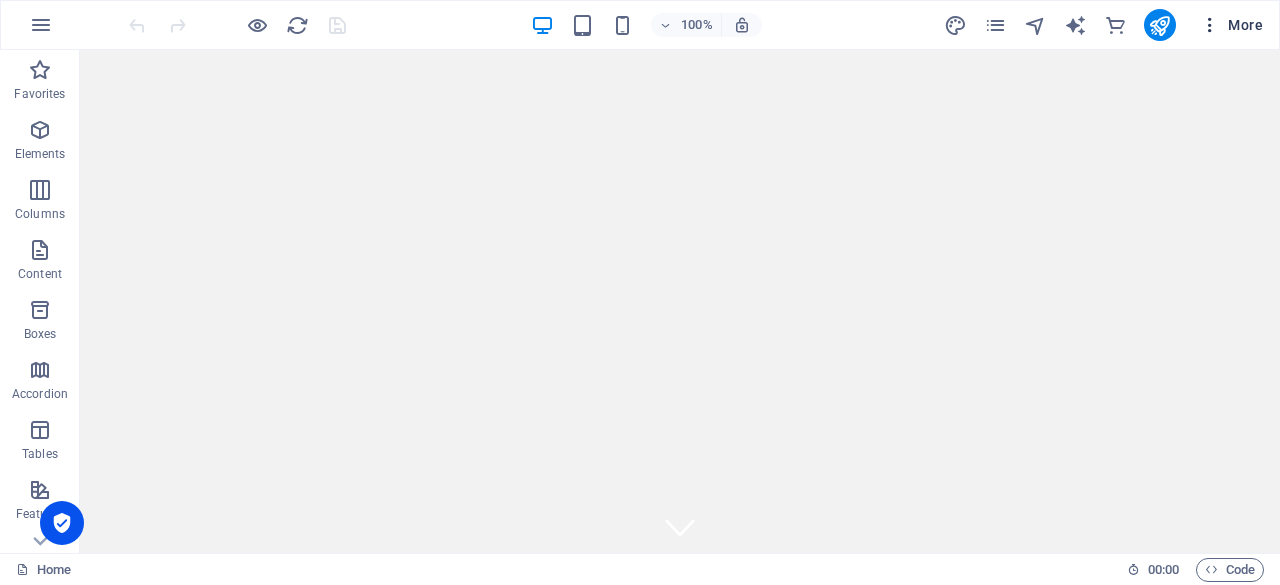 click at bounding box center [1210, 25] 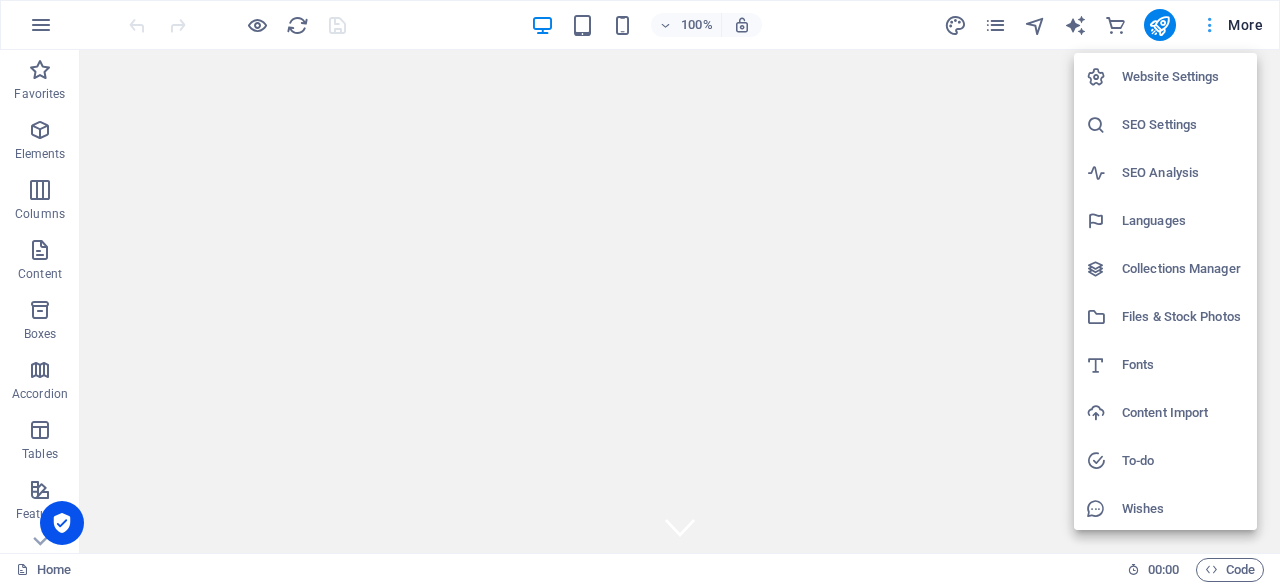 click at bounding box center (640, 292) 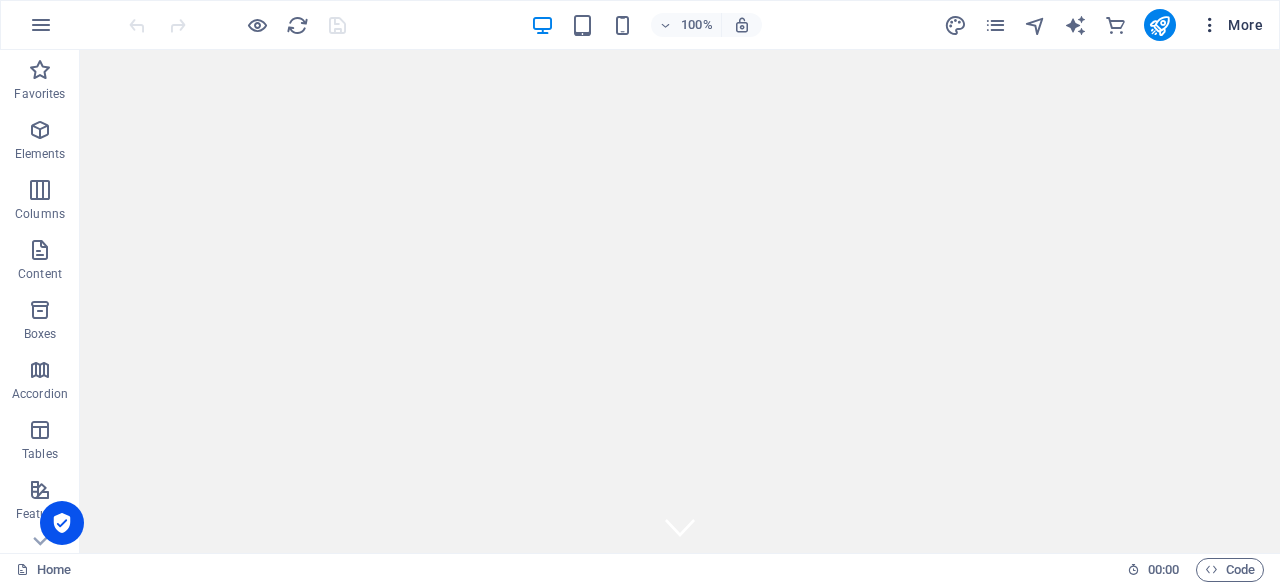 click at bounding box center [1210, 25] 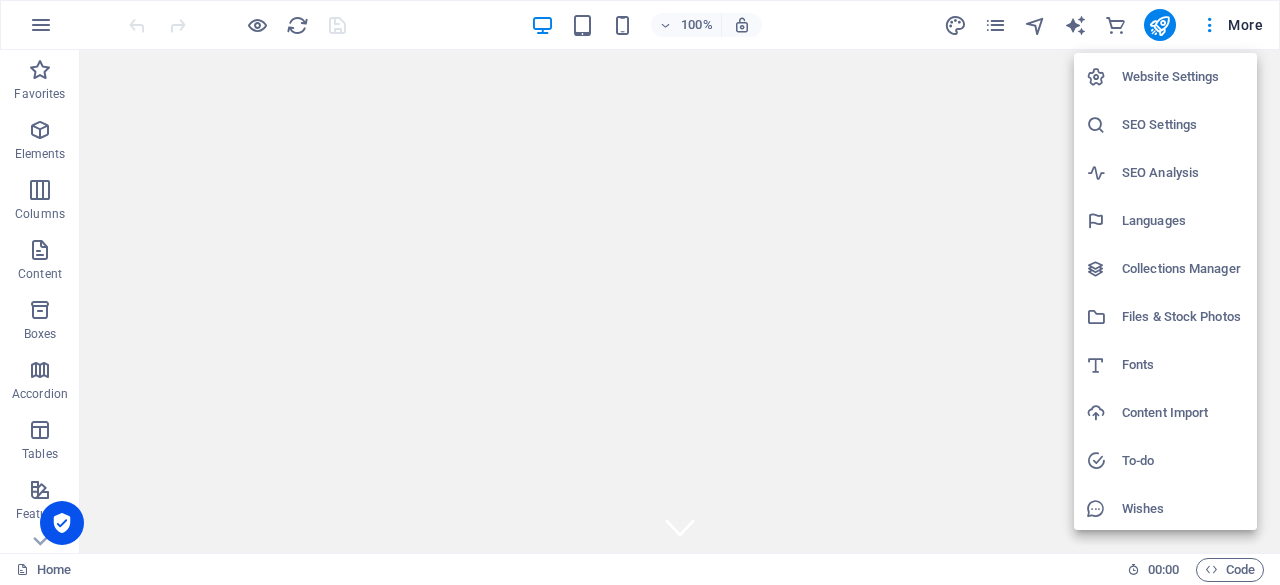 click on "Content Import" at bounding box center (1183, 413) 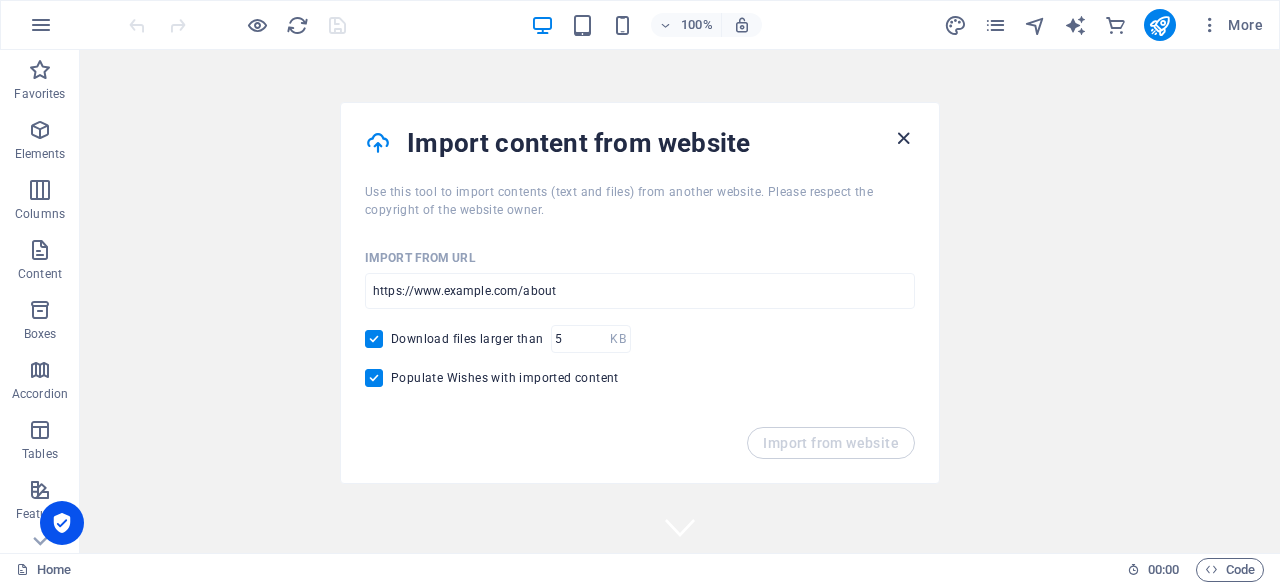 click at bounding box center (903, 138) 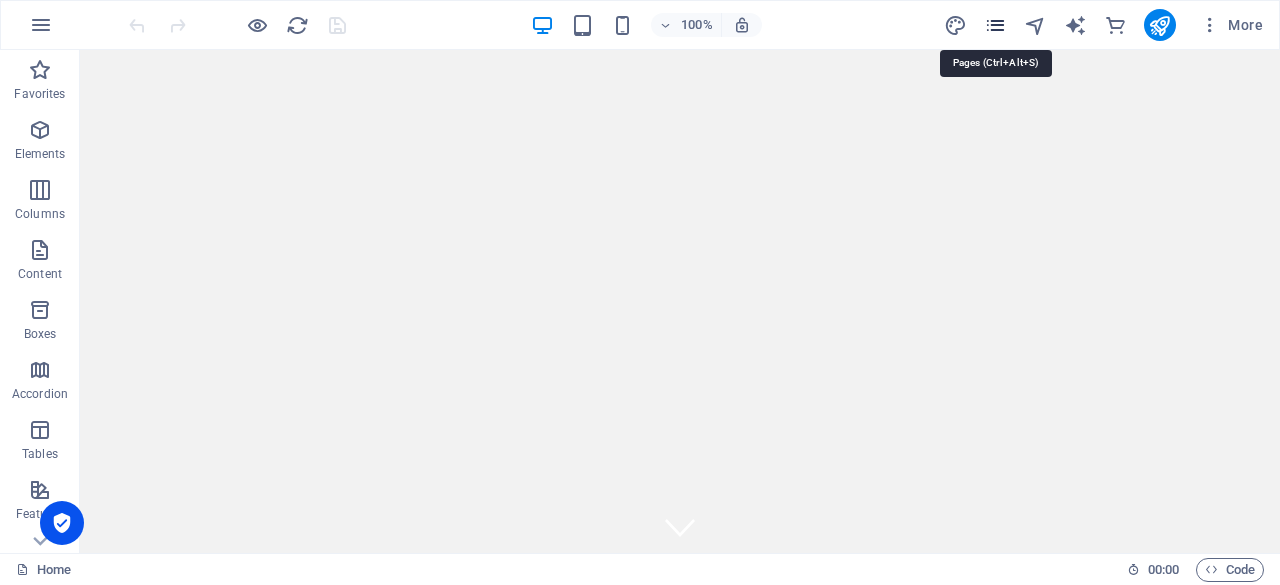 click at bounding box center (995, 25) 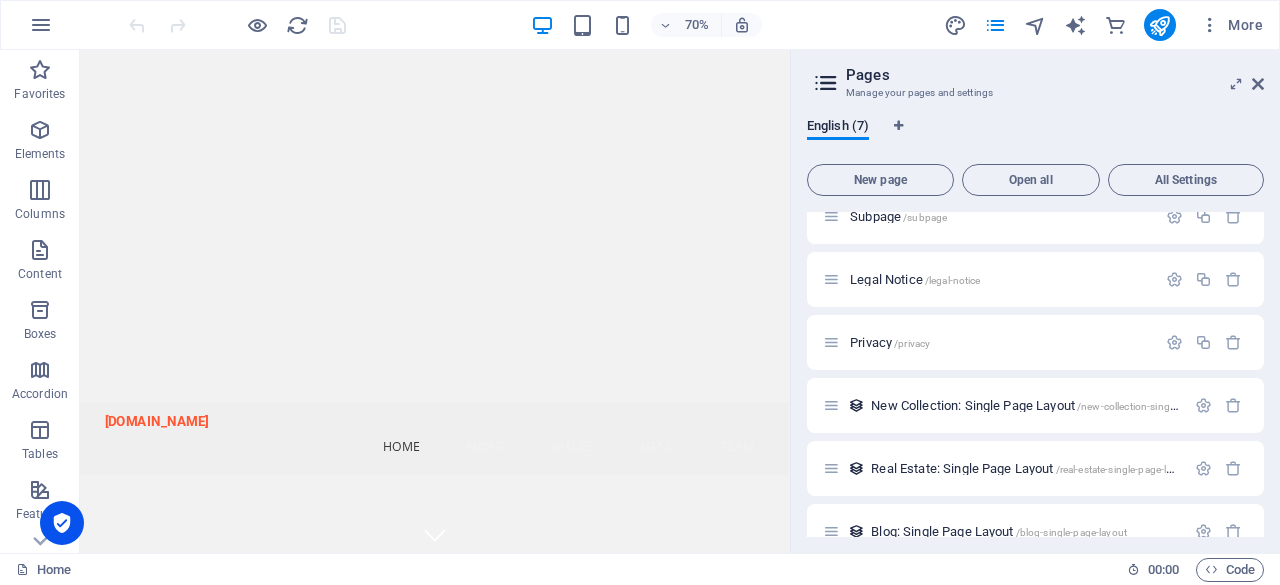 scroll, scrollTop: 116, scrollLeft: 0, axis: vertical 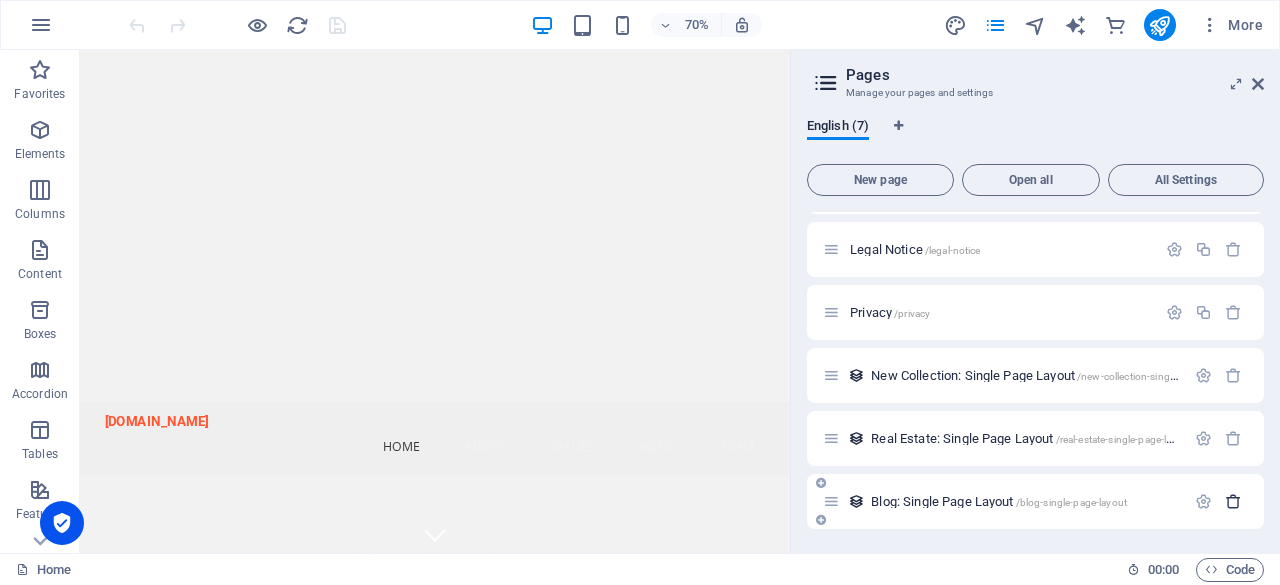 click at bounding box center (1233, 501) 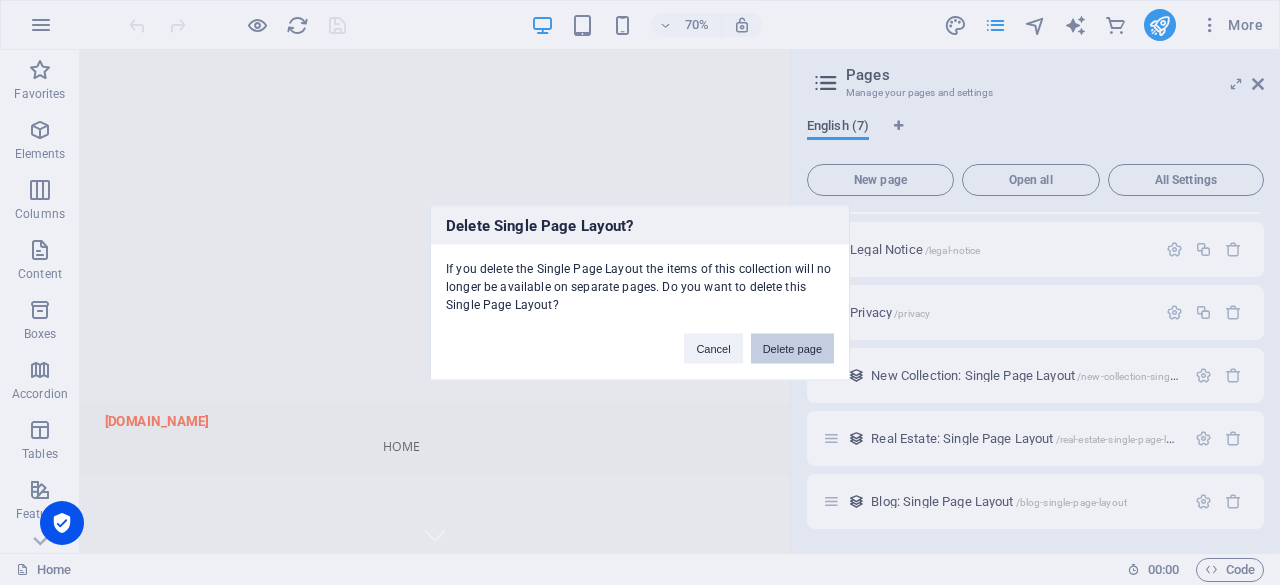 click on "Delete page" at bounding box center [792, 348] 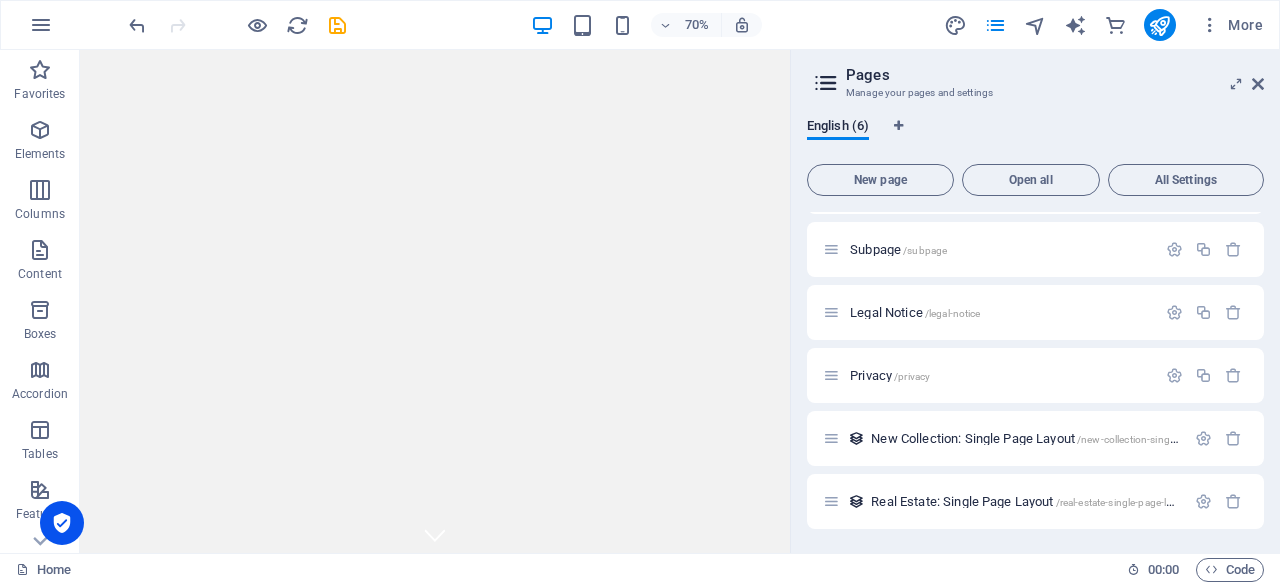 scroll, scrollTop: 52, scrollLeft: 0, axis: vertical 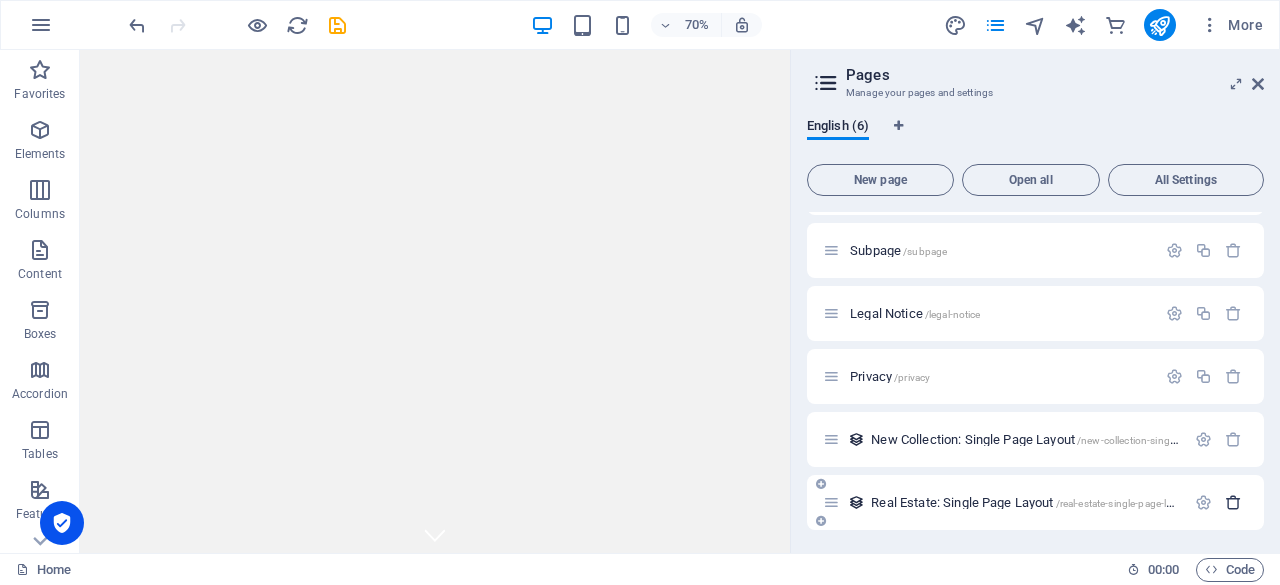 click at bounding box center (1233, 502) 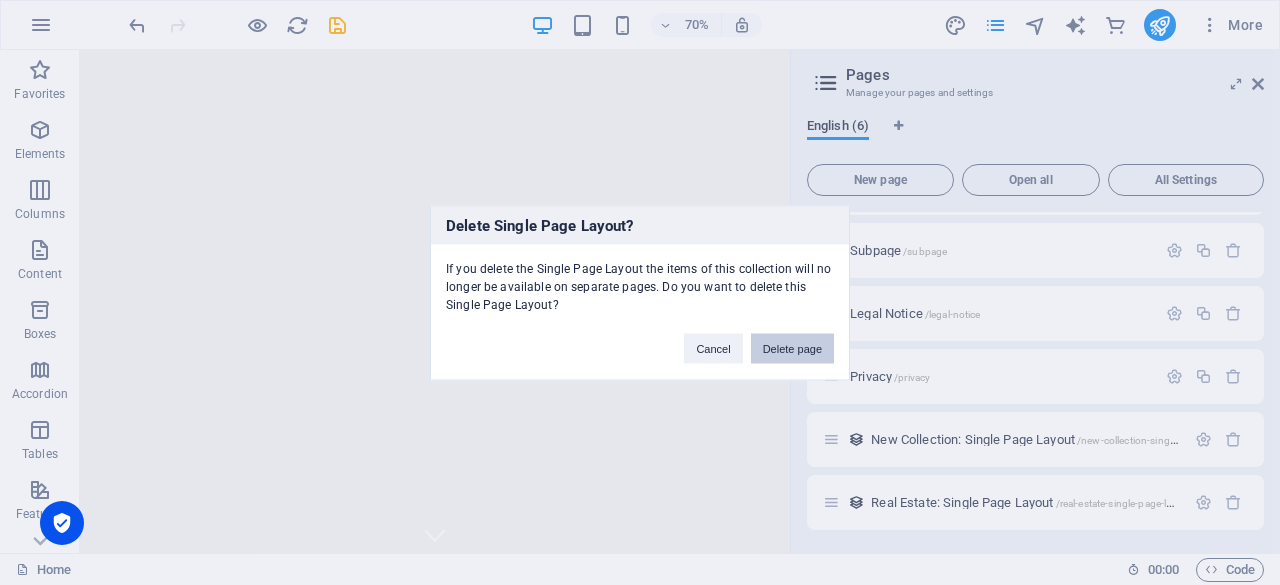 click on "Delete page" at bounding box center [792, 348] 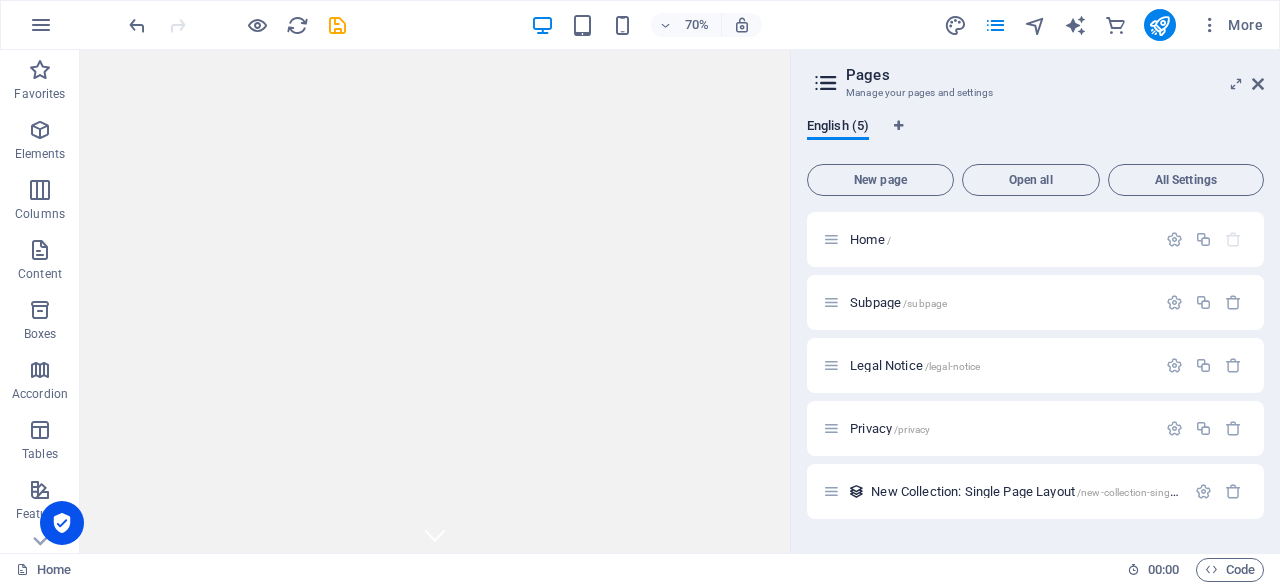 scroll, scrollTop: 0, scrollLeft: 0, axis: both 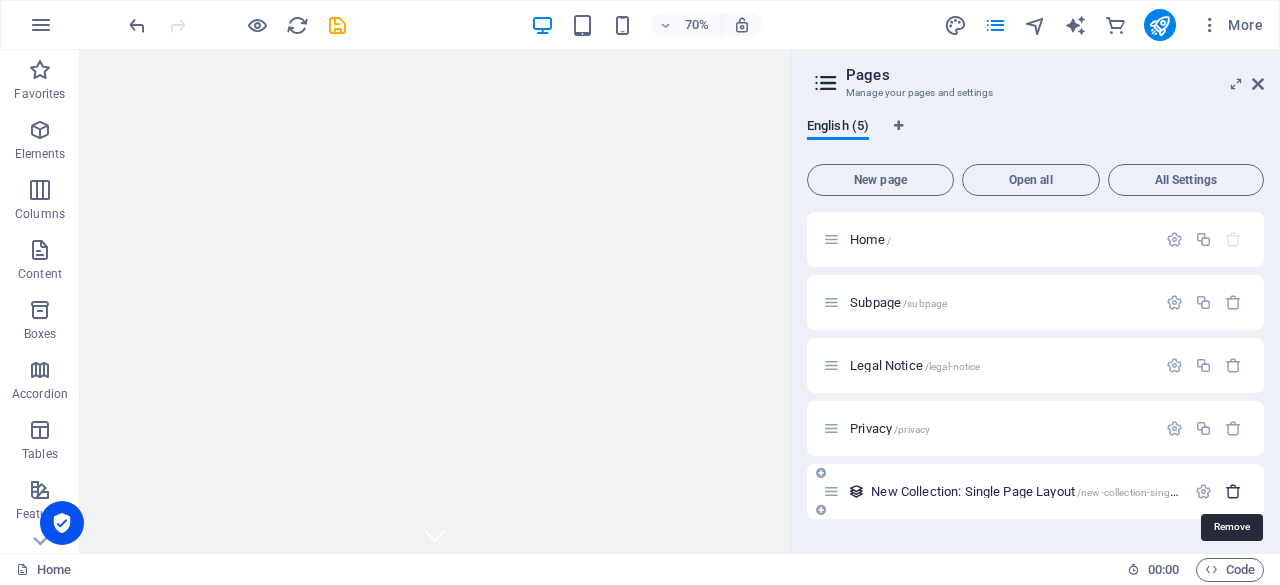 click at bounding box center (1233, 491) 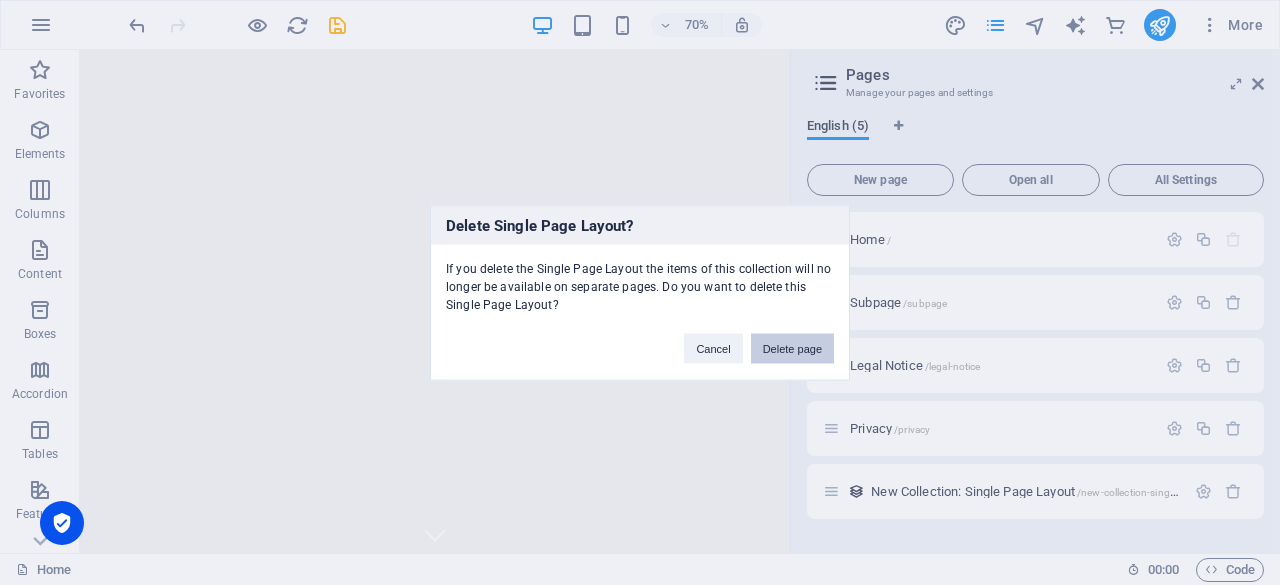 click on "Delete page" at bounding box center (792, 348) 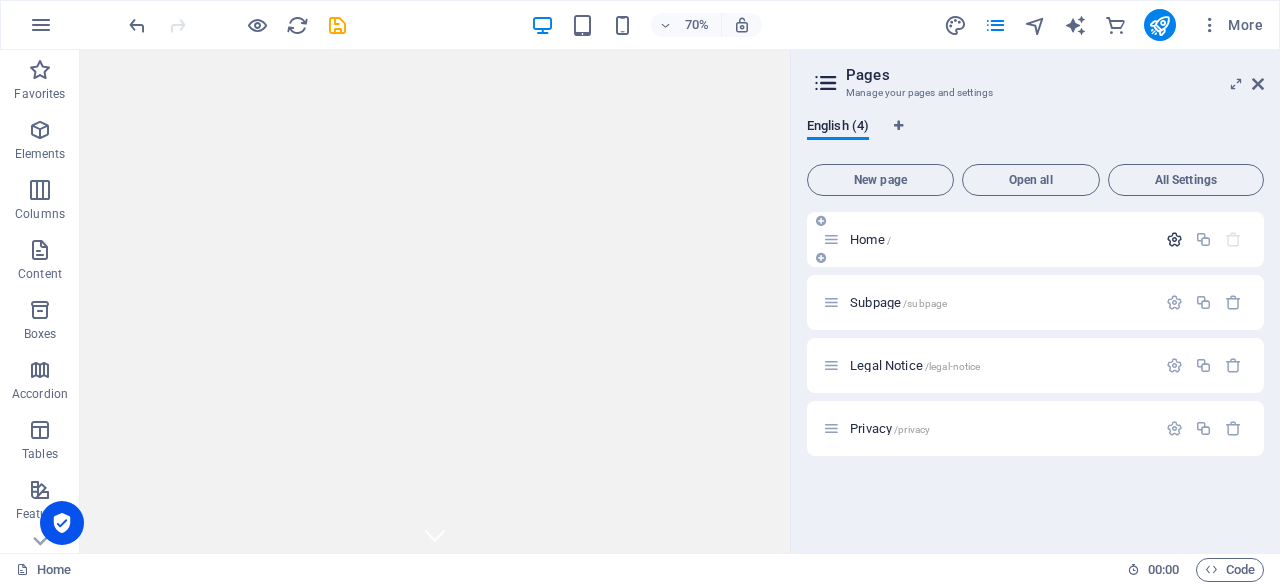 click at bounding box center (1174, 239) 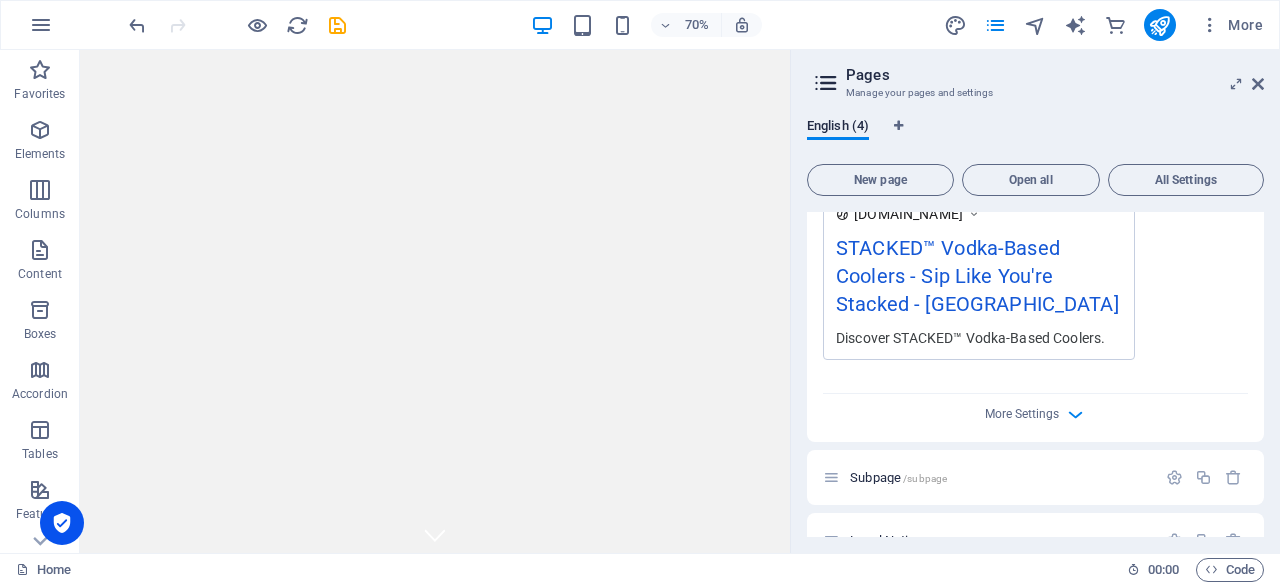 scroll, scrollTop: 727, scrollLeft: 0, axis: vertical 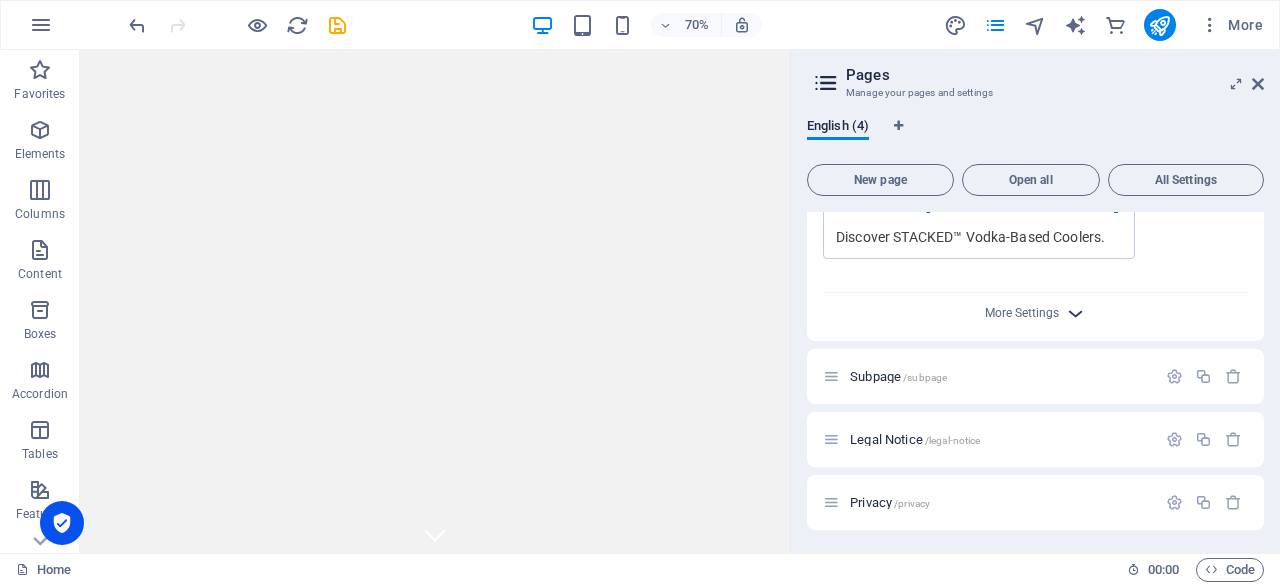 click at bounding box center (1075, 313) 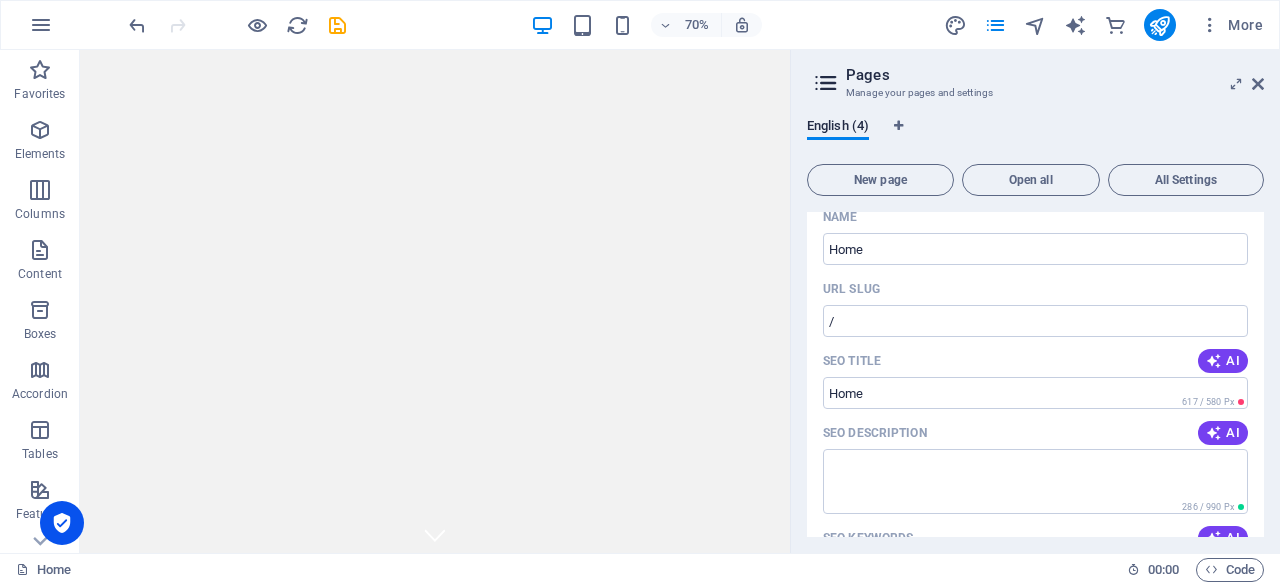 scroll, scrollTop: 0, scrollLeft: 0, axis: both 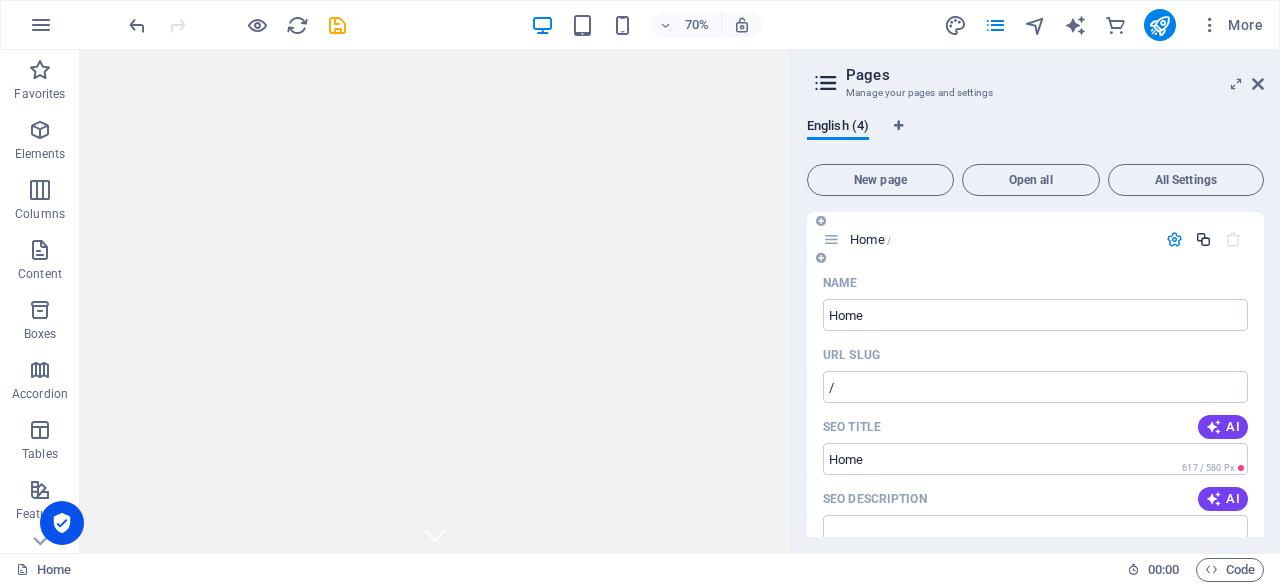 click at bounding box center (1203, 239) 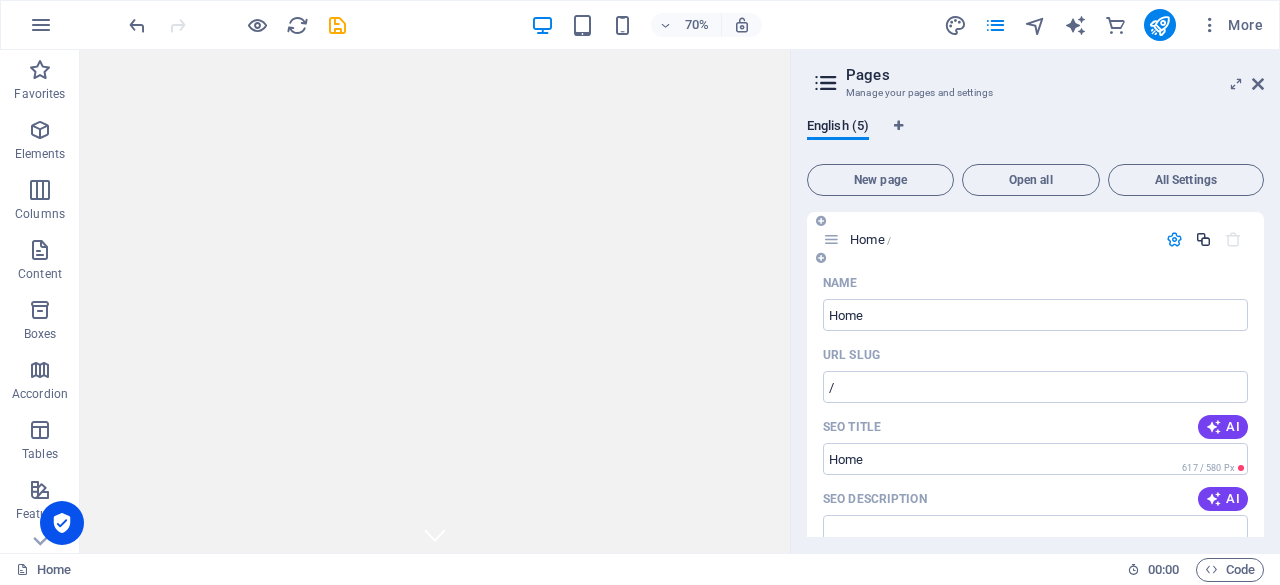 scroll, scrollTop: 1091, scrollLeft: 0, axis: vertical 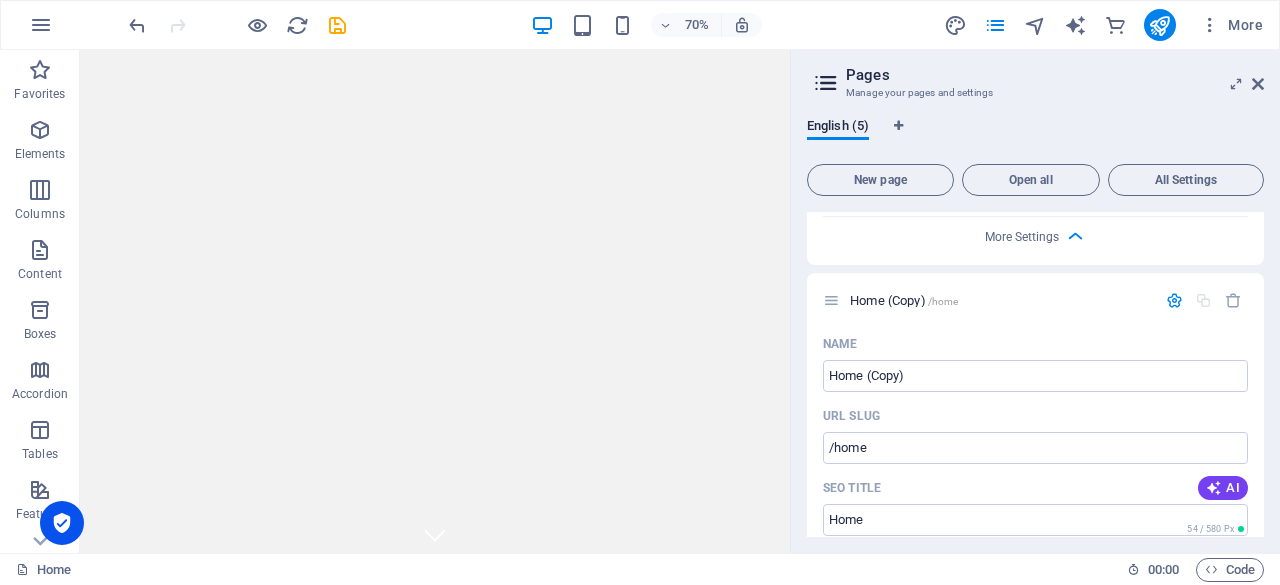 click on "English (5)" at bounding box center (1035, 137) 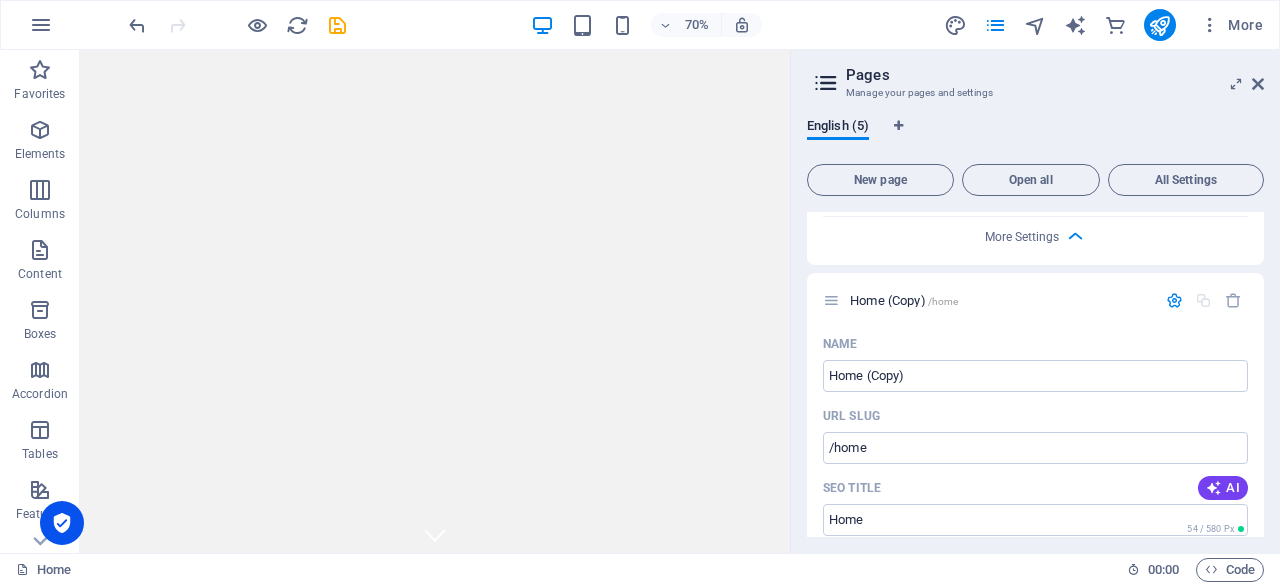 click on "English (5)" at bounding box center (1035, 137) 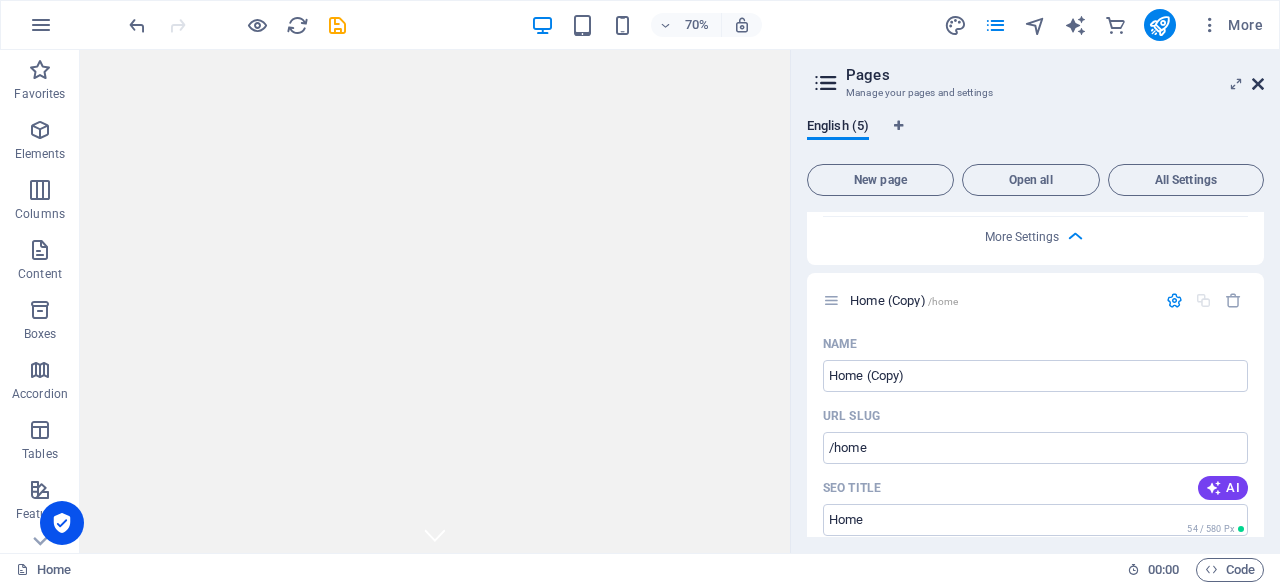 click at bounding box center (1258, 84) 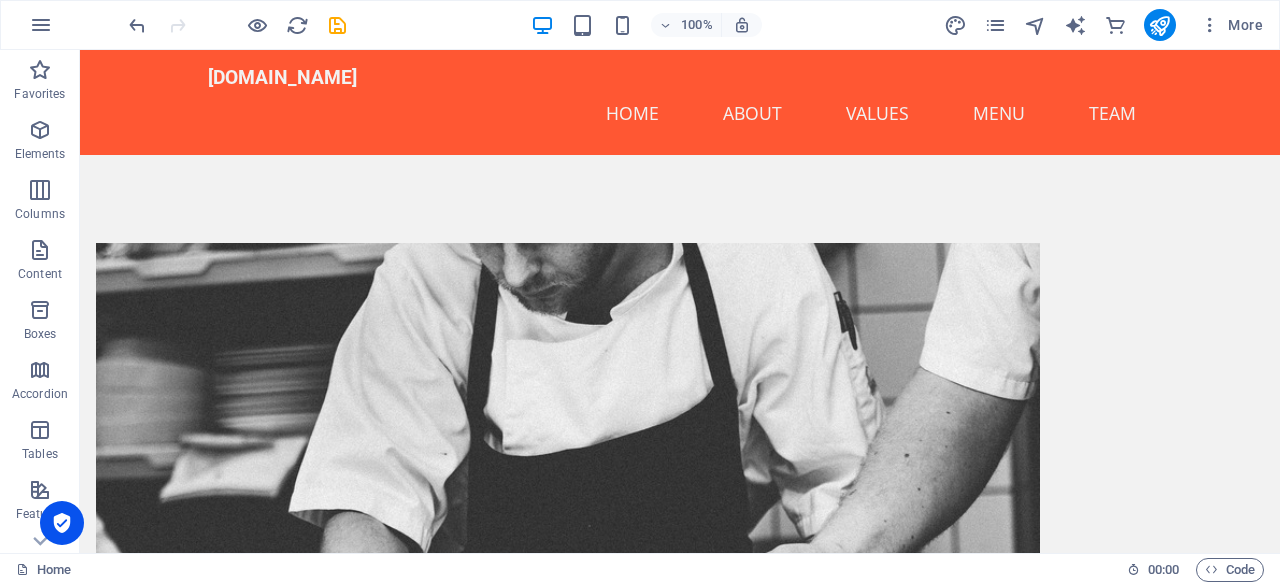 scroll, scrollTop: 0, scrollLeft: 0, axis: both 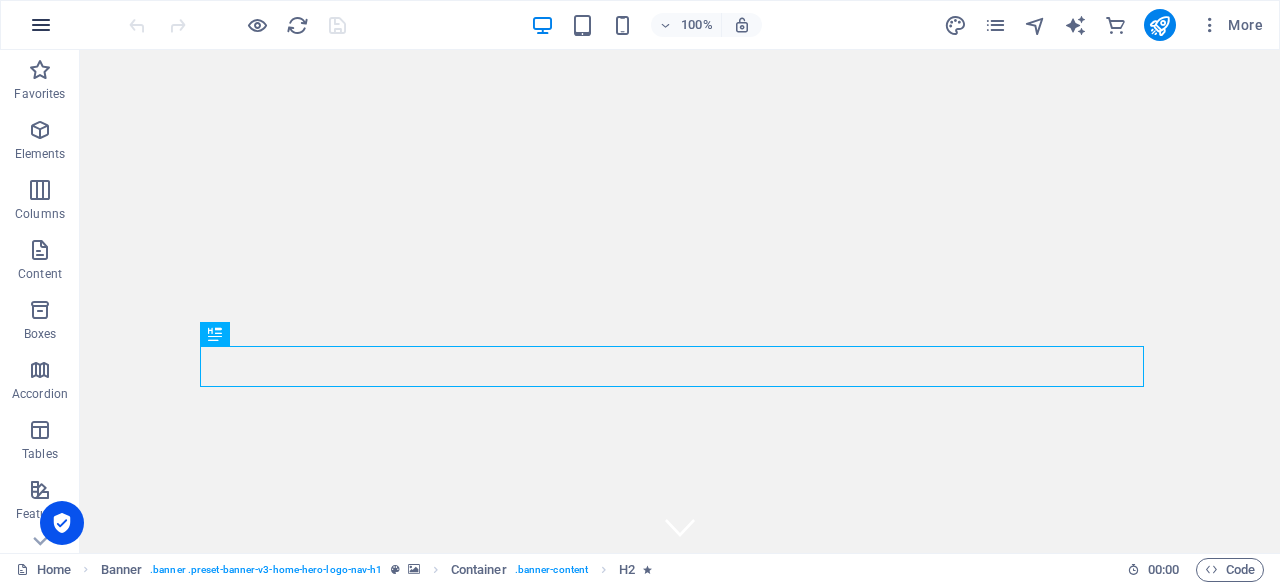click at bounding box center [41, 25] 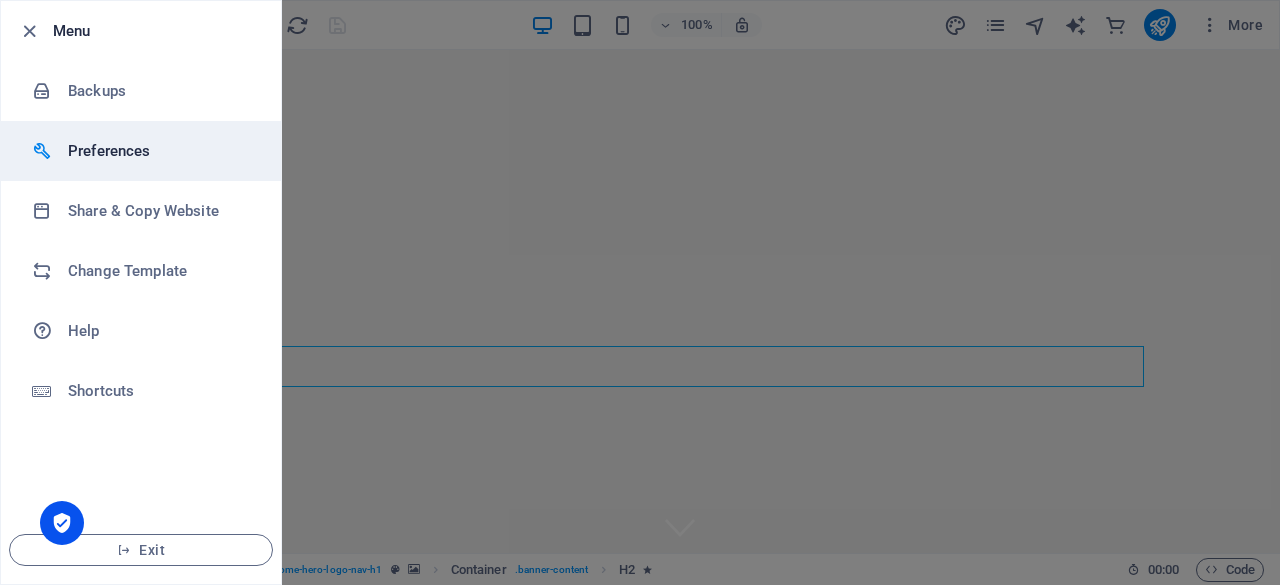 click on "Preferences" at bounding box center [160, 151] 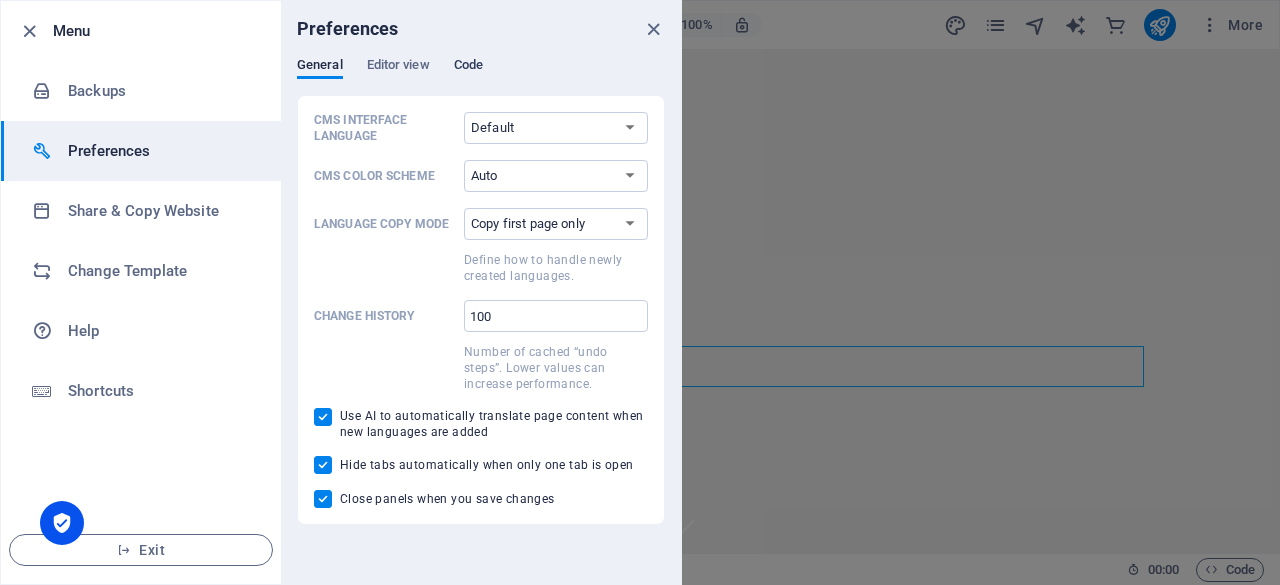 click on "Code" at bounding box center [468, 67] 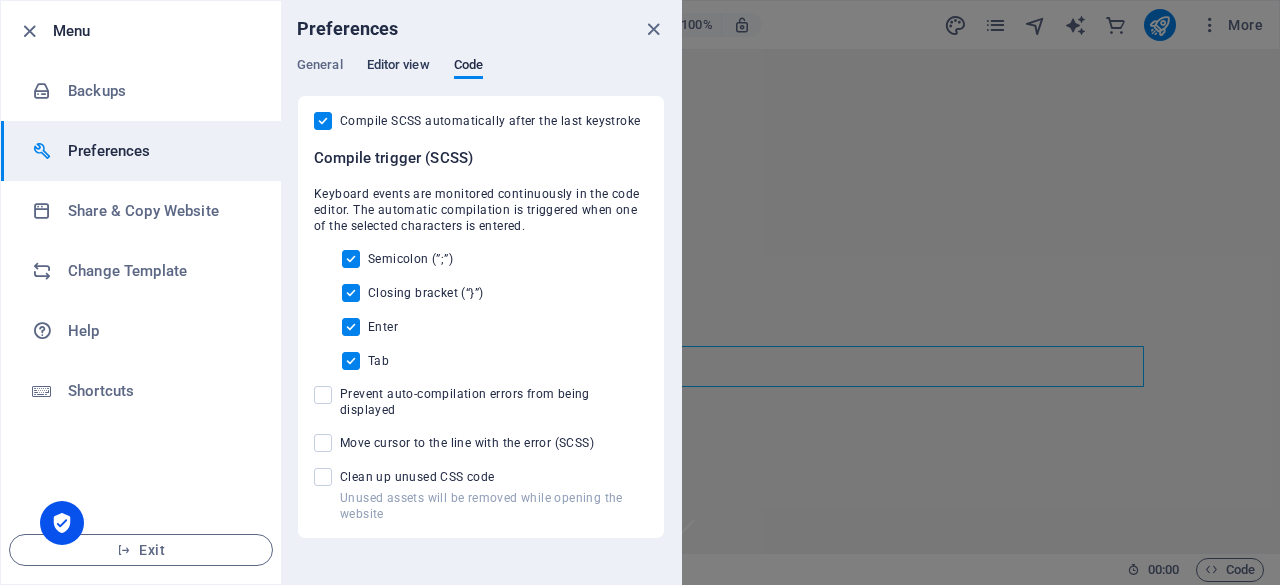 click on "Editor view" at bounding box center (398, 67) 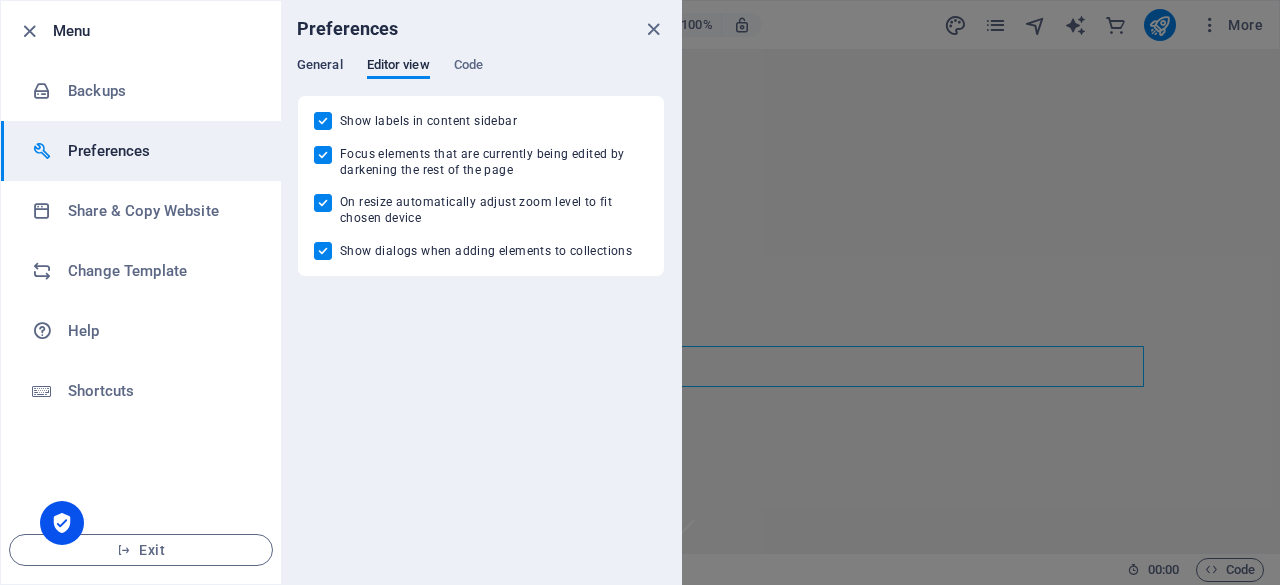 click on "General" at bounding box center [320, 67] 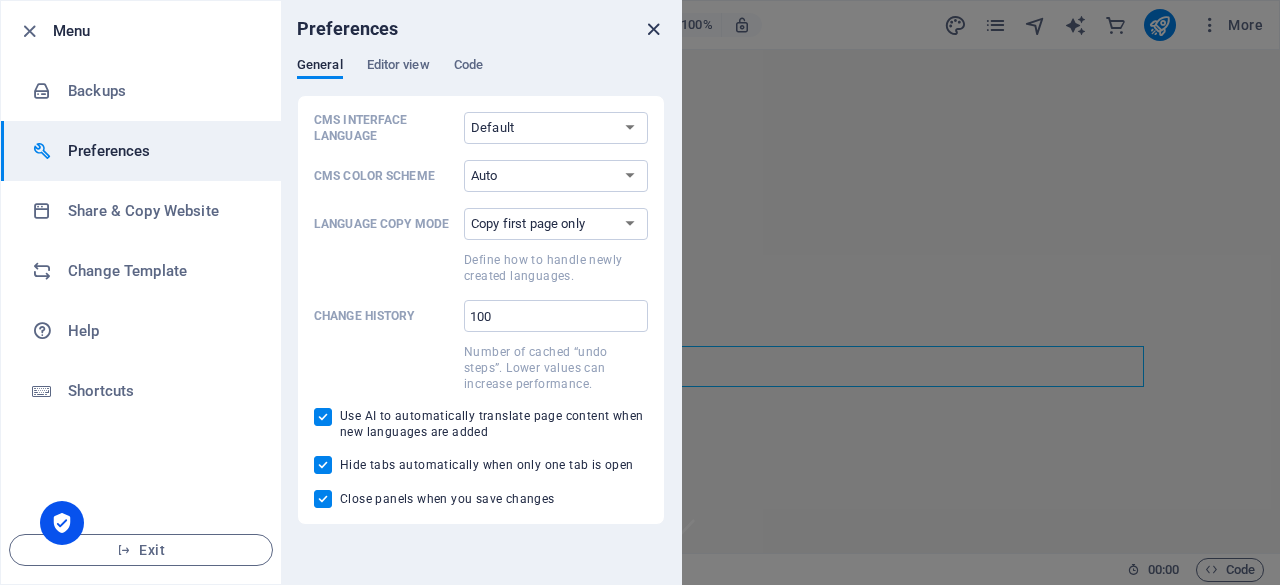 click at bounding box center (653, 29) 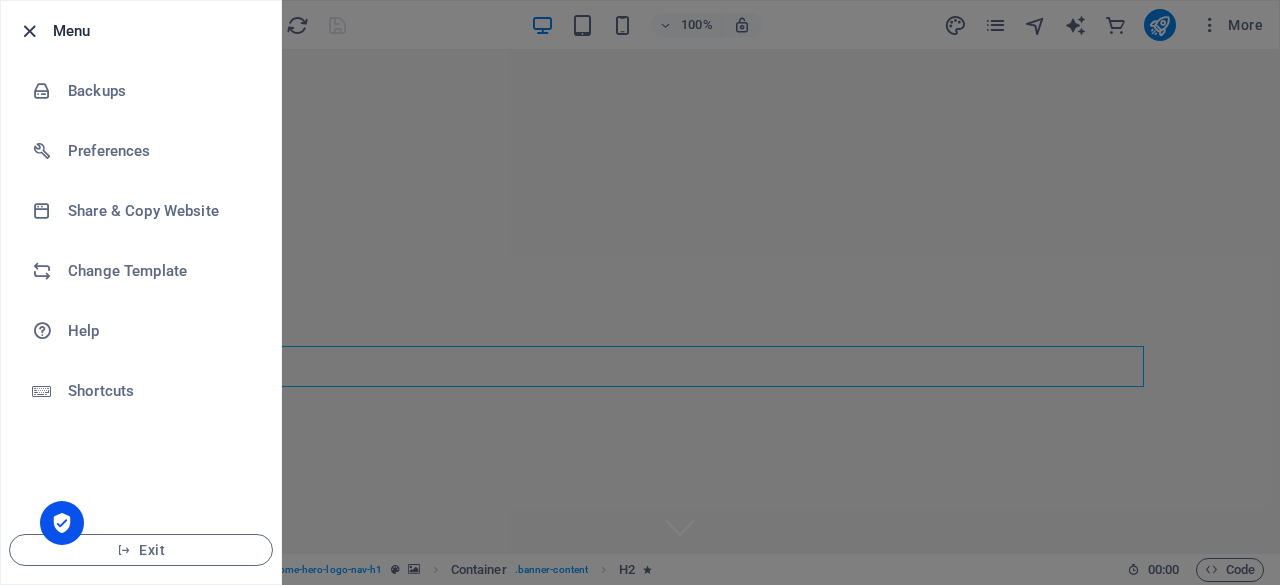 click at bounding box center [29, 31] 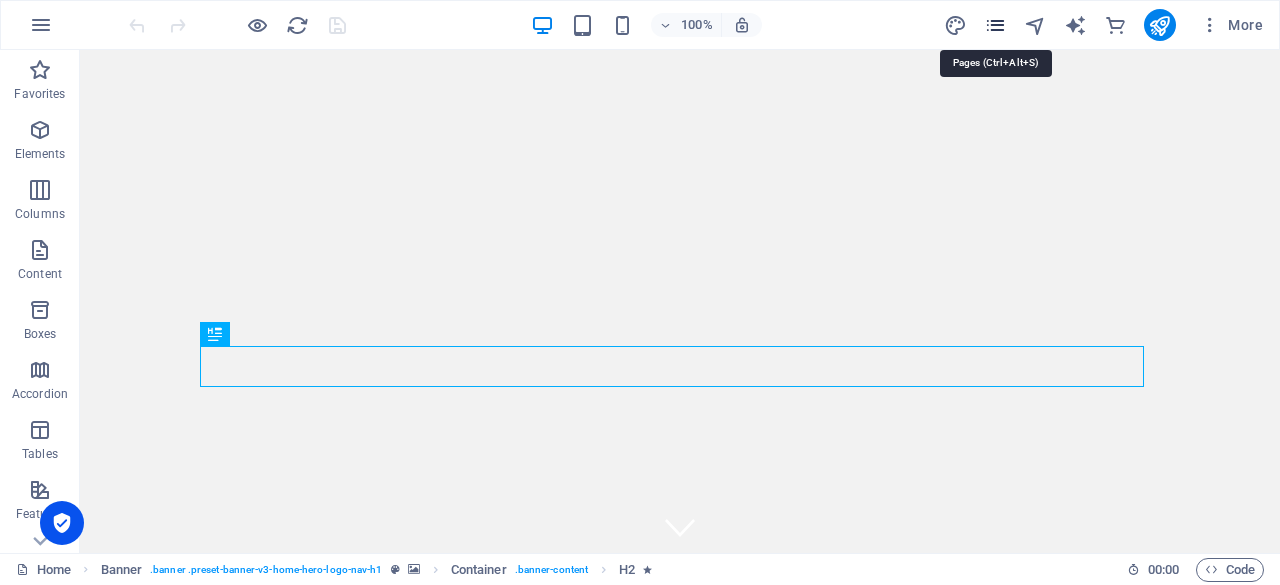 click at bounding box center (995, 25) 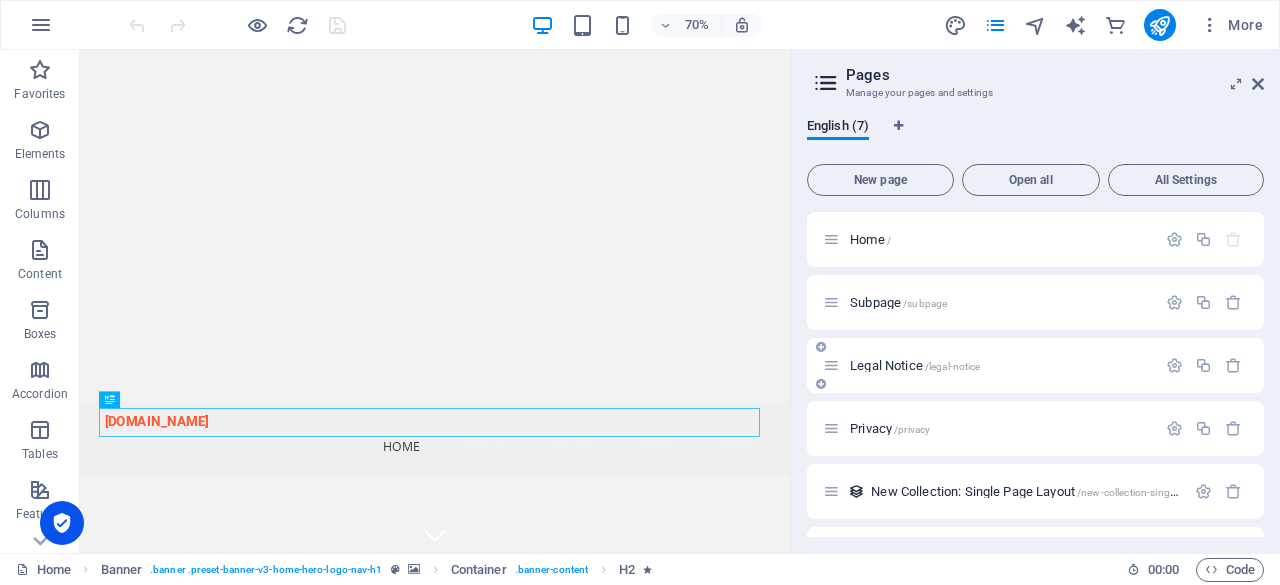 drag, startPoint x: 1259, startPoint y: 234, endPoint x: 1252, endPoint y: 381, distance: 147.16656 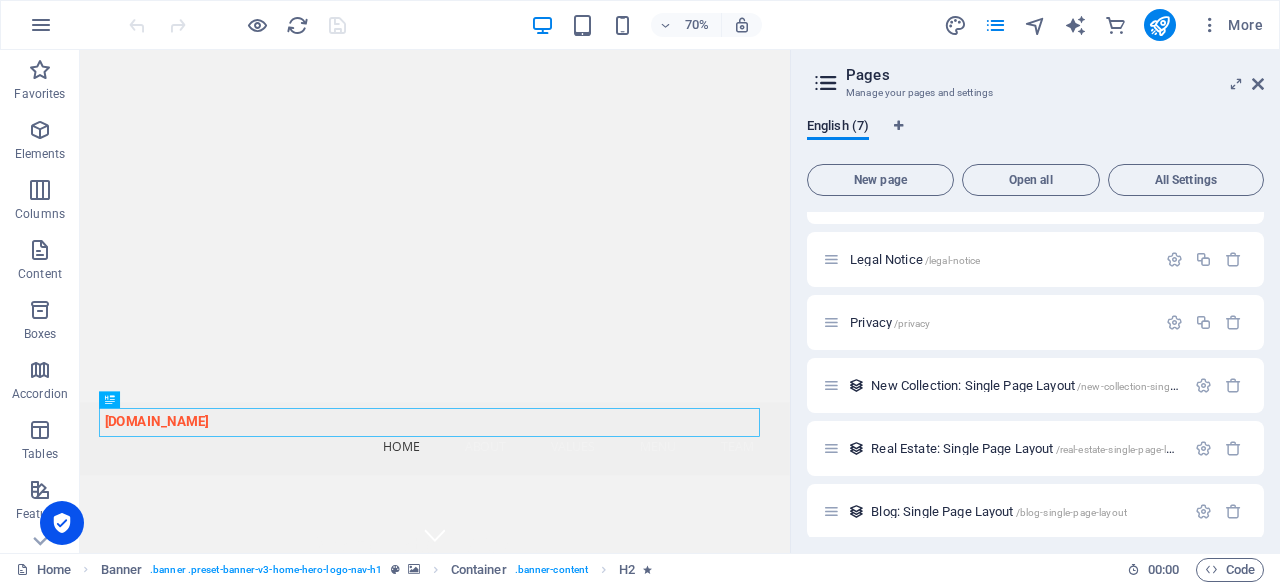 scroll, scrollTop: 116, scrollLeft: 0, axis: vertical 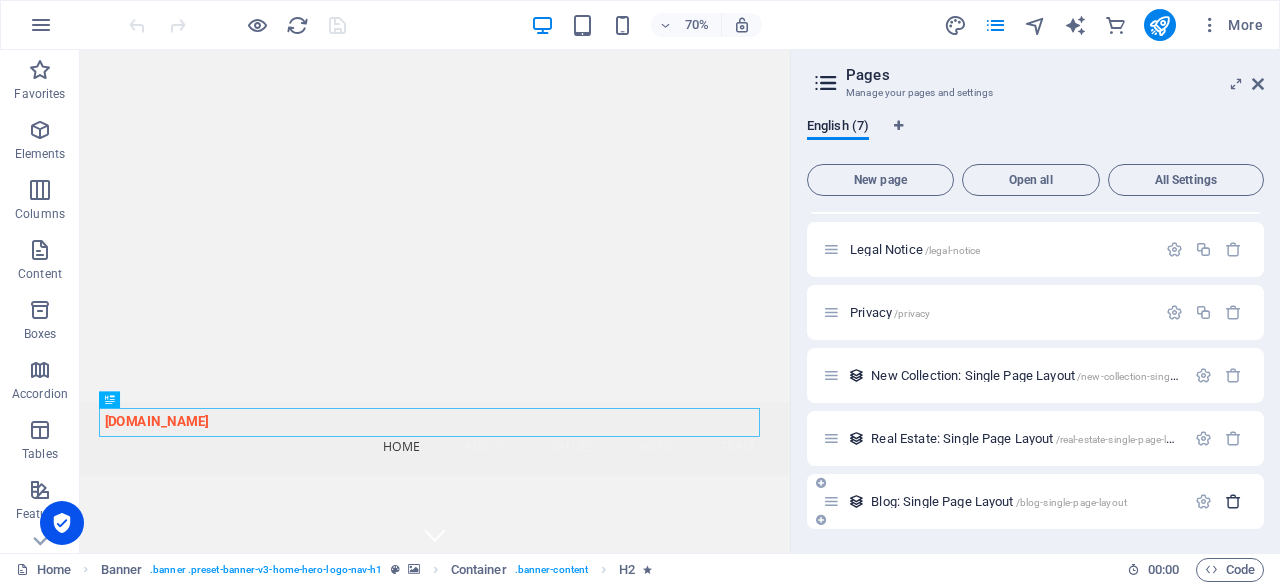 click at bounding box center (1233, 501) 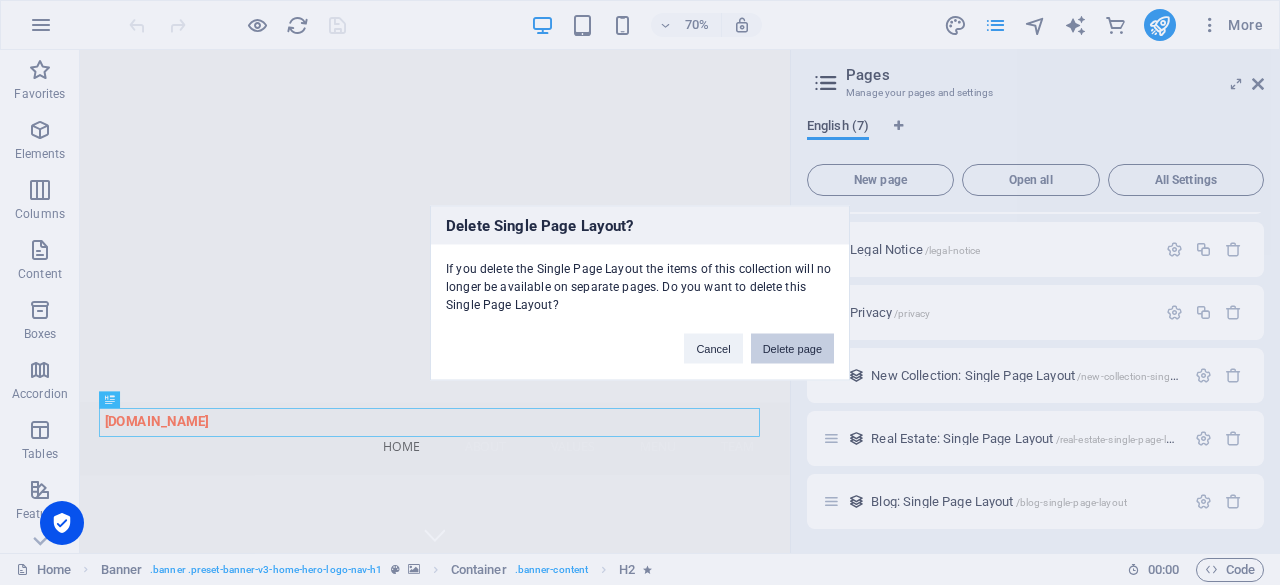 click on "Delete page" at bounding box center (792, 348) 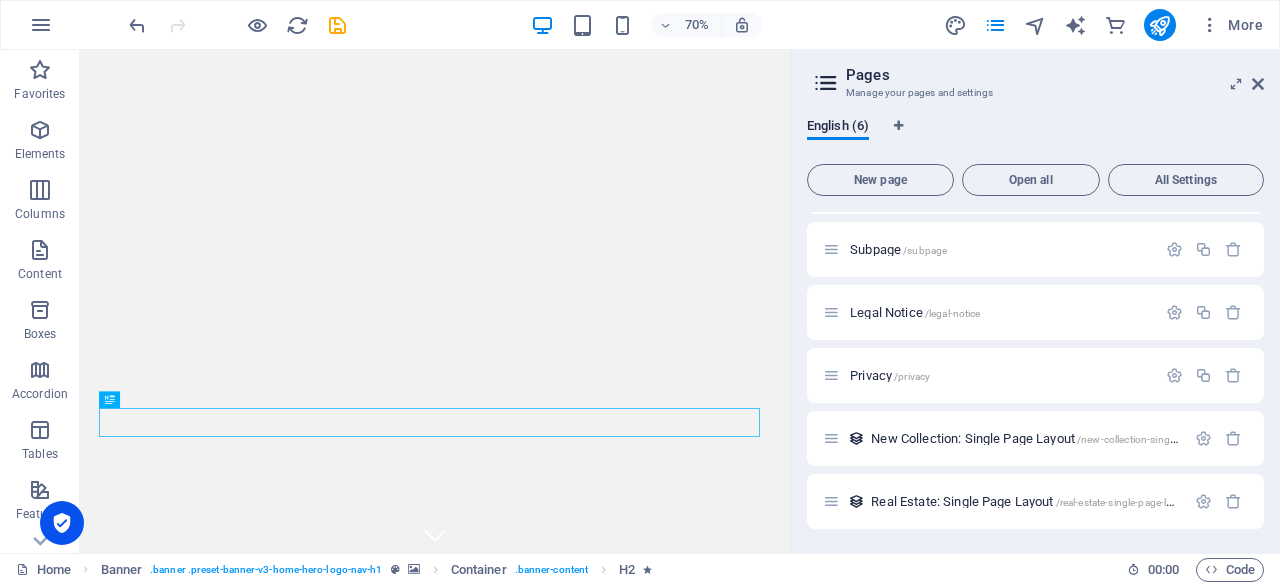 scroll, scrollTop: 52, scrollLeft: 0, axis: vertical 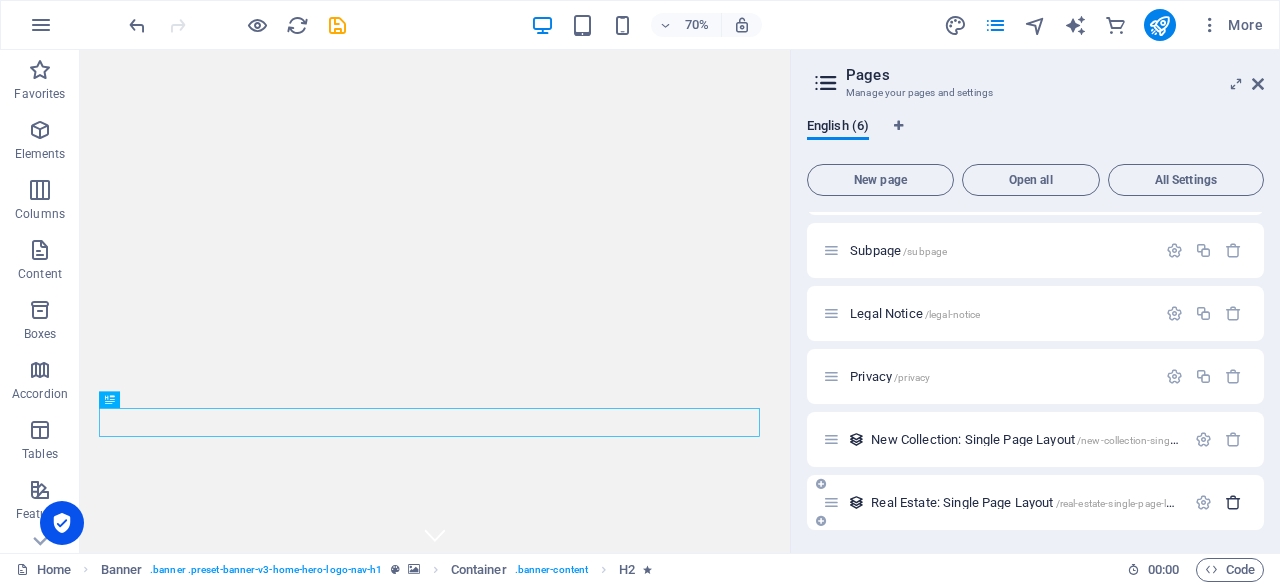 click at bounding box center (1233, 502) 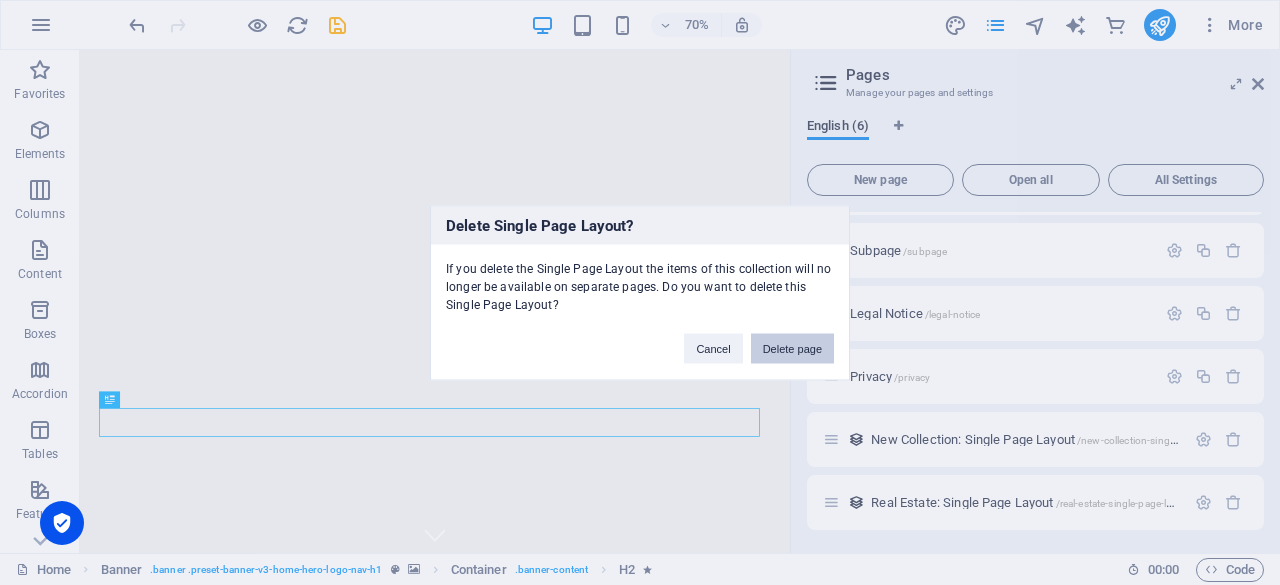click on "Delete page" at bounding box center (792, 348) 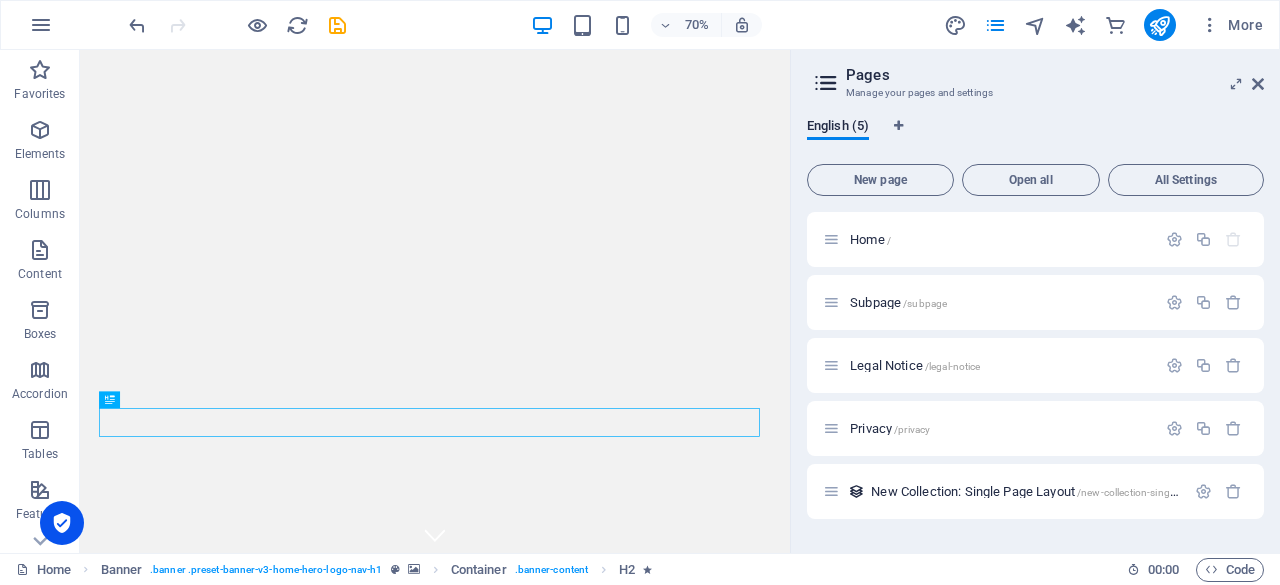 scroll, scrollTop: 0, scrollLeft: 0, axis: both 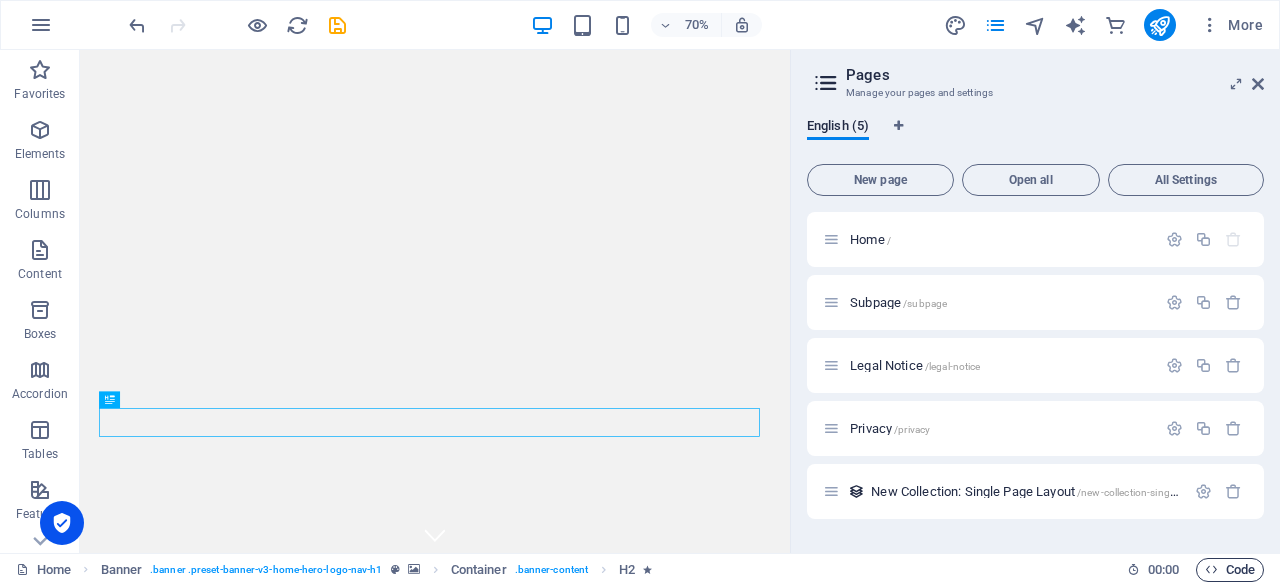 click on "Code" at bounding box center (1230, 570) 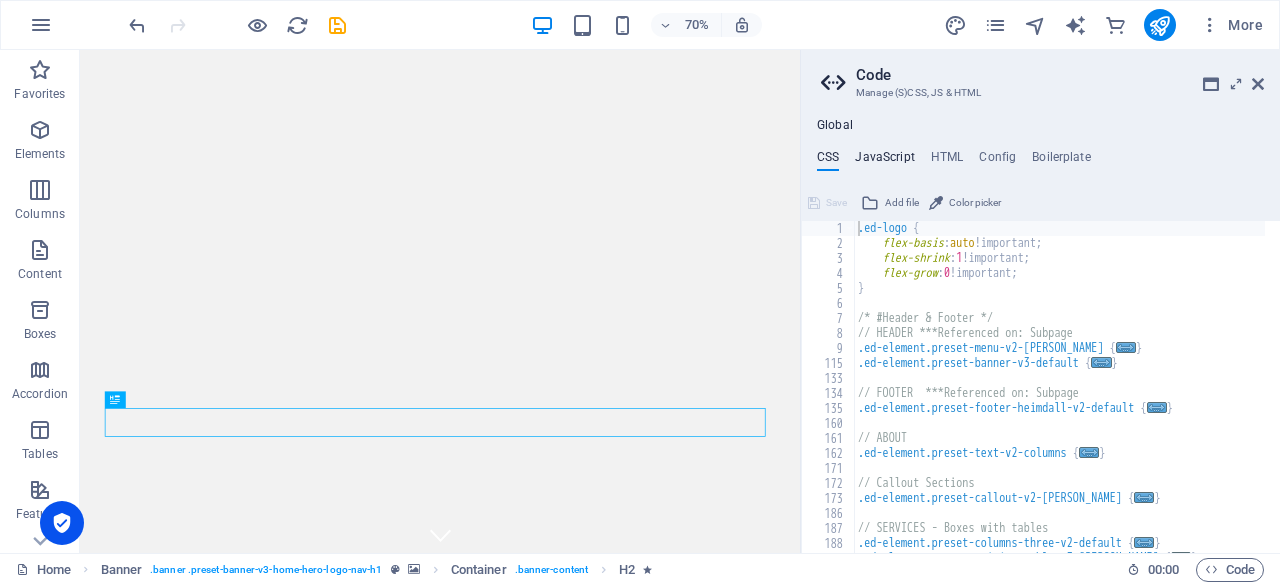 click on "JavaScript" at bounding box center (884, 161) 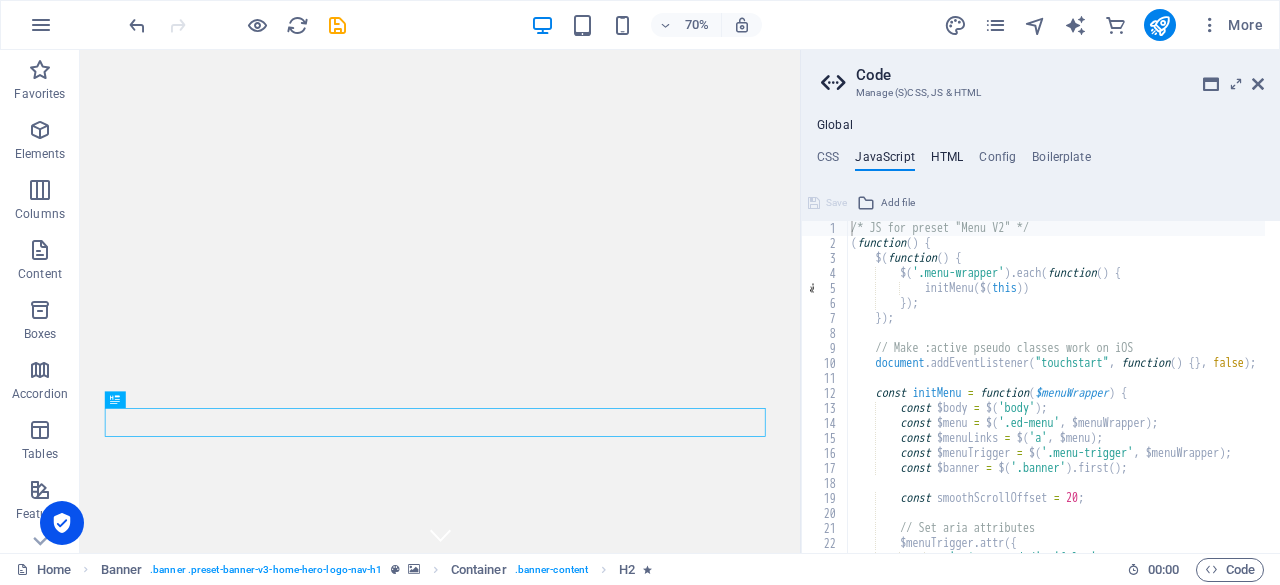 click on "HTML" at bounding box center [947, 161] 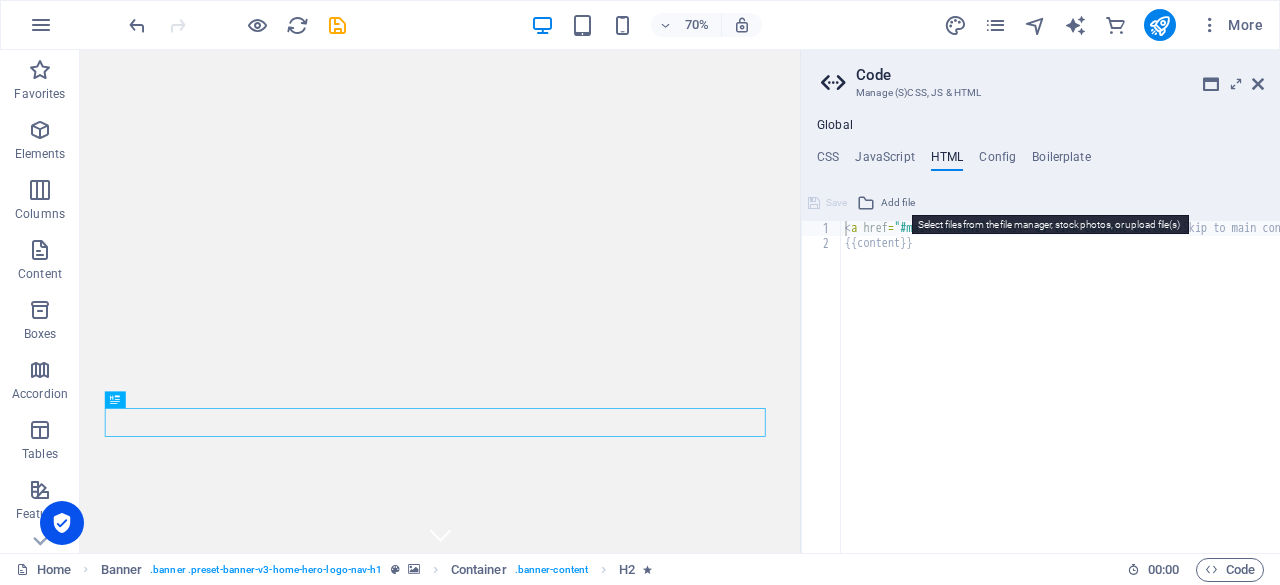 click on "Add file" at bounding box center [898, 203] 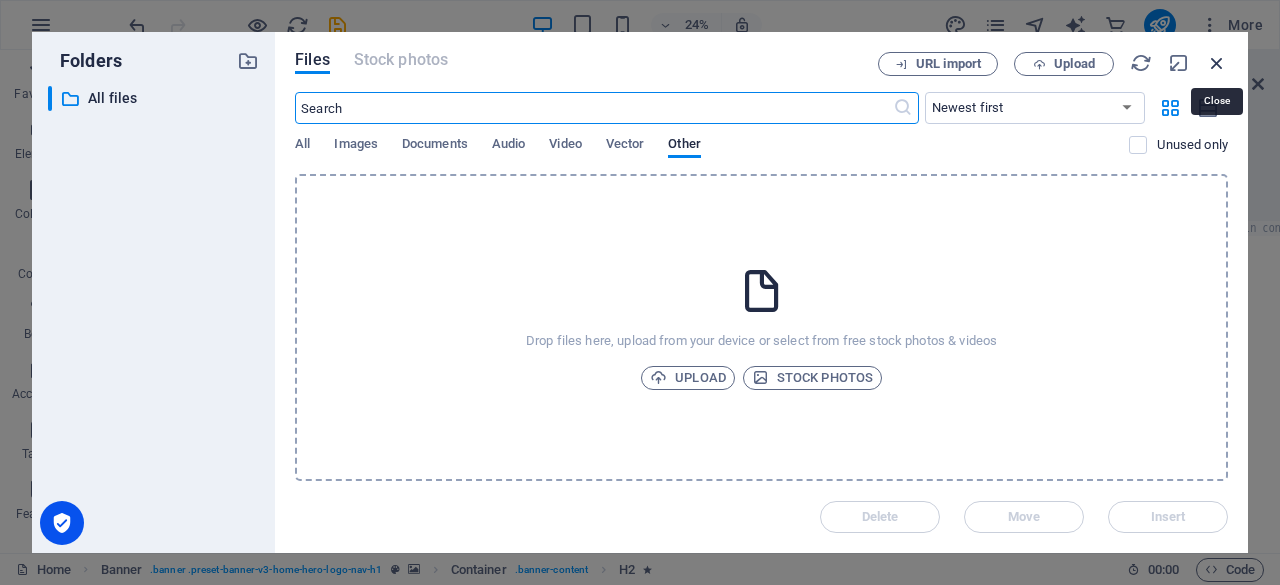 click at bounding box center (1217, 63) 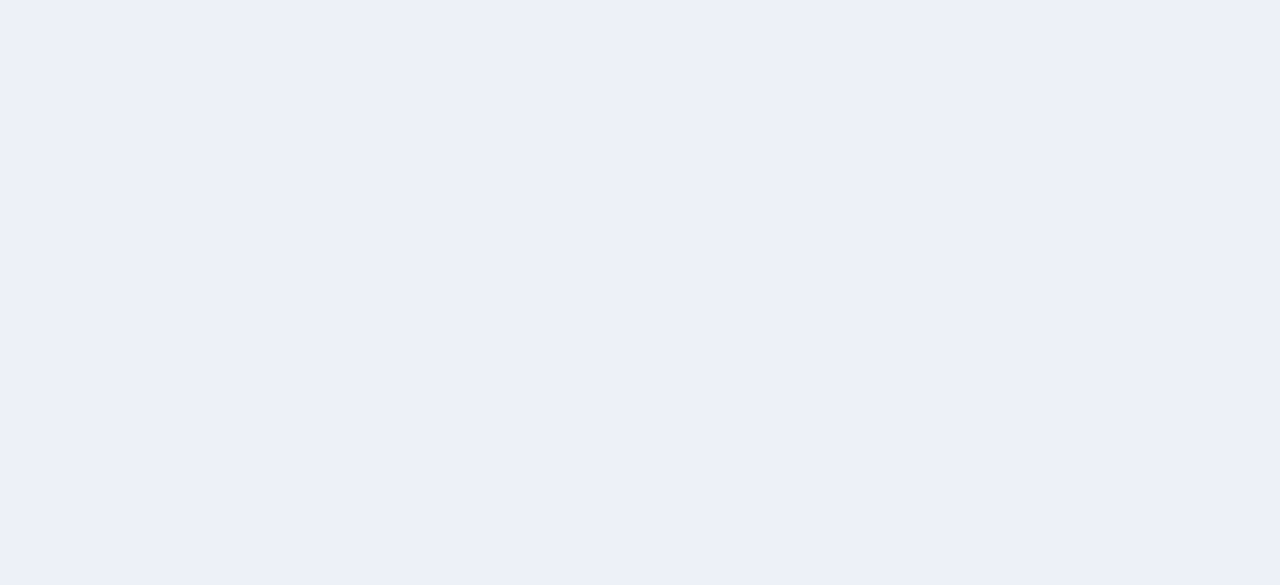 scroll, scrollTop: 0, scrollLeft: 0, axis: both 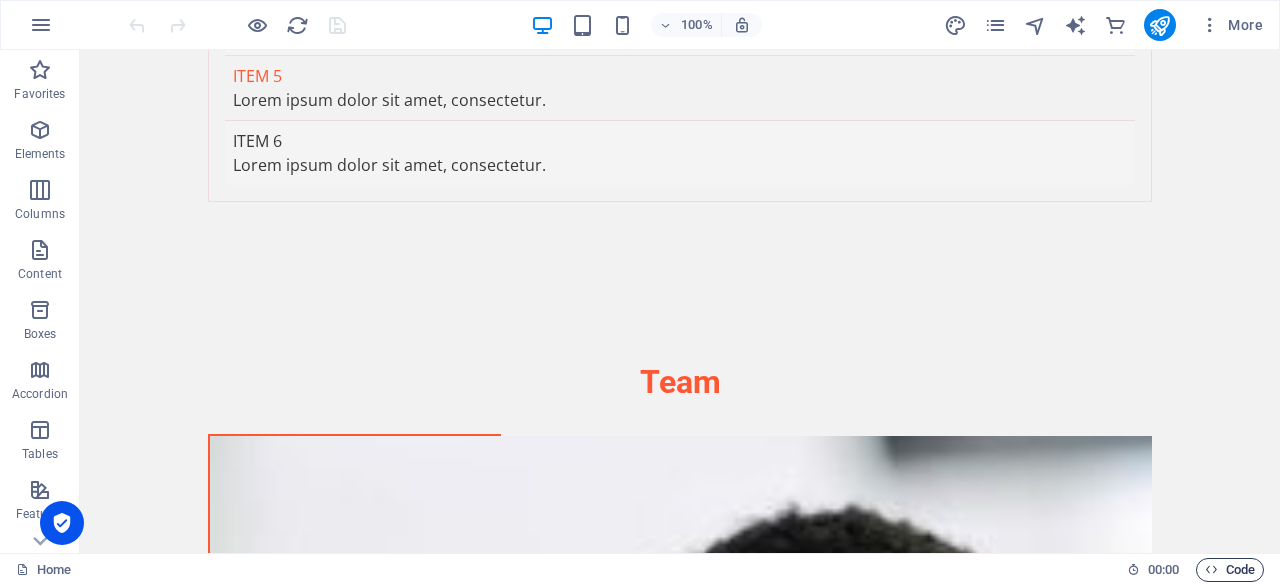 click on "Code" at bounding box center [1230, 570] 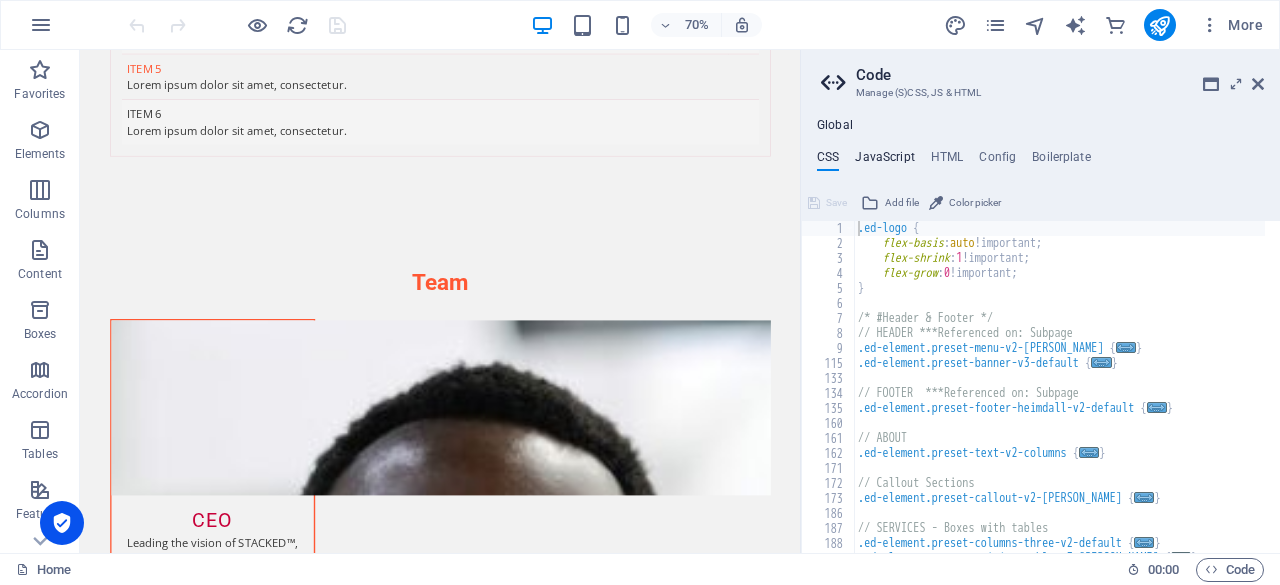 click on "JavaScript" at bounding box center [884, 161] 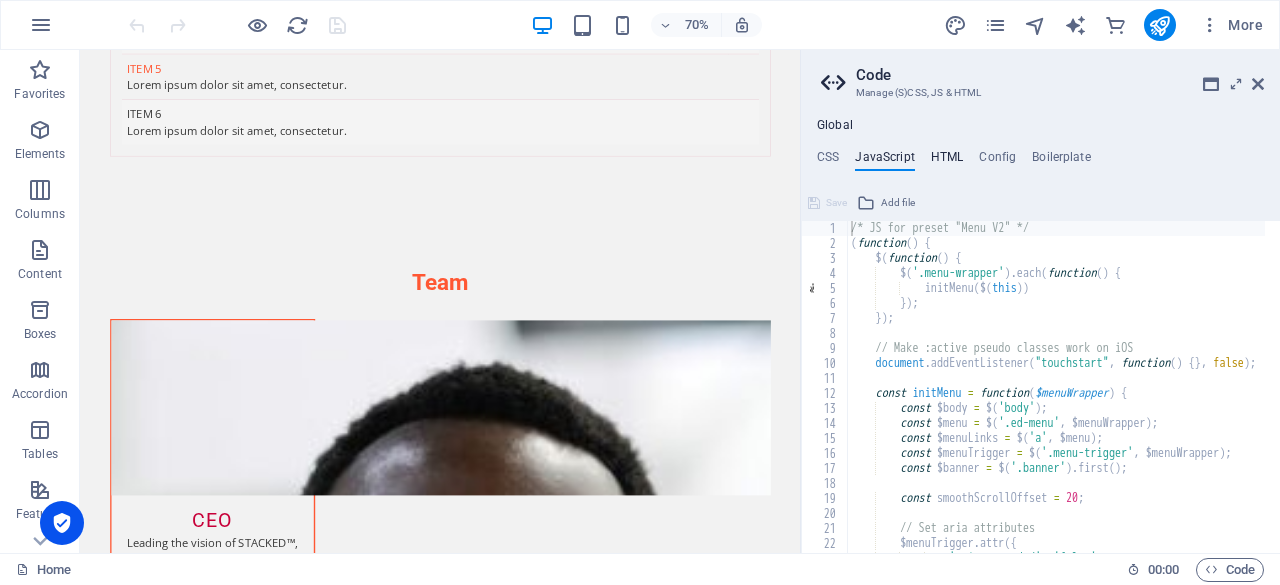 click on "HTML" at bounding box center [947, 161] 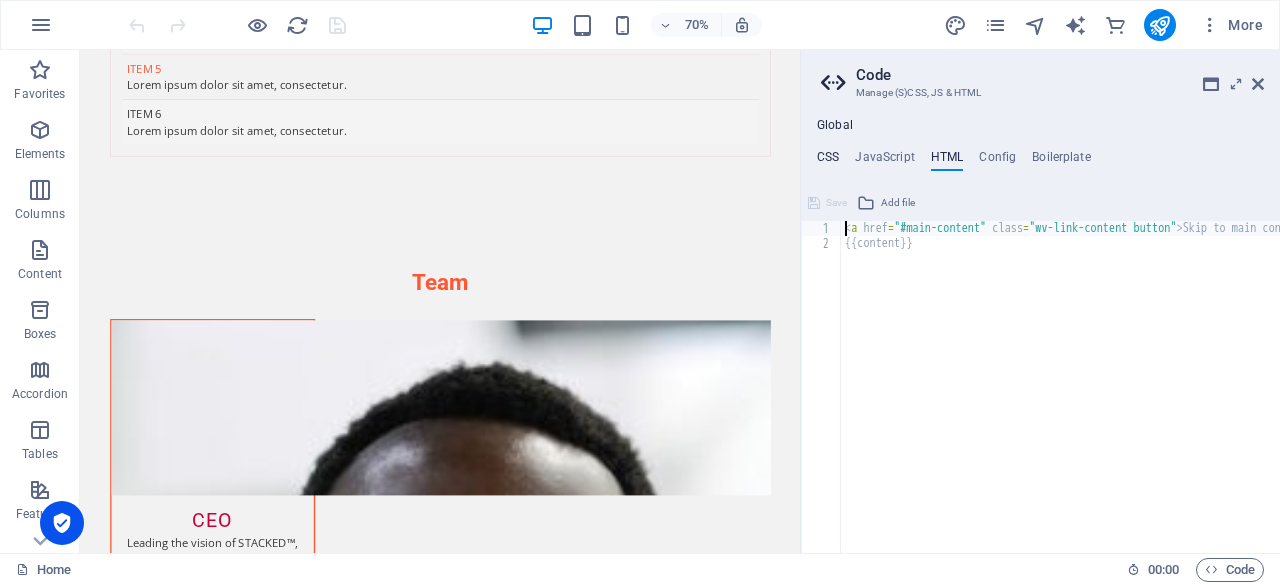 click on "CSS" at bounding box center (828, 161) 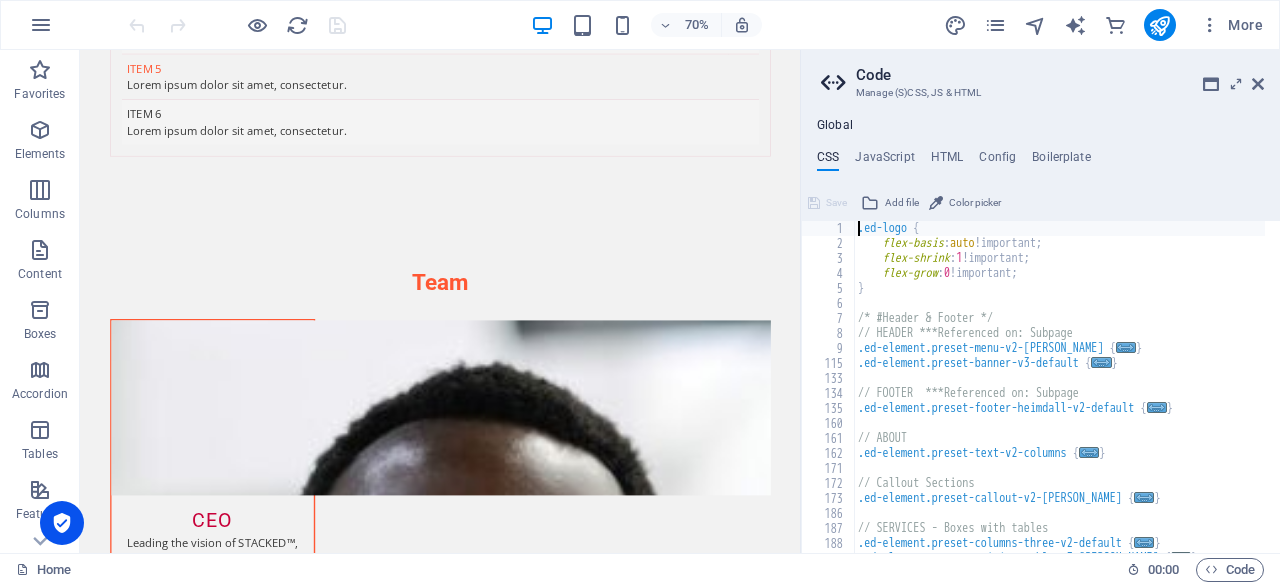 type on ");
}" 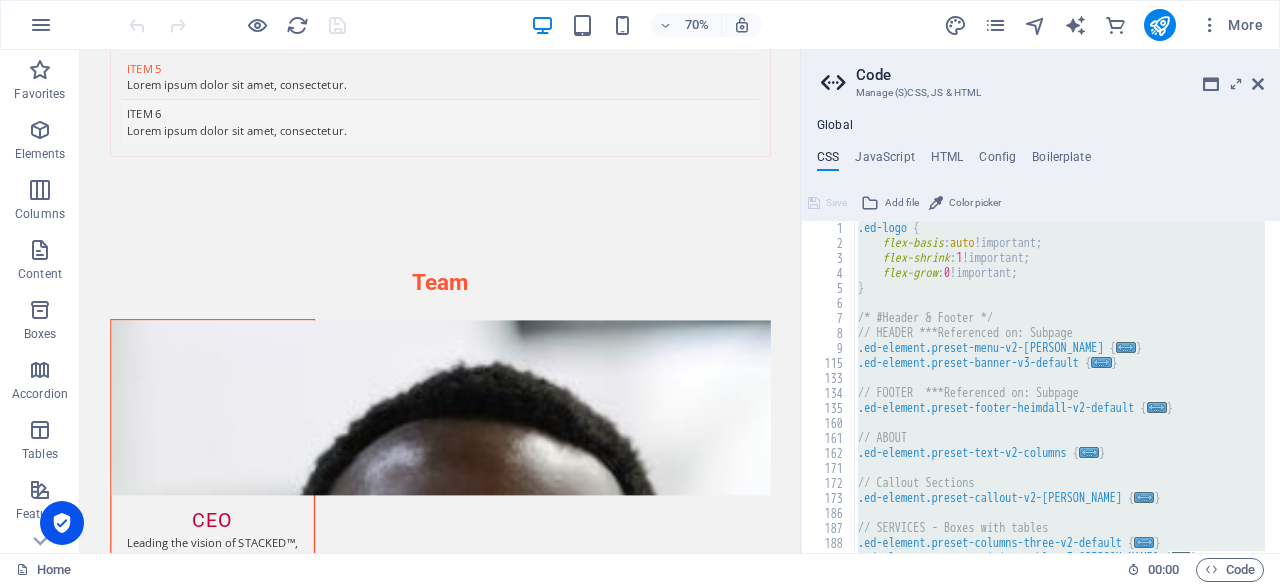 type 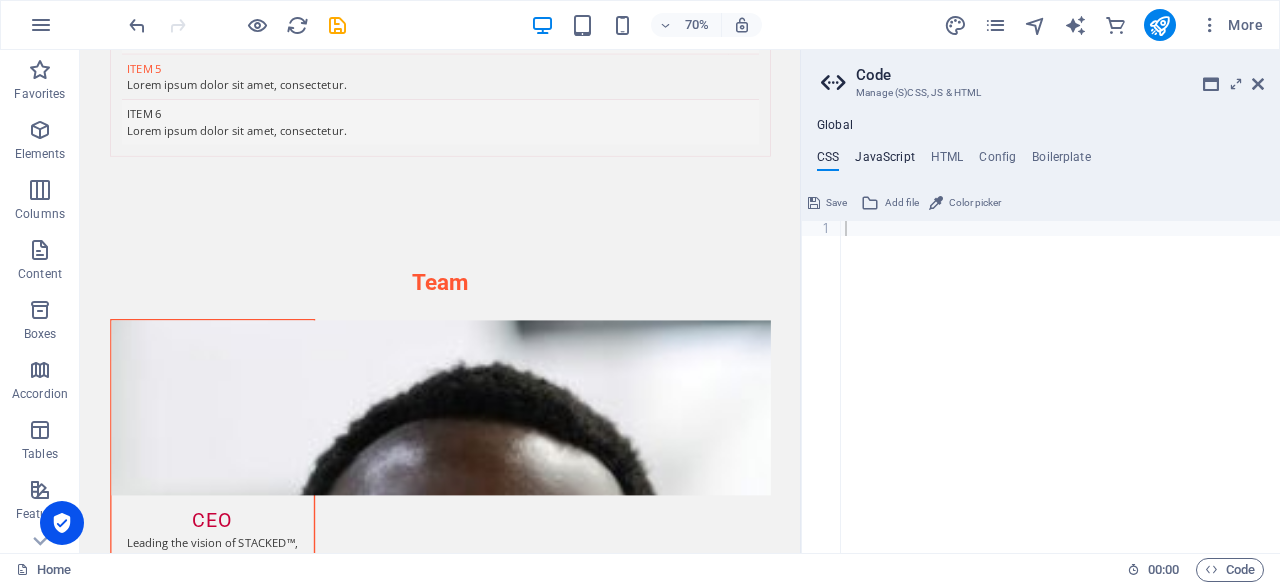 click on "JavaScript" at bounding box center (884, 161) 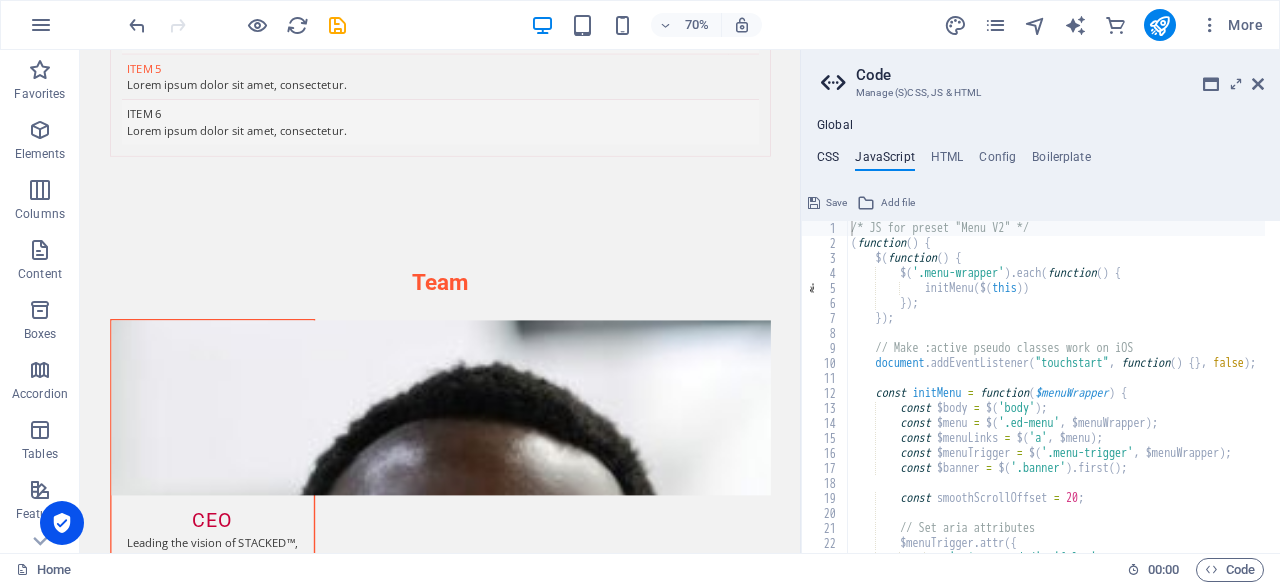 click on "CSS" at bounding box center [828, 161] 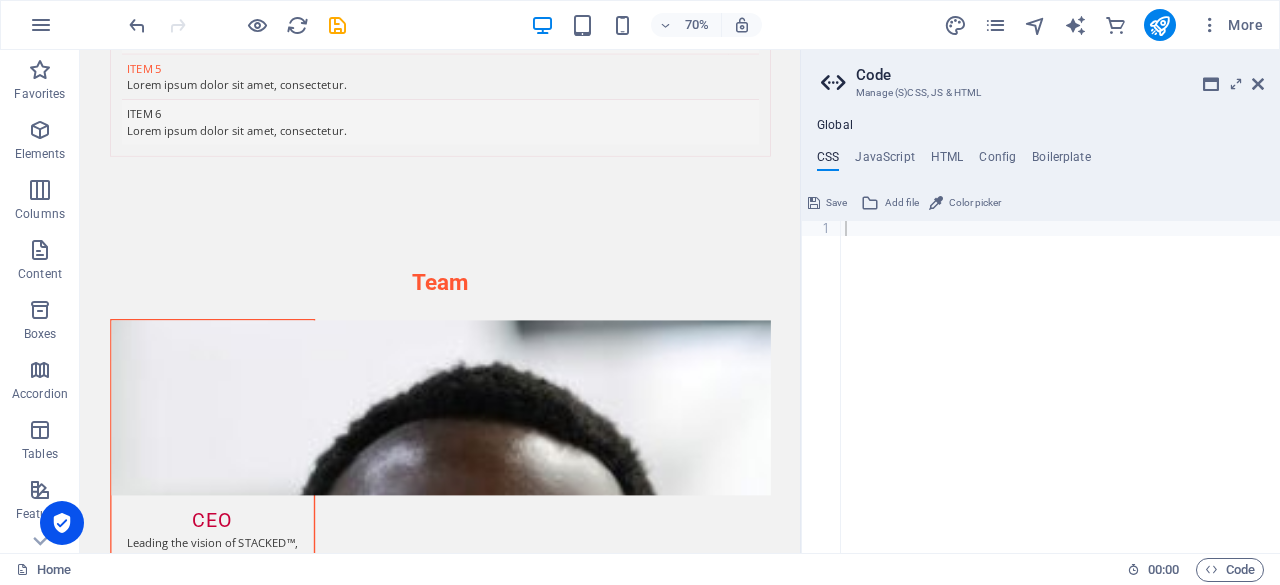 click on "Save" at bounding box center (836, 203) 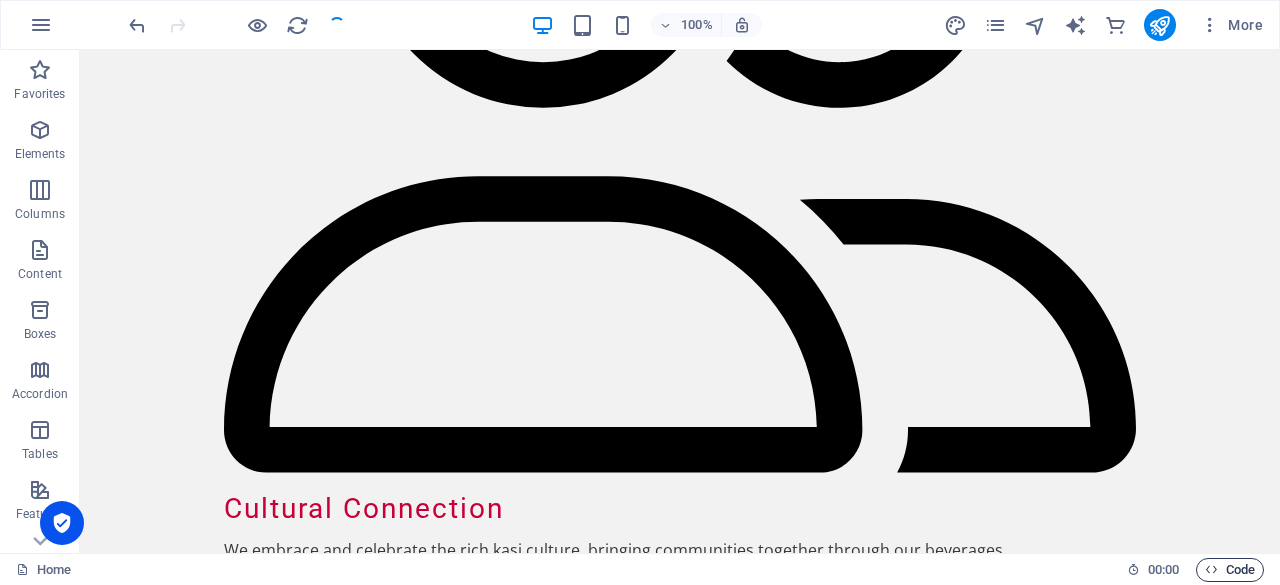 click at bounding box center [1211, 569] 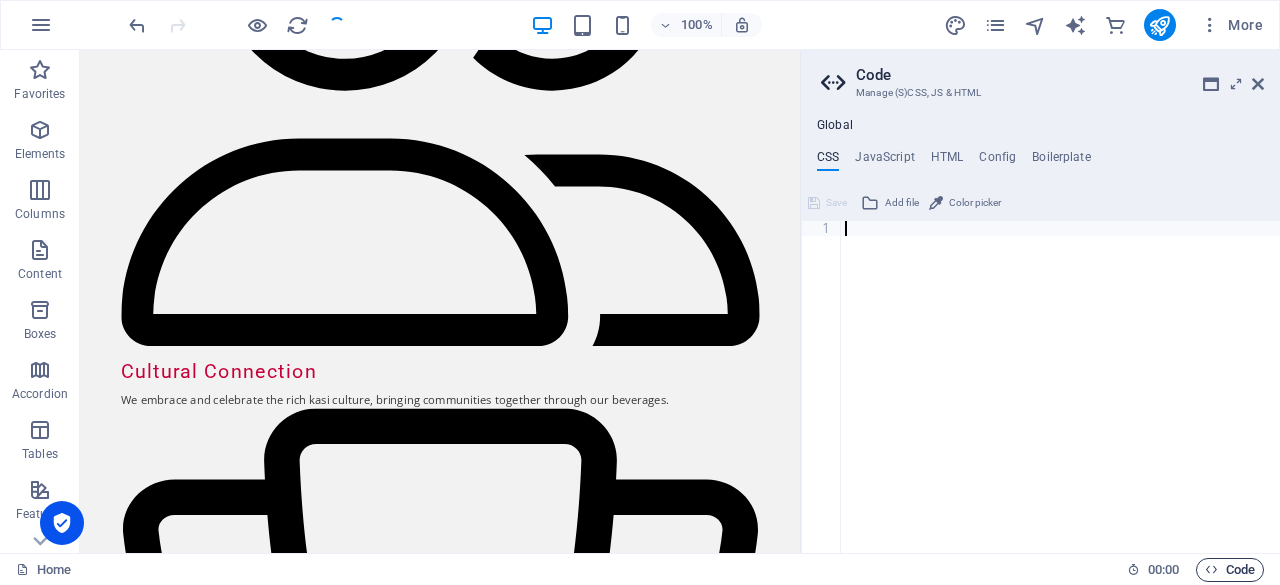 scroll, scrollTop: 4582, scrollLeft: 0, axis: vertical 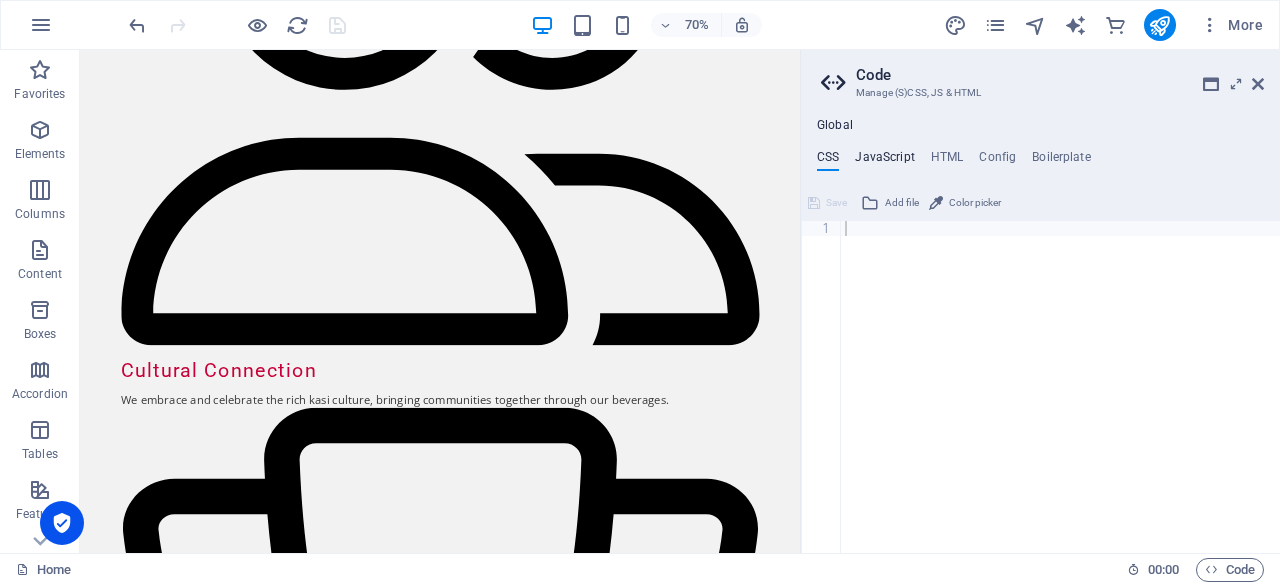 click on "JavaScript" at bounding box center [884, 161] 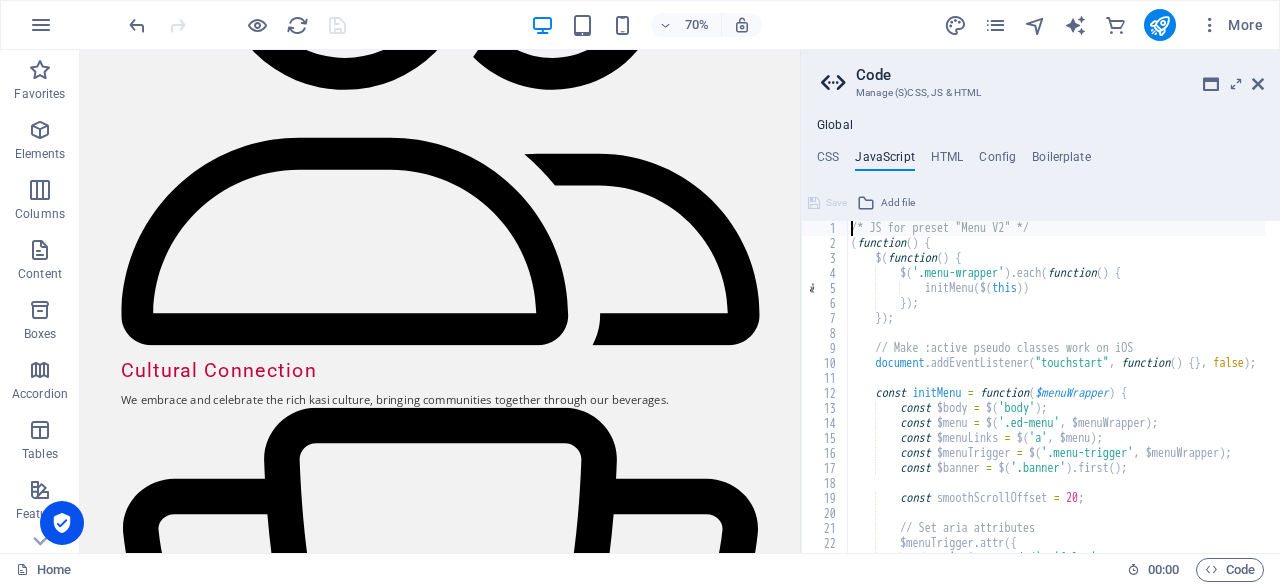 type on "})();
/* End JS for preset "Menu V2" */" 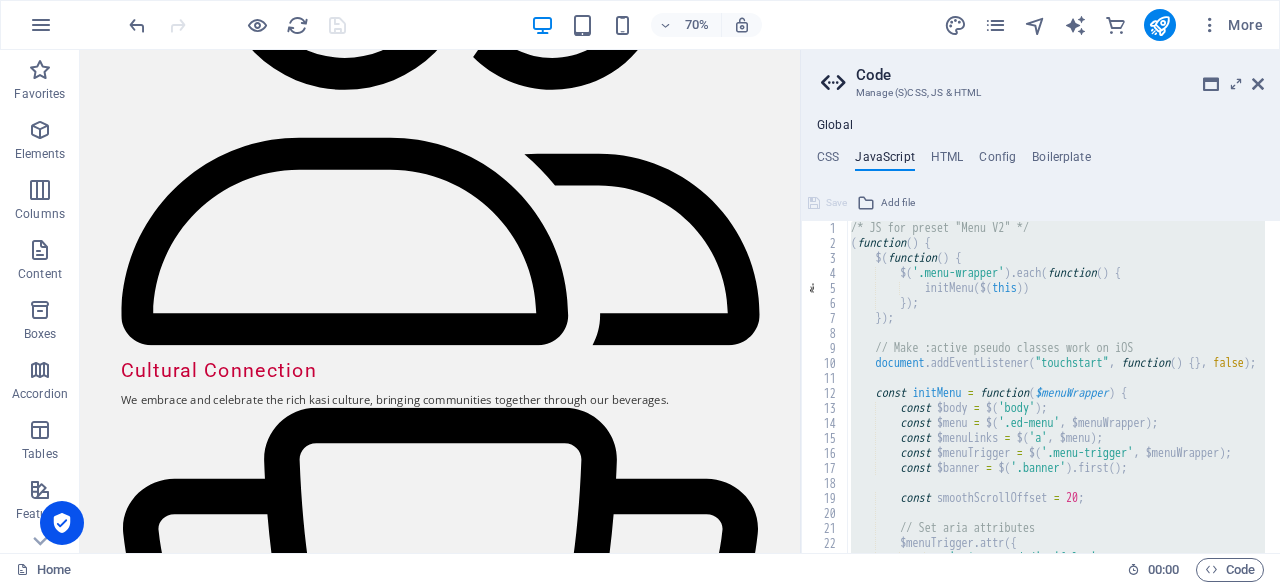 type 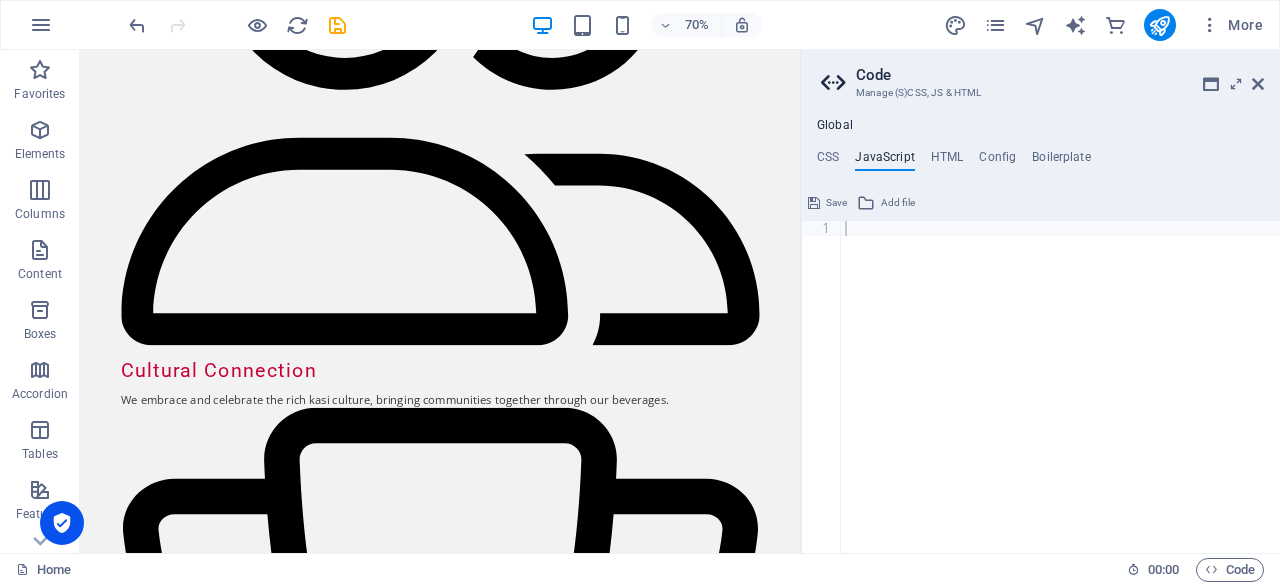 click on "Save" at bounding box center [836, 203] 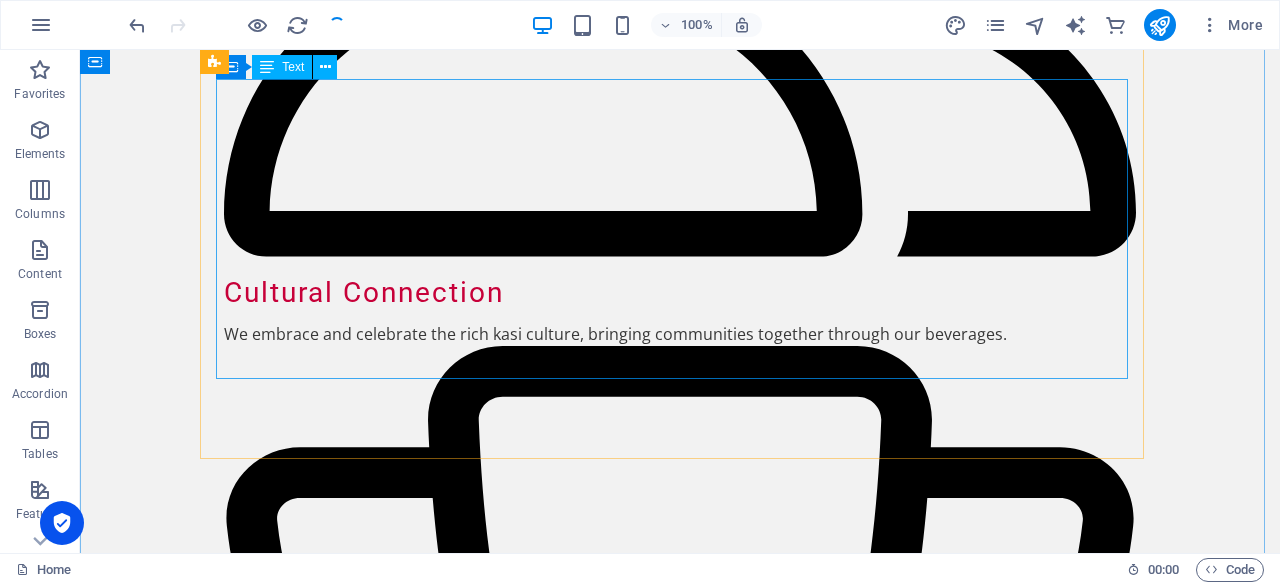 scroll, scrollTop: 4366, scrollLeft: 0, axis: vertical 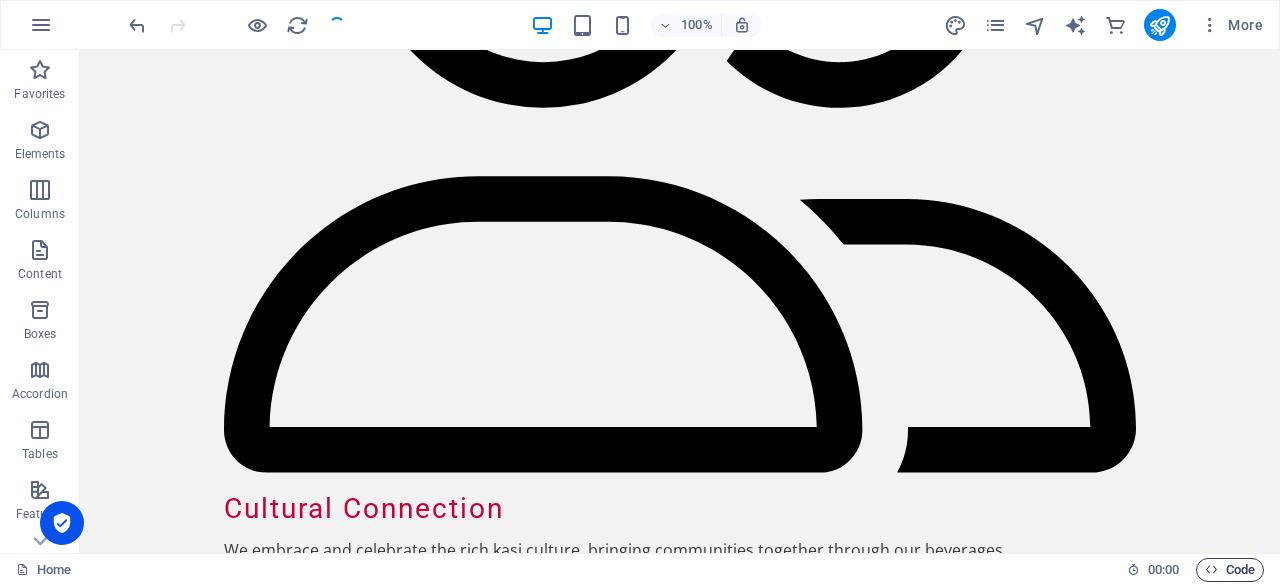 click on "Code" at bounding box center (1230, 570) 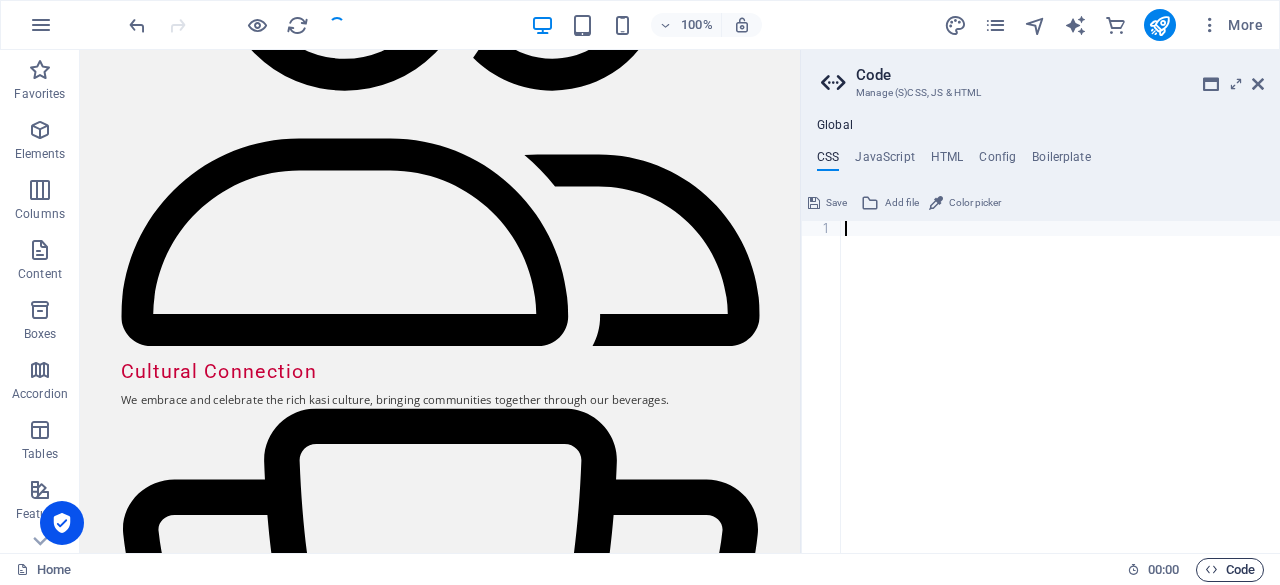 scroll, scrollTop: 4582, scrollLeft: 0, axis: vertical 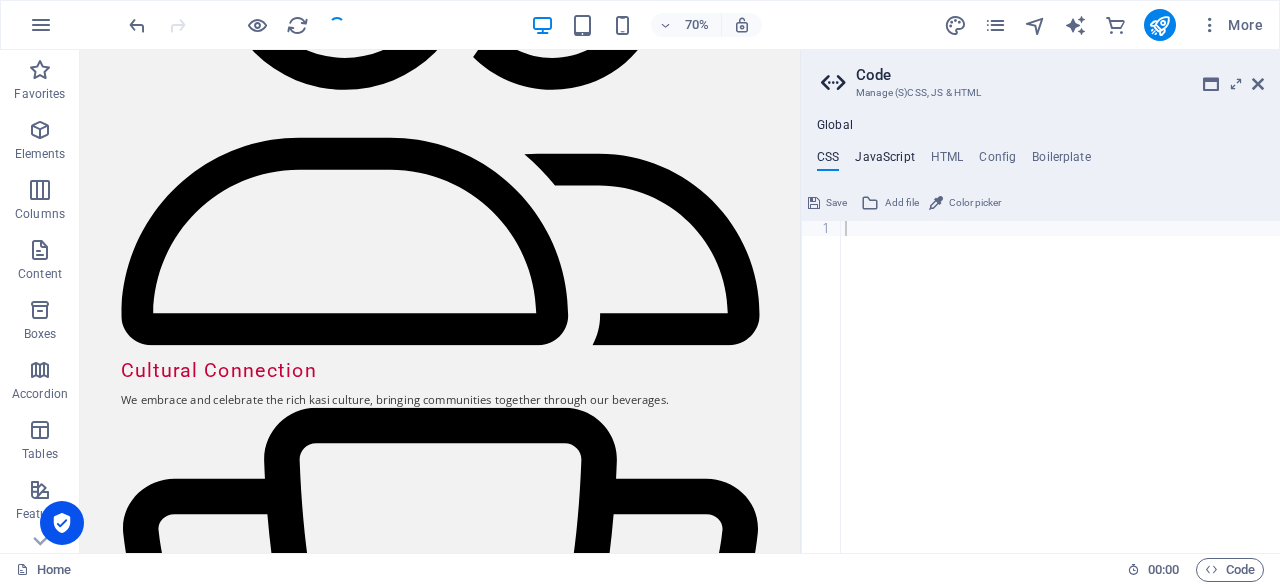 click on "JavaScript" at bounding box center (884, 161) 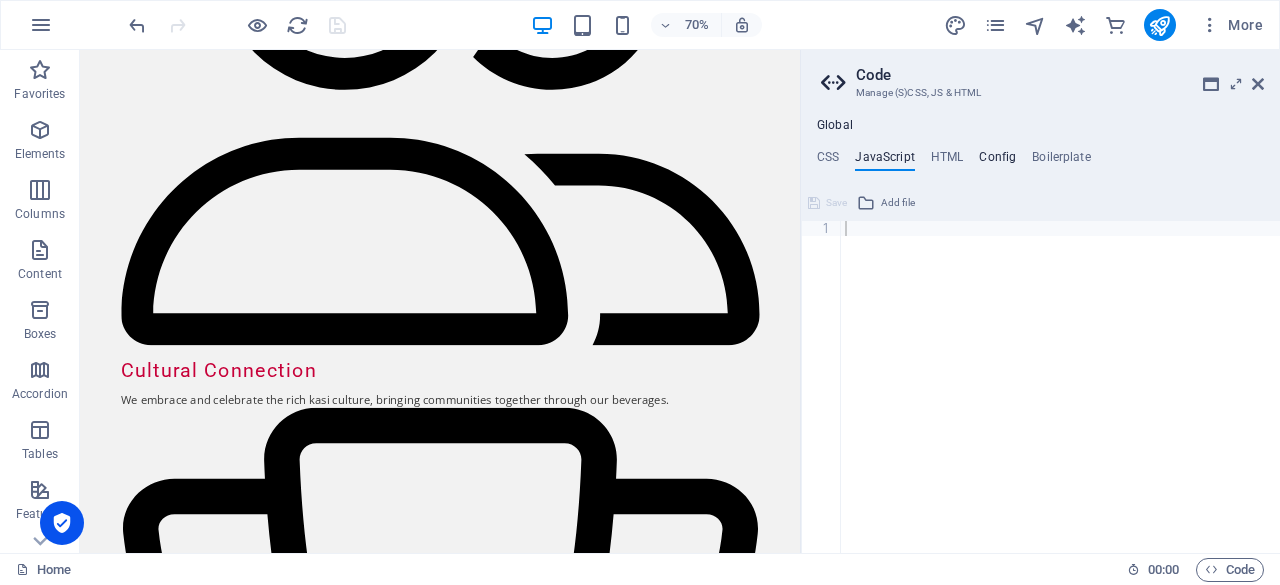 click on "Config" at bounding box center [997, 161] 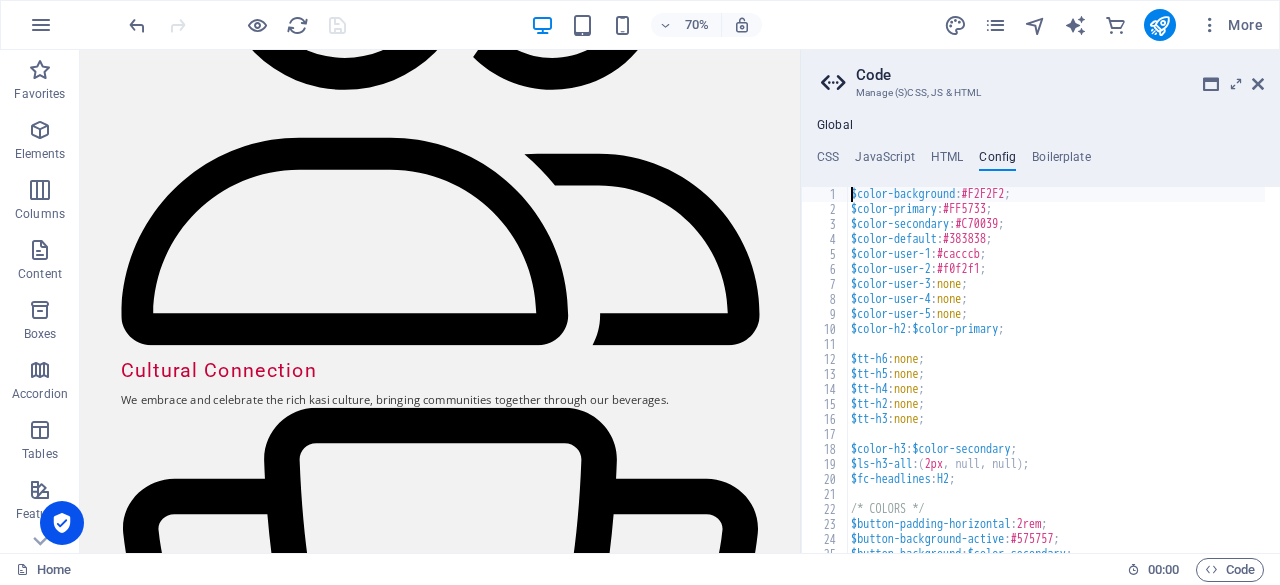 type on "}
}" 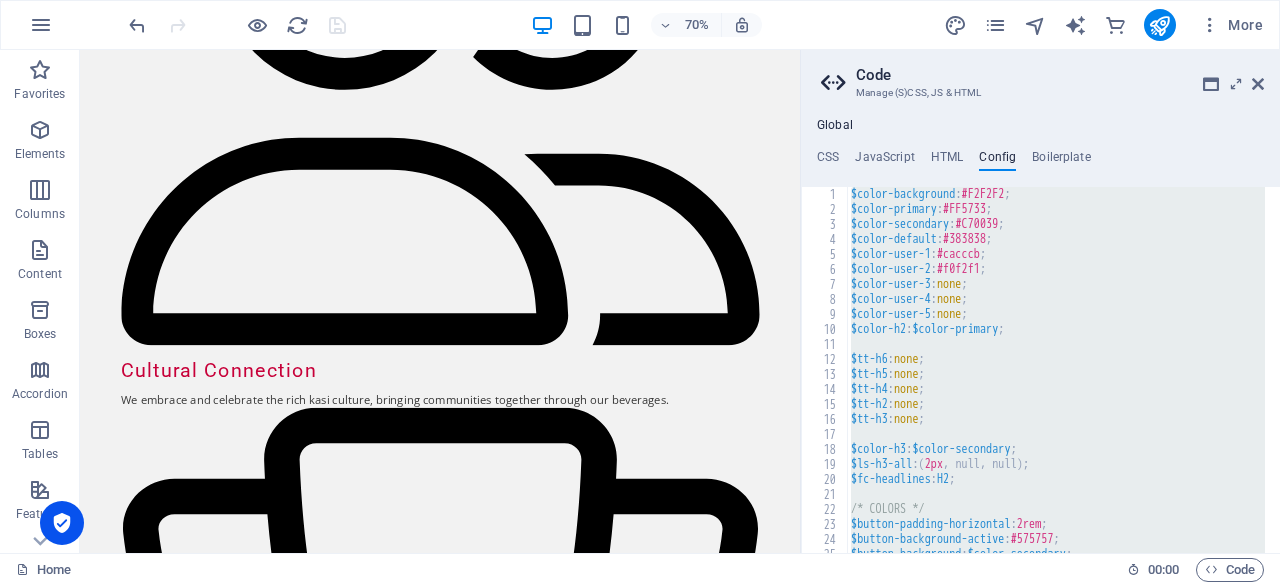type 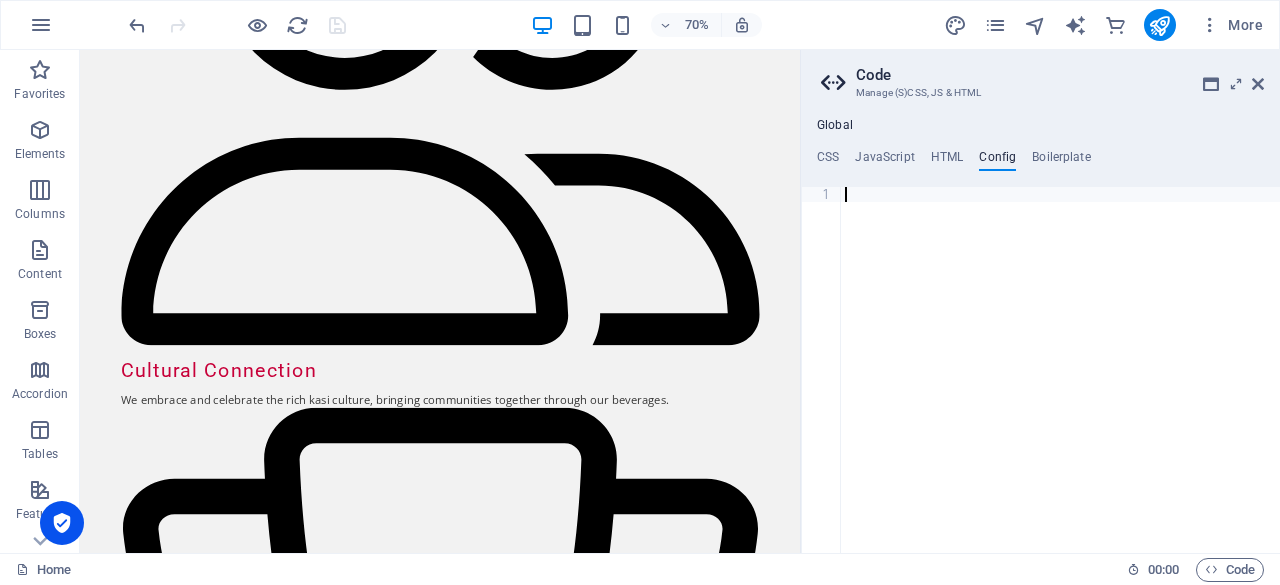 click at bounding box center (1060, 385) 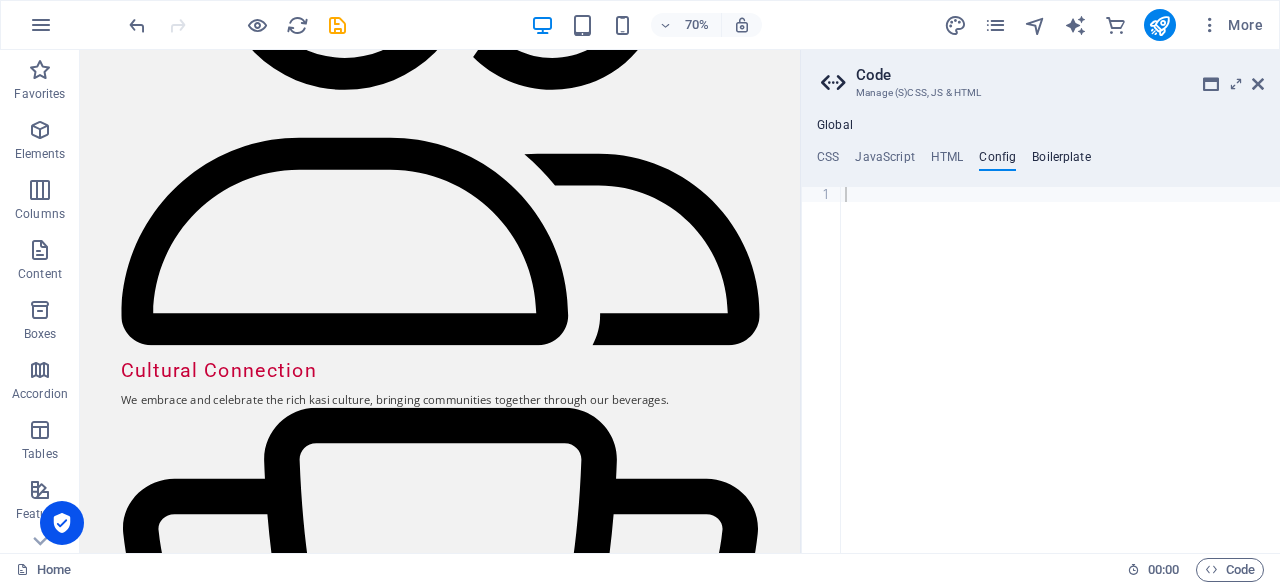 click on "Boilerplate" at bounding box center (1061, 161) 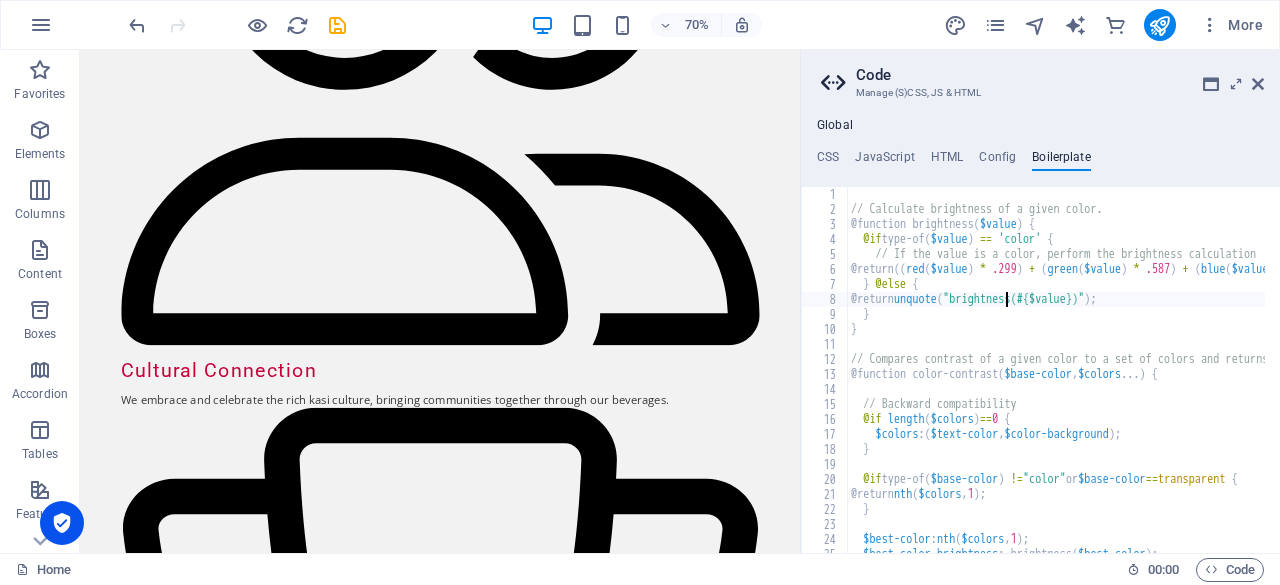 click on "// Calculate brightness of a given color. @function brightness ( $value )   {    @if  type-of ( $value )   ==   'color'   {      // If the value is a color, perform the brightness calculation     @return  (( red ( $value )   *   .299 )   +   ( green ( $value )   *   .587 )   +   ( blue ( $value )   *   .114 ))  /  255   *   100% ;    }   @else   {     @return  unquote ( "brightness(#{$value})" ) ;    } } // Compares contrast of a given color to a set of colors and returns whichever is most "contrasty" @function color-contrast ( $base-color ,  $colors ... )   {    // Backward compatibility    @if   length ( $colors ) == 0   {      $colors :  ( $text-color ,  $color-background ) ;    }    @if  type-of ( $base-color )   != "color" or  $base-color == transparent   {     @return  nth ( $colors ,  1 ) ;    }    $best-color :  nth ( $colors ,  1 ) ;    $best-color-brightness : brightness ( $best-color ) ;" at bounding box center (1740, 377) 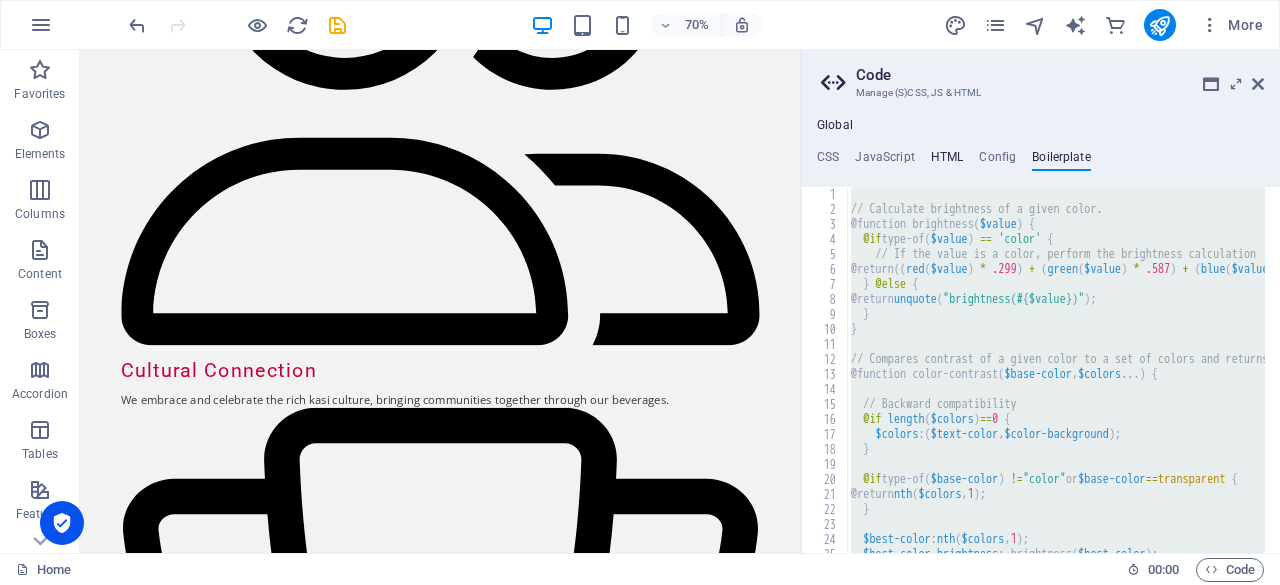 click on "HTML" at bounding box center [947, 161] 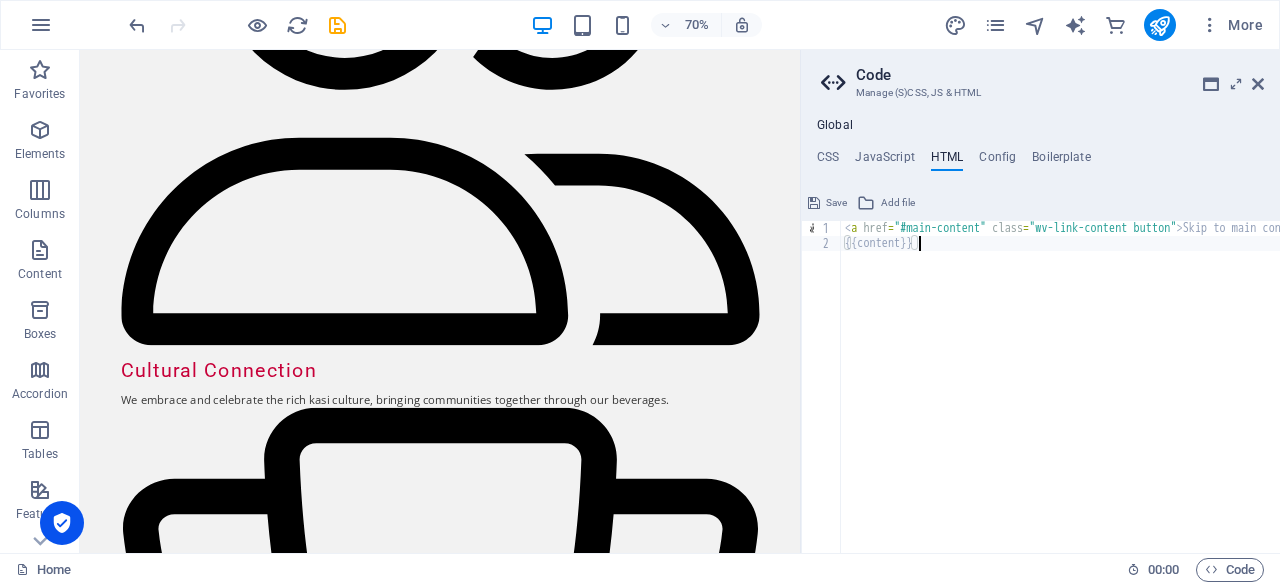 click on "< a   href = "#main-content"   class = "wv-link-content button" > Skip to main content </ a > {{content}}" at bounding box center (1111, 394) 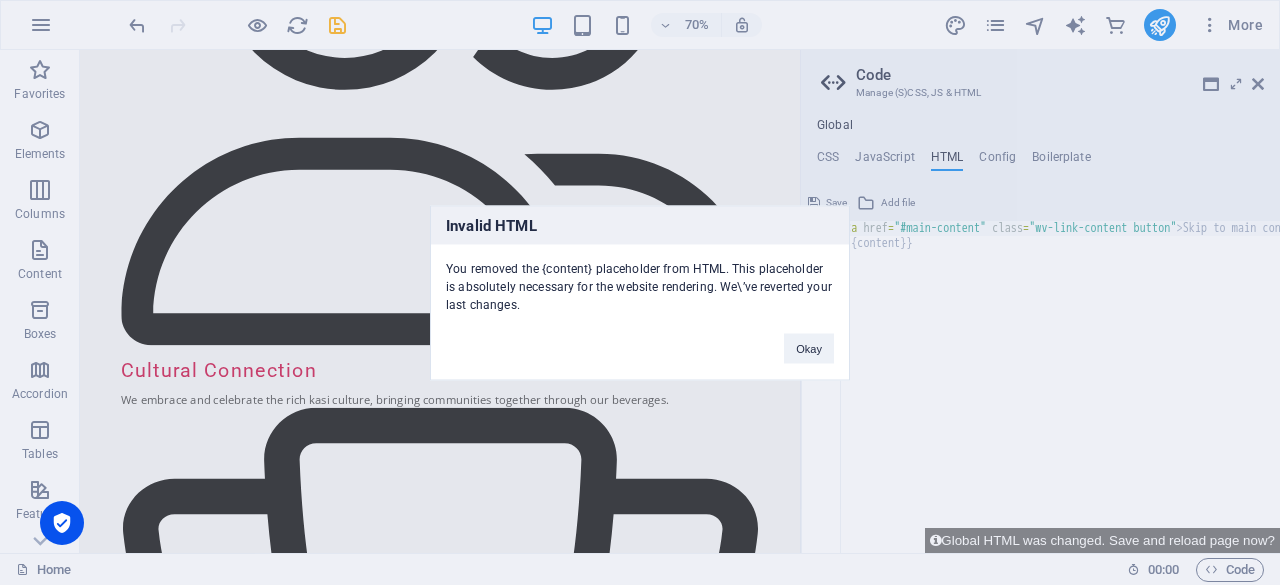 type 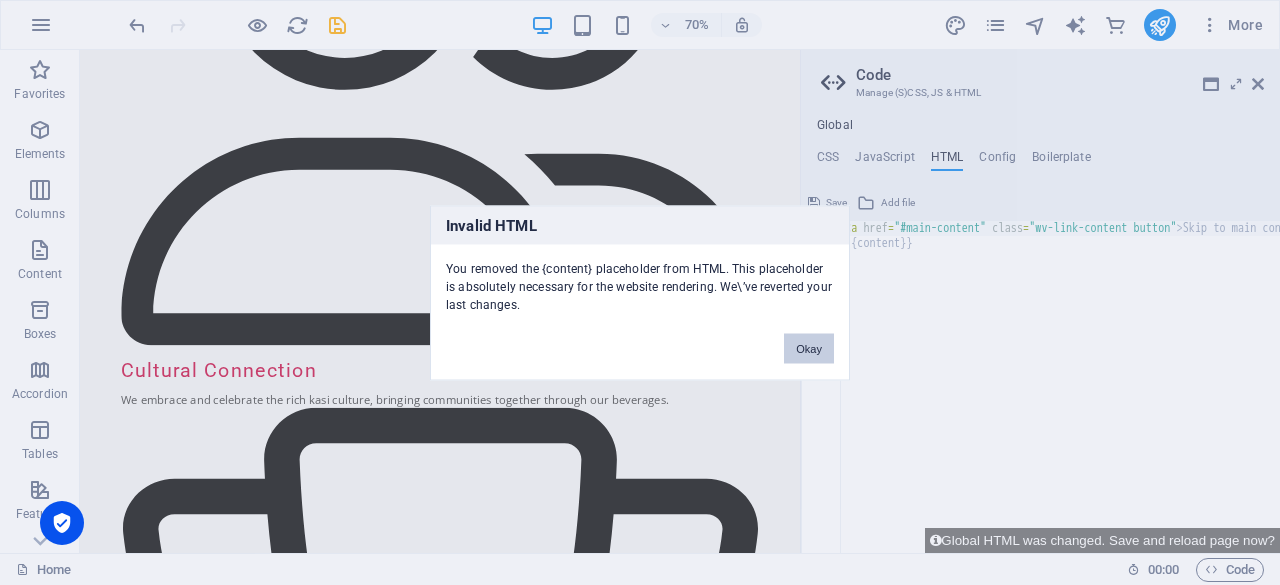 click on "Okay" at bounding box center (809, 348) 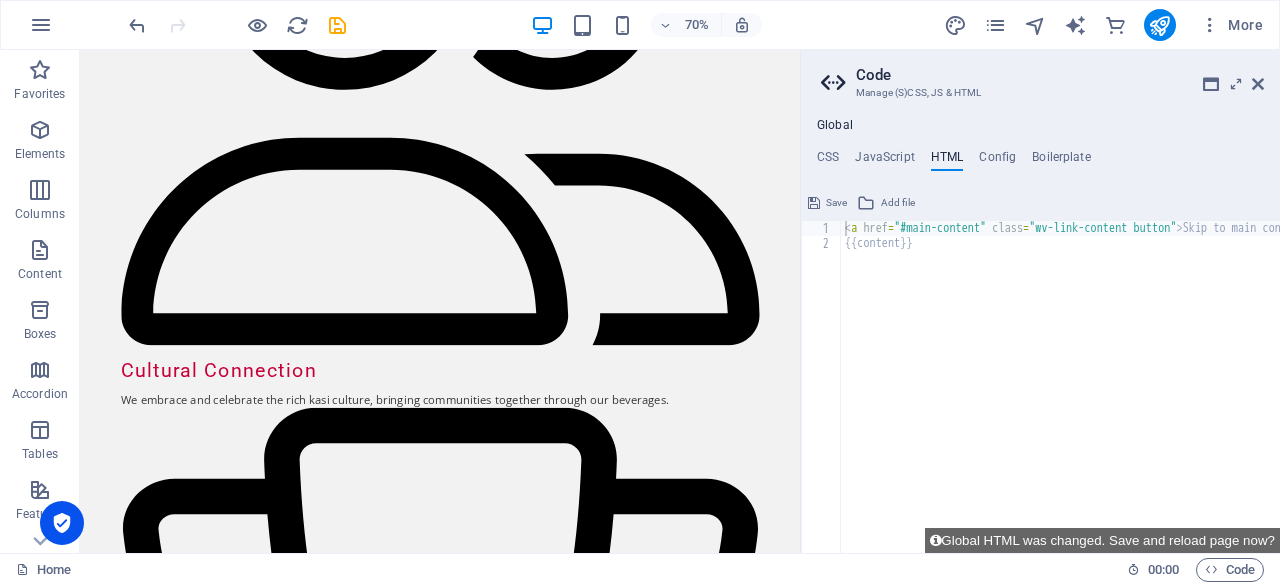 type on "{{content}}" 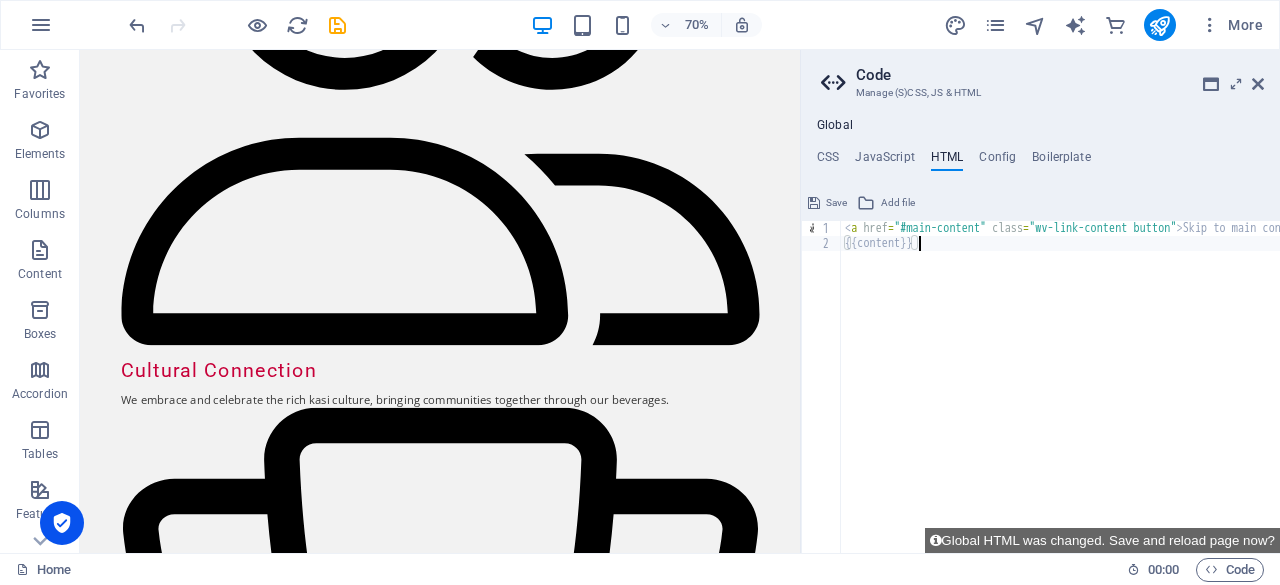 click on "< a   href = "#main-content"   class = "wv-link-content button" > Skip to main content </ a > {{content}}" at bounding box center [1111, 394] 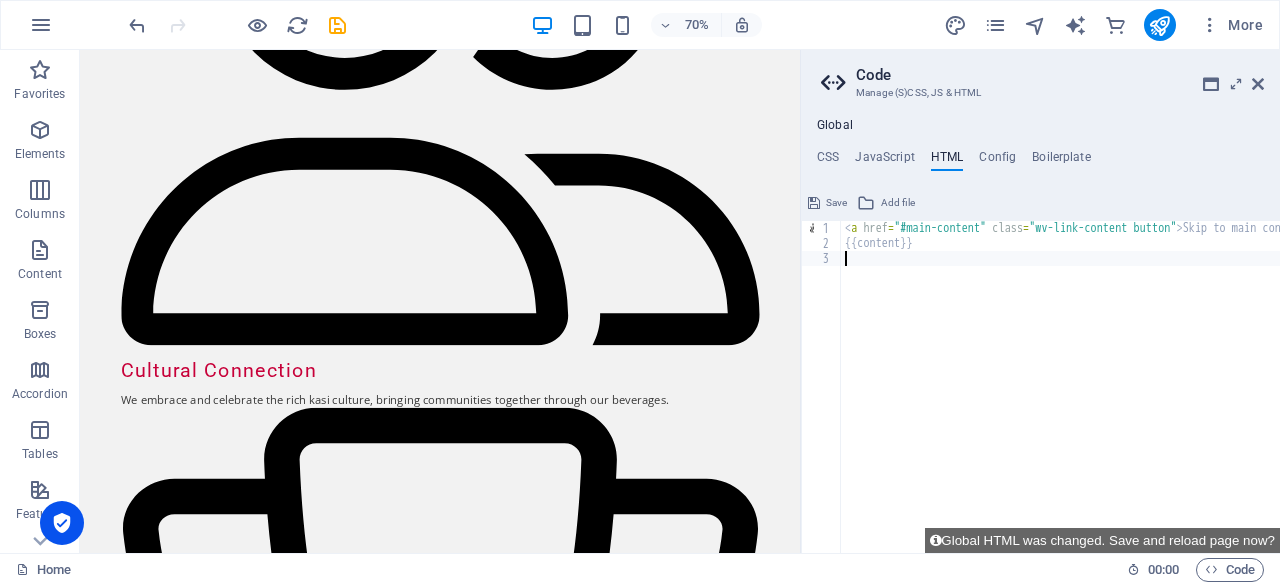 paste on "<a href="#main-content" class="wv-link-content button">Skip to main content</a>" 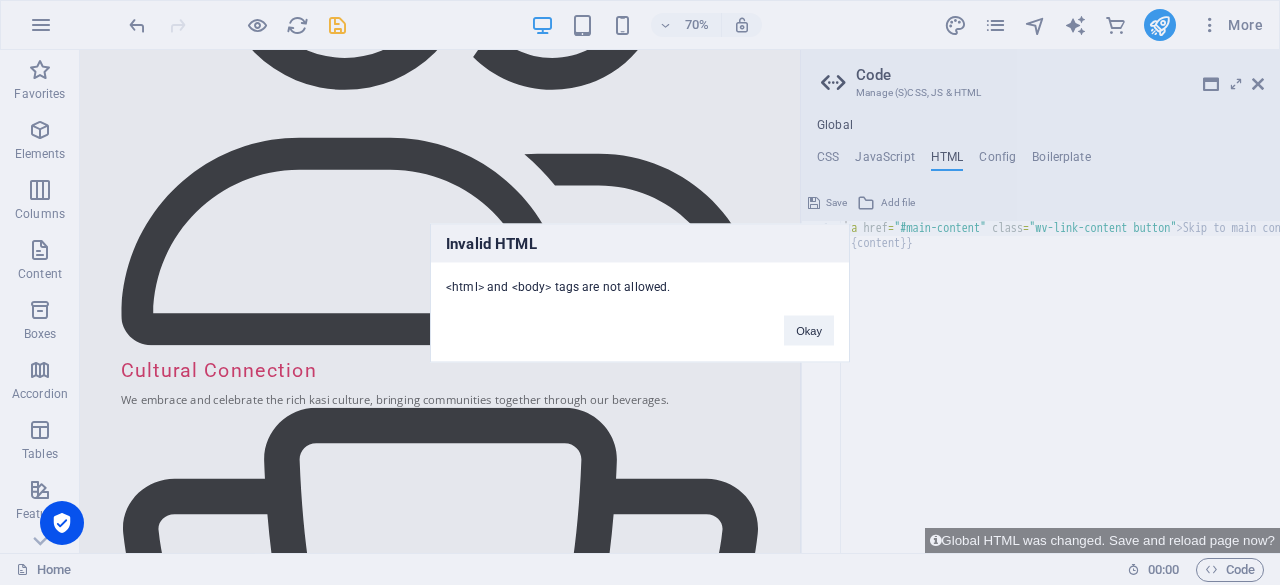 type 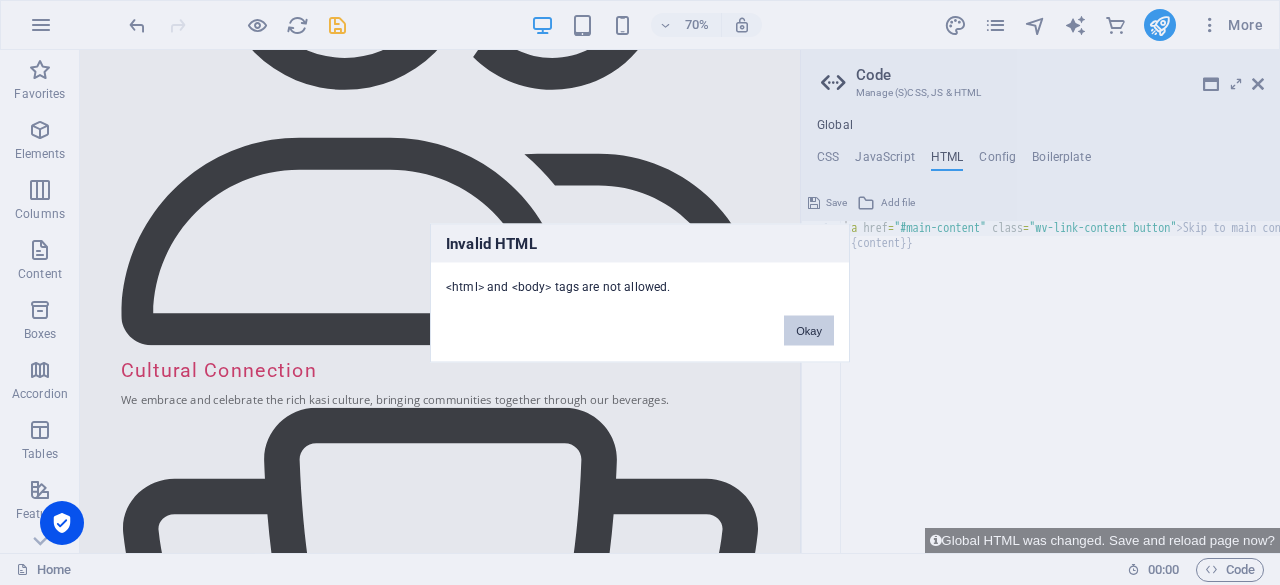 click on "Okay" at bounding box center (809, 330) 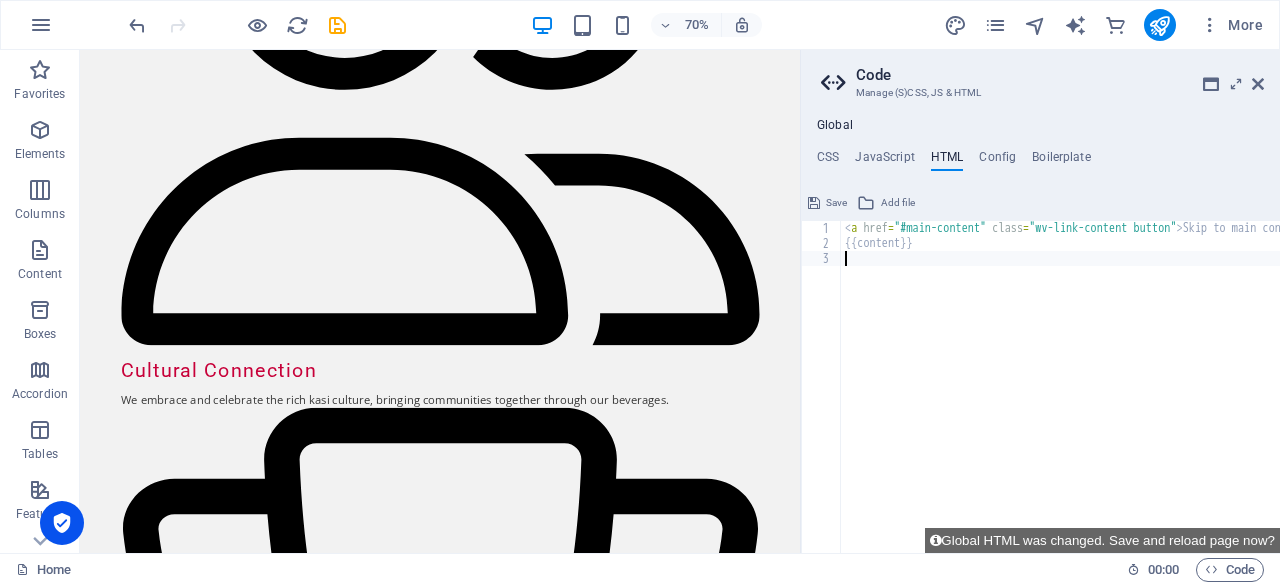 click on "< a   href = "#main-content"   class = "wv-link-content button" > Skip to main content </ a > {{content}}" at bounding box center [1111, 394] 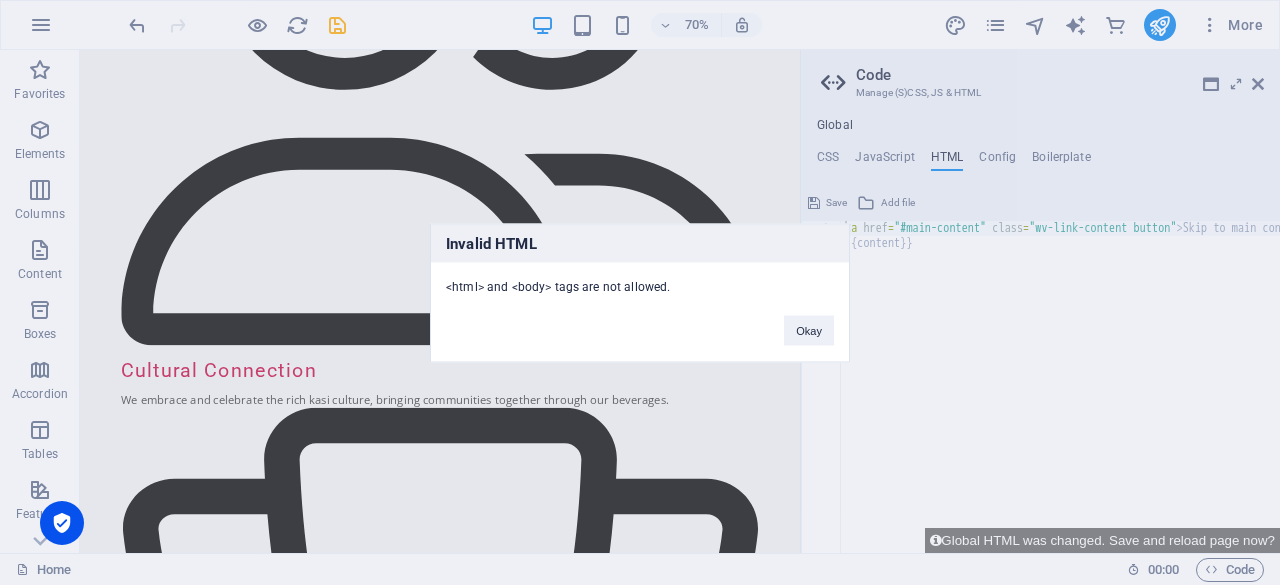 type 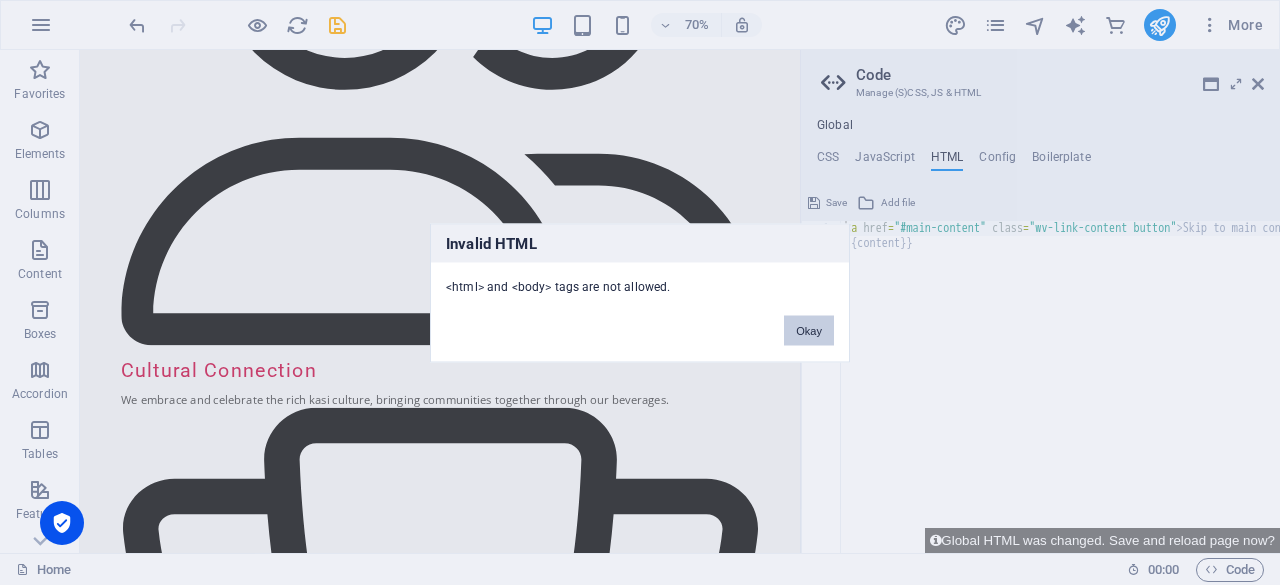 click on "Okay" at bounding box center [809, 330] 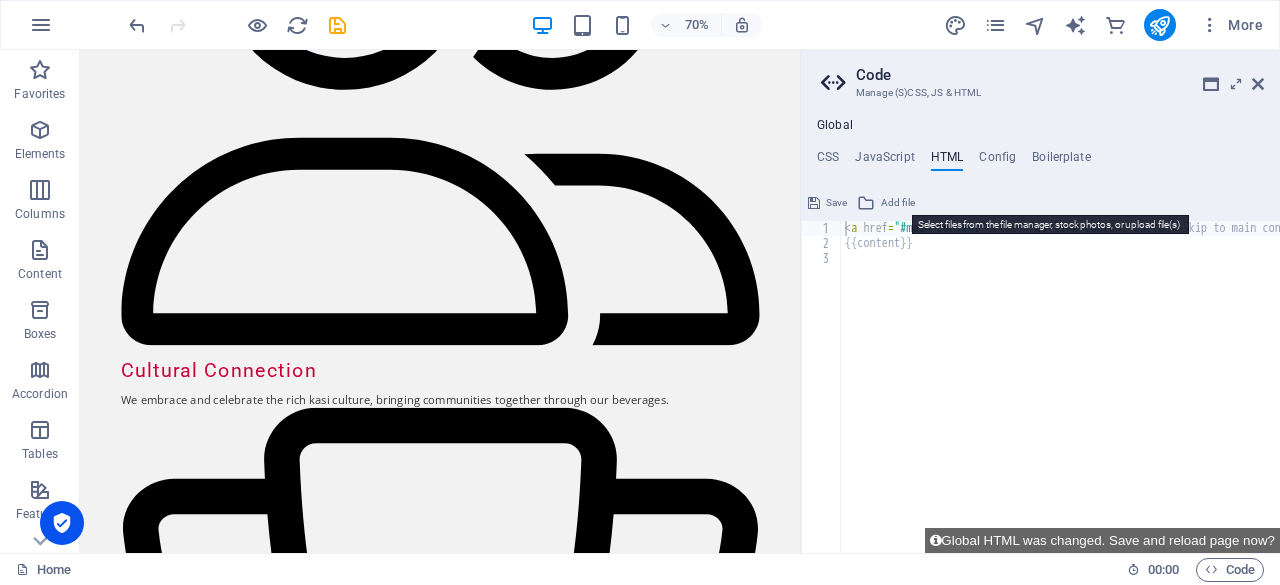 click on "Add file" at bounding box center (898, 203) 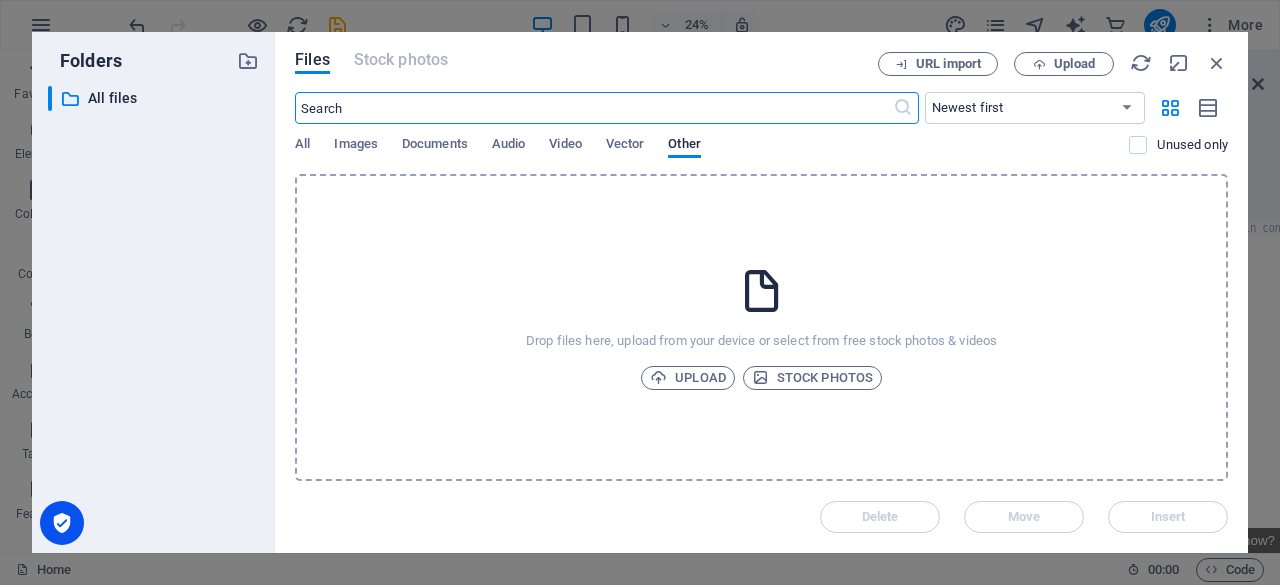 scroll, scrollTop: 5958, scrollLeft: 0, axis: vertical 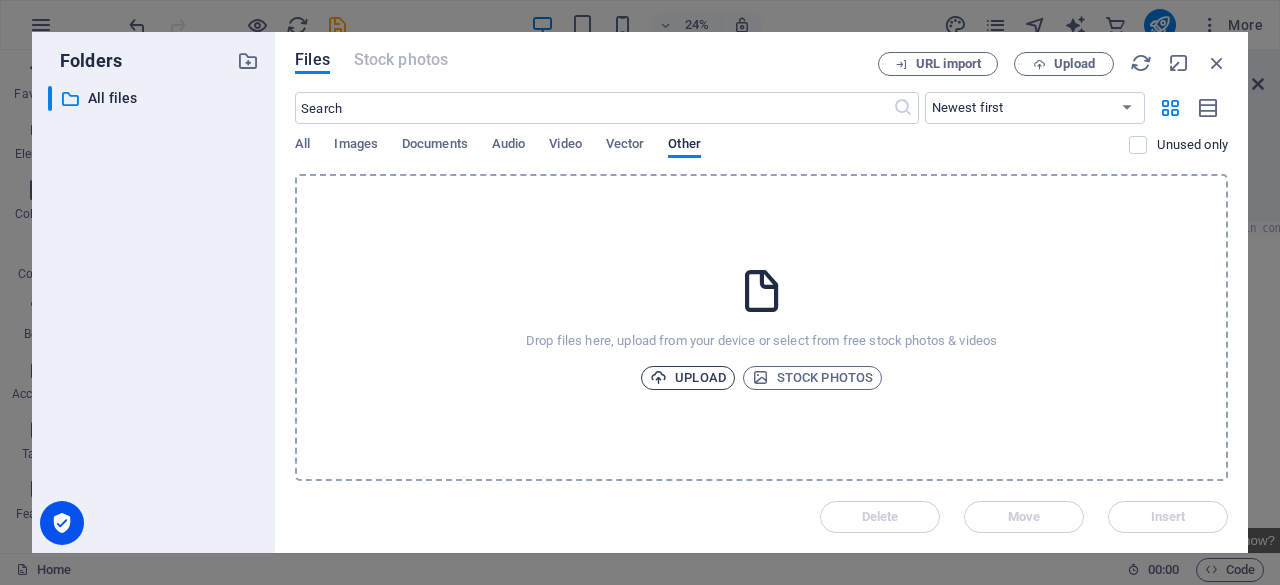 click on "Upload" at bounding box center (688, 378) 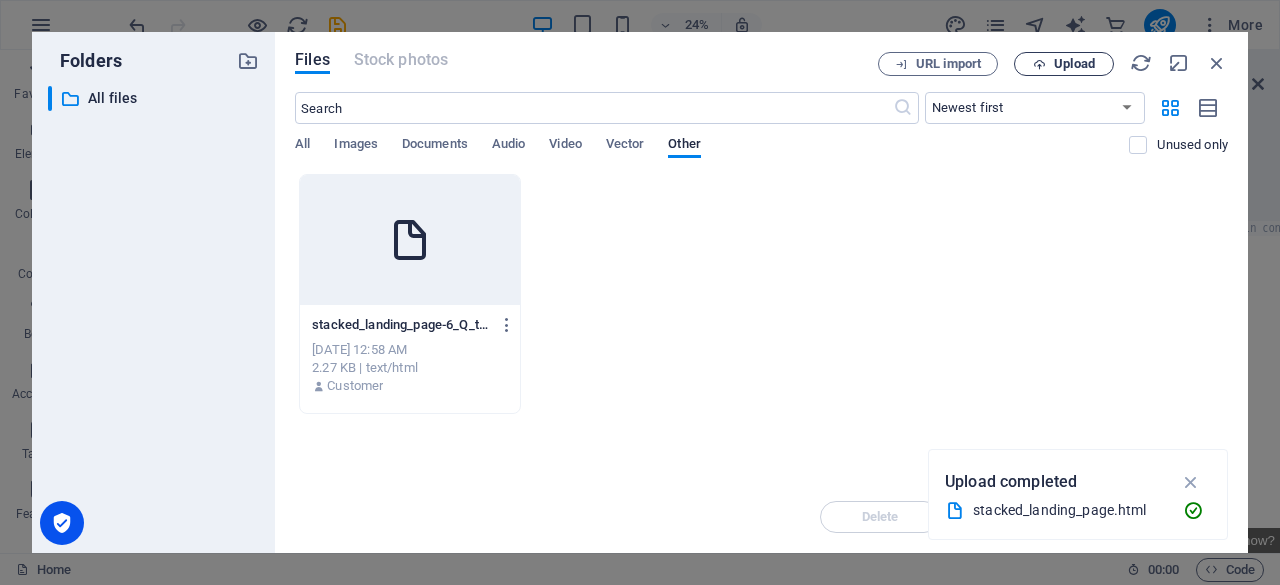 click on "Upload" at bounding box center (1074, 64) 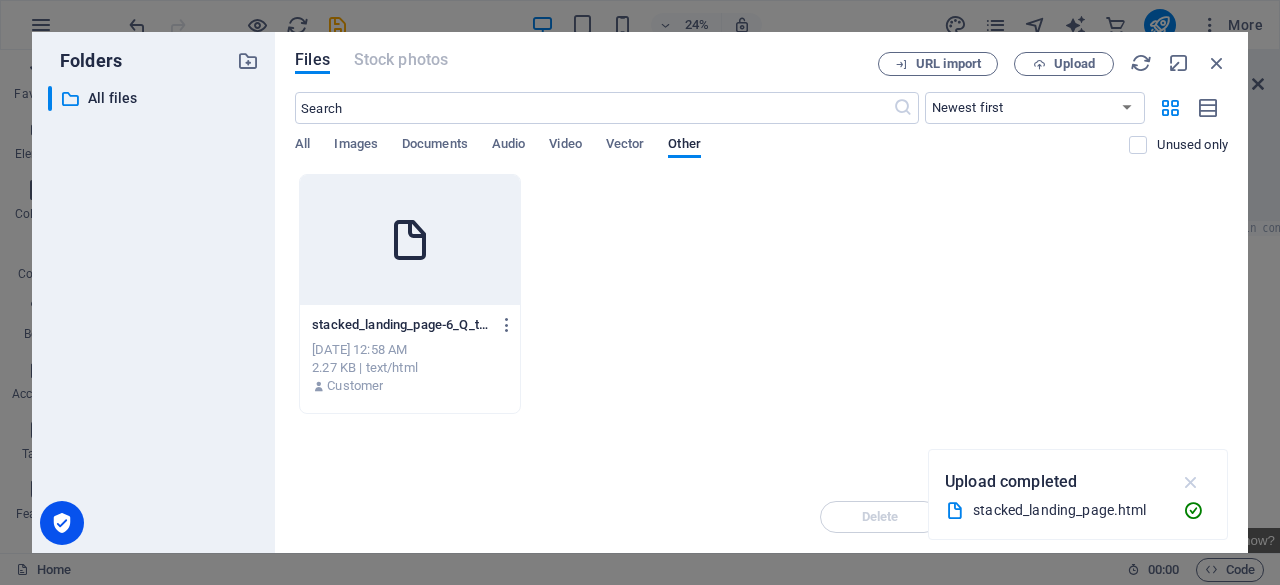 click at bounding box center [1191, 482] 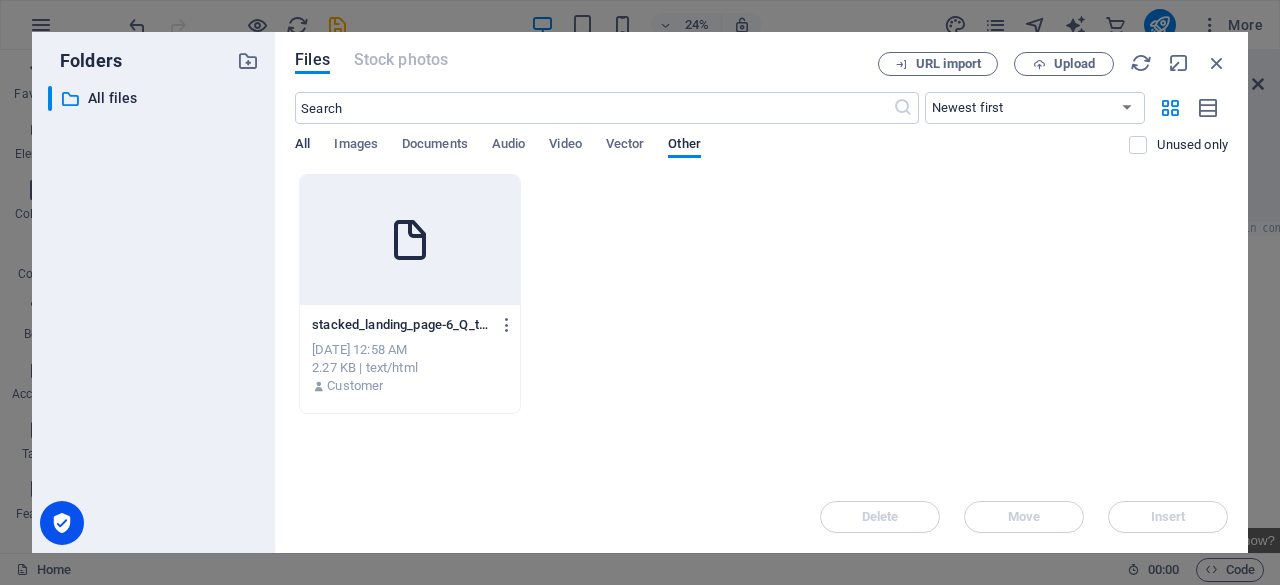 click on "All" at bounding box center [302, 146] 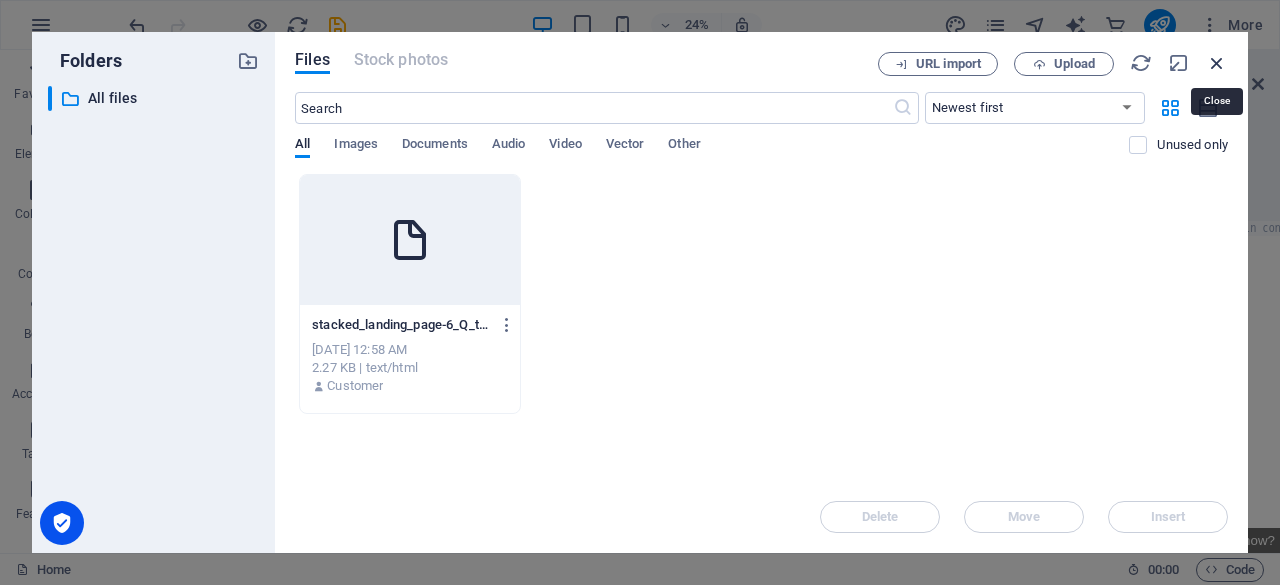click at bounding box center (1217, 63) 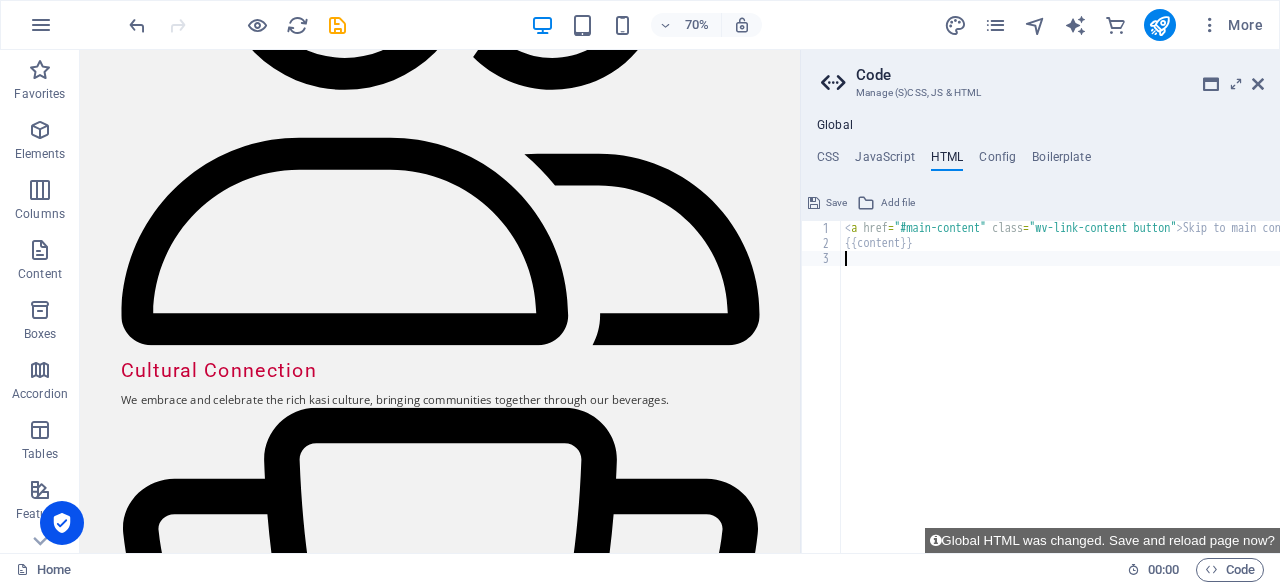 click on "< a   href = "#main-content"   class = "wv-link-content button" > Skip to main content </ a > {{content}}" at bounding box center (1111, 394) 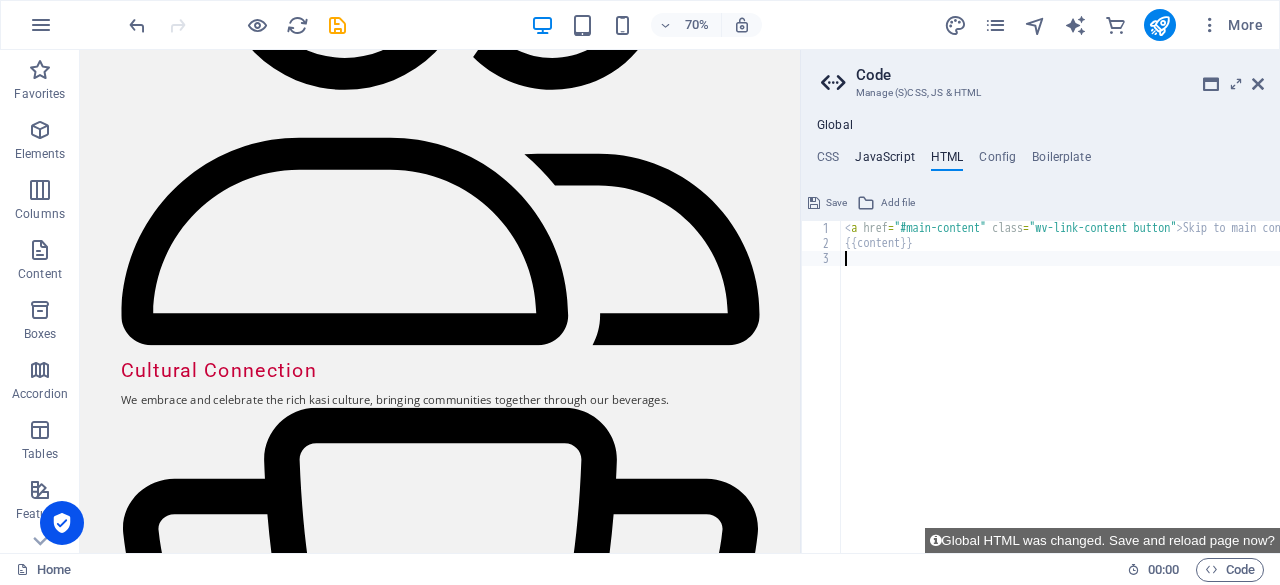 click on "JavaScript" at bounding box center [884, 161] 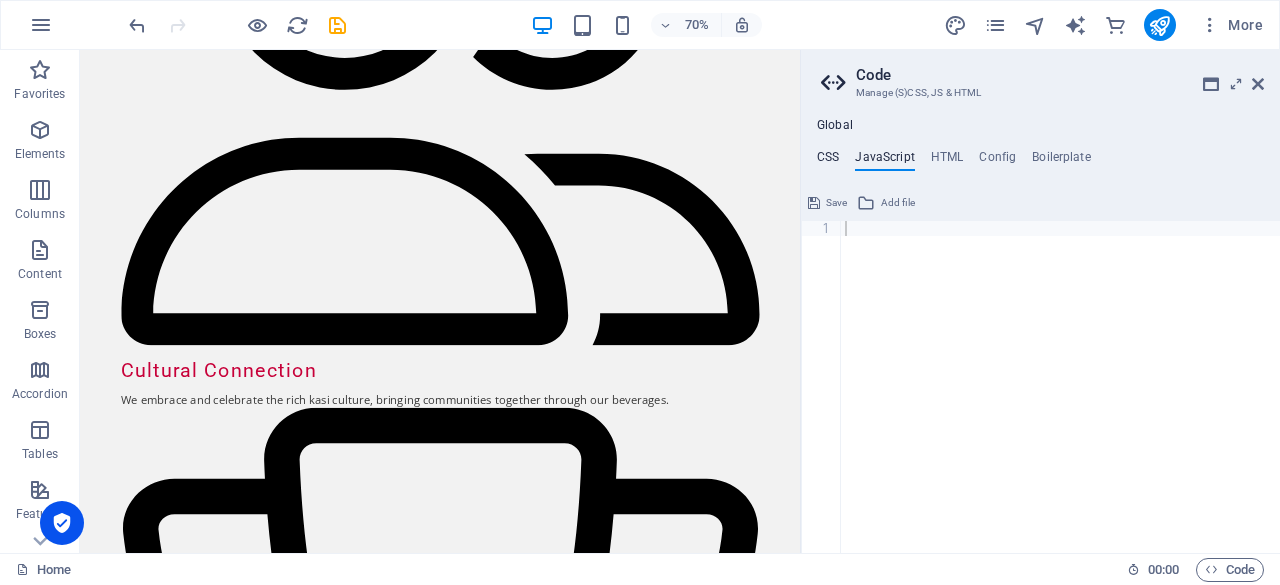 click on "CSS" at bounding box center (828, 161) 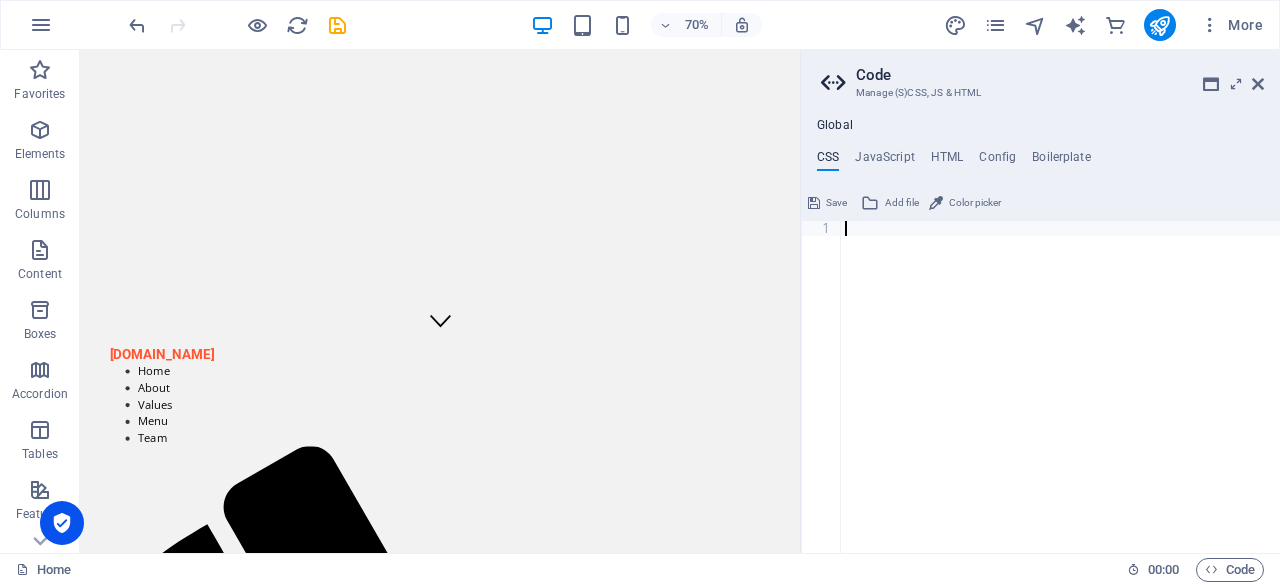 scroll, scrollTop: 178, scrollLeft: 0, axis: vertical 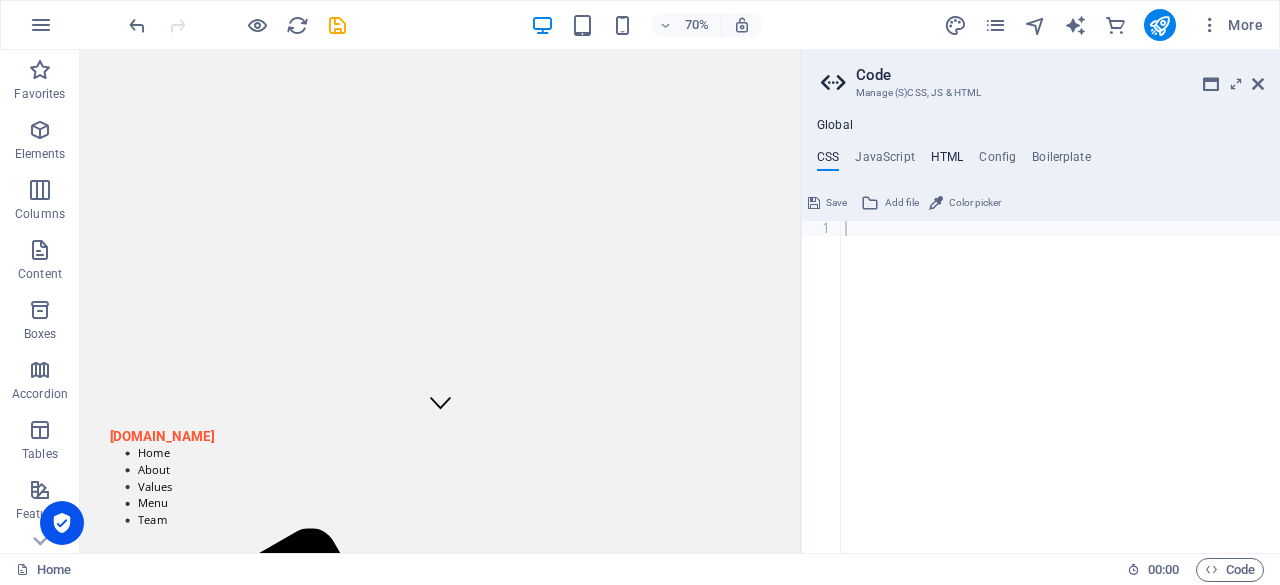 click on "HTML" at bounding box center [947, 161] 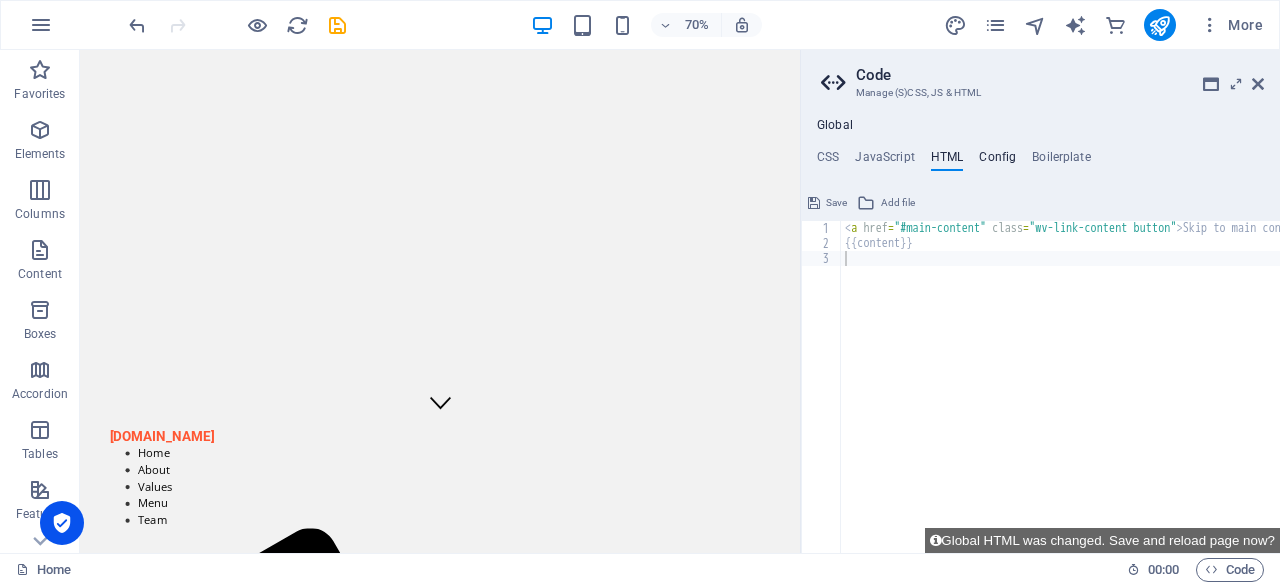 click on "Config" at bounding box center (997, 161) 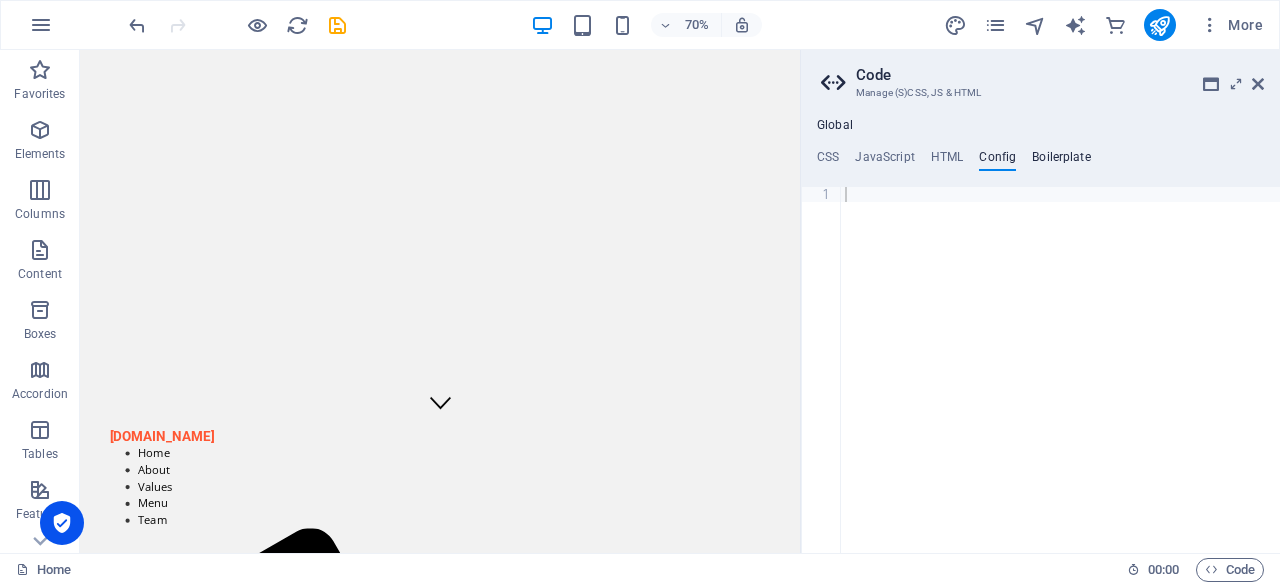 click on "Boilerplate" at bounding box center (1061, 161) 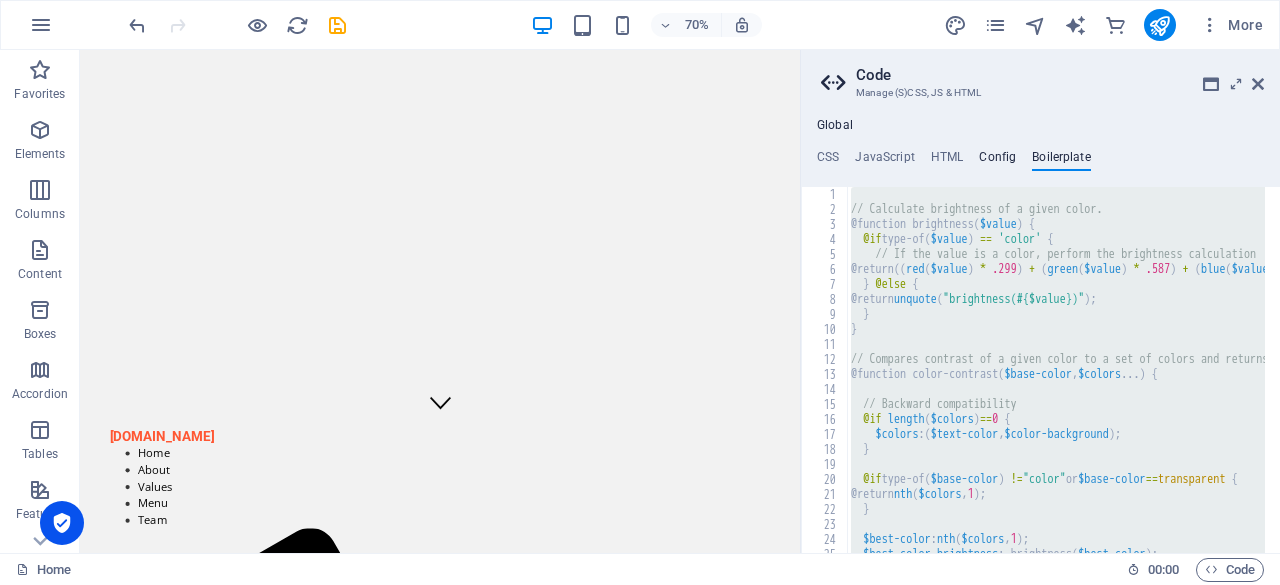 click on "Config" at bounding box center [997, 161] 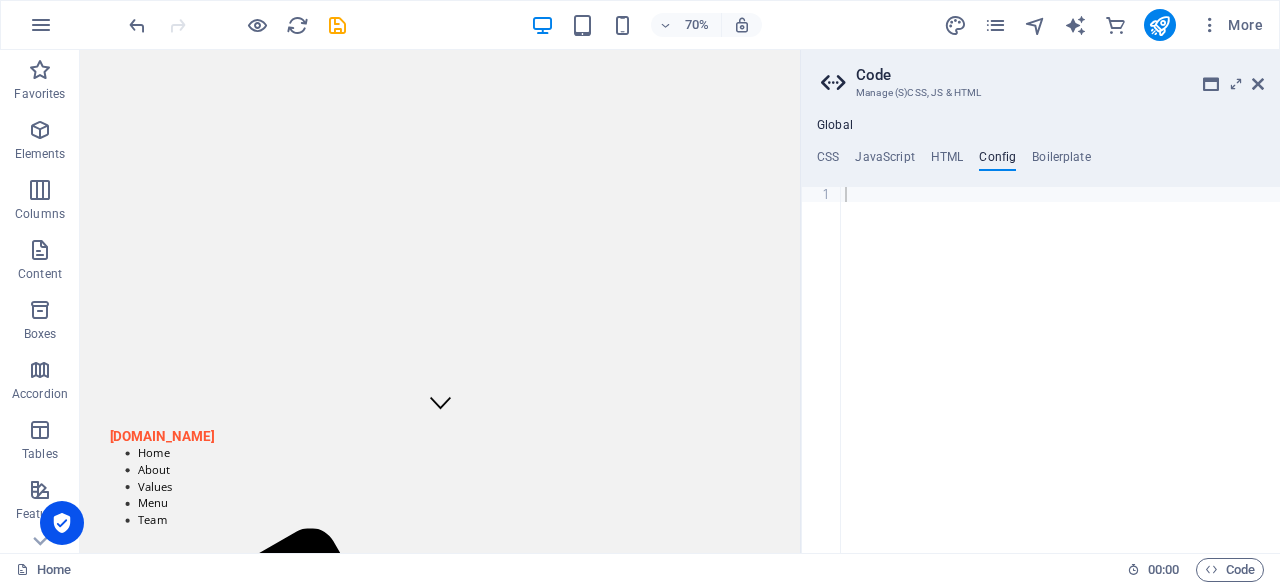 click on "CSS JavaScript HTML Config Boilerplate" at bounding box center (1040, 161) 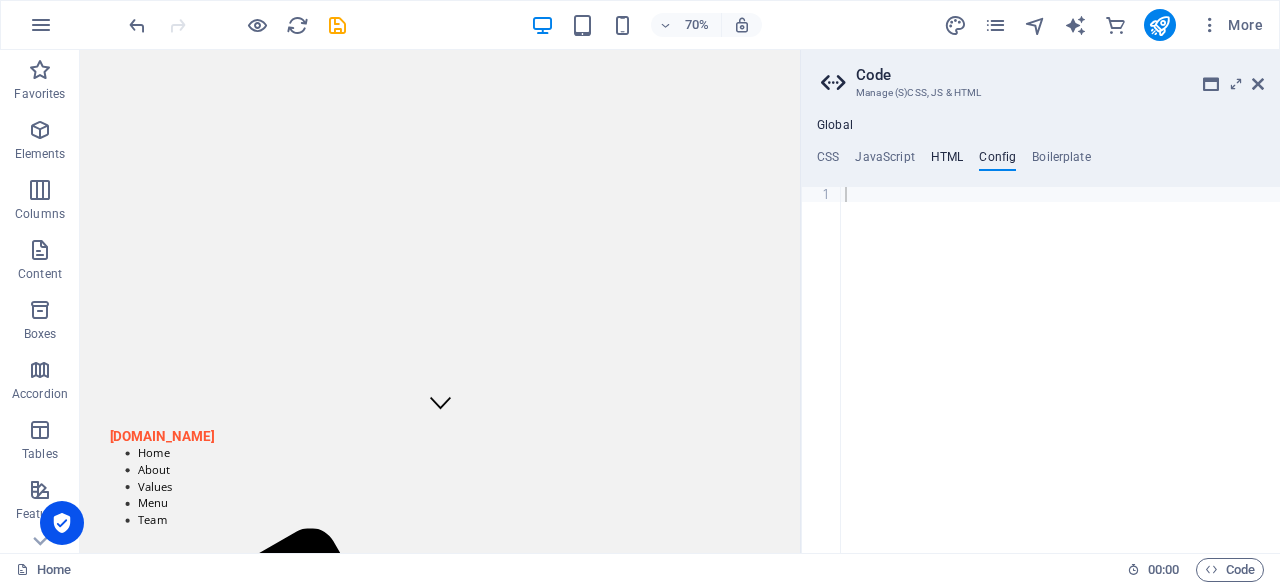 click on "HTML" at bounding box center [947, 161] 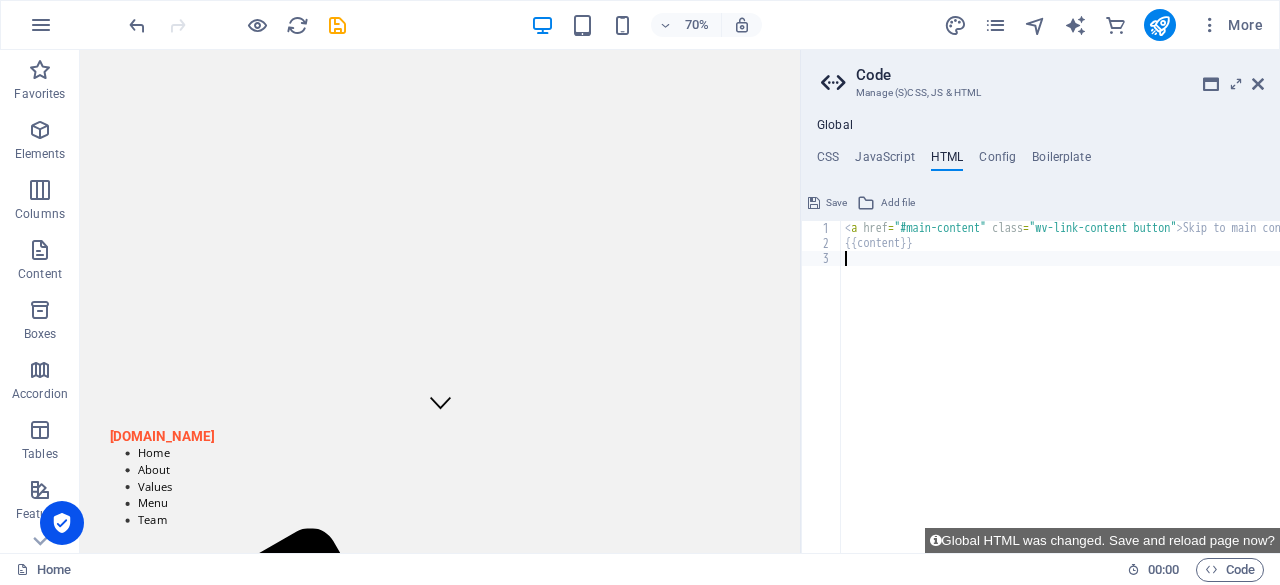 paste on "<a href="#main-content" class="wv-link-content button">Skip to main content</a>" 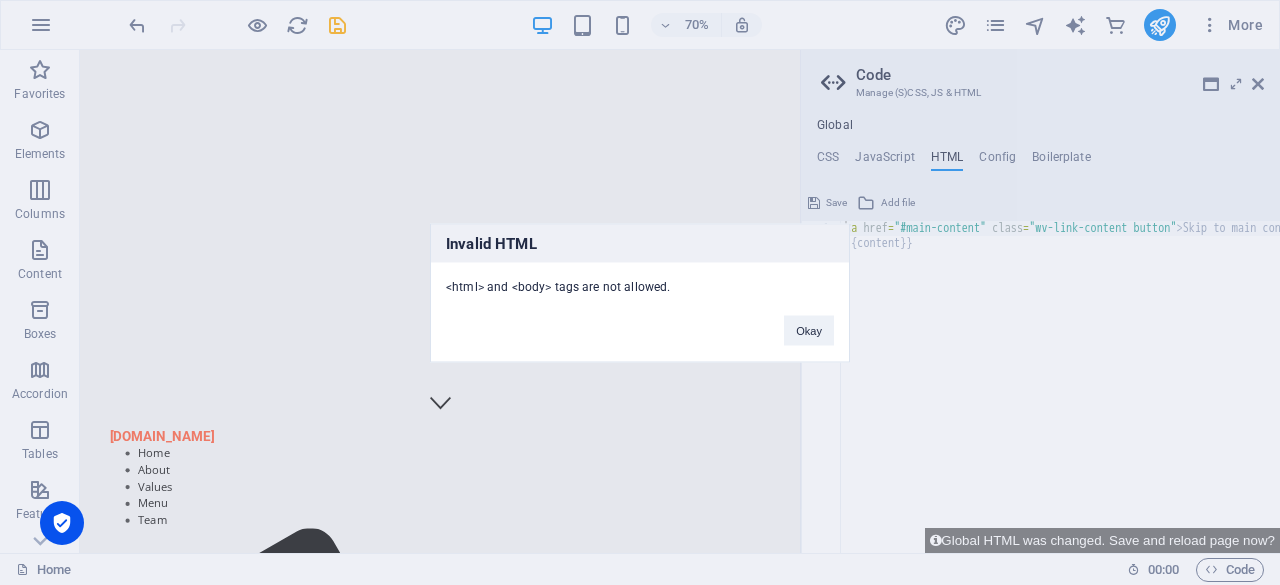 type 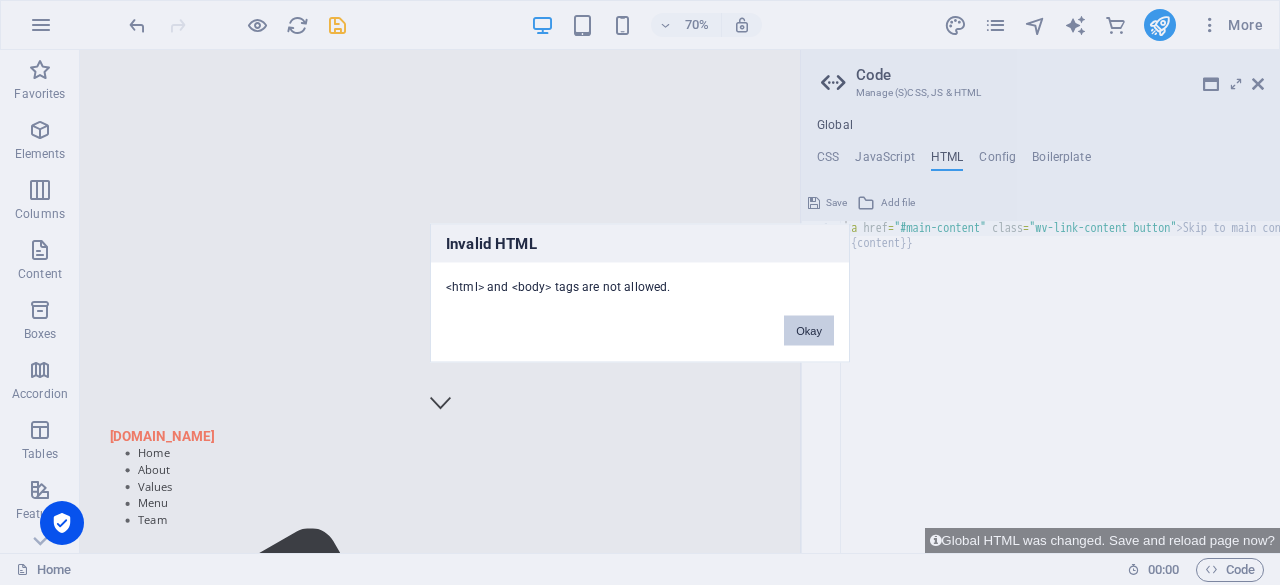 click on "Okay" at bounding box center [809, 330] 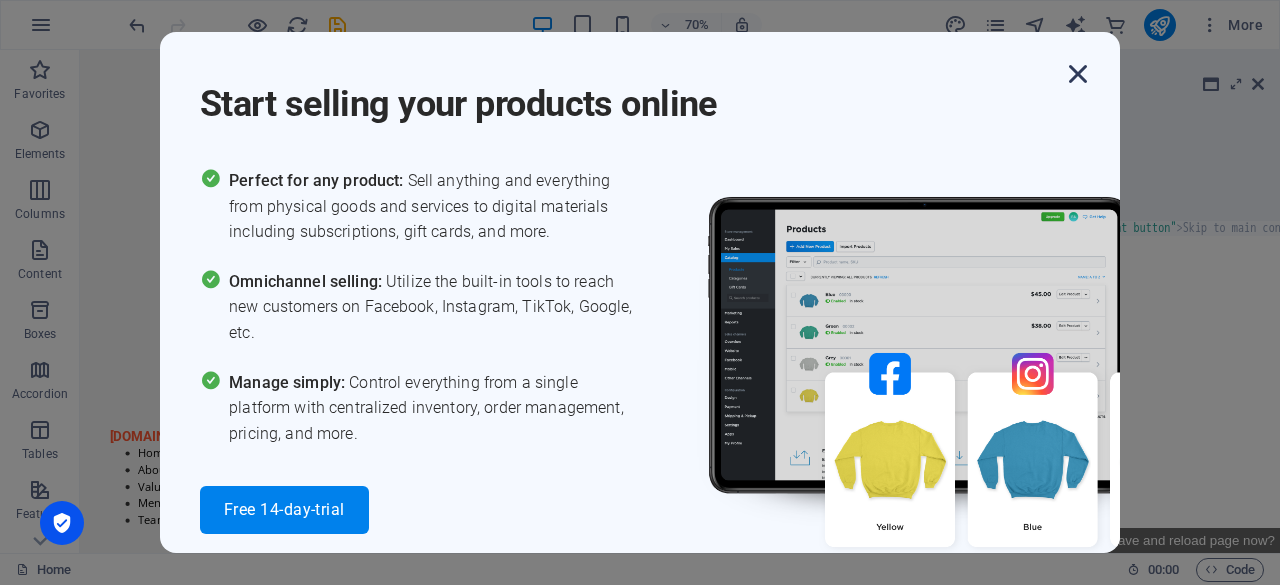 click at bounding box center (1078, 74) 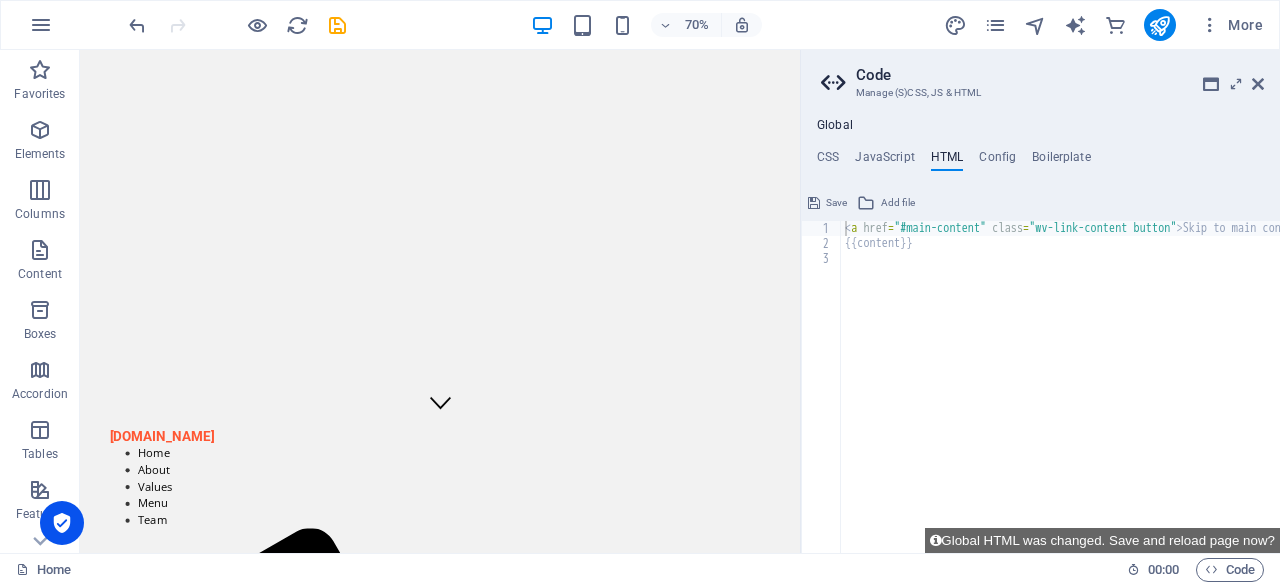 type 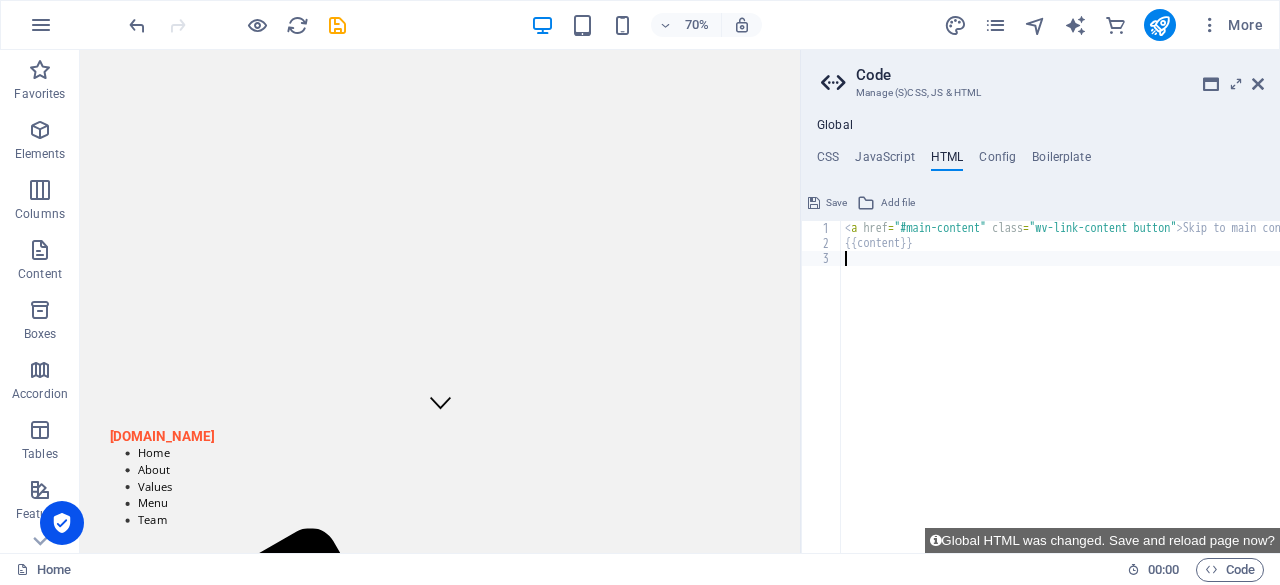 click on "< a   href = "#main-content"   class = "wv-link-content button" > Skip to main content </ a > {{content}}" at bounding box center [1111, 394] 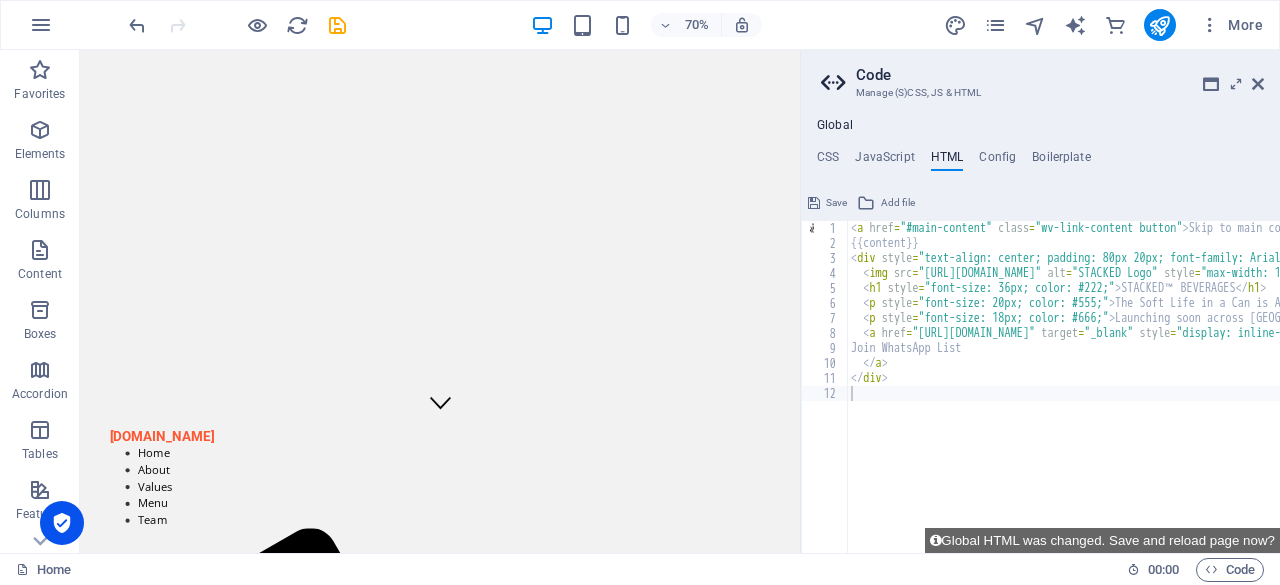 click on "Save" at bounding box center [836, 203] 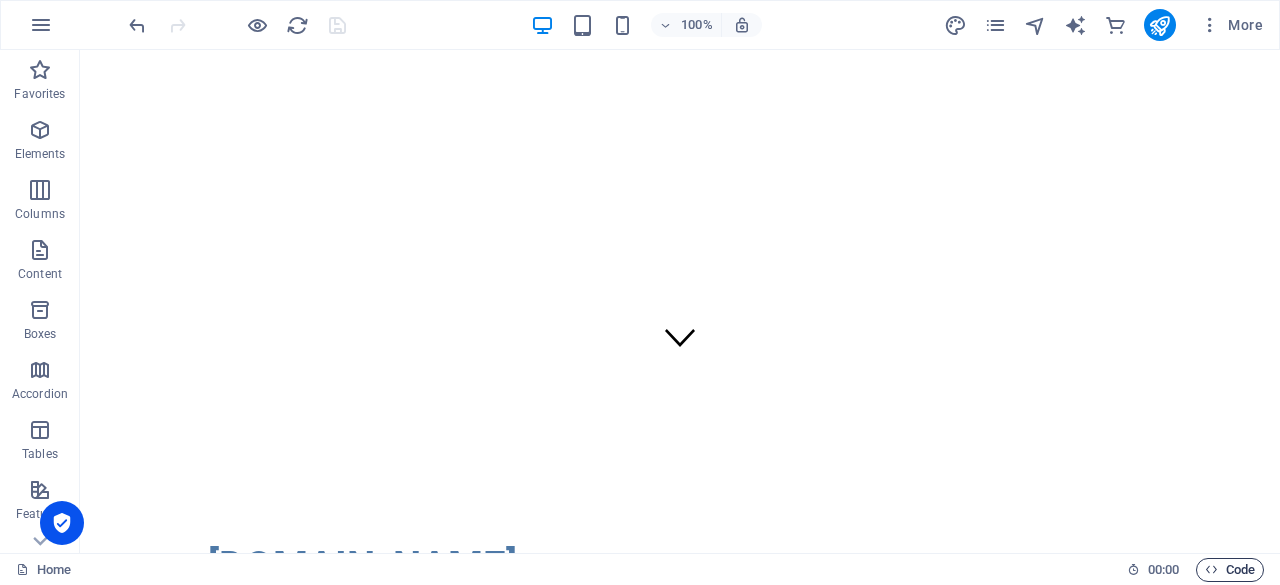 click on "Code" at bounding box center (1230, 570) 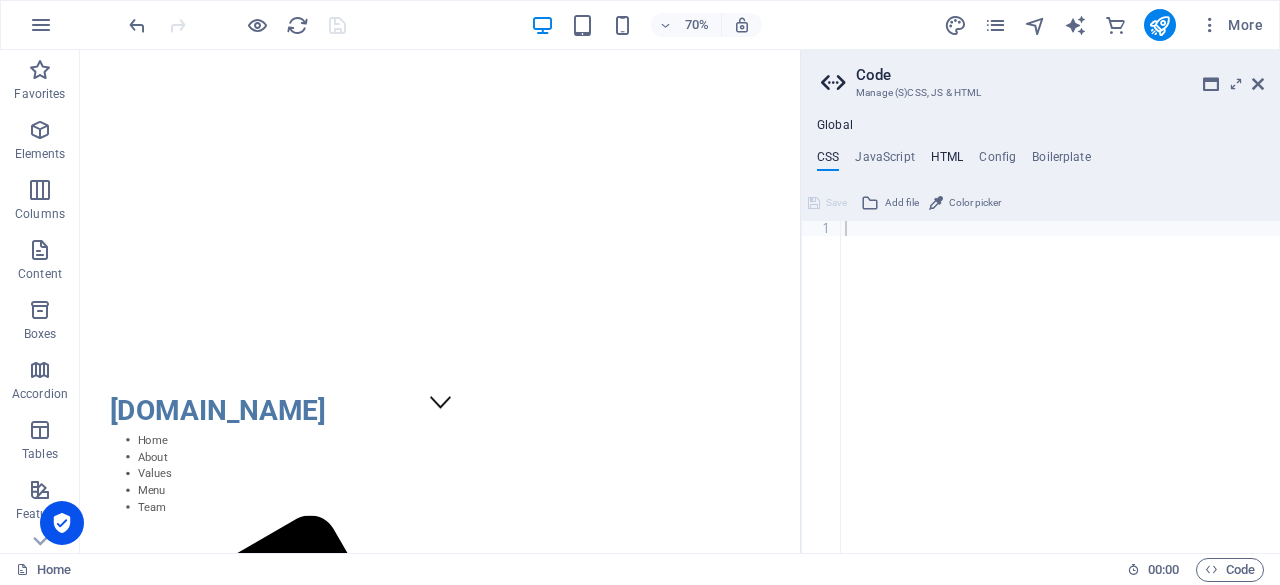 click on "HTML" at bounding box center (947, 161) 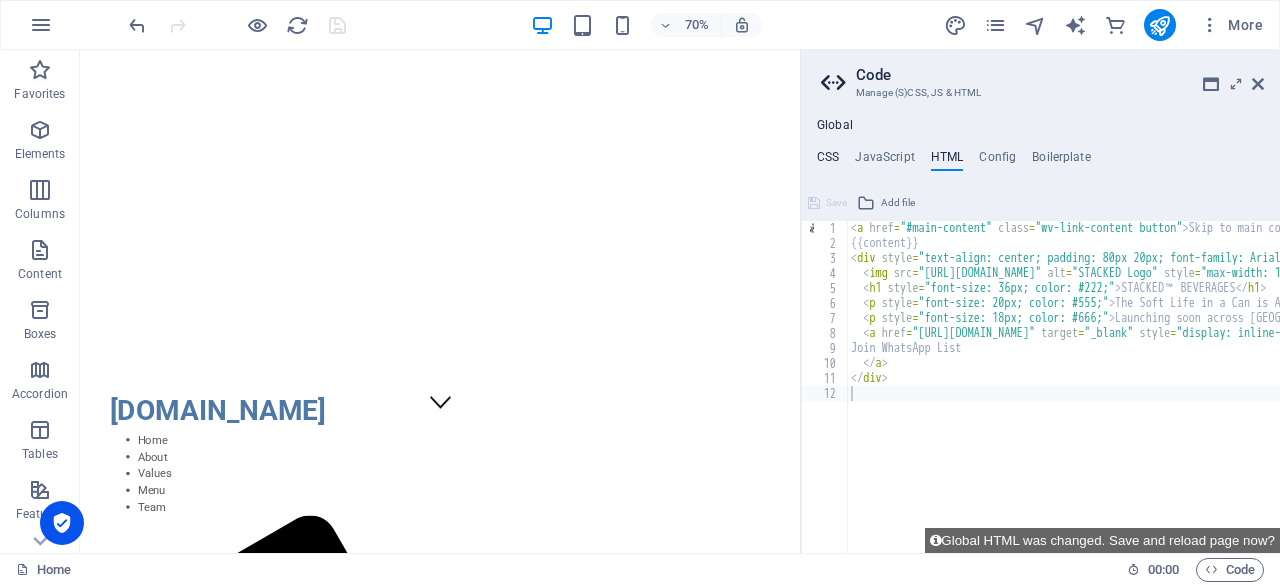 click on "CSS" at bounding box center [828, 161] 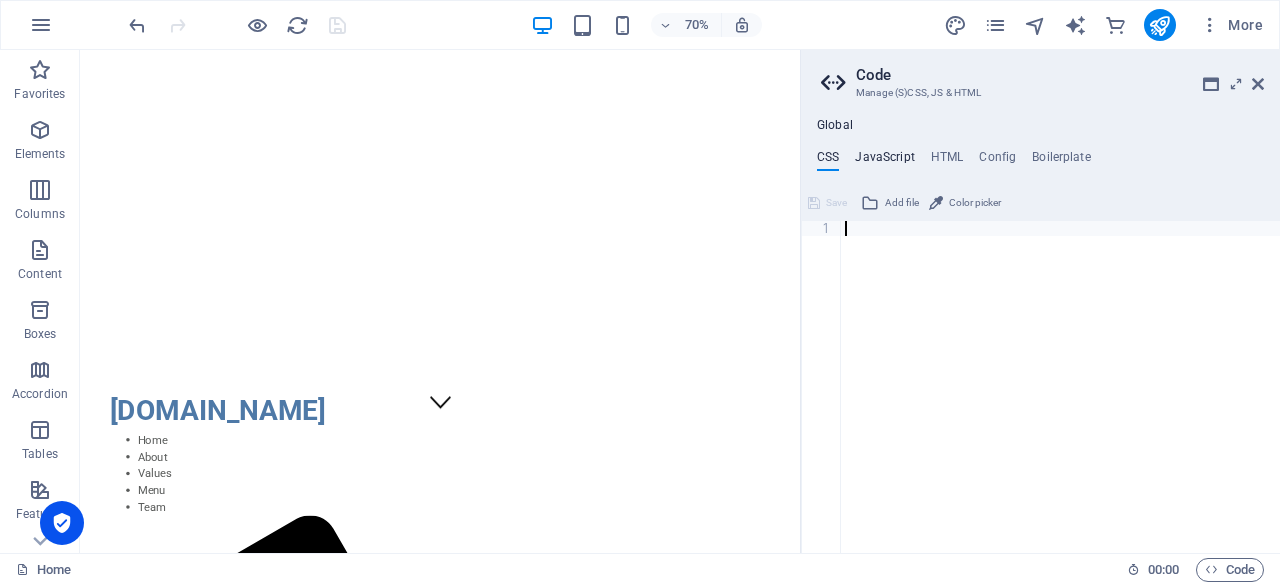 click on "JavaScript" at bounding box center (884, 161) 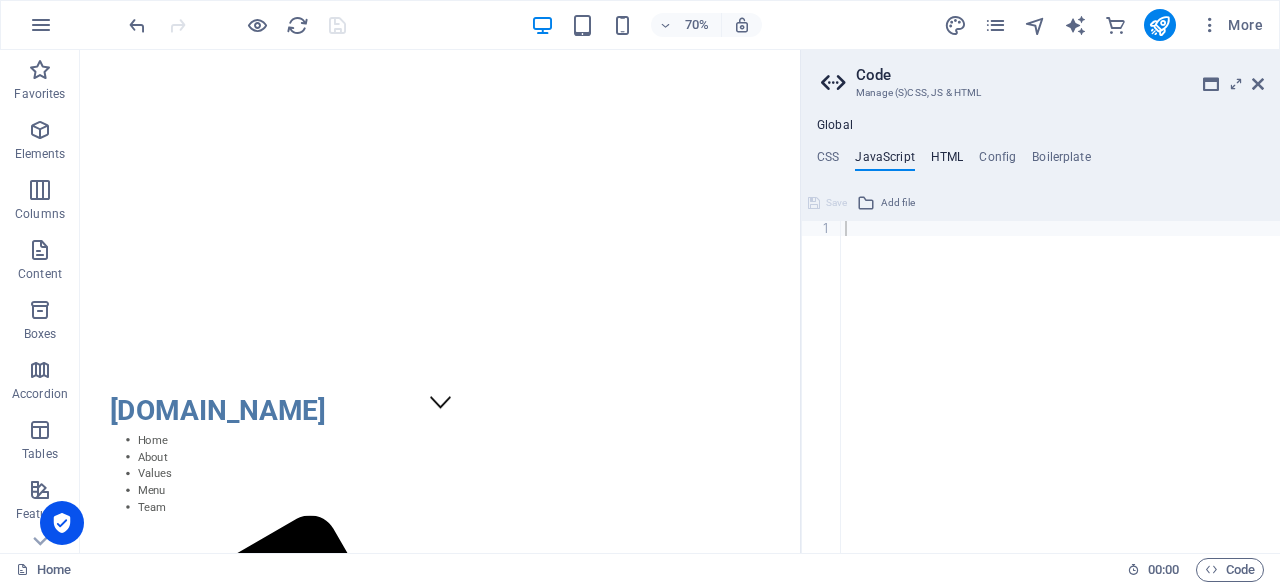 click on "HTML" at bounding box center [947, 161] 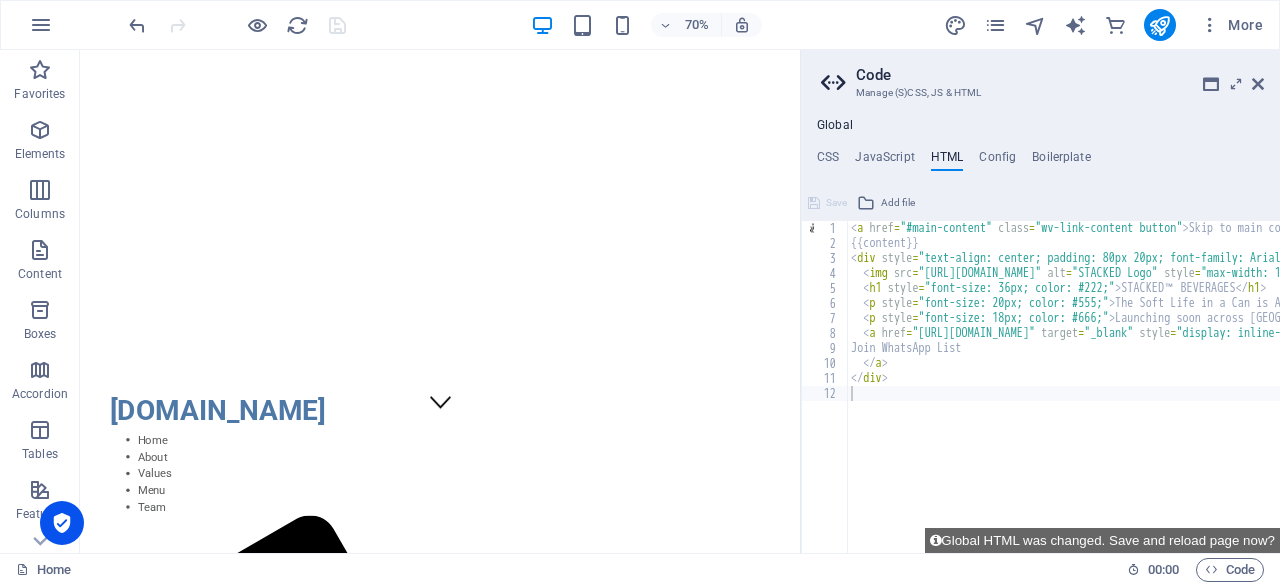 click on "Save" at bounding box center [827, 203] 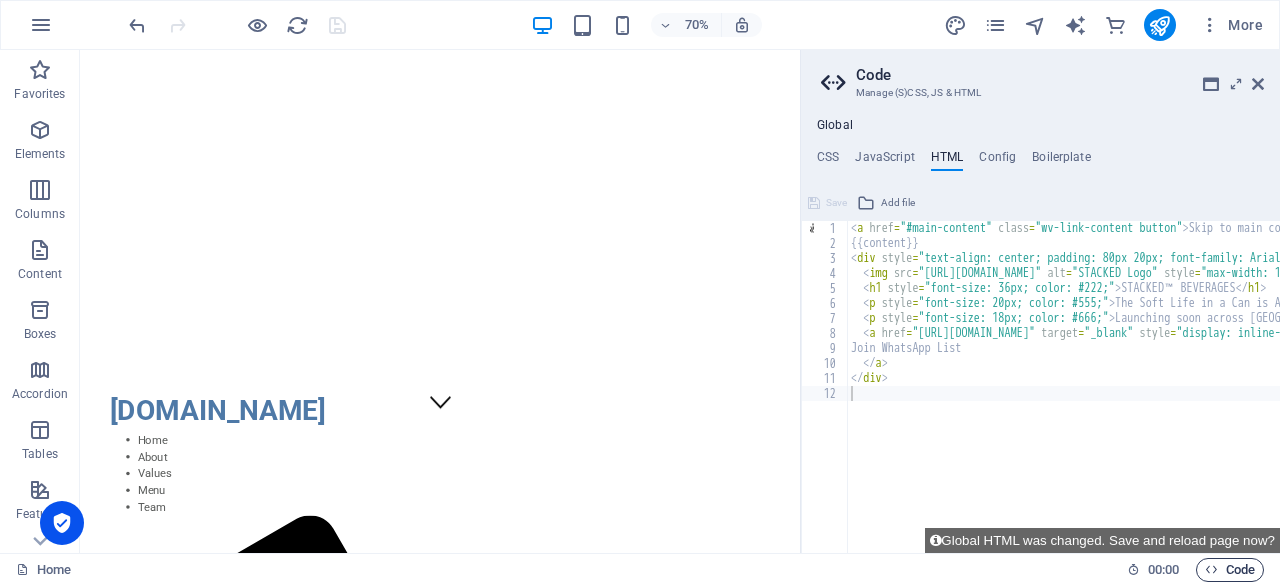 click on "Code" at bounding box center (1230, 570) 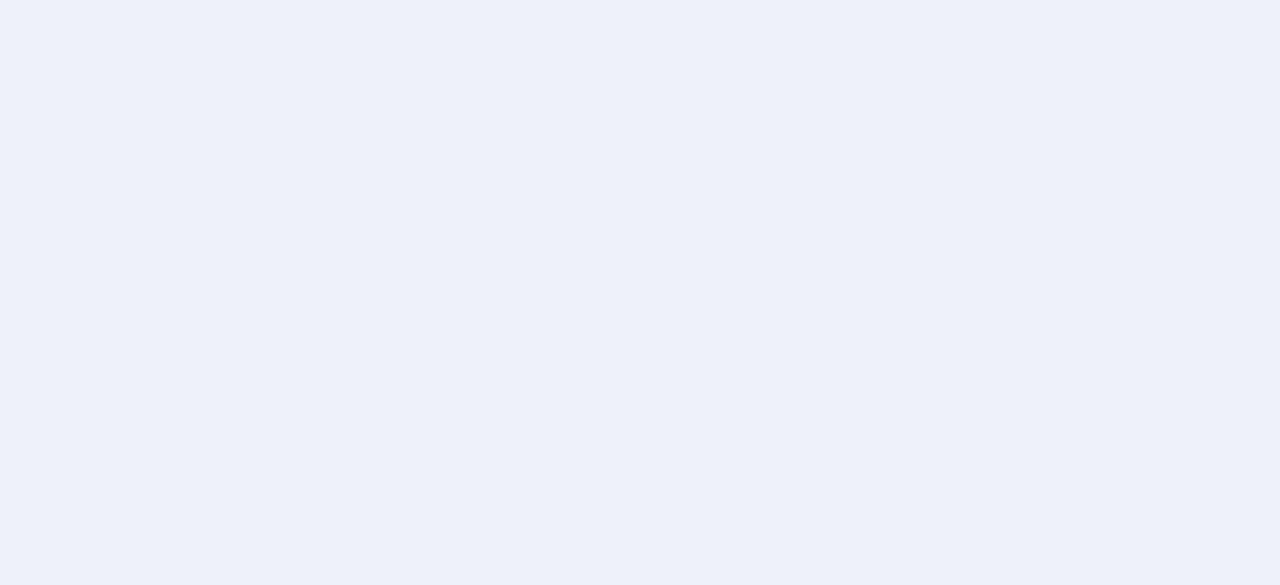 scroll, scrollTop: 0, scrollLeft: 0, axis: both 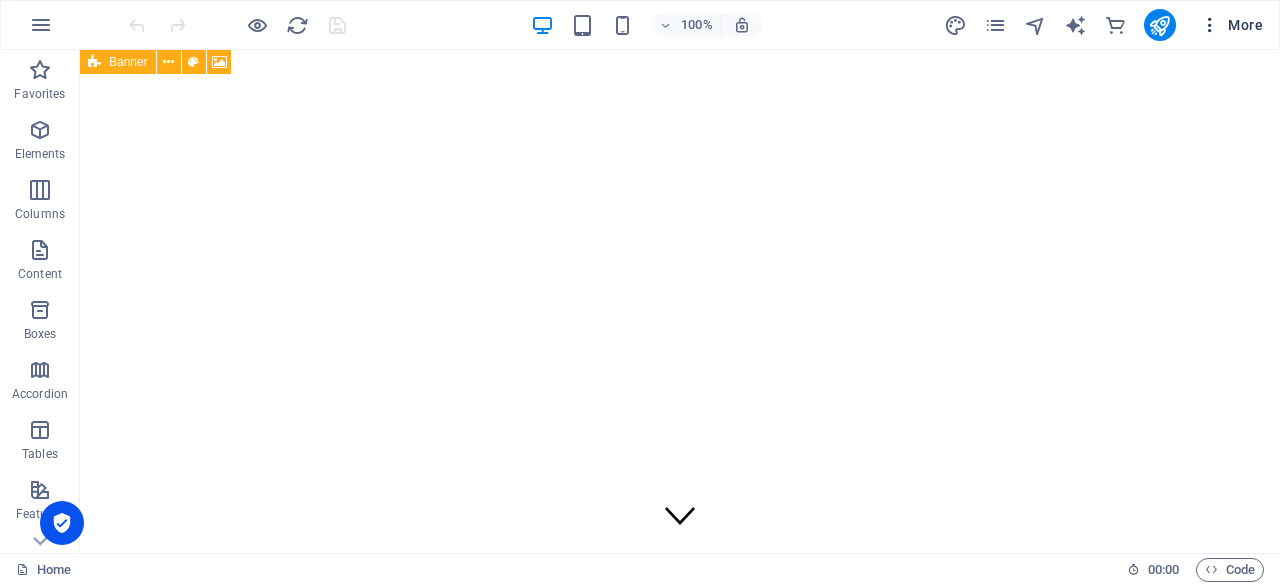 click at bounding box center (1210, 25) 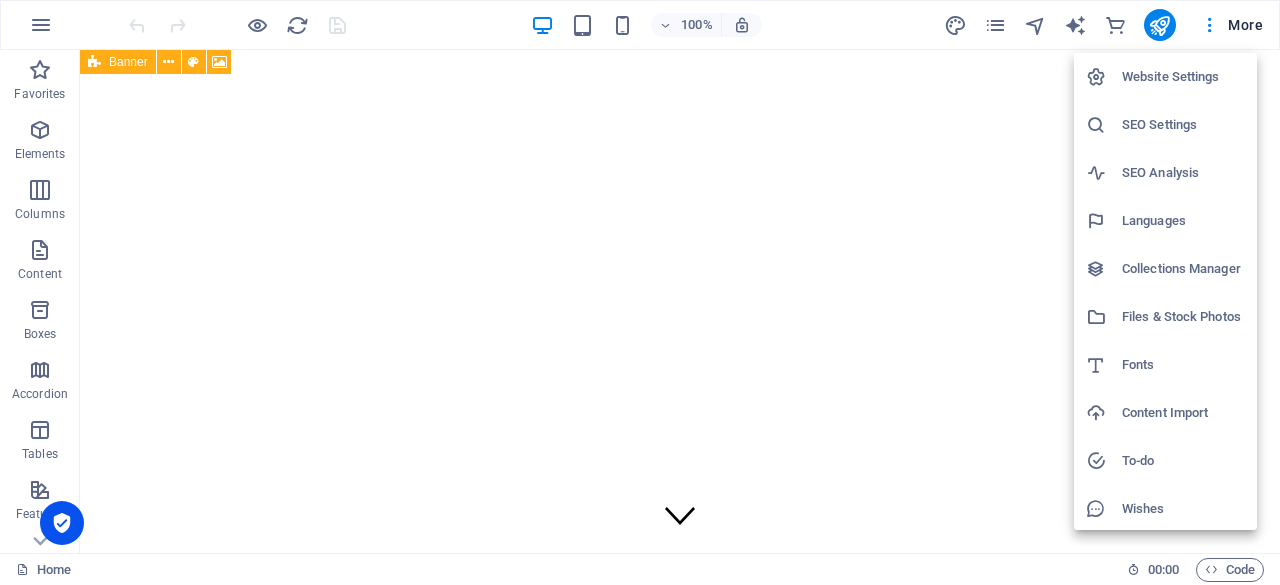 click on "Website Settings" at bounding box center [1183, 77] 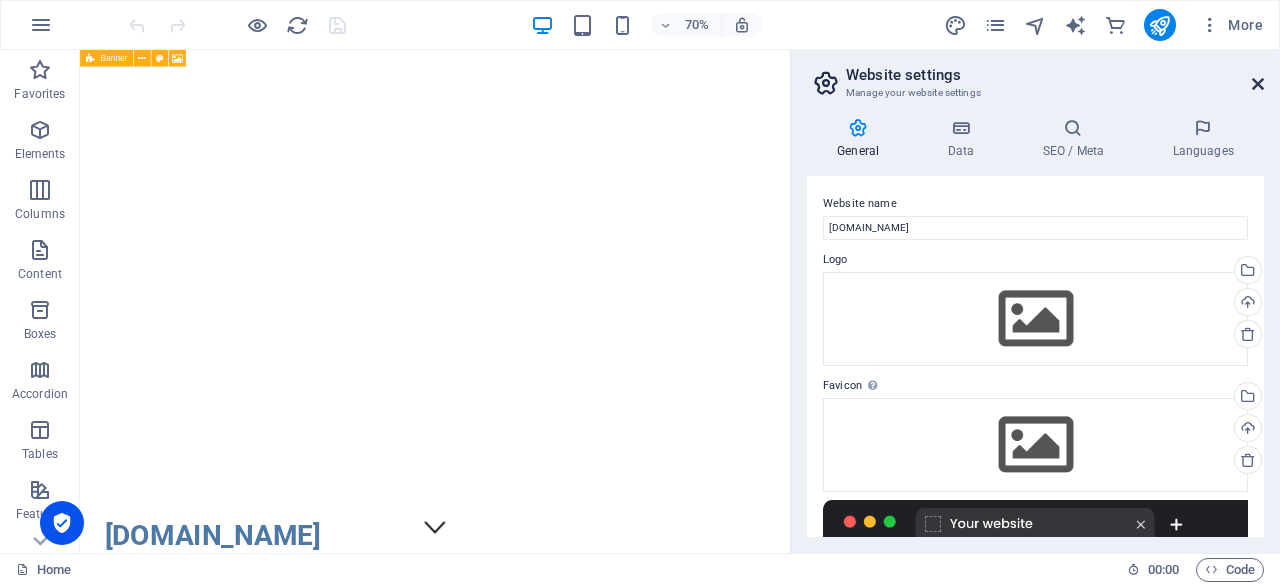 click at bounding box center [1258, 84] 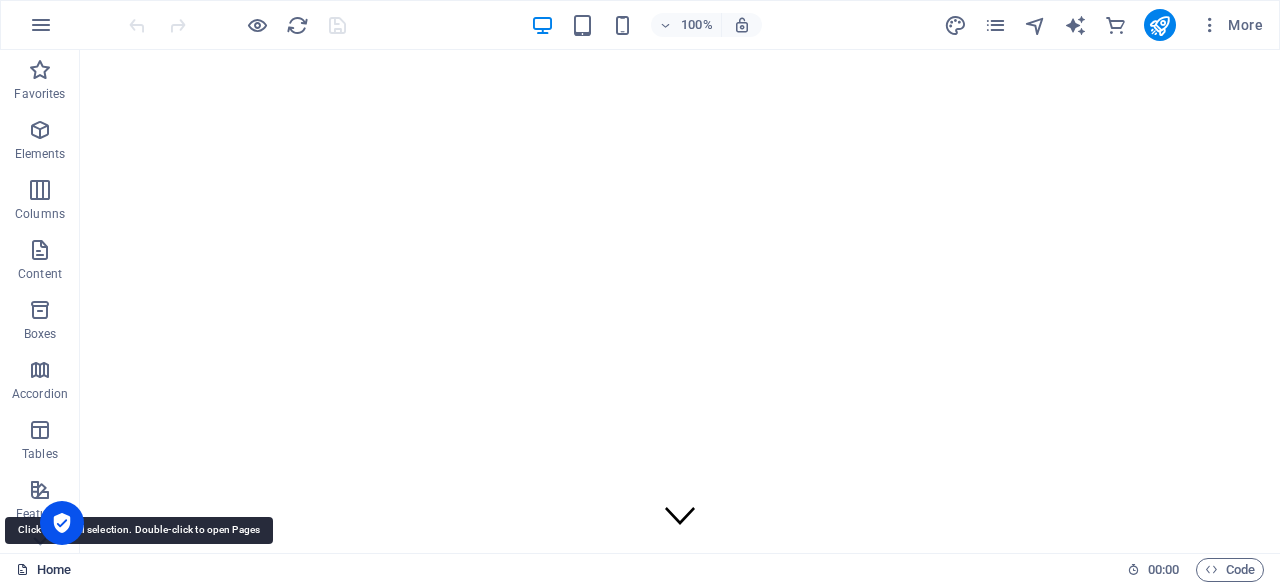 click on "Home" at bounding box center (43, 570) 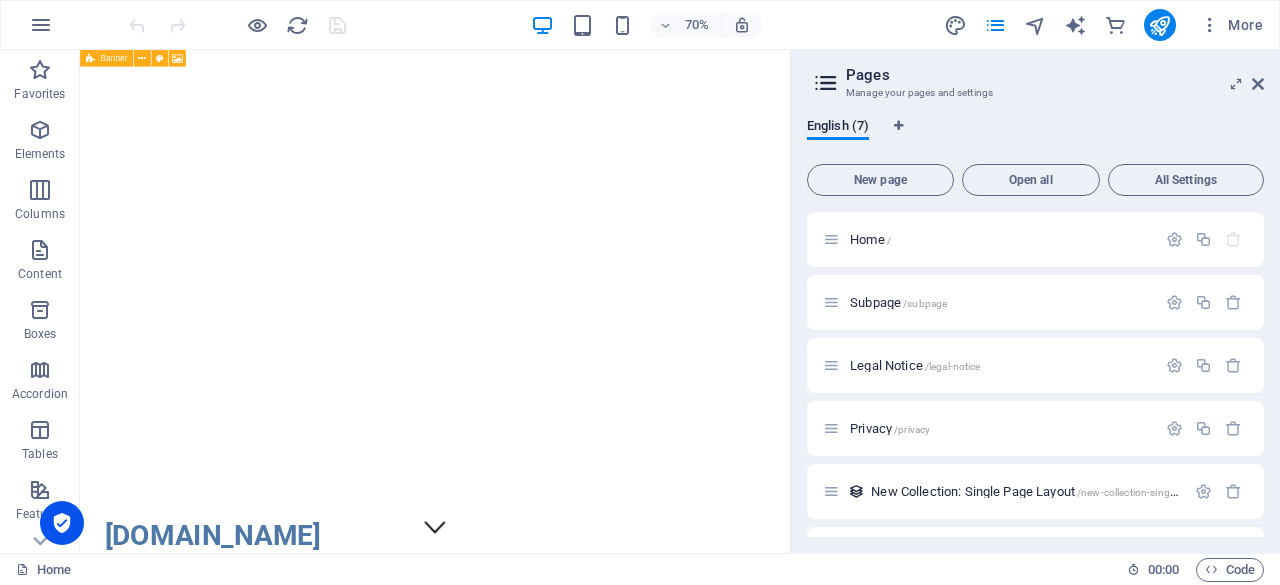 scroll, scrollTop: 116, scrollLeft: 0, axis: vertical 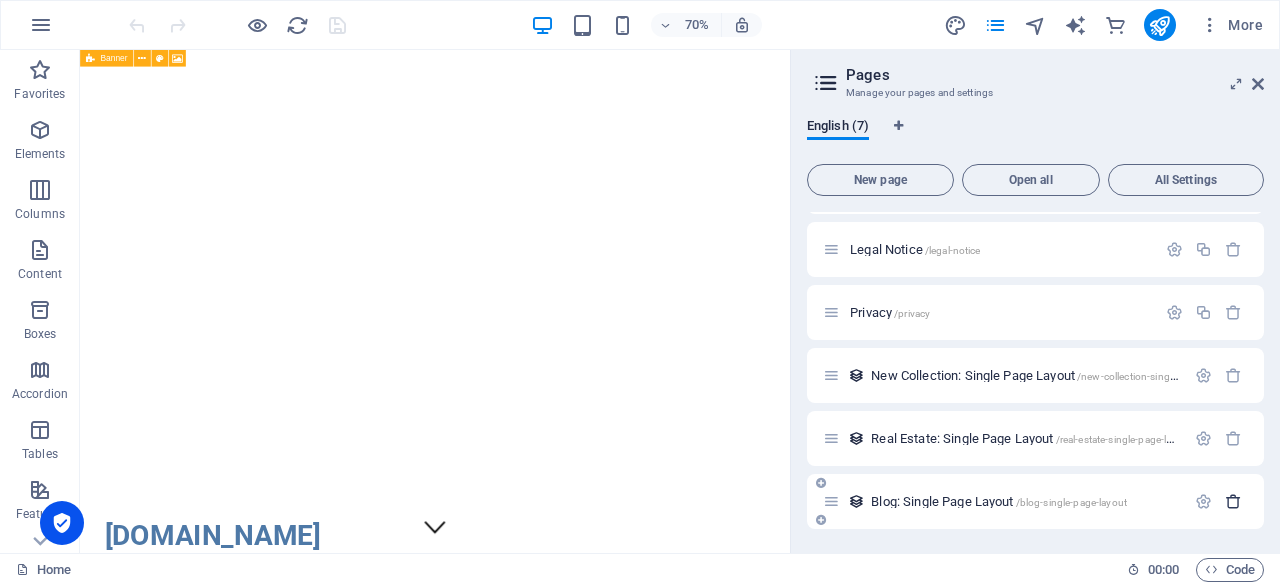 click at bounding box center [1233, 501] 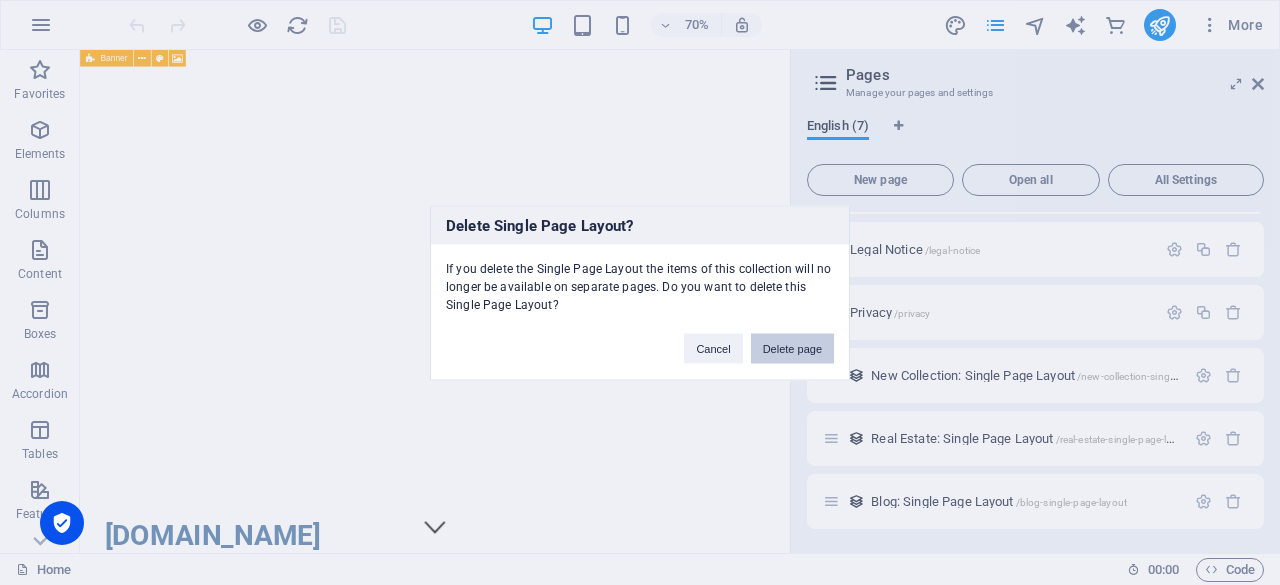 click on "Delete page" at bounding box center (792, 348) 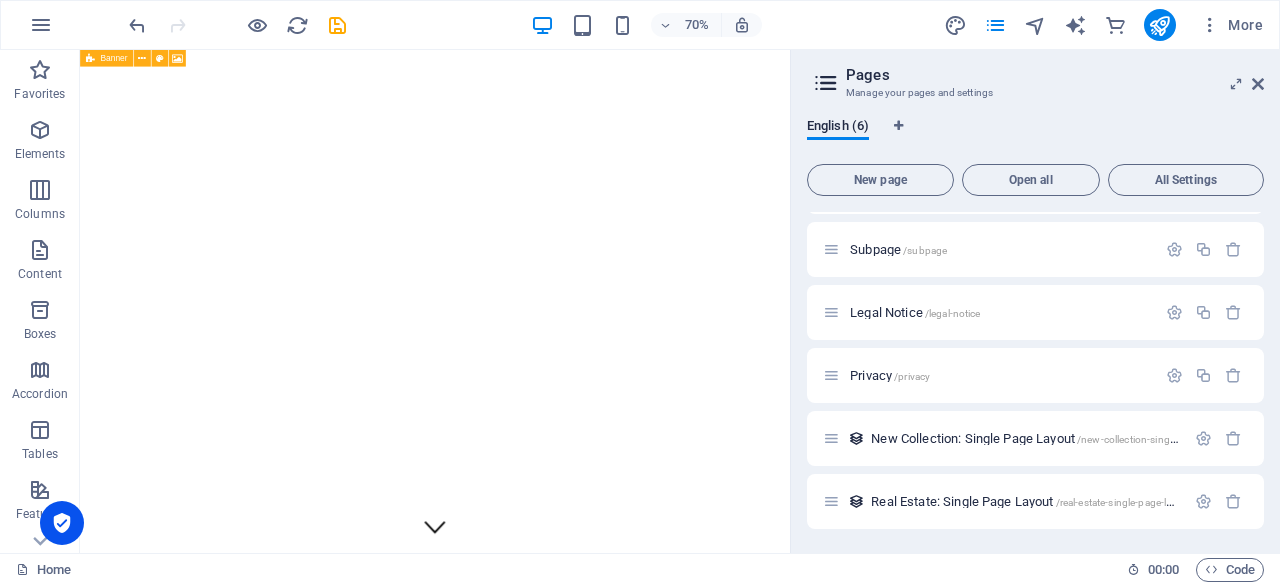 scroll, scrollTop: 52, scrollLeft: 0, axis: vertical 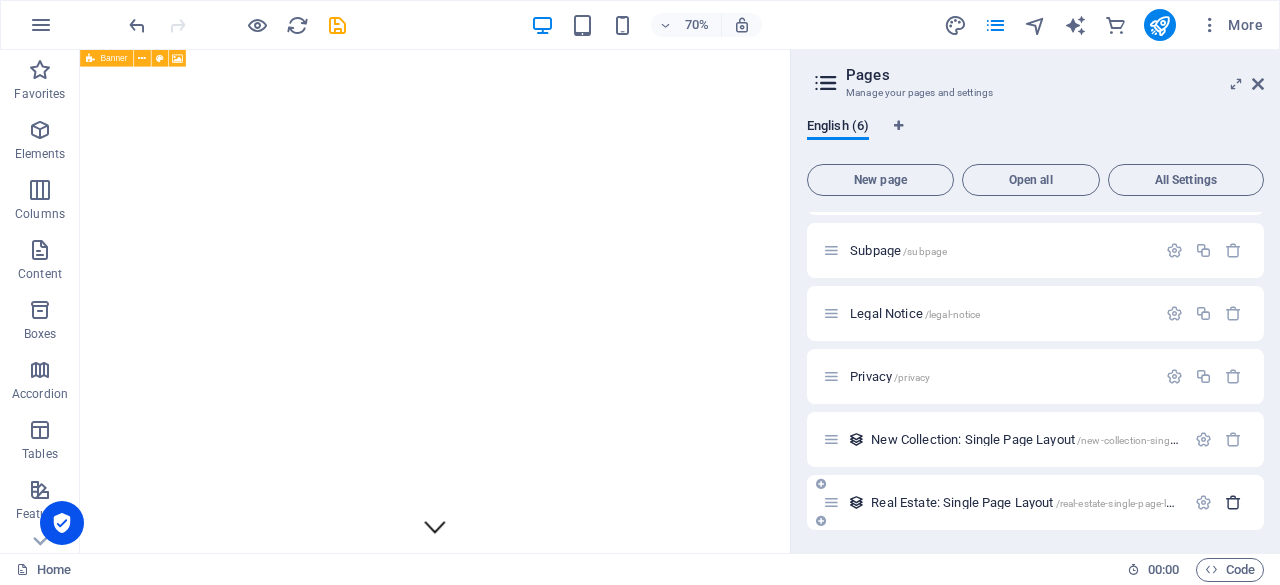 click at bounding box center (1233, 502) 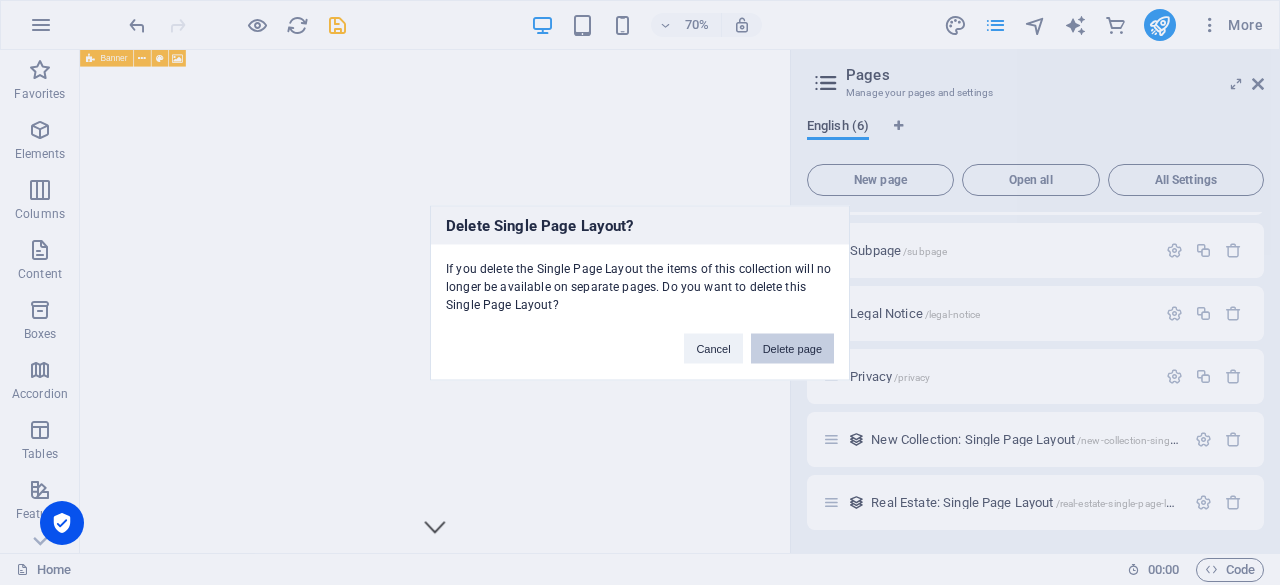 click on "Delete page" at bounding box center (792, 348) 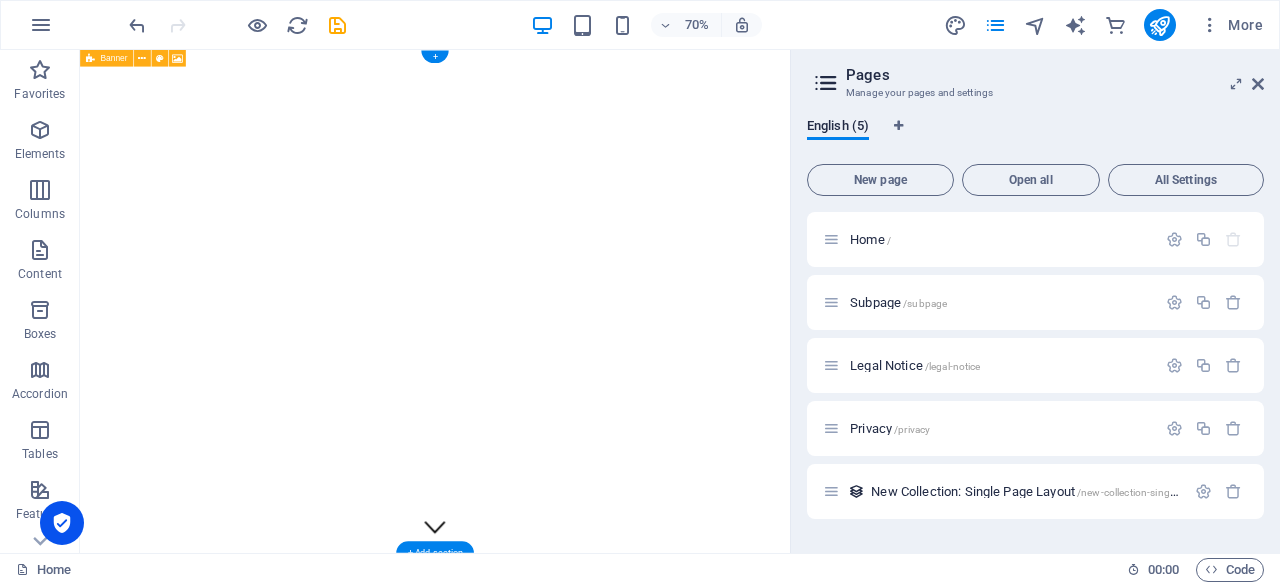 scroll, scrollTop: 0, scrollLeft: 0, axis: both 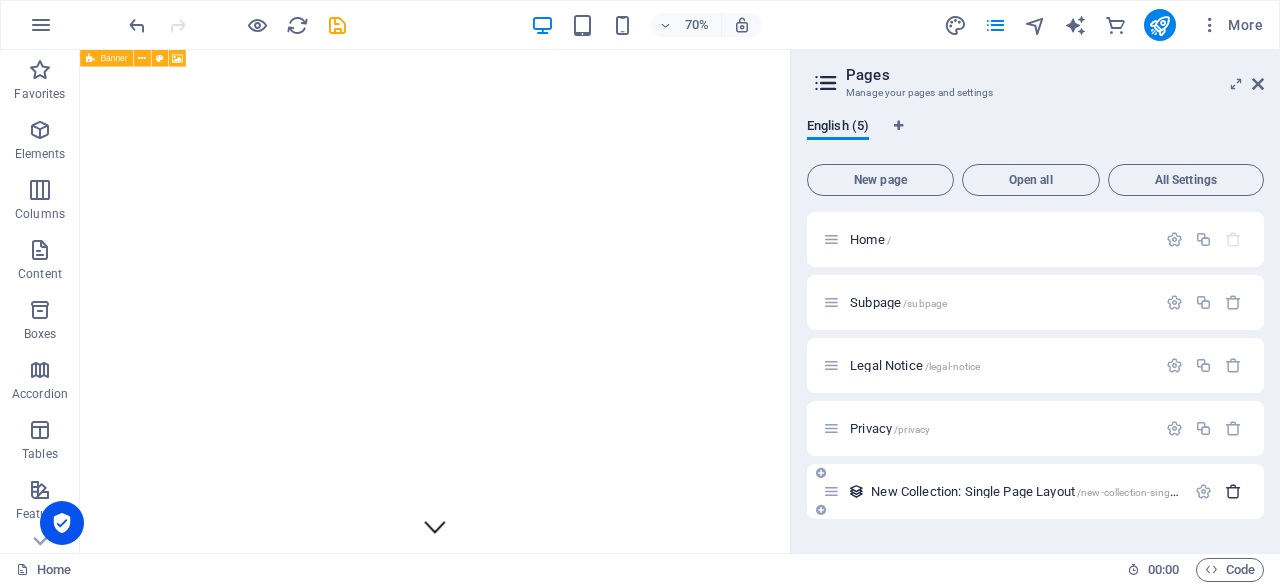 click at bounding box center [1233, 491] 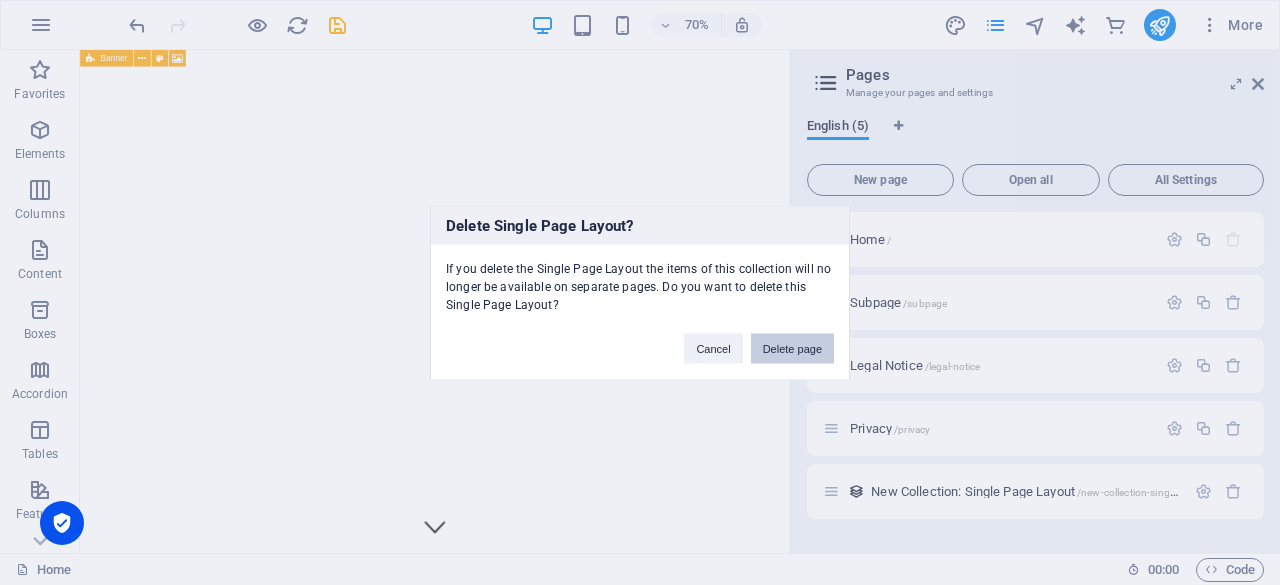 click on "Delete page" at bounding box center (792, 348) 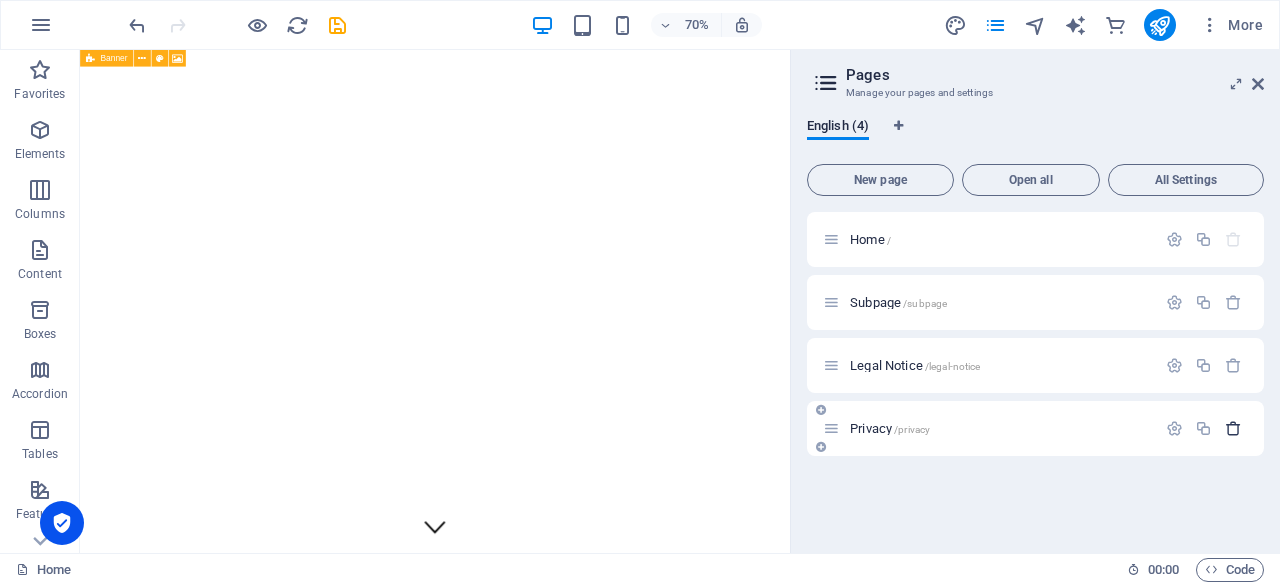 click at bounding box center (1233, 428) 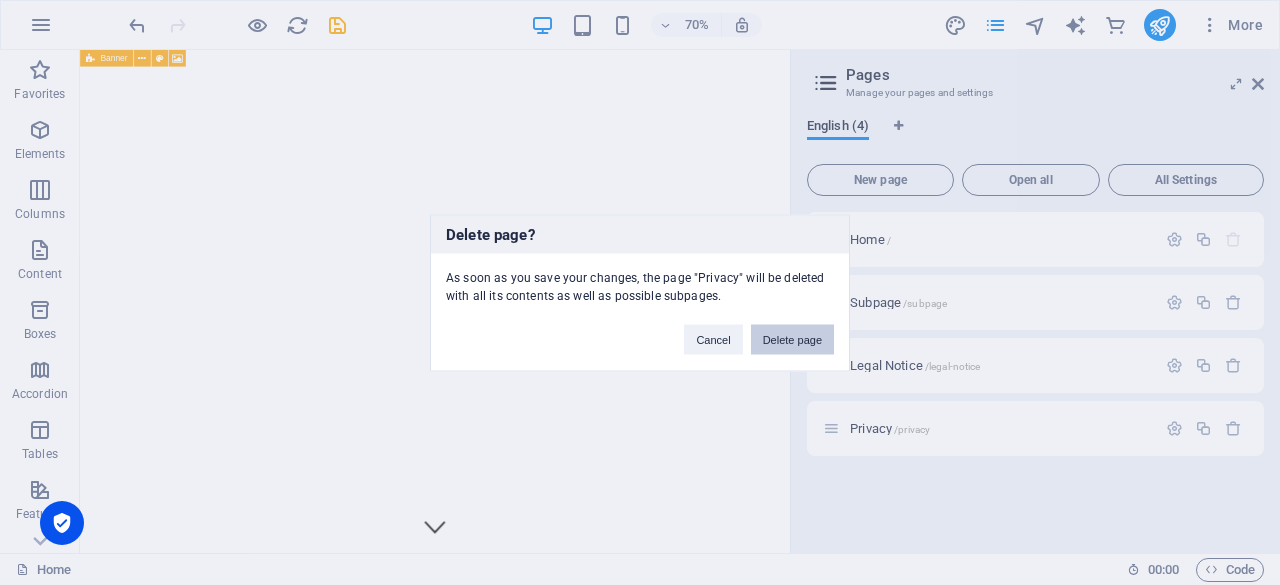 click on "Delete page" at bounding box center (792, 339) 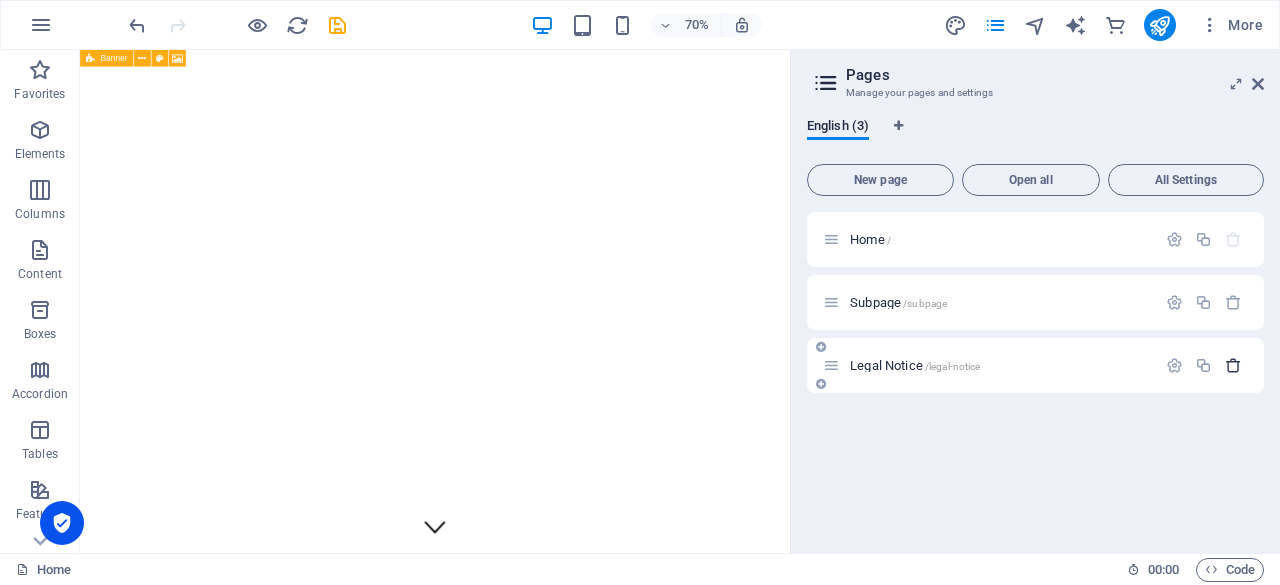 click at bounding box center [1233, 365] 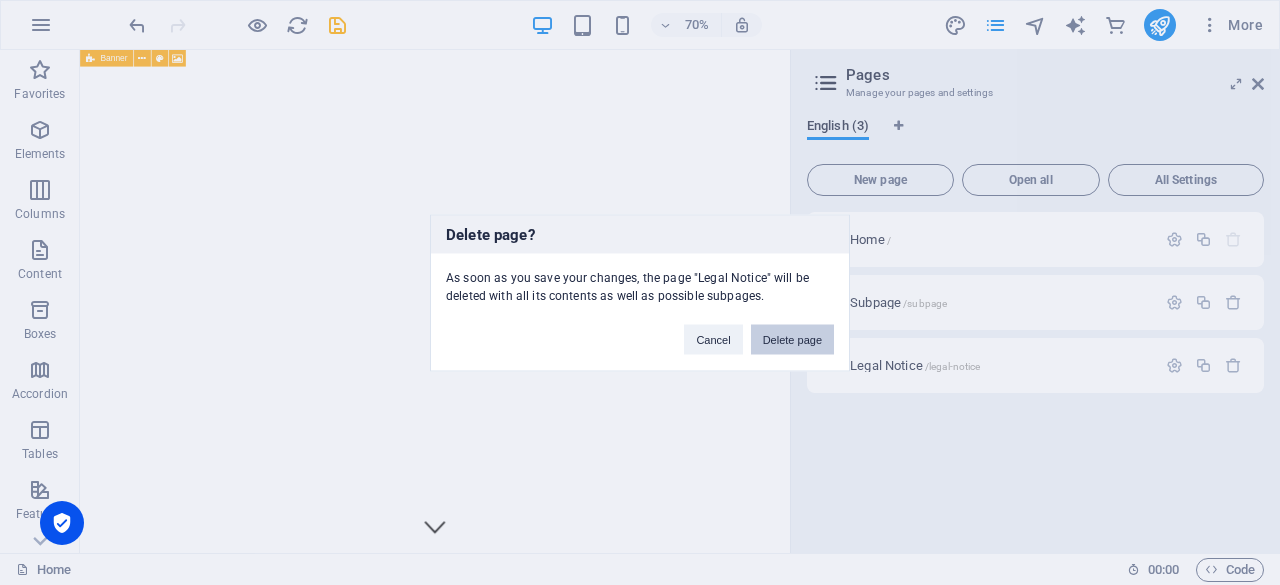 click on "Delete page" at bounding box center (792, 339) 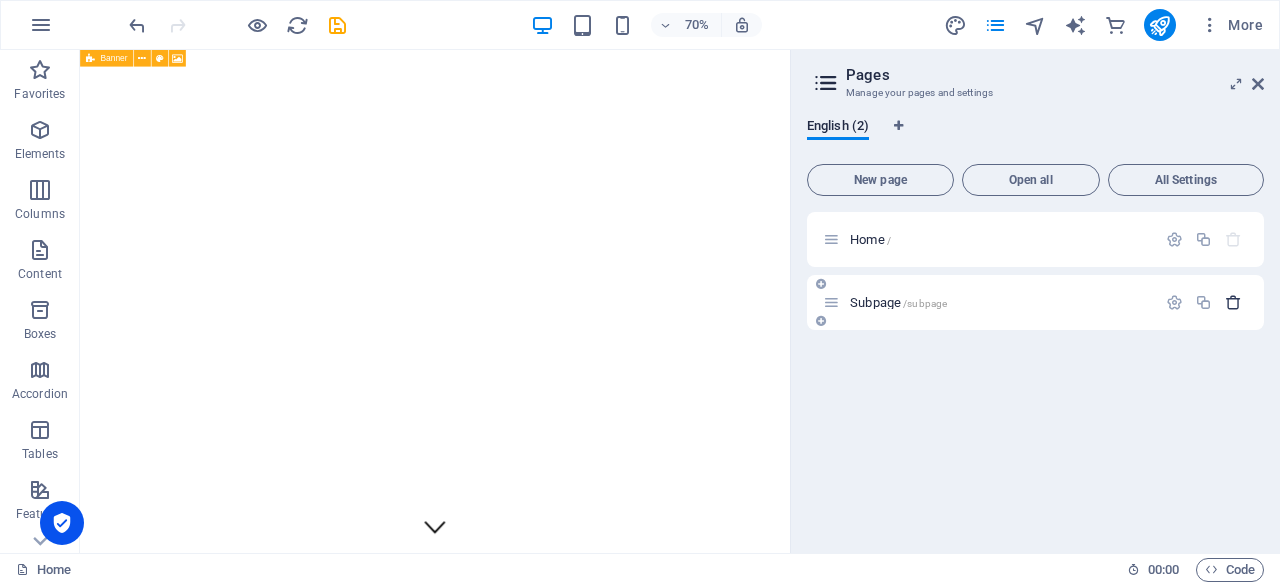 click at bounding box center [1233, 302] 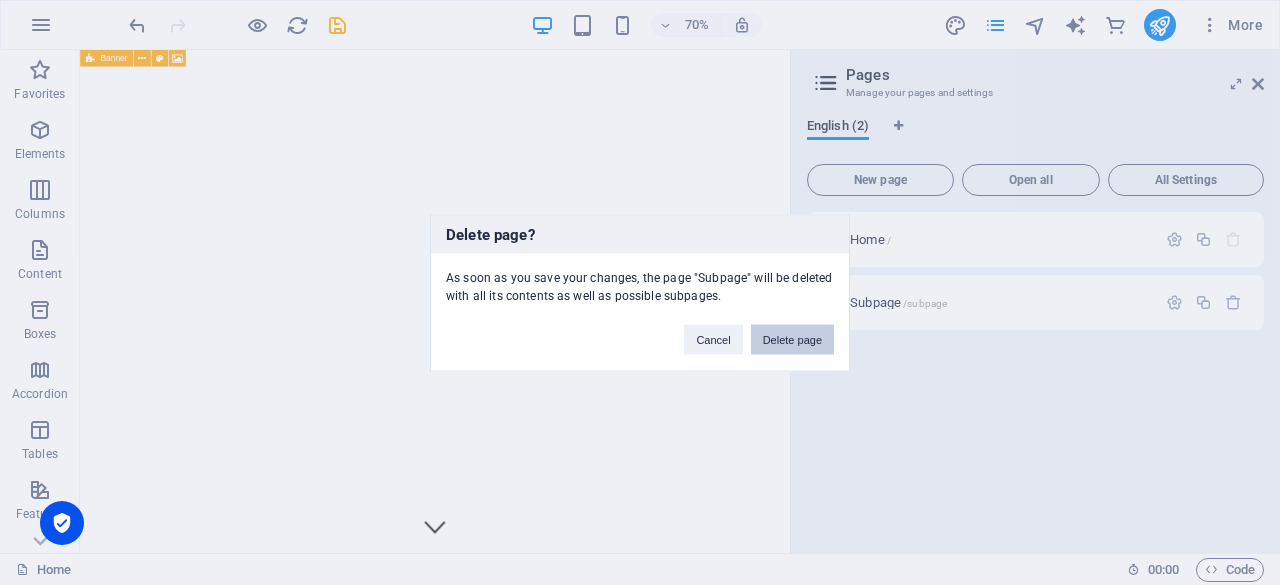 click on "Delete page" at bounding box center (792, 339) 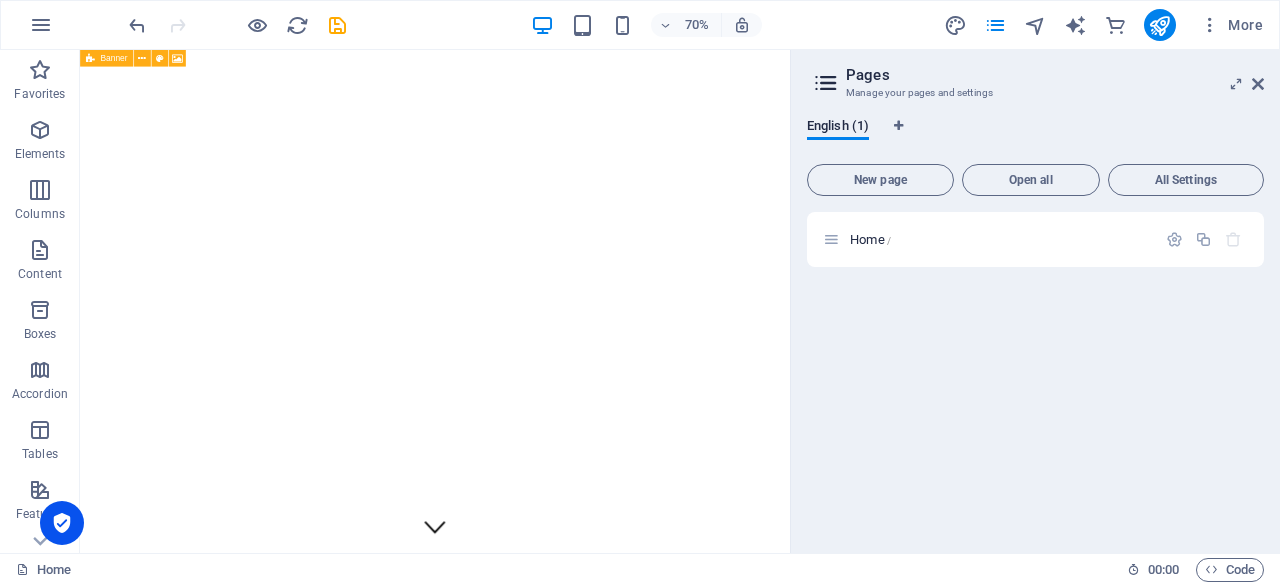 click on "Home /" at bounding box center (1035, 374) 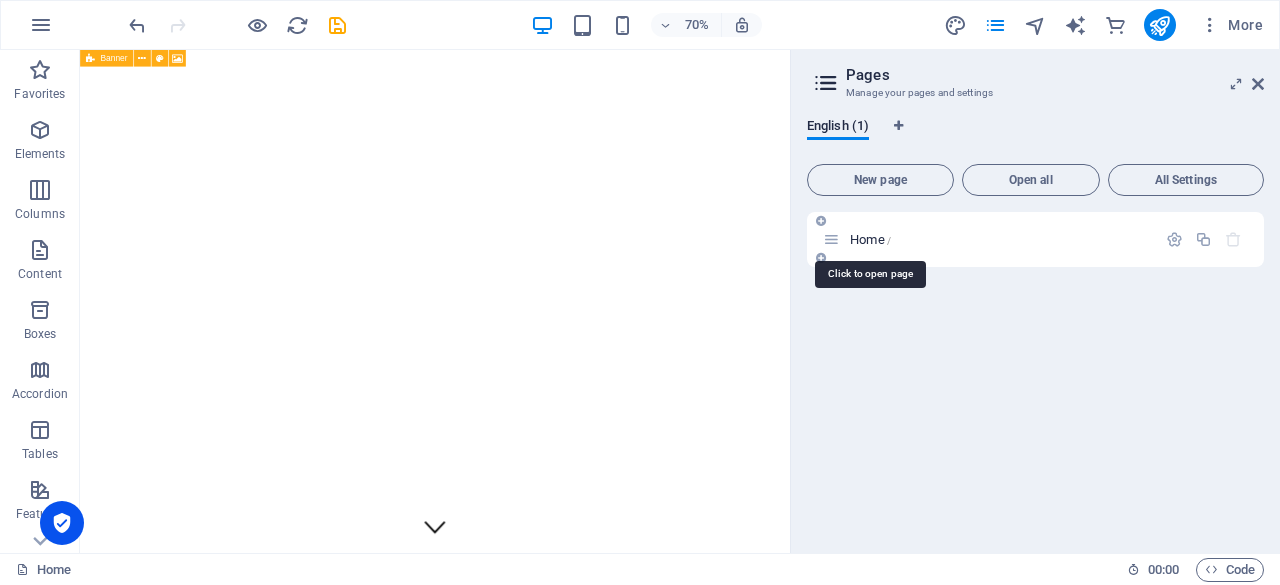 click on "Home /" at bounding box center [870, 239] 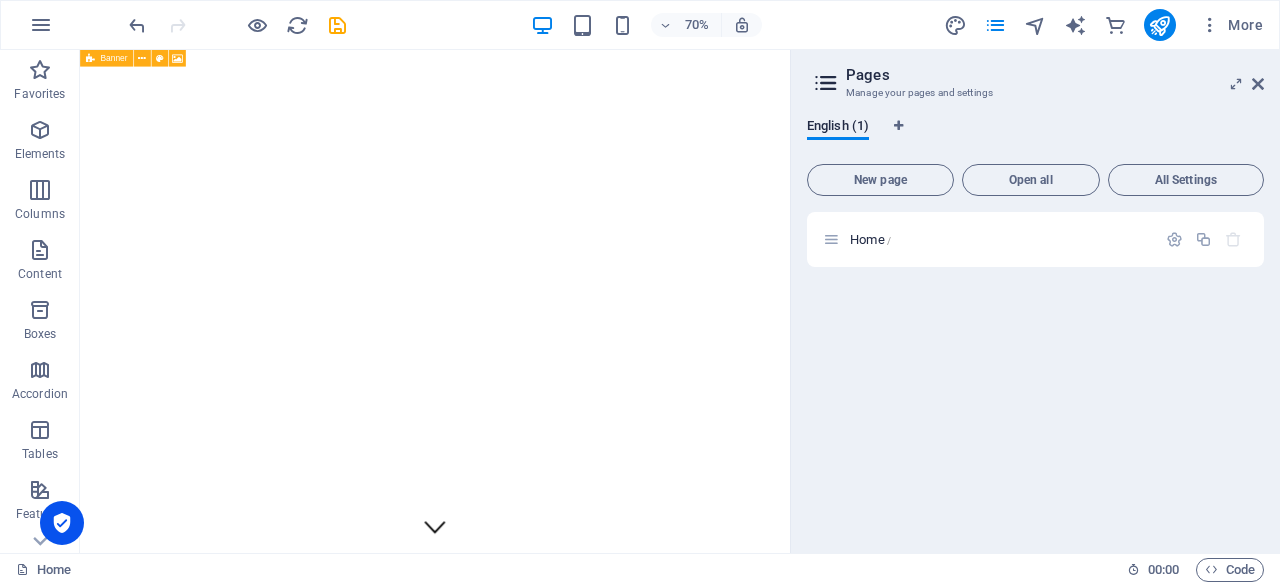 click on "Home /" at bounding box center [1035, 374] 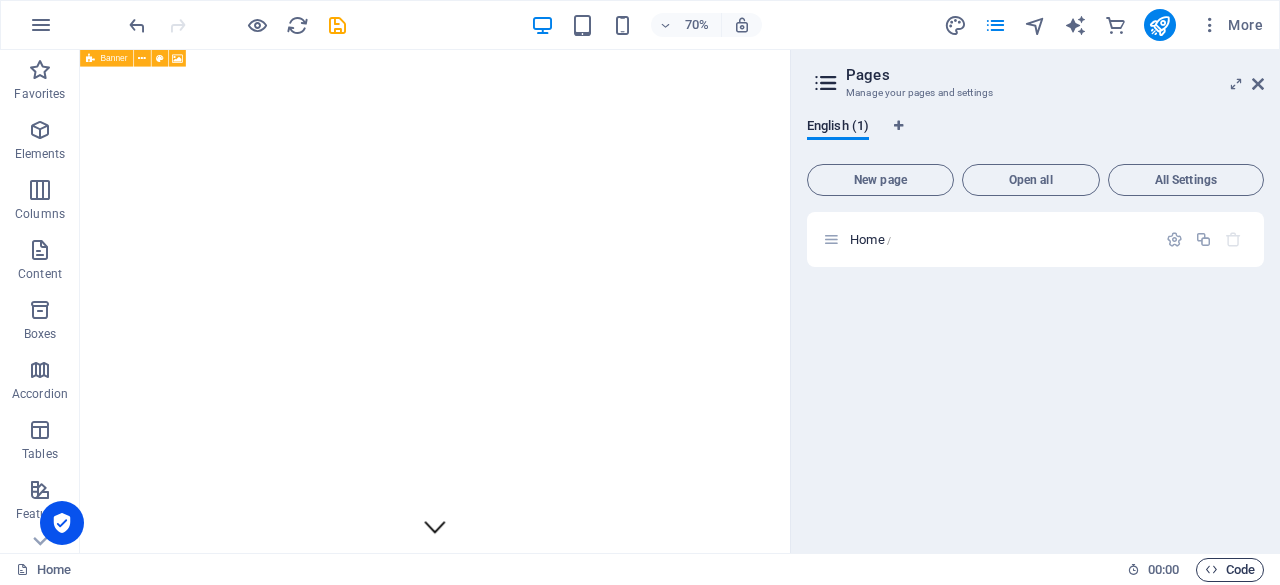 click on "Code" at bounding box center [1230, 570] 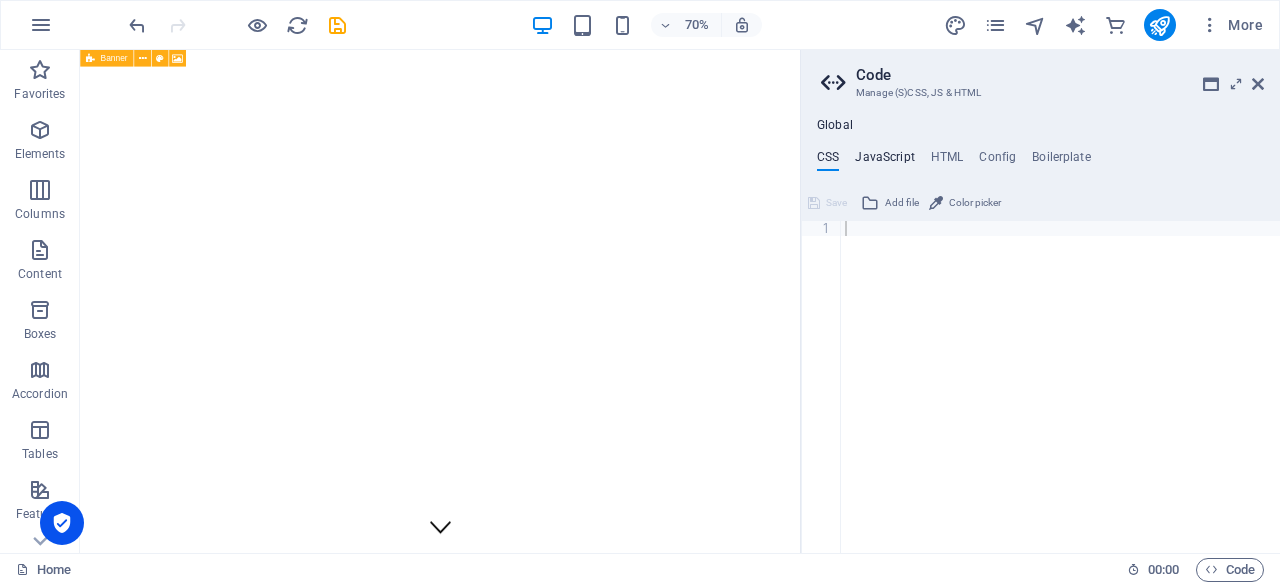 click on "JavaScript" at bounding box center (884, 161) 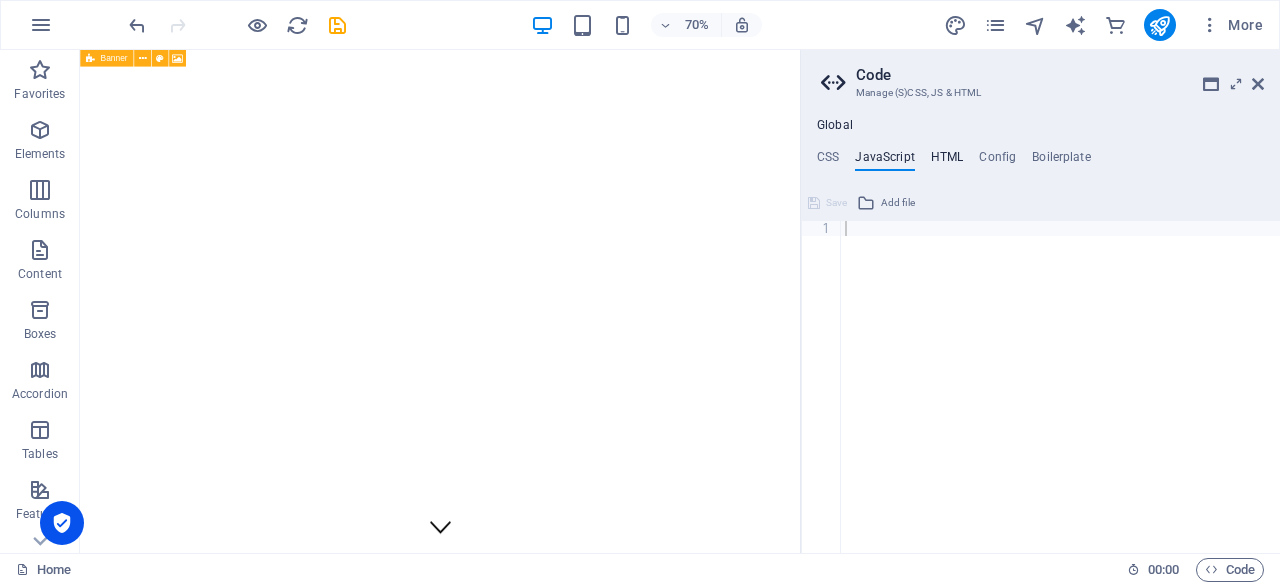 click on "HTML" at bounding box center (947, 161) 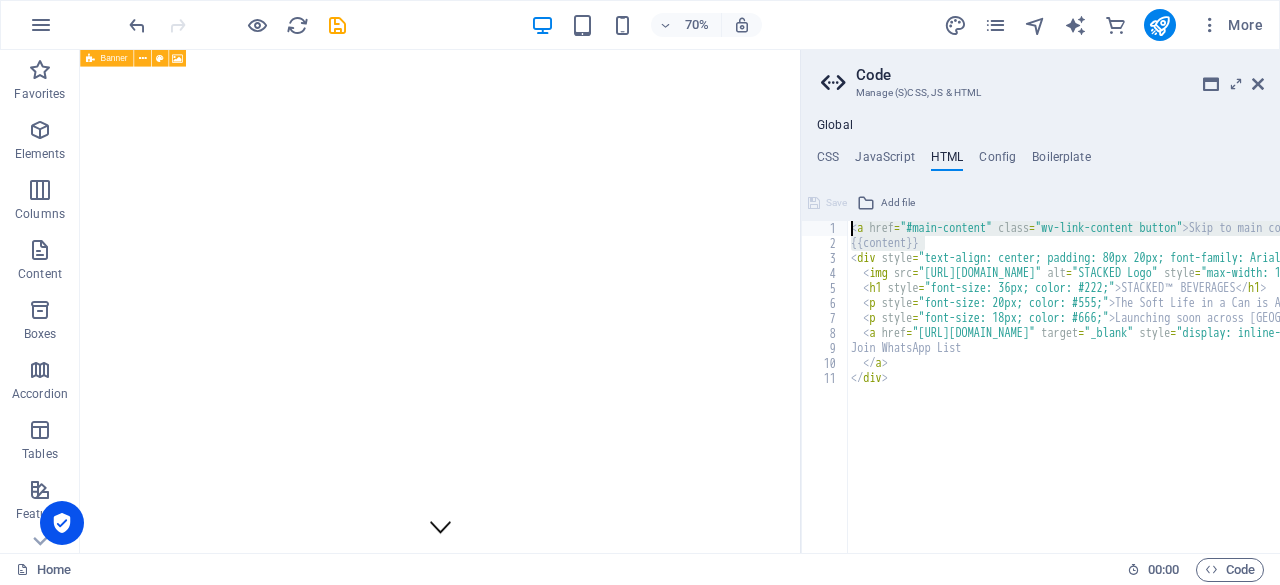 drag, startPoint x: 935, startPoint y: 244, endPoint x: 847, endPoint y: 227, distance: 89.62701 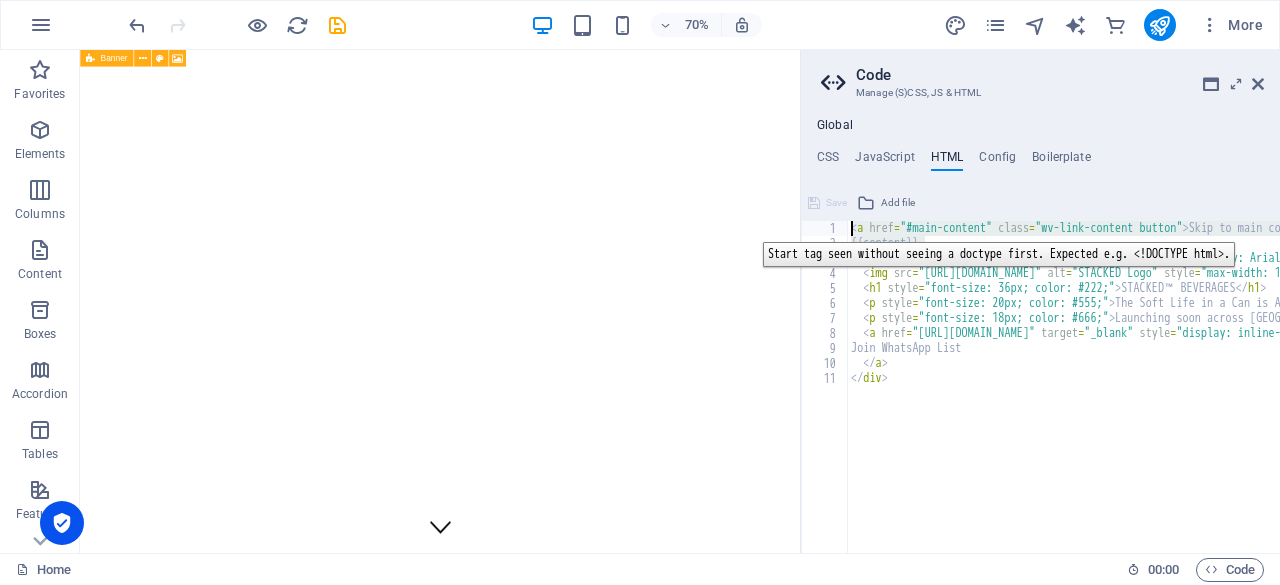 type on "<a href="#main-content" class="wv-link-content button">Skip to main content</a>" 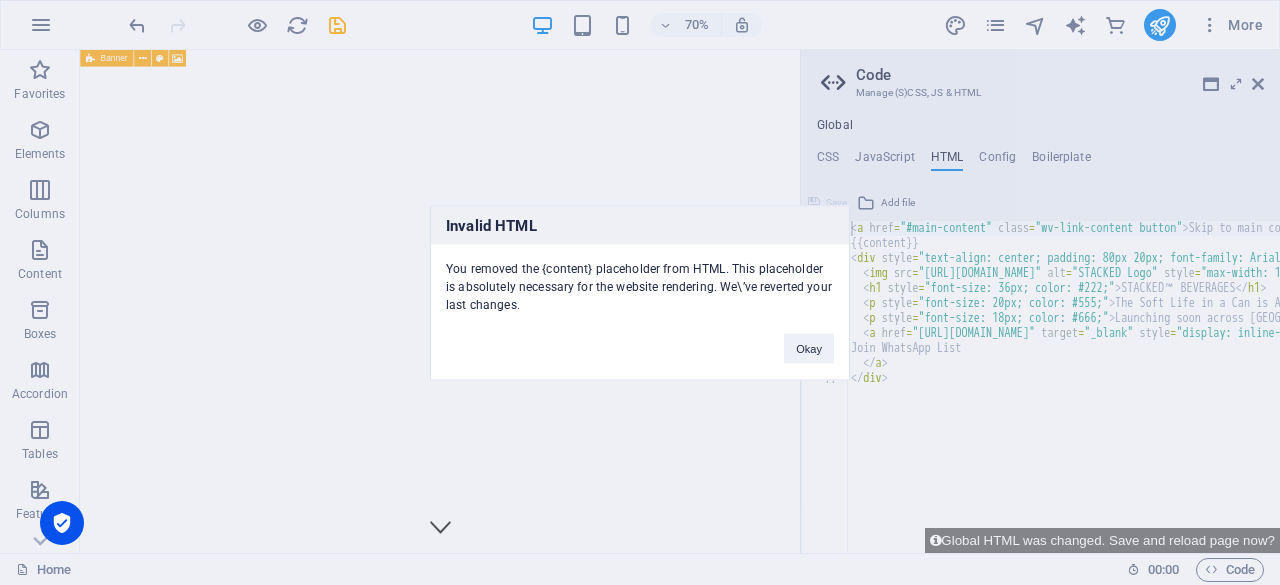 type 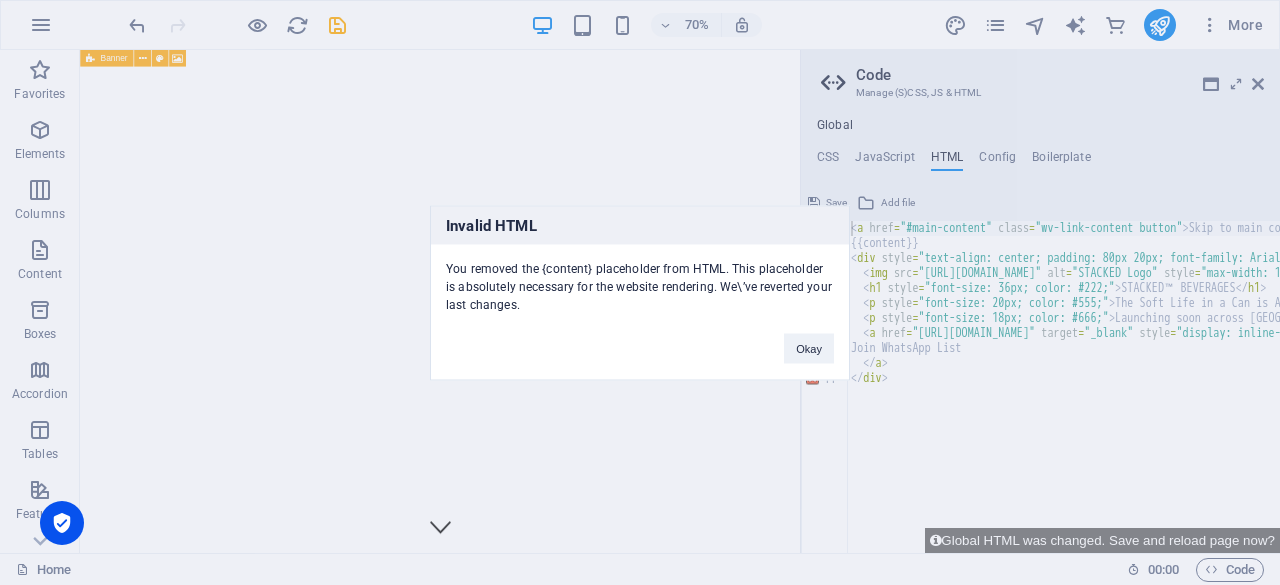 click on "Okay" at bounding box center (809, 338) 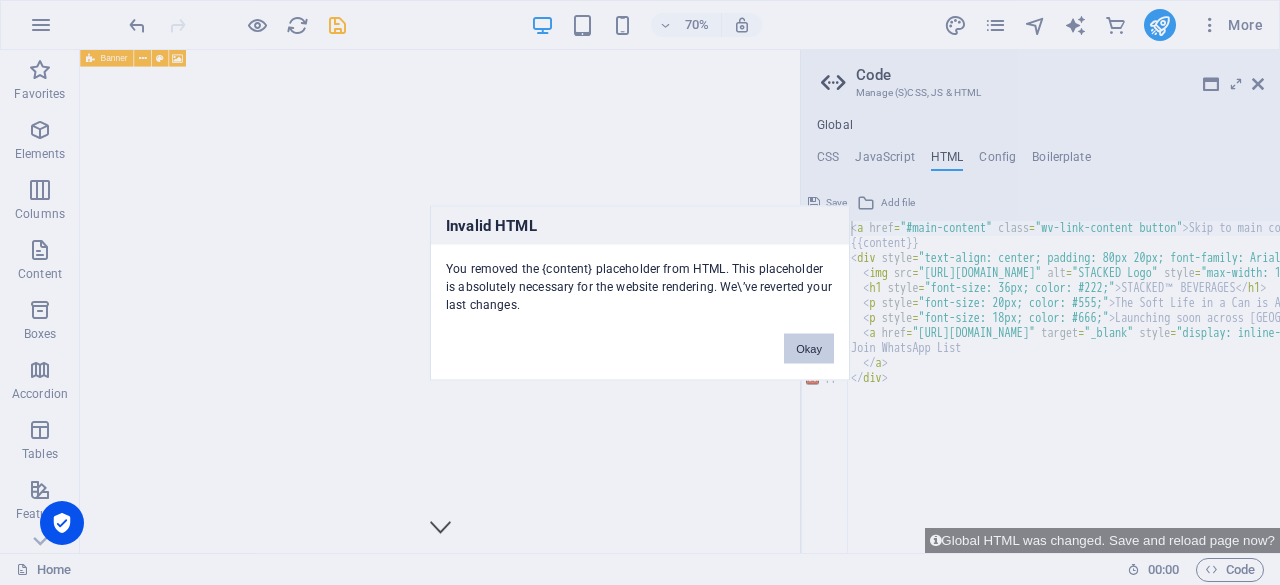 click on "Okay" at bounding box center [809, 348] 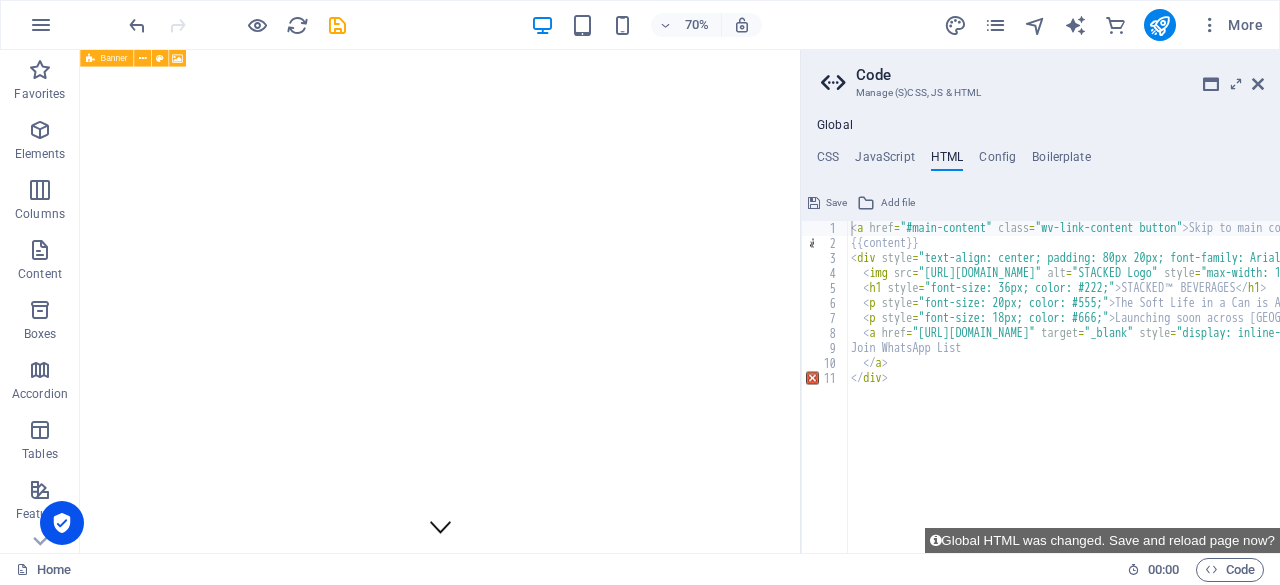 type on "</div>" 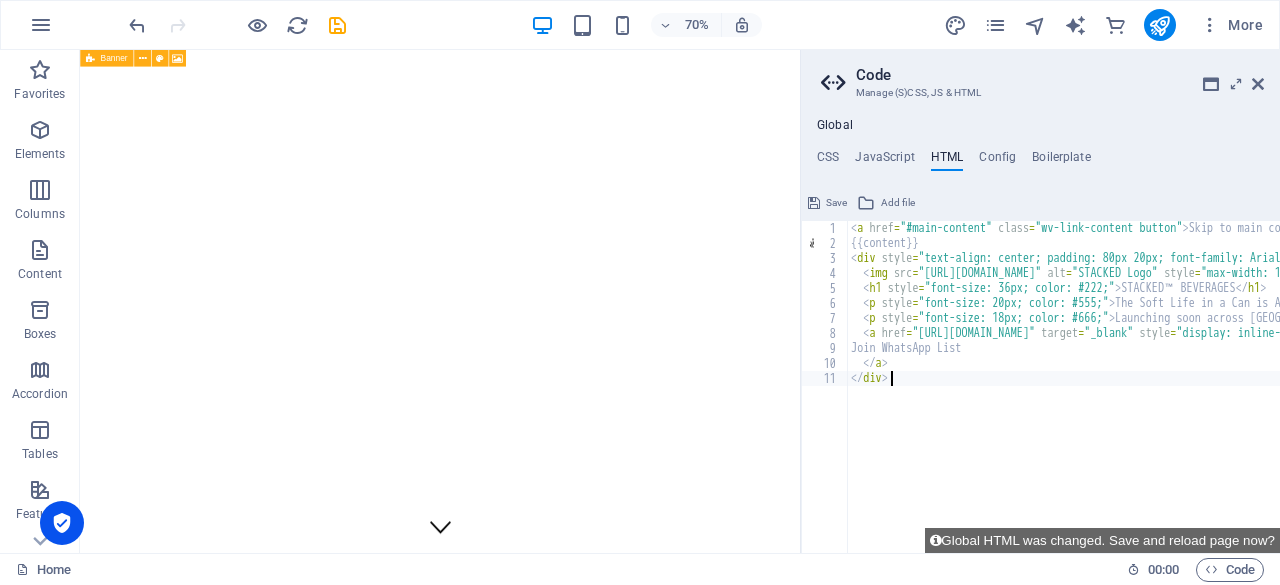 click on "< a   href = "#main-content"   class = "wv-link-content button" > Skip to main content </ a > {{content}} < div   style = "text-align: center; padding: 80px 20px; font-family: Arial, sans-serif;" >    < img   src = "https://yourdomain.co.za/path-to-stacked-logo.png"   alt = "STACKED Logo"   style = "max-width: 180px; margin-bottom: 30px;" >    < h1   style = "font-size: 36px; color: #222;" > STACKED™ BEVERAGES </ h1 >    < p   style = "font-size: 20px; color: #555;" > The Soft Life in a Can is Almost Here... </ p >    < p   style = "font-size: 18px; color: #666;" > Launching soon across South Africa. Stay ready — and stay STACKED. </ p >    < a   href = "https://wa.me/27XXXXXXXXX"   target = "_blank"   style = "display: inline-block; margin-top: 30px; background-color: #222; color: #fff; padding: 12px 25px; text-decoration: none; border-radius: 6px;" >     Join WhatsApp List    </ a > </ div >" at bounding box center (1535, 394) 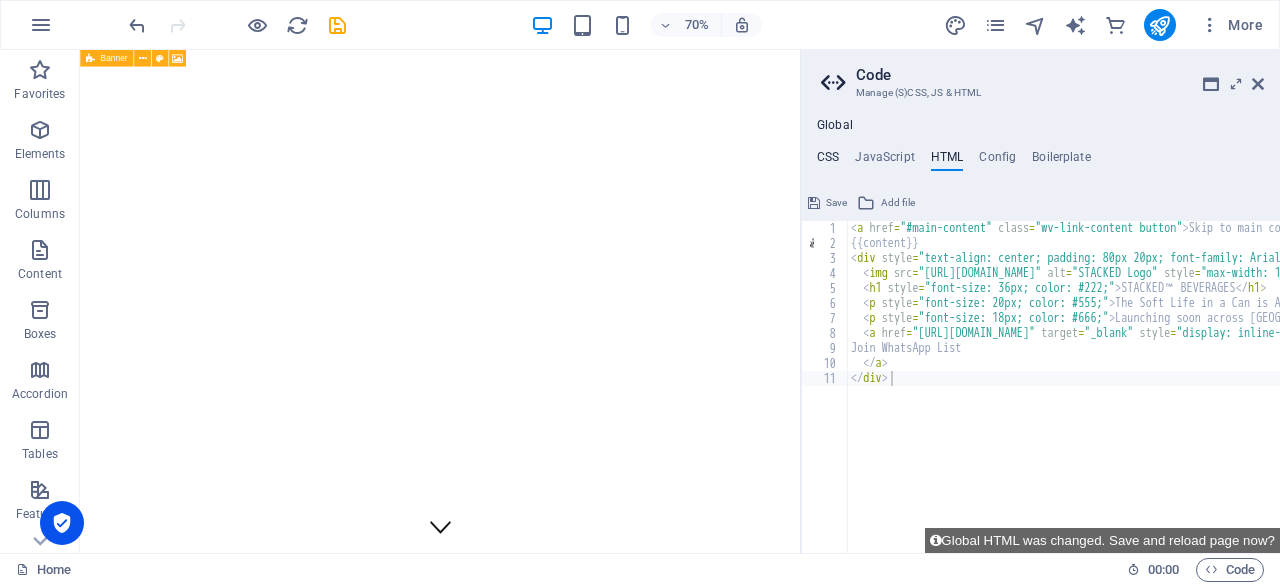 click on "CSS" at bounding box center (828, 161) 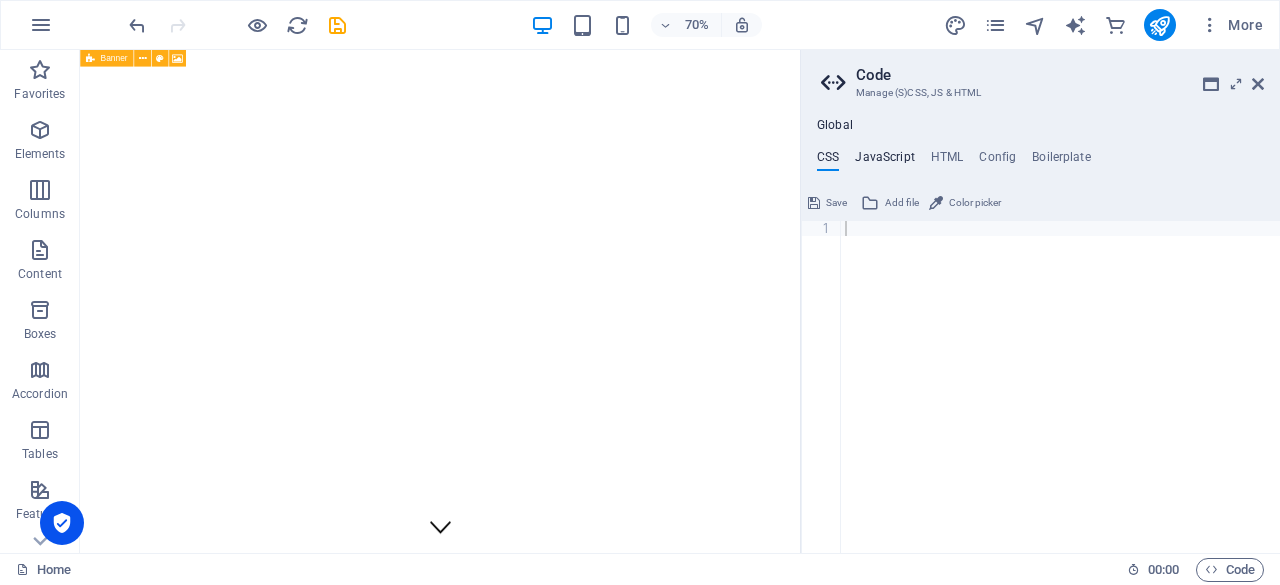 click on "JavaScript" at bounding box center [884, 161] 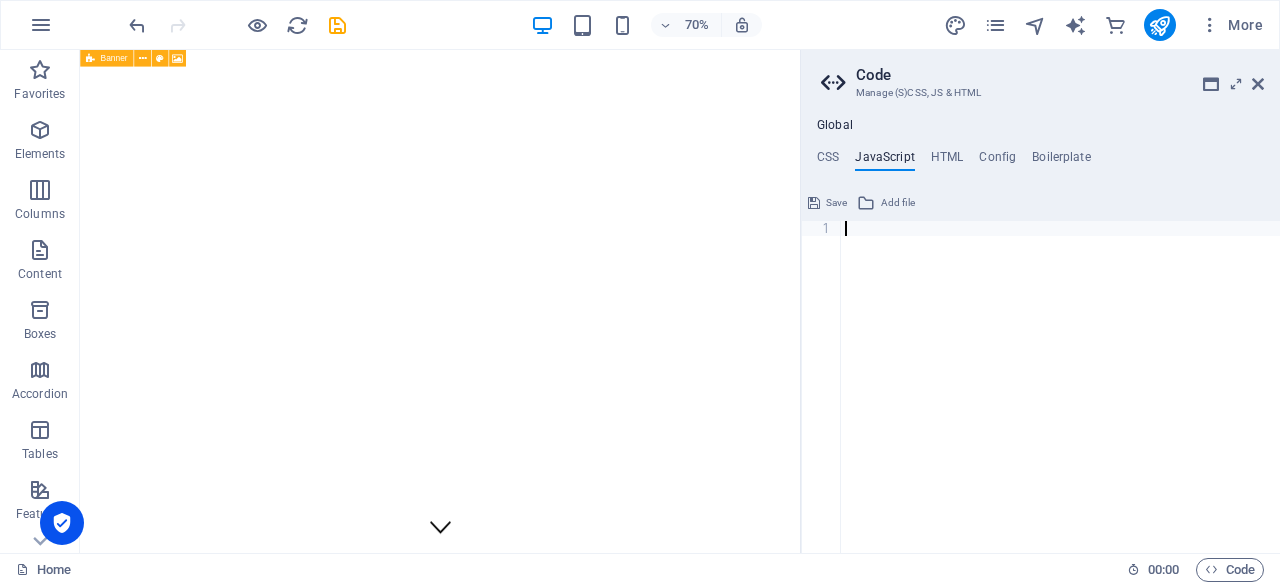 click at bounding box center [1060, 402] 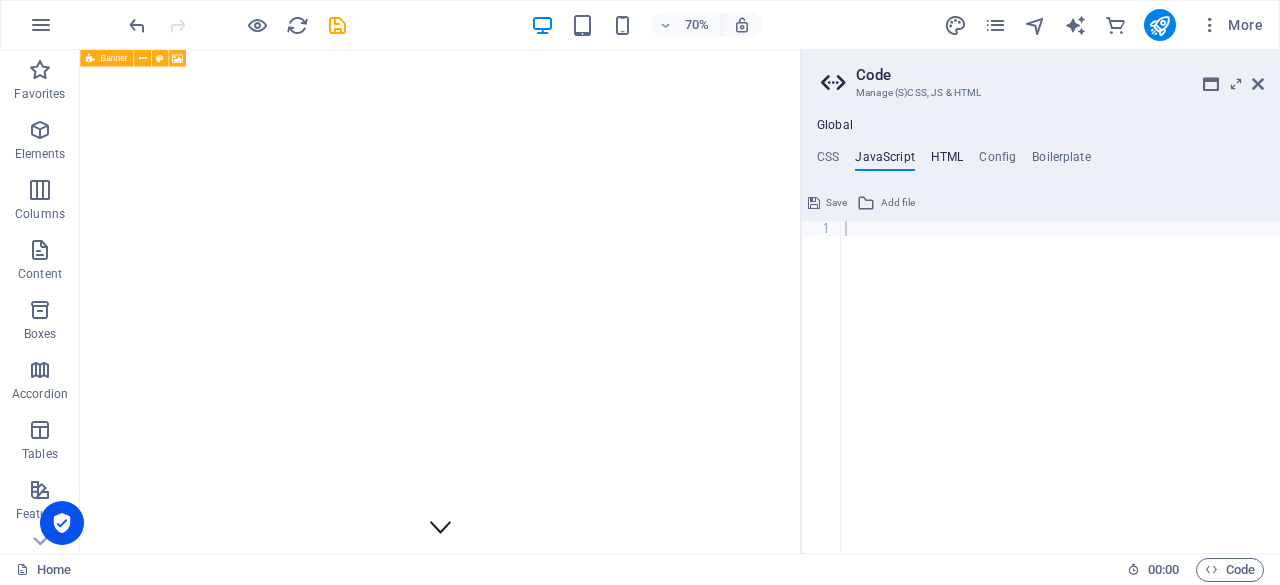 click on "HTML" at bounding box center (947, 161) 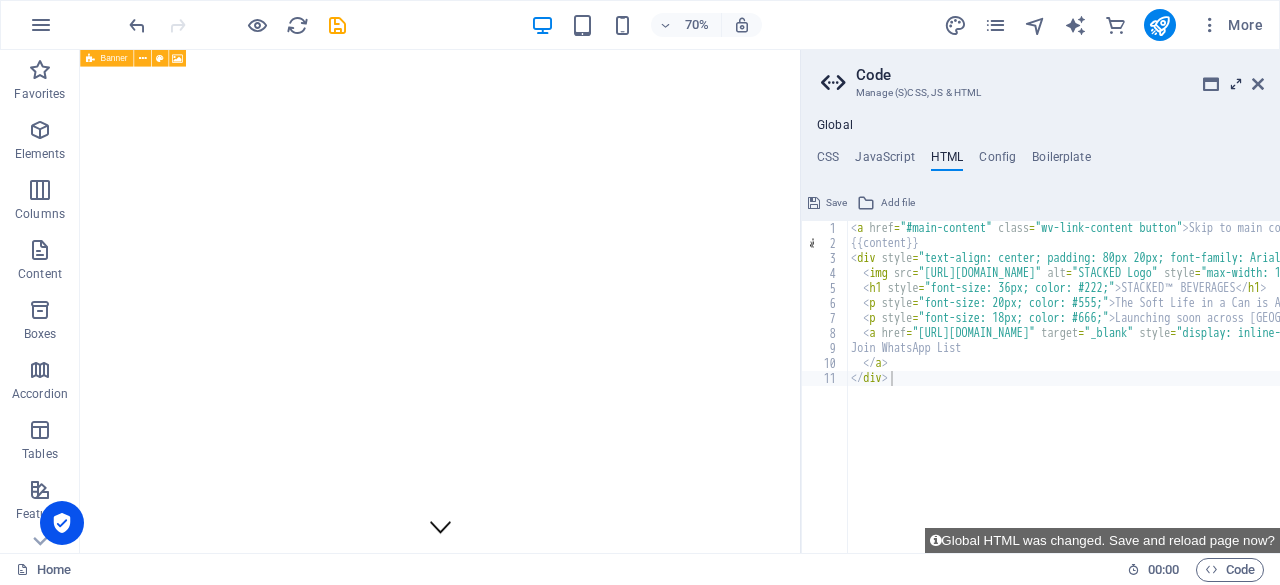 click at bounding box center [1236, 84] 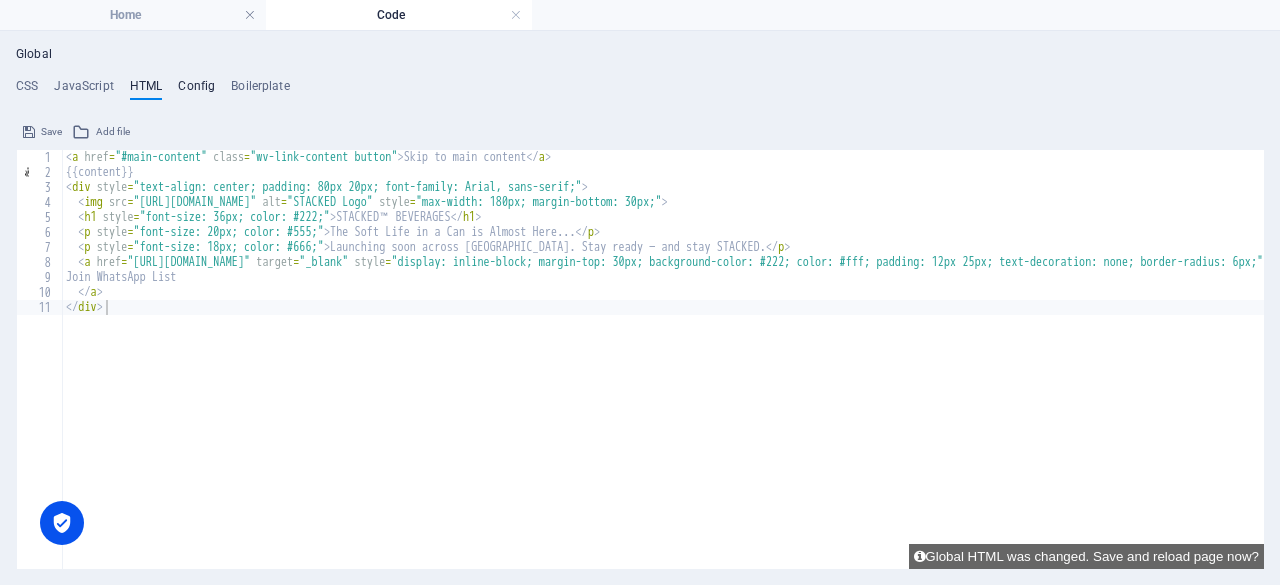 click on "Config" at bounding box center (196, 90) 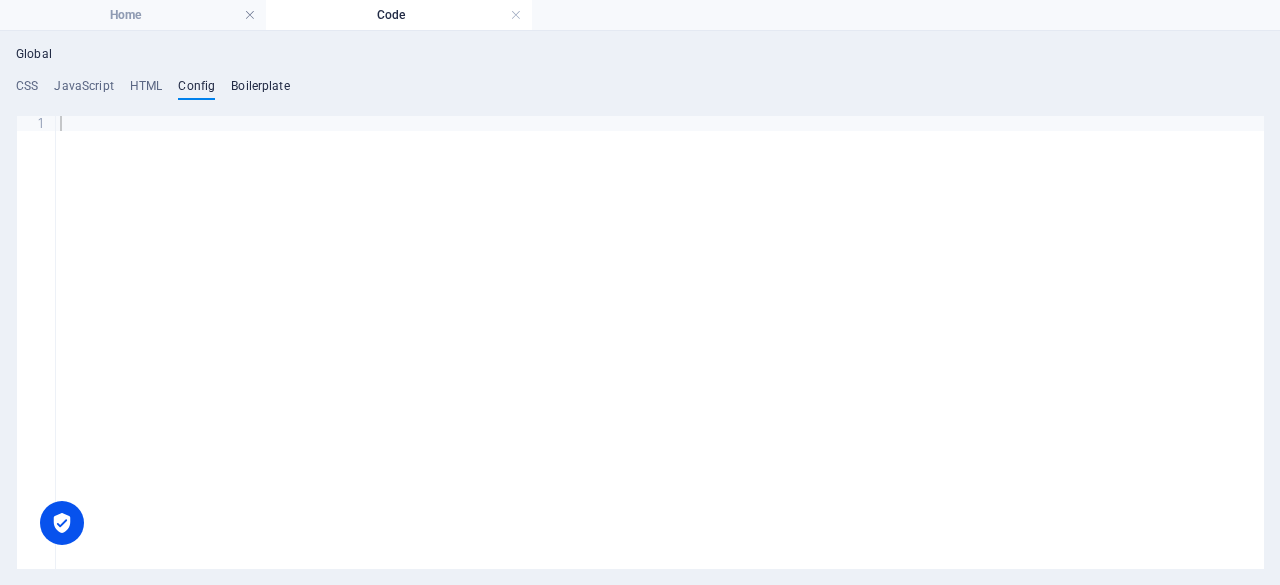 click on "Boilerplate" at bounding box center [260, 90] 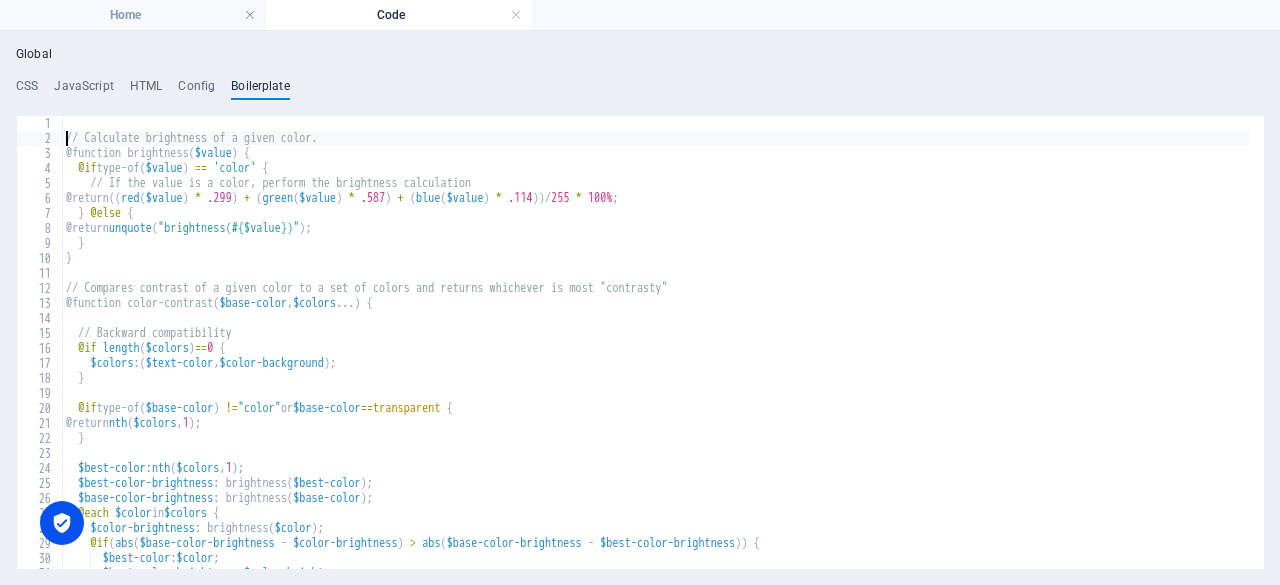 drag, startPoint x: 67, startPoint y: 143, endPoint x: 282, endPoint y: 463, distance: 385.51913 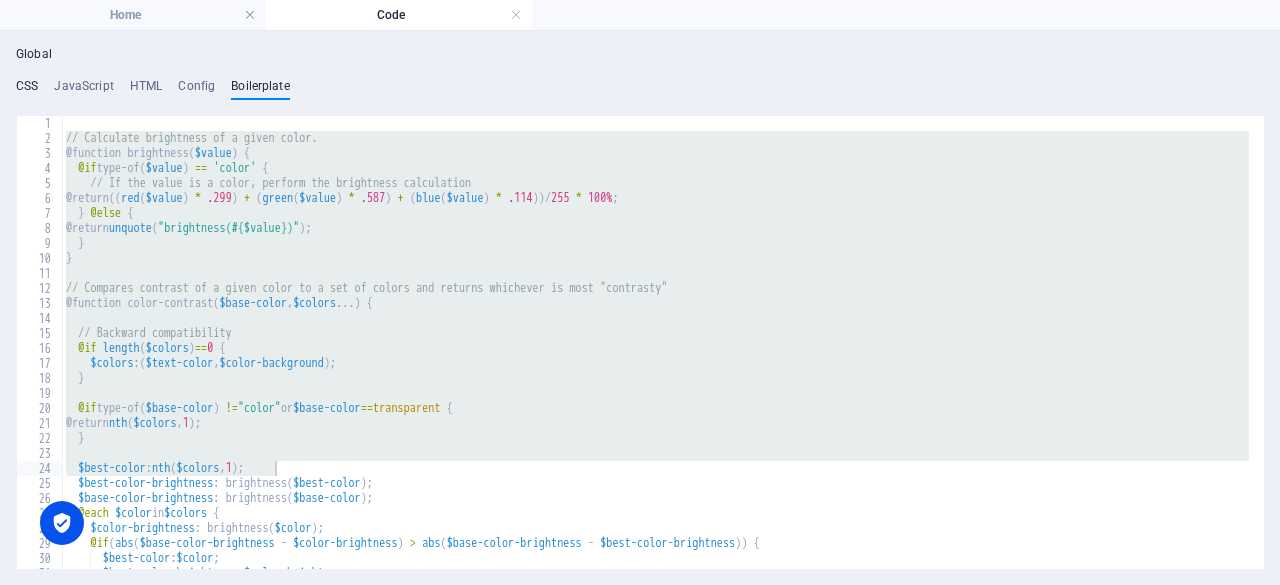 click on "CSS" at bounding box center [27, 90] 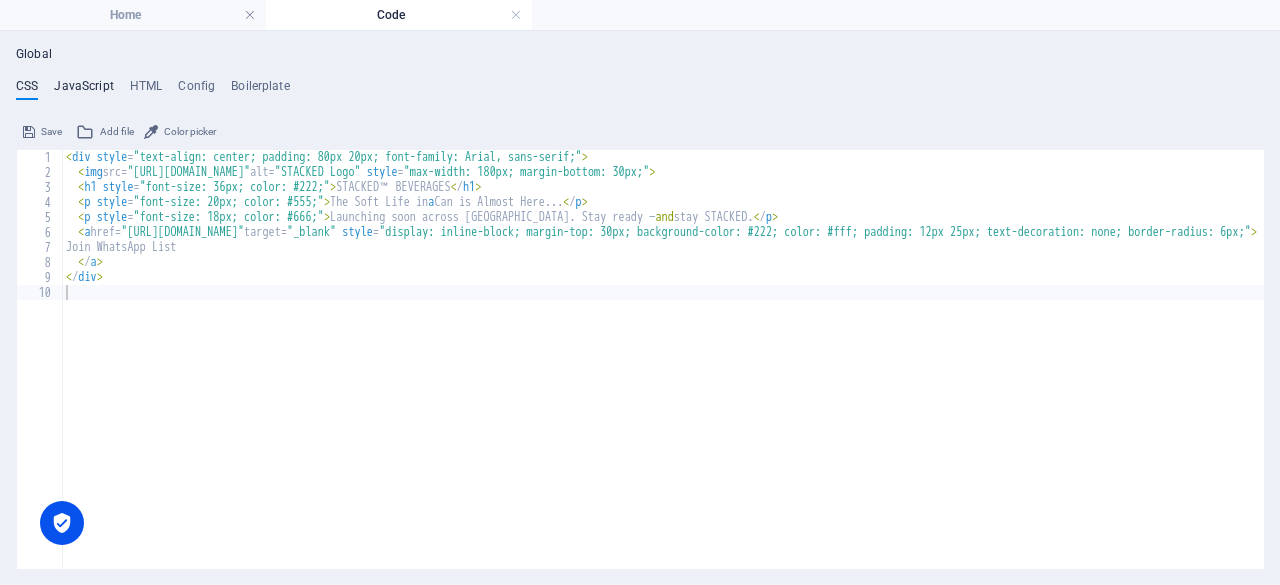 click on "JavaScript" at bounding box center [83, 90] 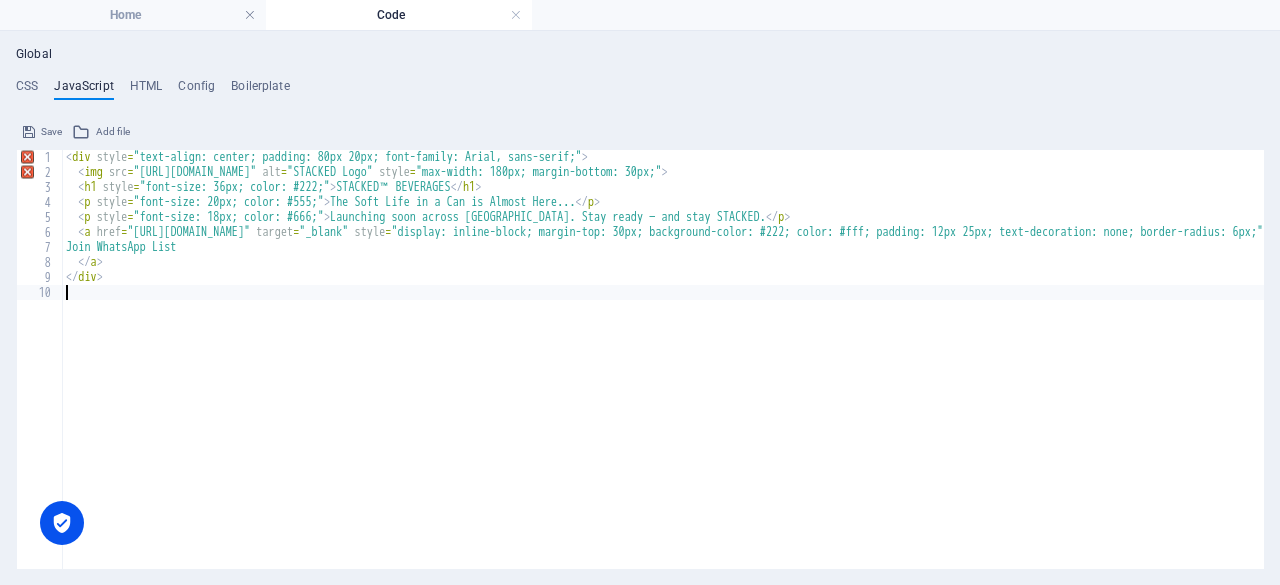 click on "Save" at bounding box center [51, 132] 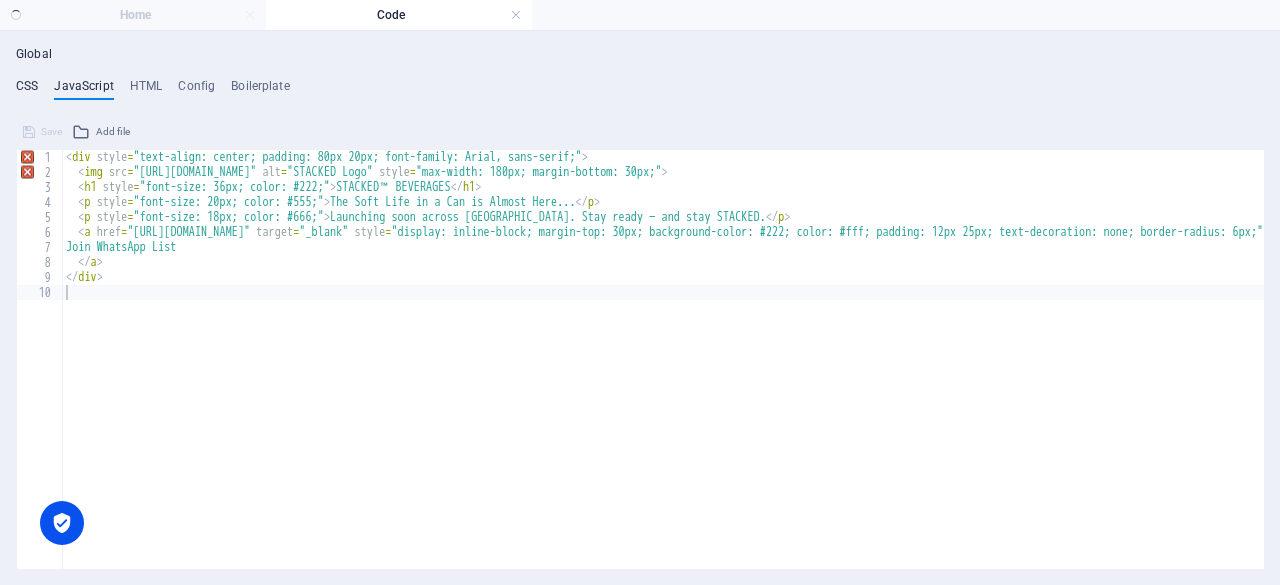 click on "CSS" at bounding box center (27, 90) 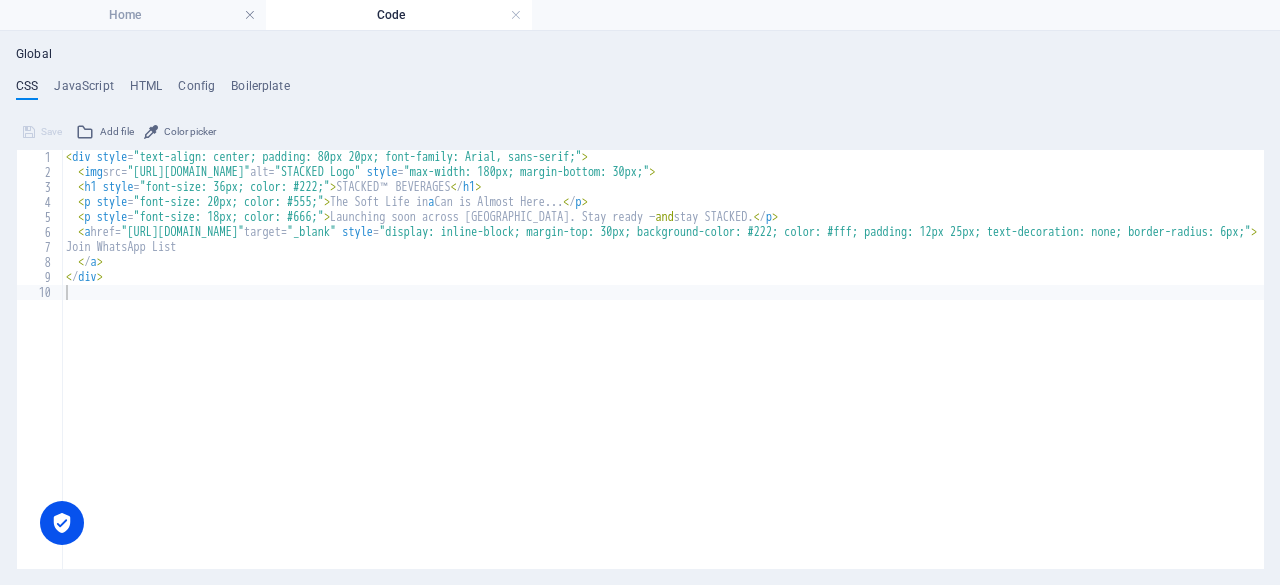 click on "Save" at bounding box center (42, 132) 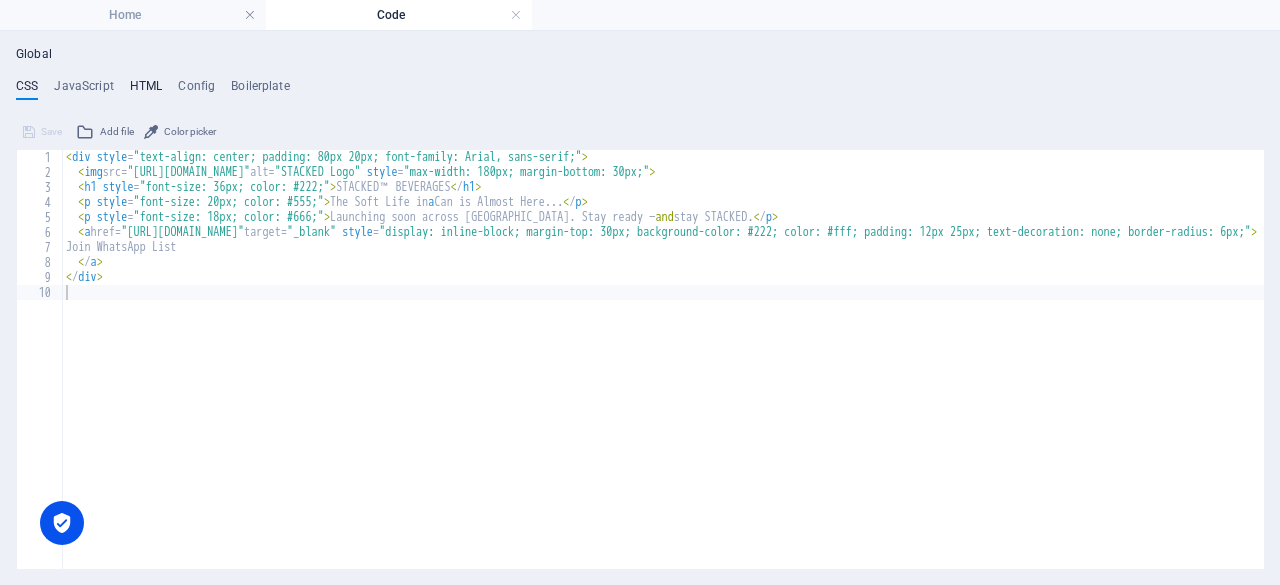 click on "HTML" at bounding box center [146, 90] 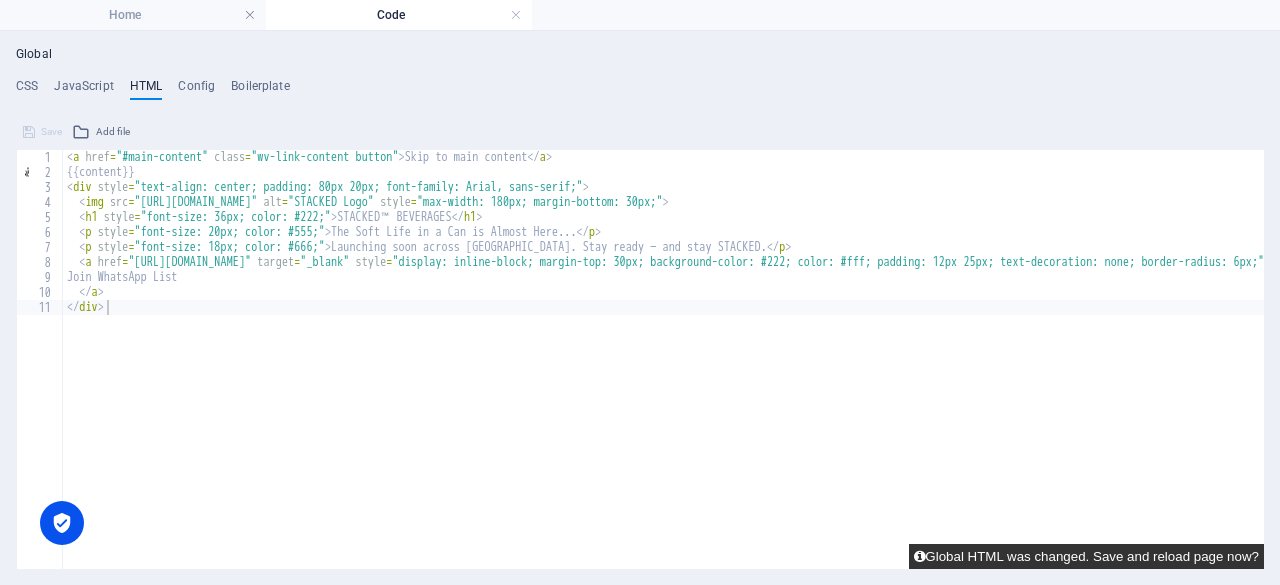 click on "Global HTML was changed. Save and reload page now?" at bounding box center [1086, 556] 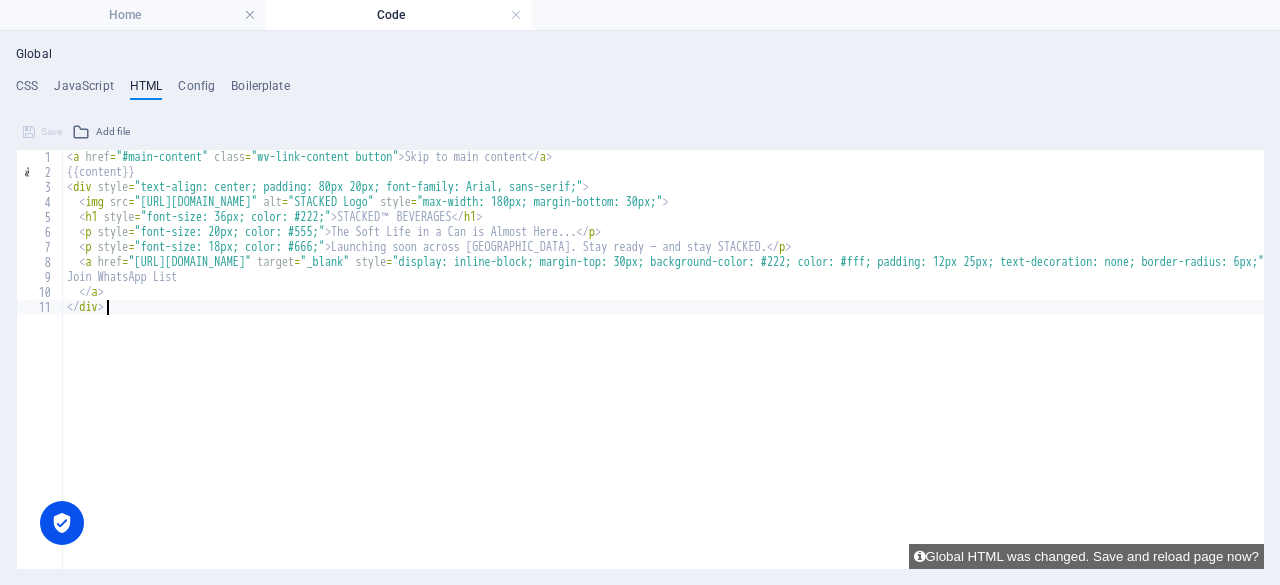 click on "< a   href = "#main-content"   class = "wv-link-content button" > Skip to main content </ a > {{content}} < div   style = "text-align: center; padding: 80px 20px; font-family: Arial, sans-serif;" >    < img   src = "https://yourdomain.co.za/path-to-stacked-logo.png"   alt = "STACKED Logo"   style = "max-width: 180px; margin-bottom: 30px;" >    < h1   style = "font-size: 36px; color: #222;" > STACKED™ BEVERAGES </ h1 >    < p   style = "font-size: 20px; color: #555;" > The Soft Life in a Can is Almost Here... </ p >    < p   style = "font-size: 18px; color: #666;" > Launching soon across South Africa. Stay ready — and stay STACKED. </ p >    < a   href = "https://wa.me/27XXXXXXXXX"   target = "_blank"   style = "display: inline-block; margin-top: 30px; background-color: #222; color: #fff; padding: 12px 25px; text-decoration: none; border-radius: 6px;" >     Join WhatsApp List    </ a > </ div >" at bounding box center (751, 367) 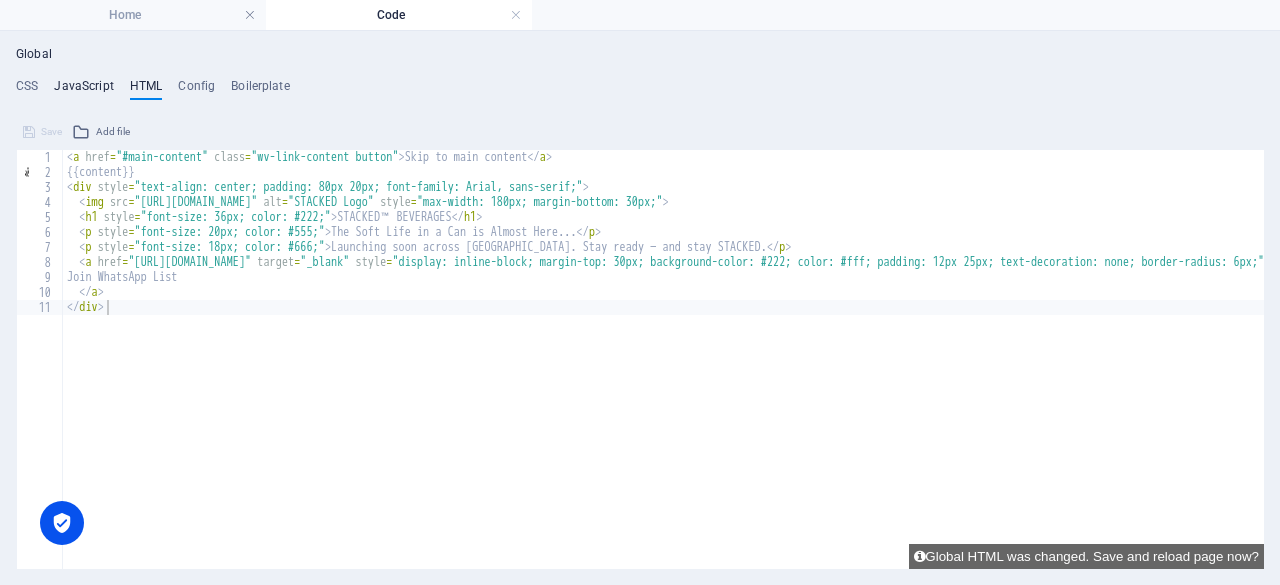 click on "JavaScript" at bounding box center (83, 90) 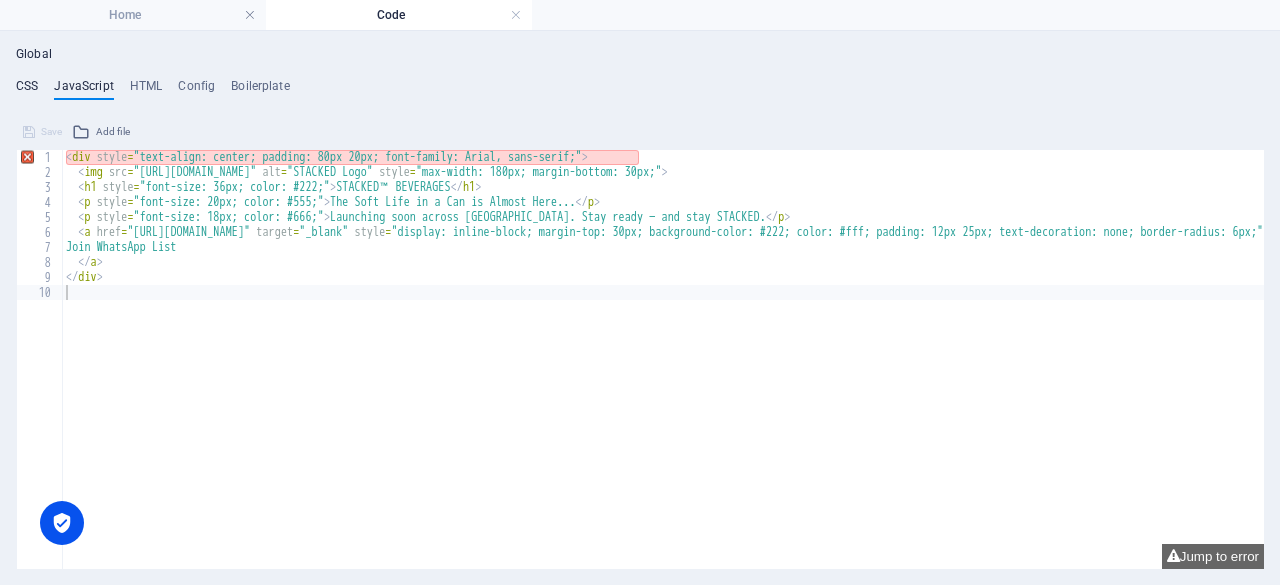 click on "CSS" at bounding box center (27, 90) 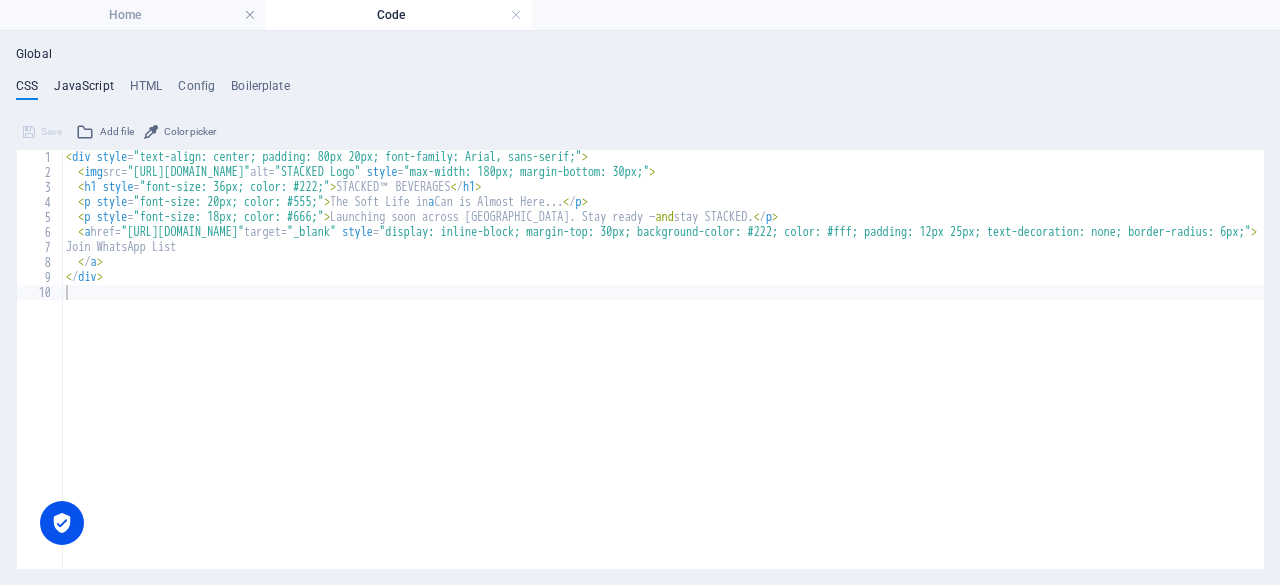click on "JavaScript" at bounding box center [83, 90] 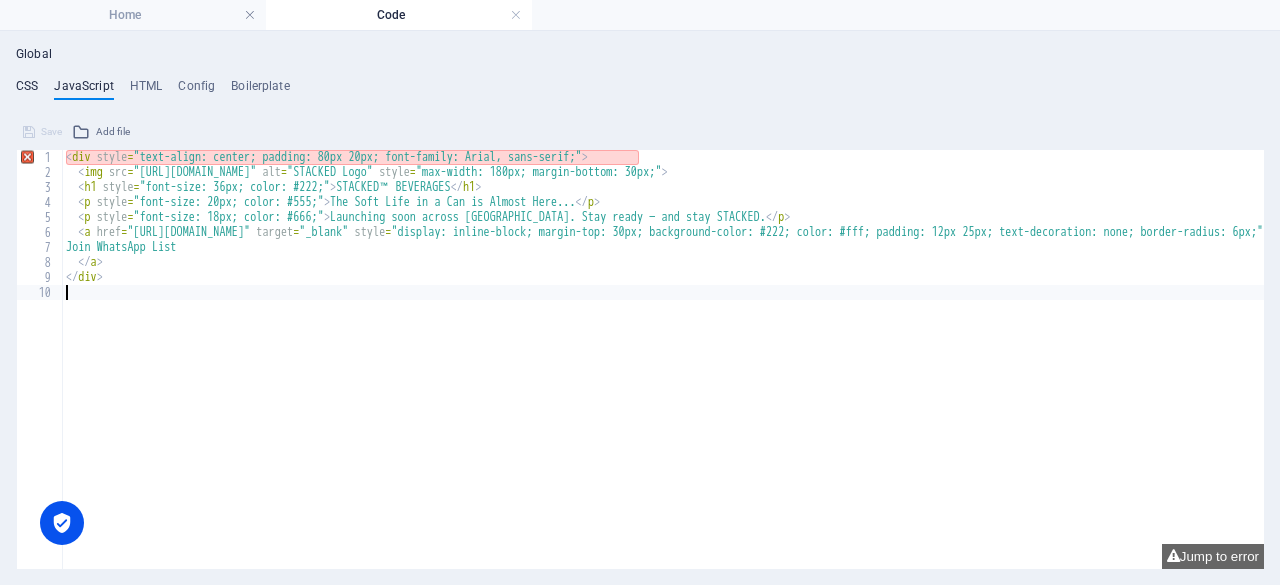 click on "CSS" at bounding box center (27, 90) 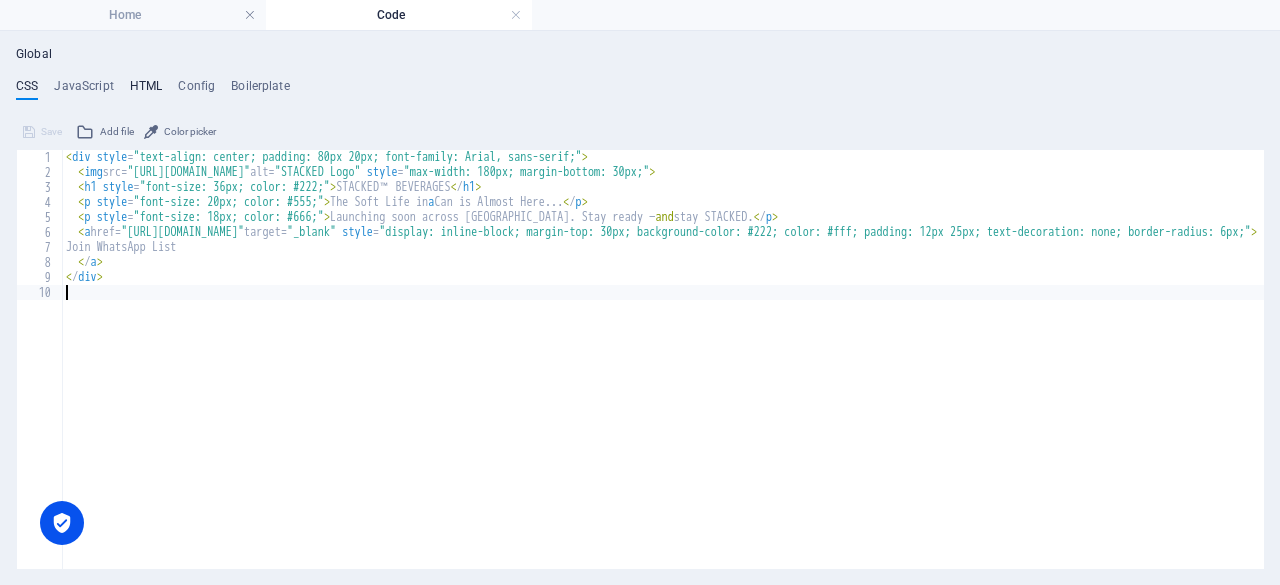 click on "HTML" at bounding box center (146, 90) 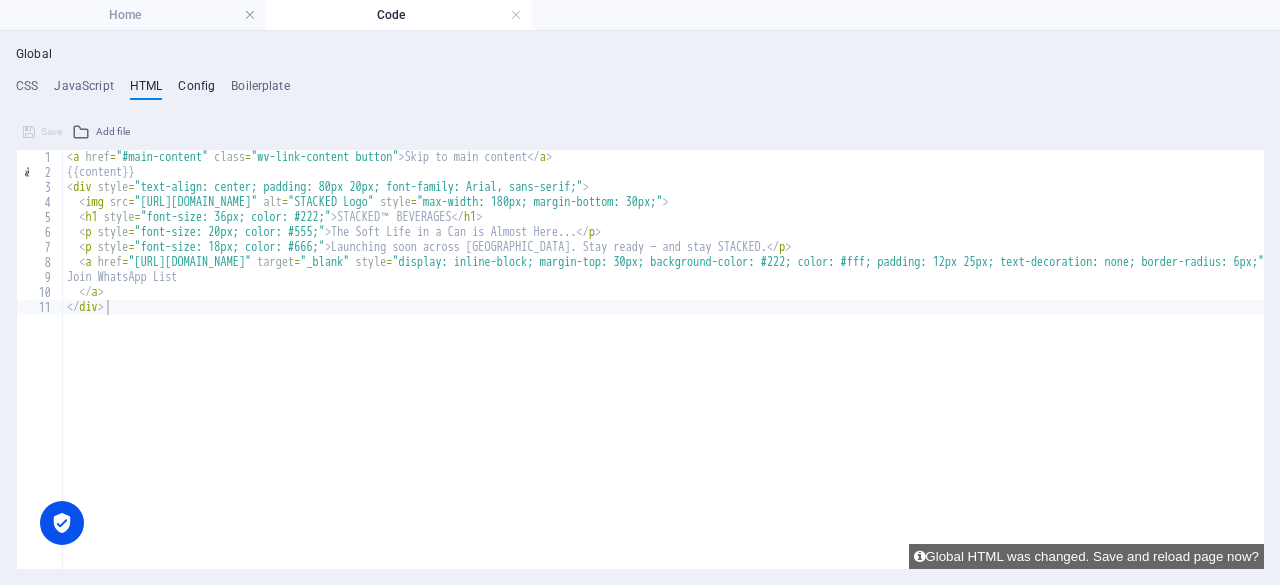 click on "Config" at bounding box center (196, 90) 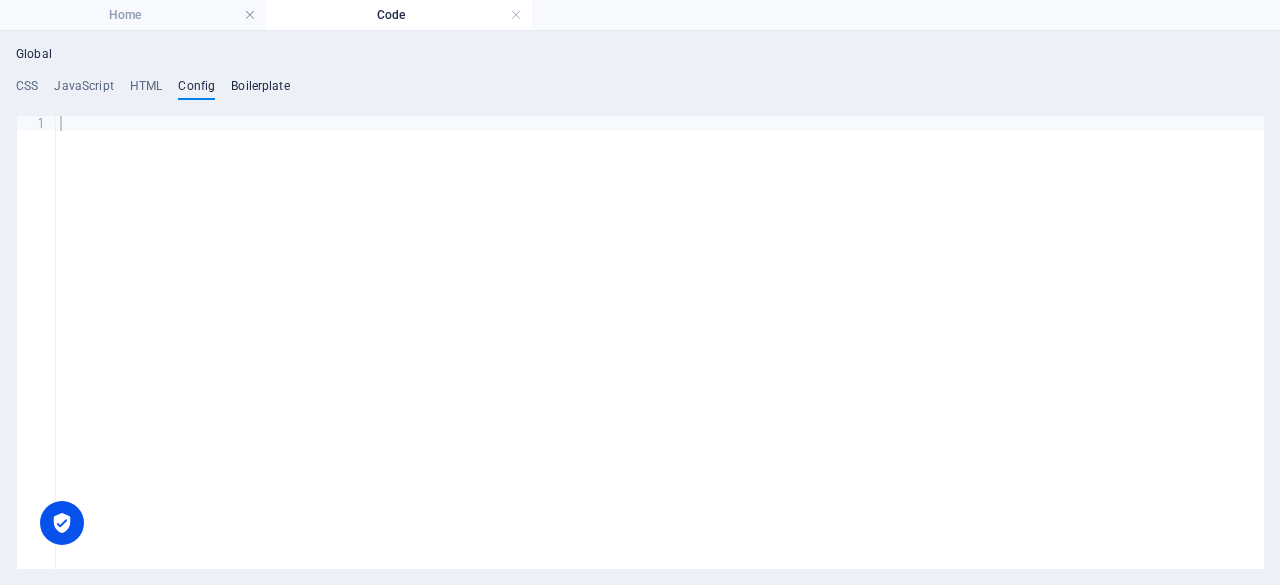 click on "Boilerplate" at bounding box center (260, 90) 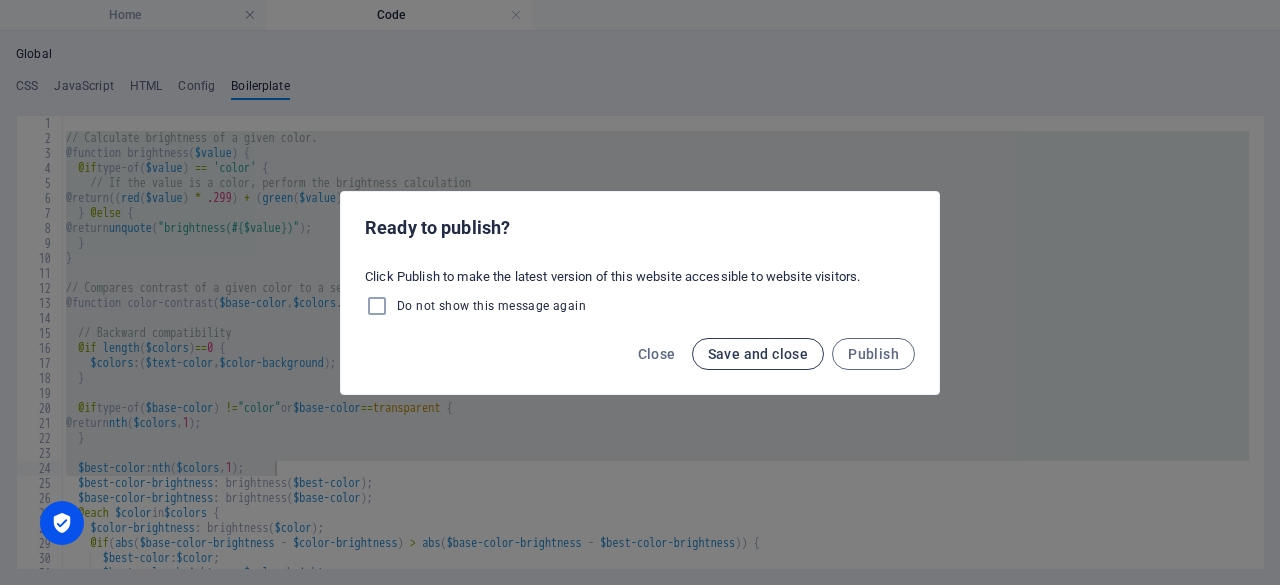 click on "Save and close" at bounding box center [758, 354] 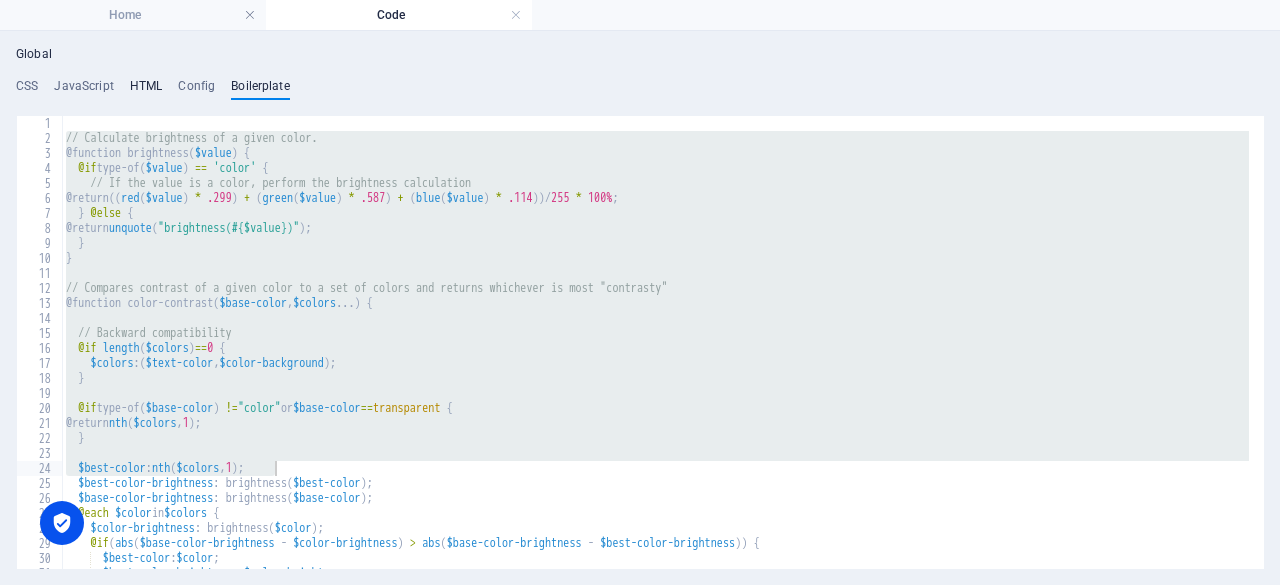 click on "HTML" at bounding box center (146, 90) 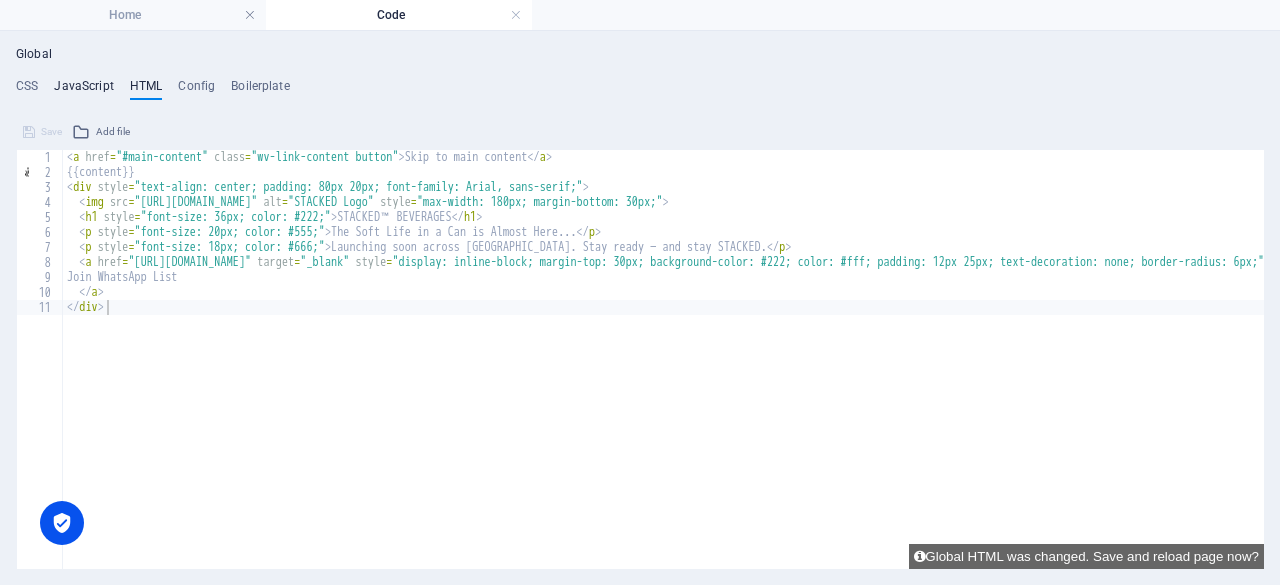 click on "JavaScript" at bounding box center [83, 90] 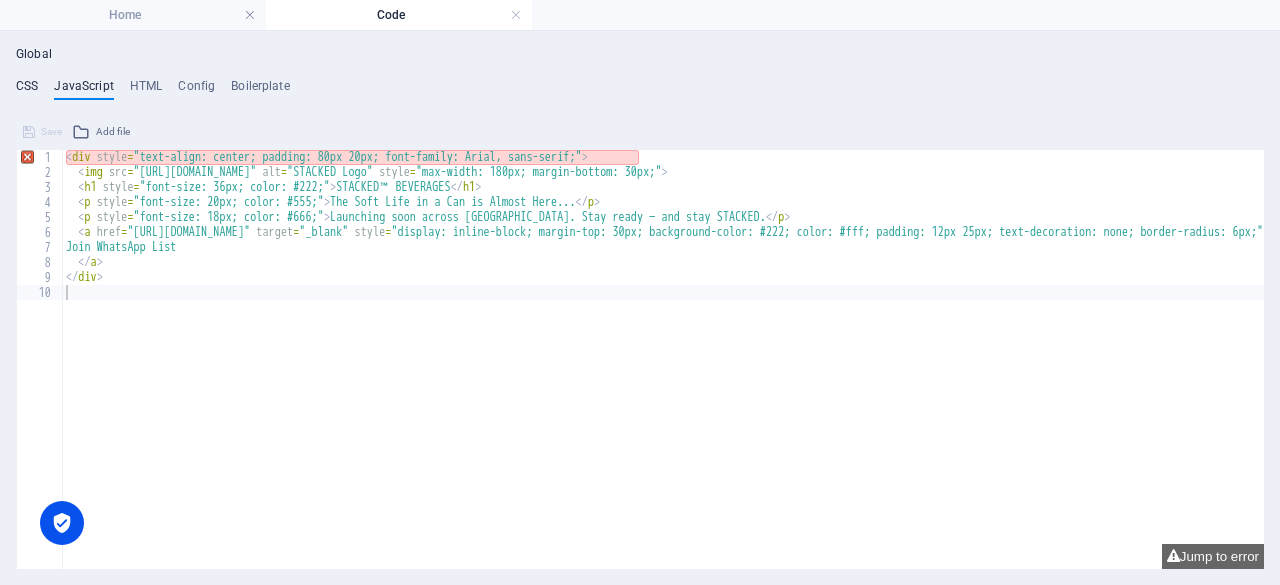 click on "CSS" at bounding box center (27, 90) 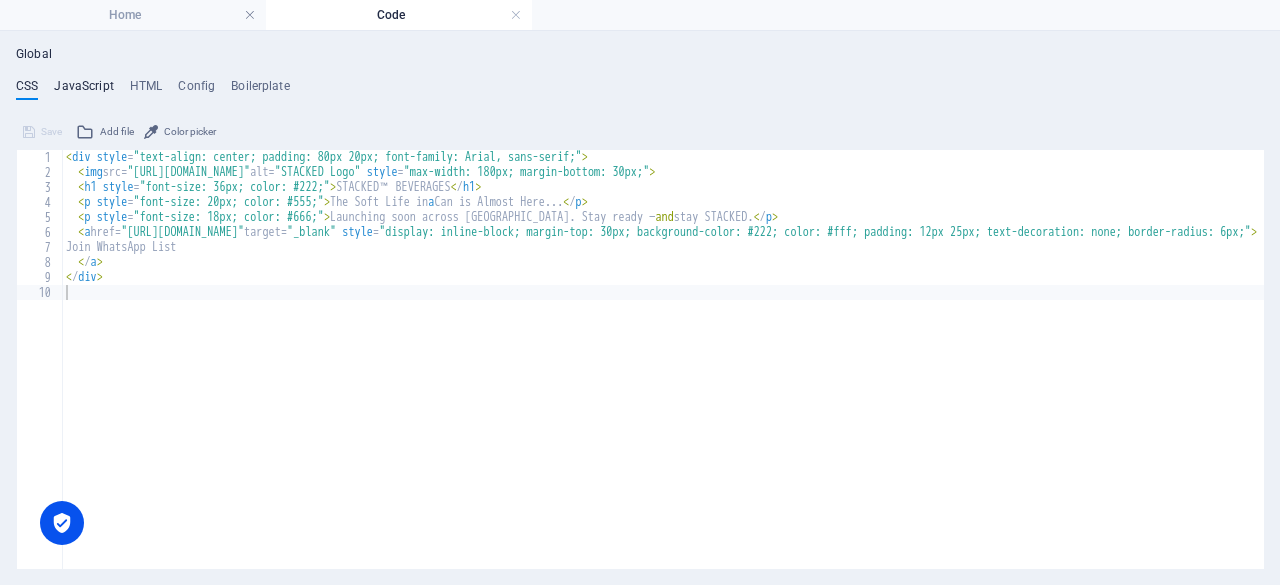 click on "JavaScript" at bounding box center (83, 90) 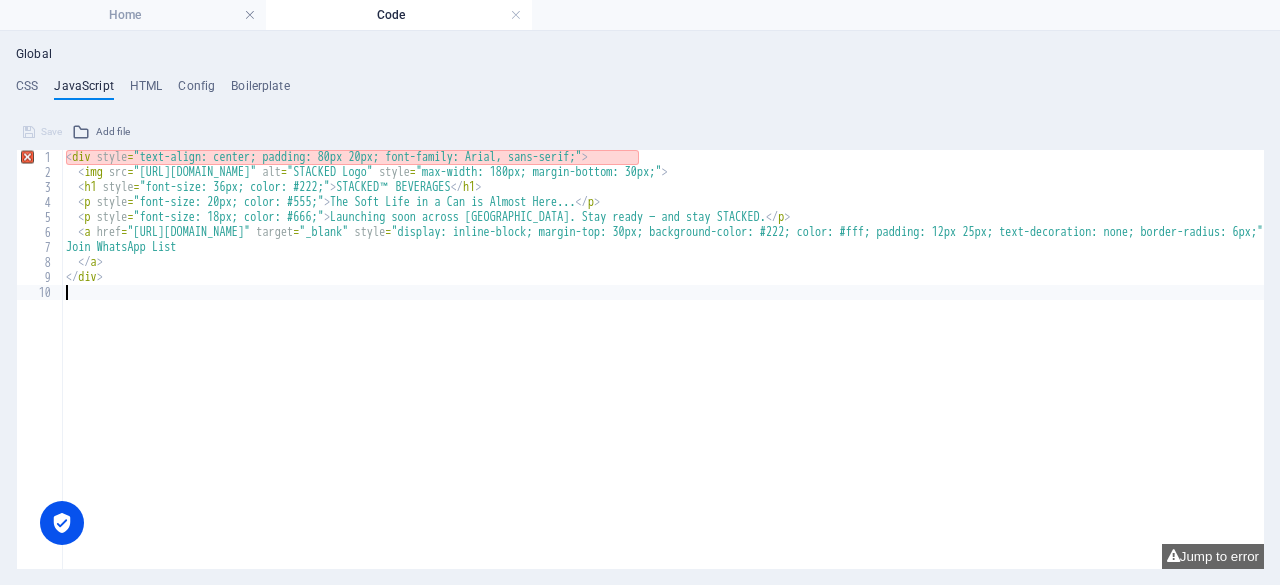 type on "</div>" 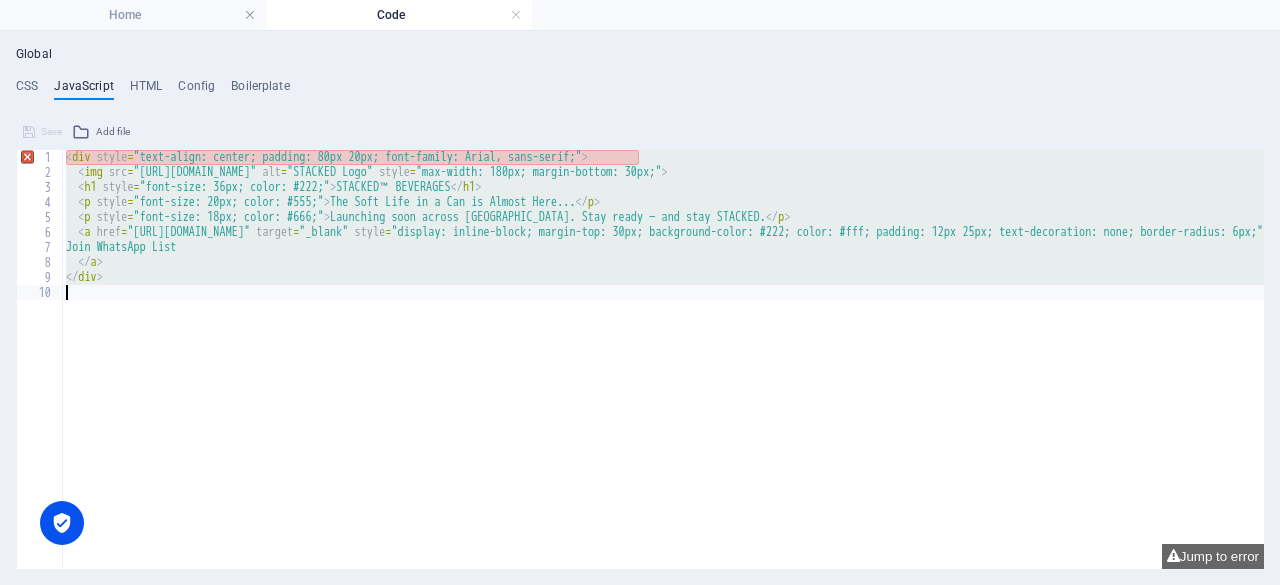 type 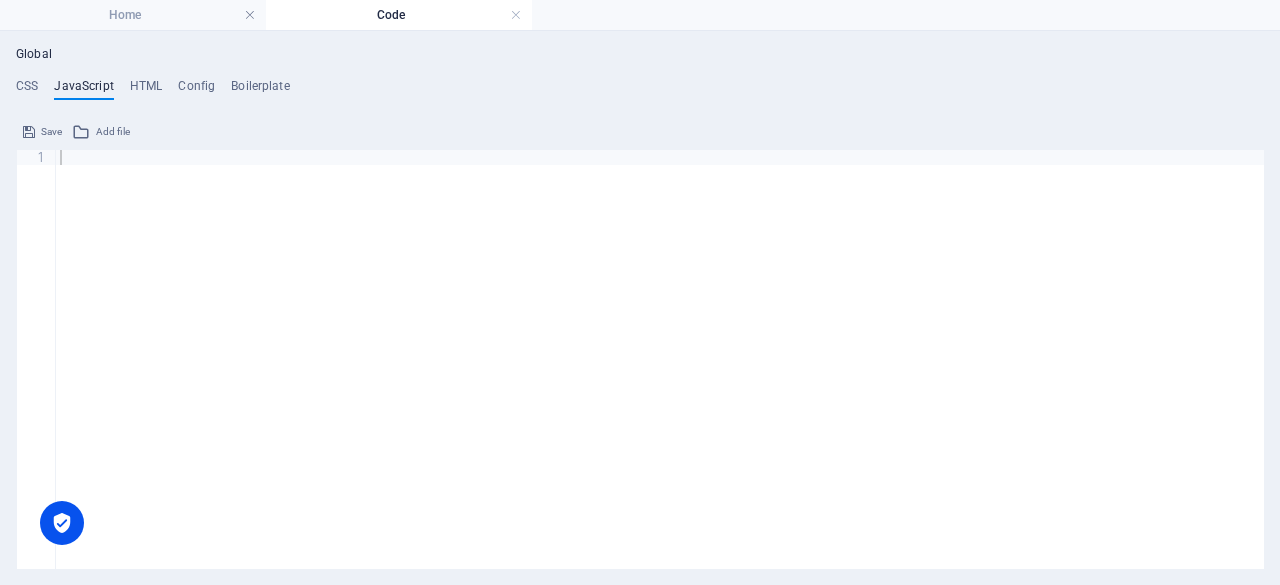 click at bounding box center [29, 132] 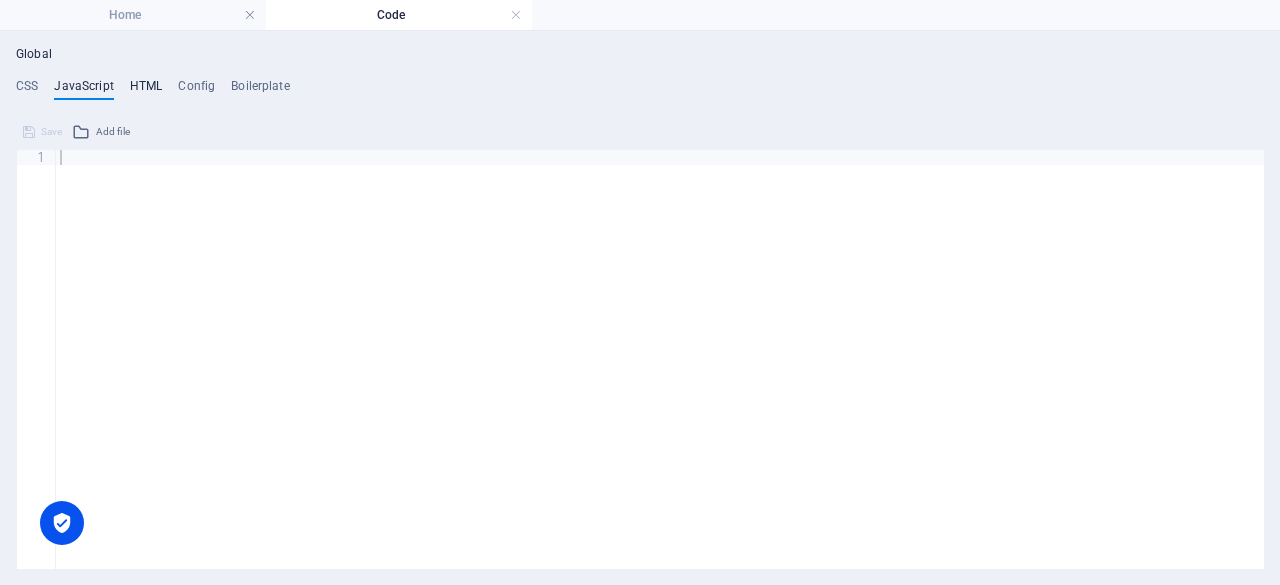 click on "HTML" at bounding box center [146, 90] 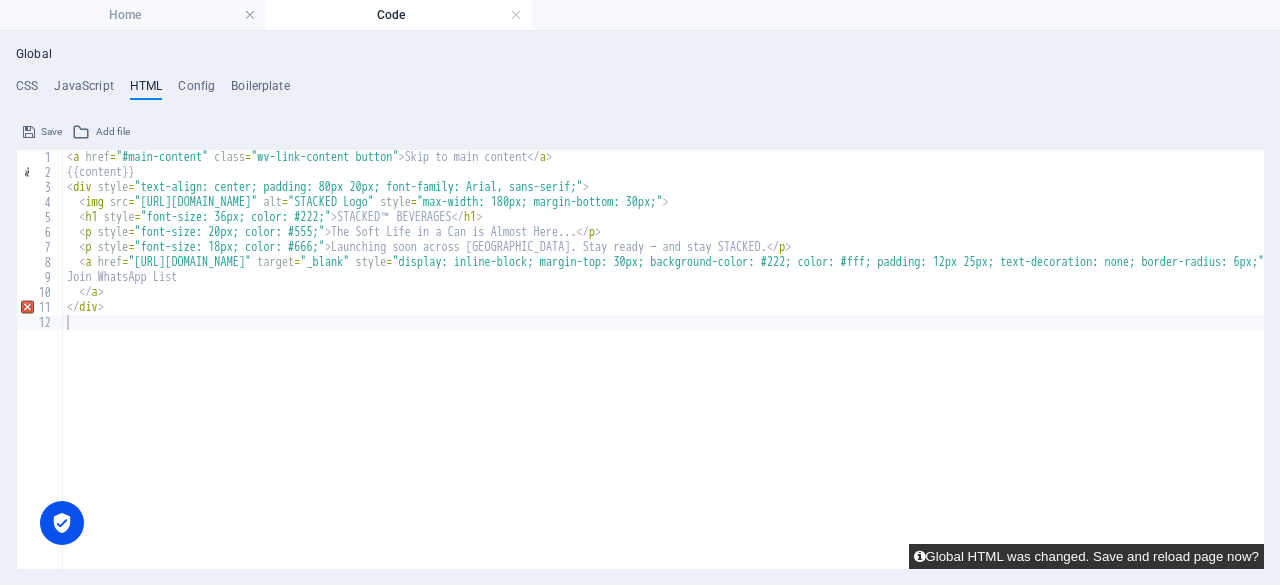 click on "Global HTML was changed. Save and reload page now?" at bounding box center (1086, 556) 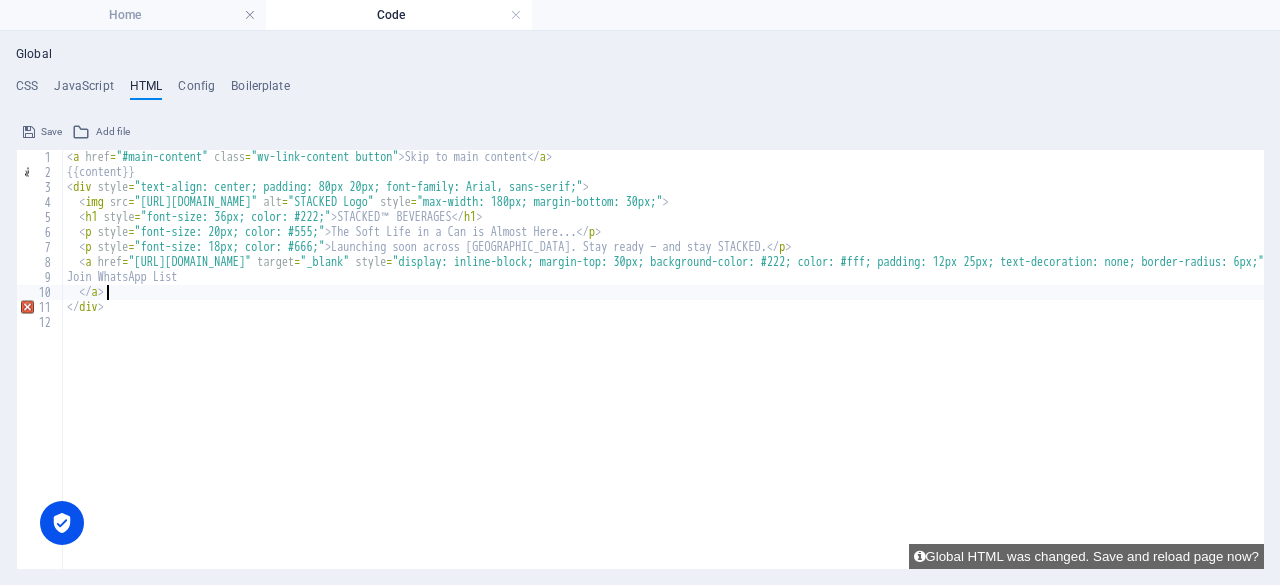 click on "< a   href = "#main-content"   class = "wv-link-content button" > Skip to main content </ a > {{content}} < div   style = "text-align: center; padding: 80px 20px; font-family: Arial, sans-serif;" >    < img   src = "https://yourdomain.co.za/path-to-stacked-logo.png"   alt = "STACKED Logo"   style = "max-width: 180px; margin-bottom: 30px;" >    < h1   style = "font-size: 36px; color: #222;" > STACKED™ BEVERAGES </ h1 >    < p   style = "font-size: 20px; color: #555;" > The Soft Life in a Can is Almost Here... </ p >    < p   style = "font-size: 18px; color: #666;" > Launching soon across South Africa. Stay ready — and stay STACKED. </ p >    < a   href = "https://wa.me/27XXXXXXXXX"   target = "_blank"   style = "display: inline-block; margin-top: 30px; background-color: #222; color: #fff; padding: 12px 25px; text-decoration: none; border-radius: 6px;" >     Join WhatsApp List    </ a > </ div >" at bounding box center [751, 367] 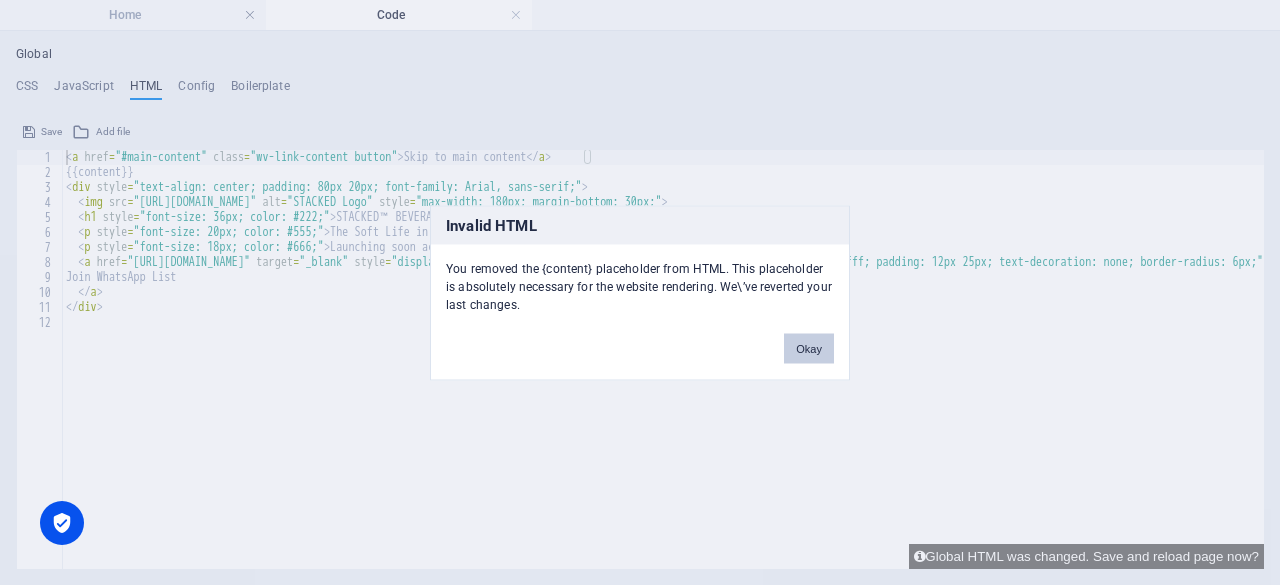 click on "Okay" at bounding box center [809, 348] 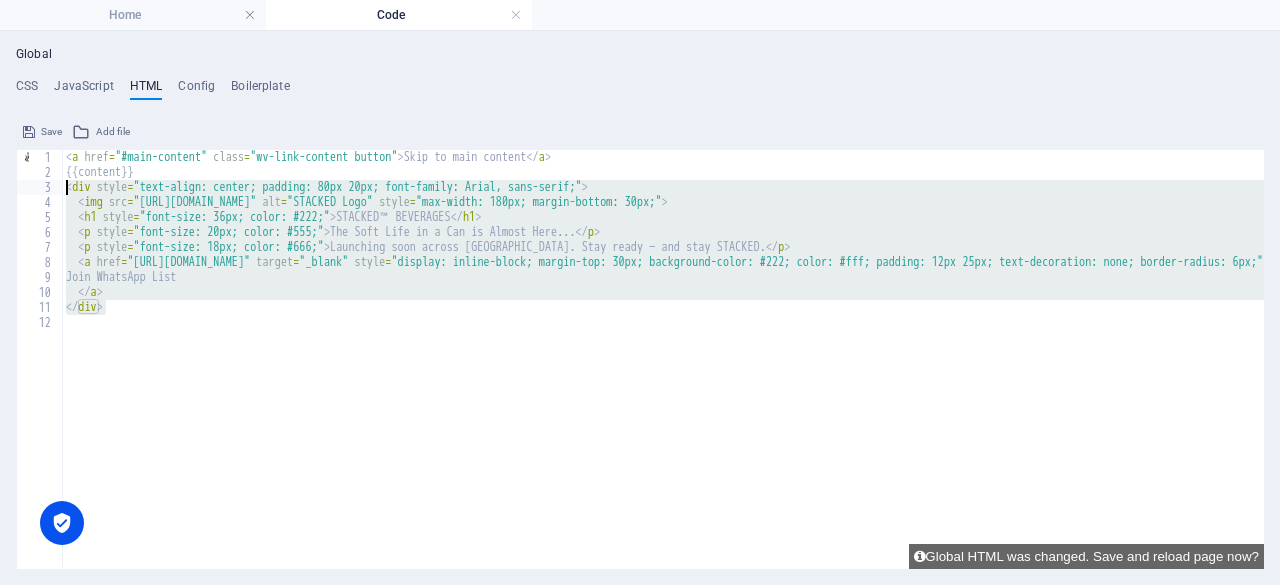 drag, startPoint x: 115, startPoint y: 313, endPoint x: 20, endPoint y: 186, distance: 158.60013 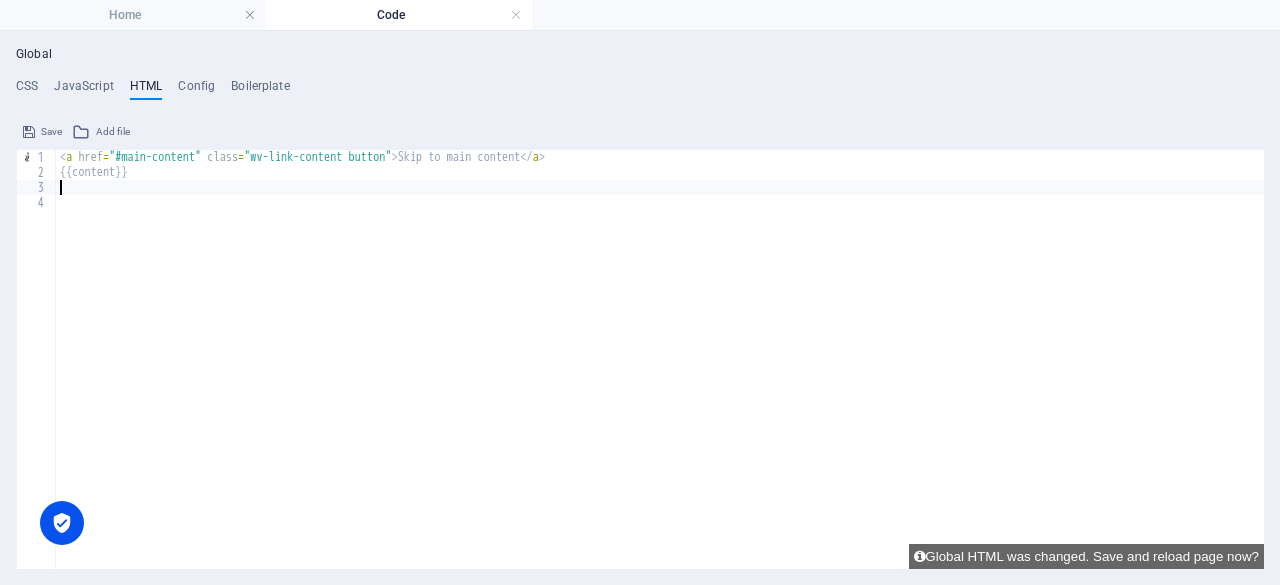 scroll, scrollTop: 196, scrollLeft: 0, axis: vertical 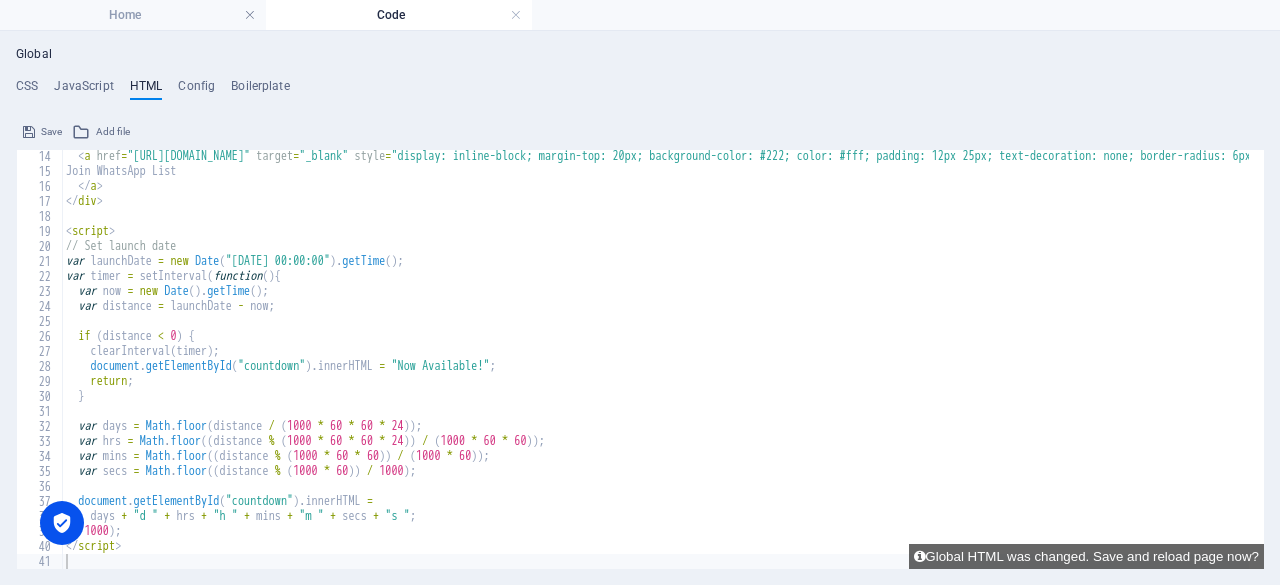 click on "Save" at bounding box center (51, 132) 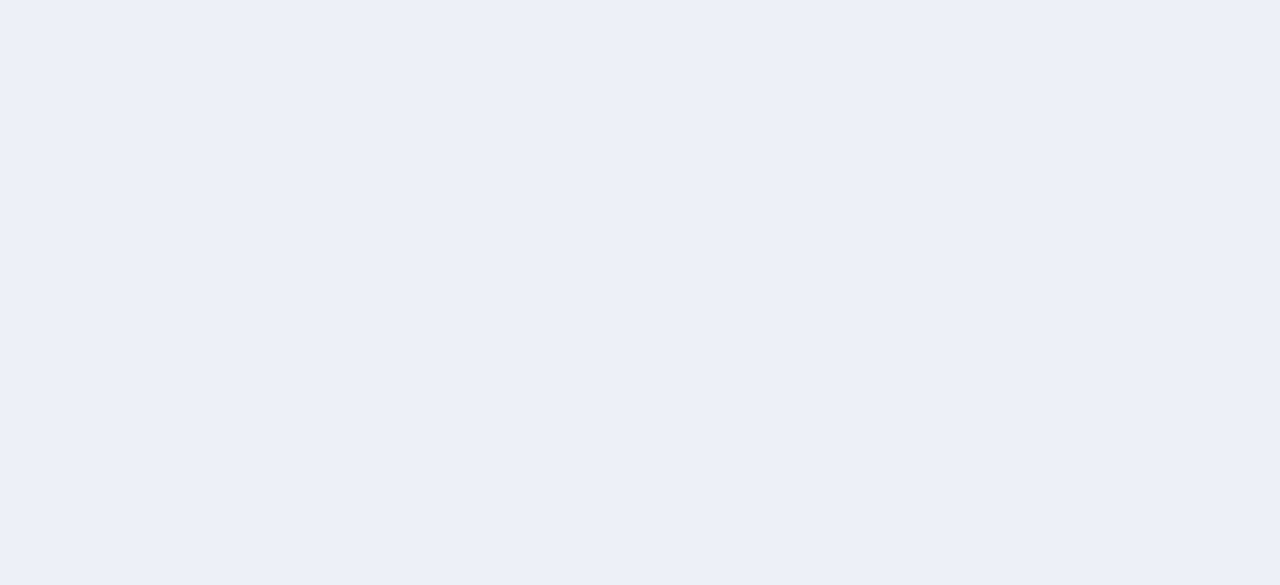 scroll, scrollTop: 0, scrollLeft: 0, axis: both 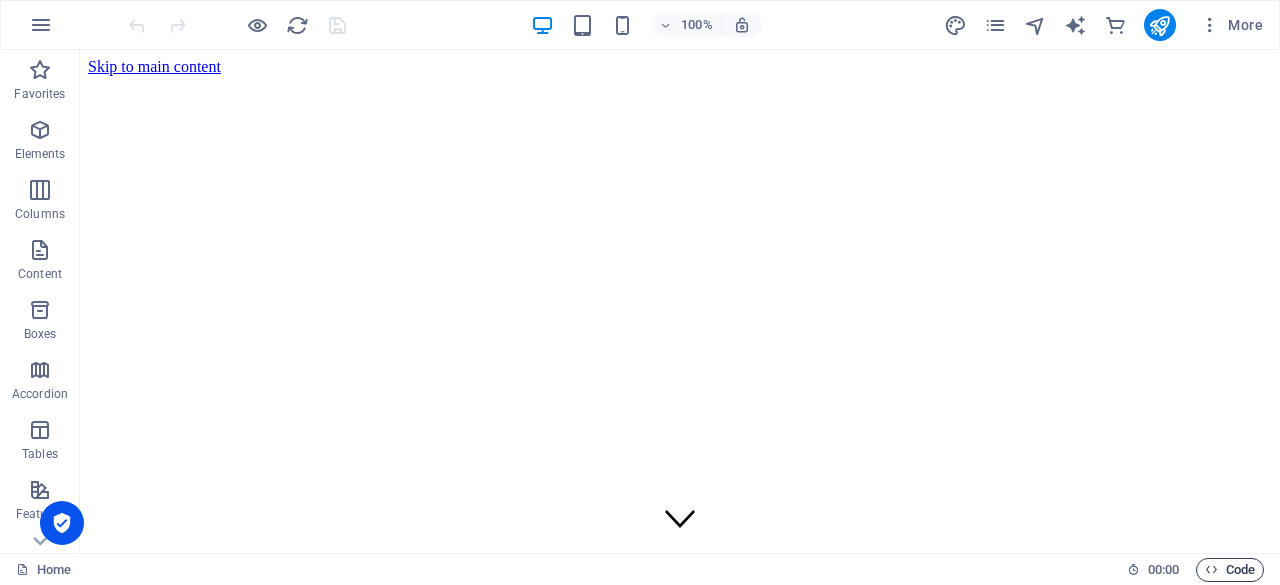 click on "Code" at bounding box center [1230, 570] 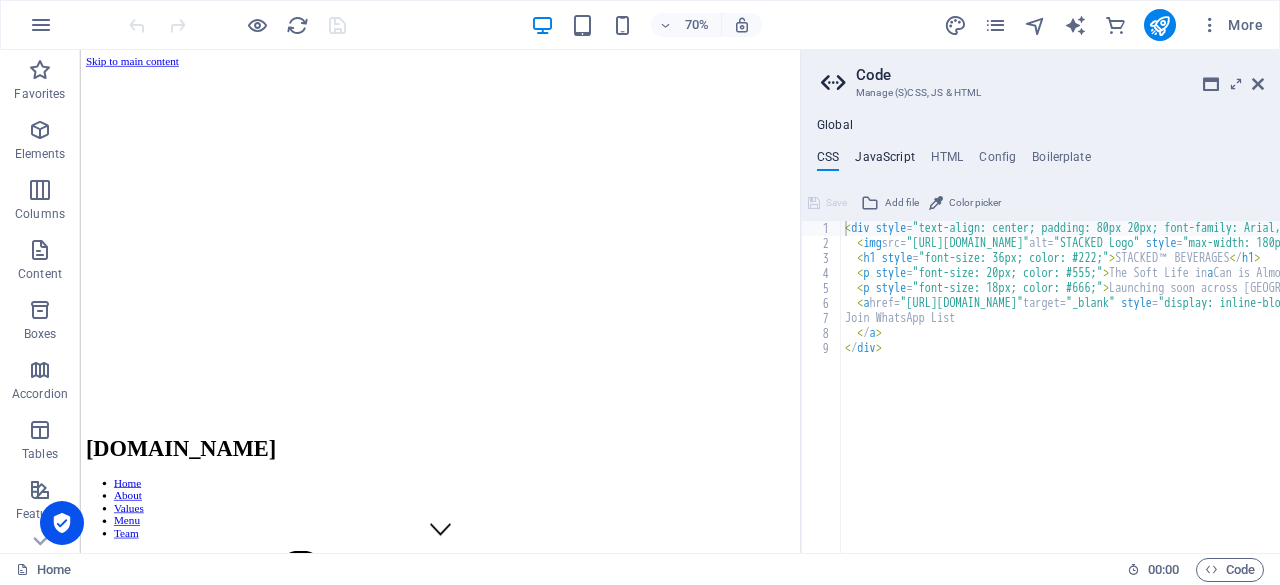 click on "JavaScript" at bounding box center [884, 161] 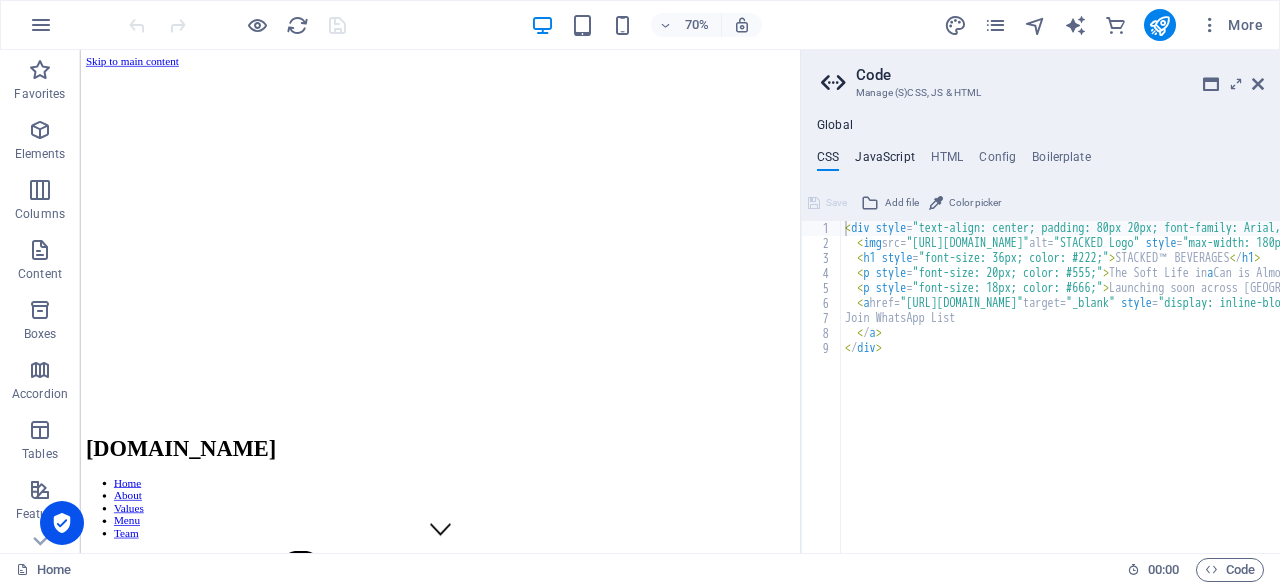 type 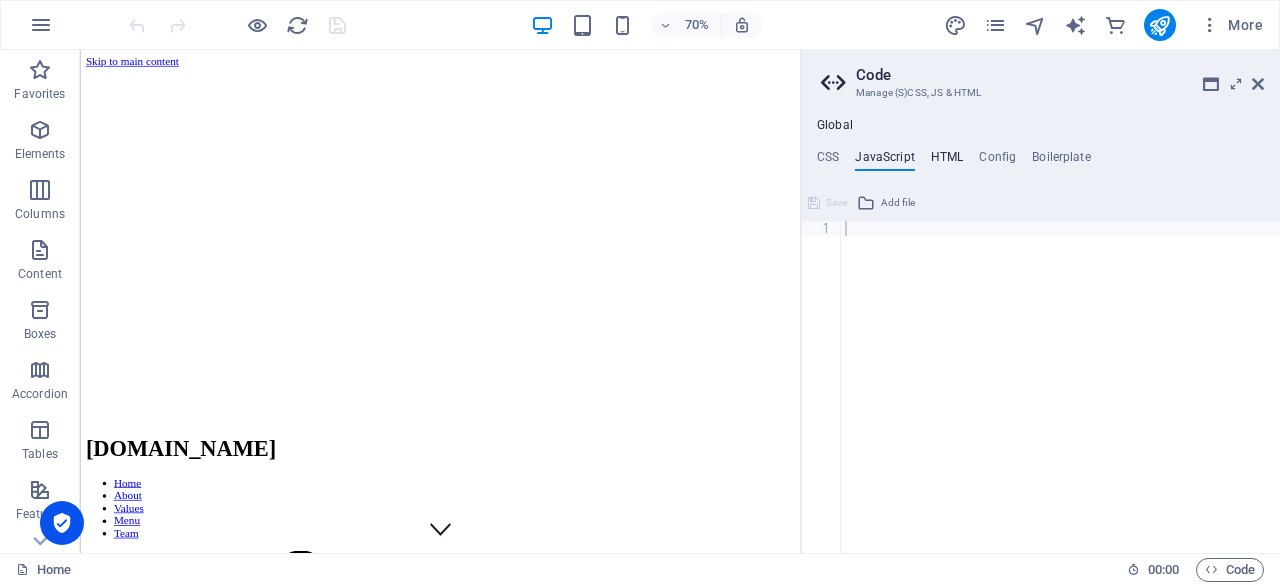 click on "HTML" at bounding box center (947, 161) 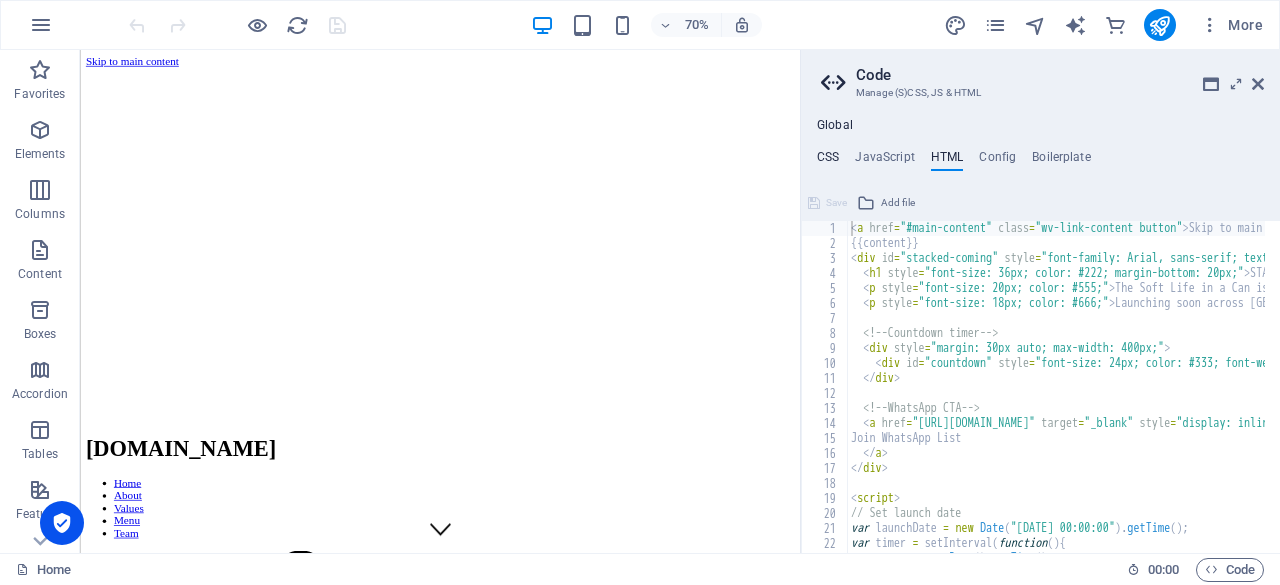 click on "CSS" at bounding box center [828, 161] 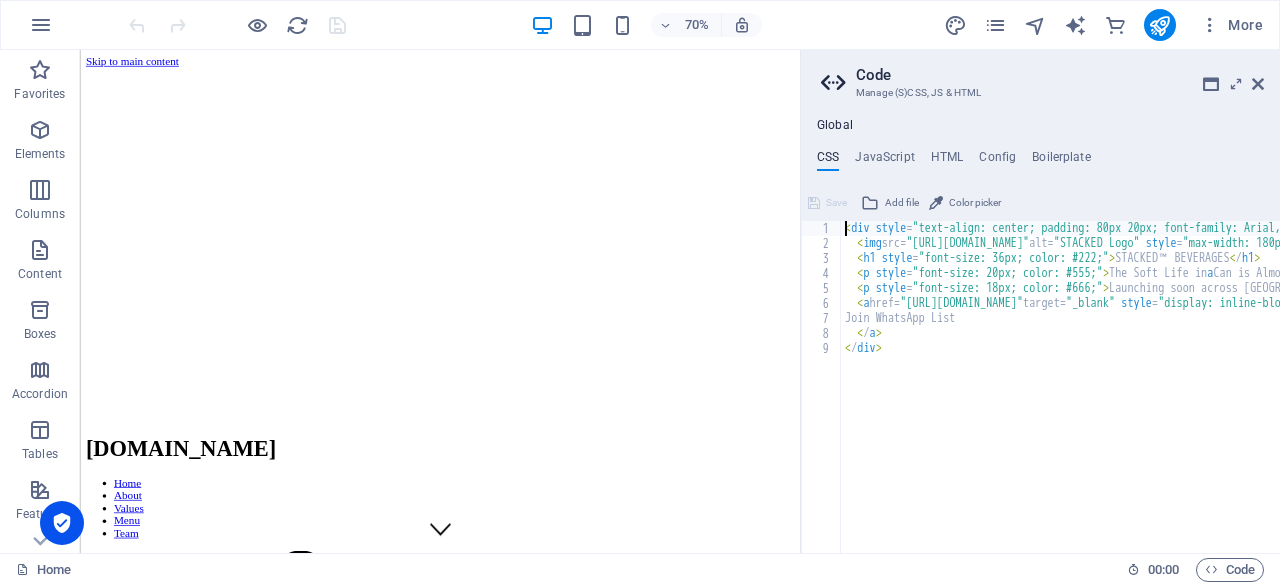 type on "</a>
</div>" 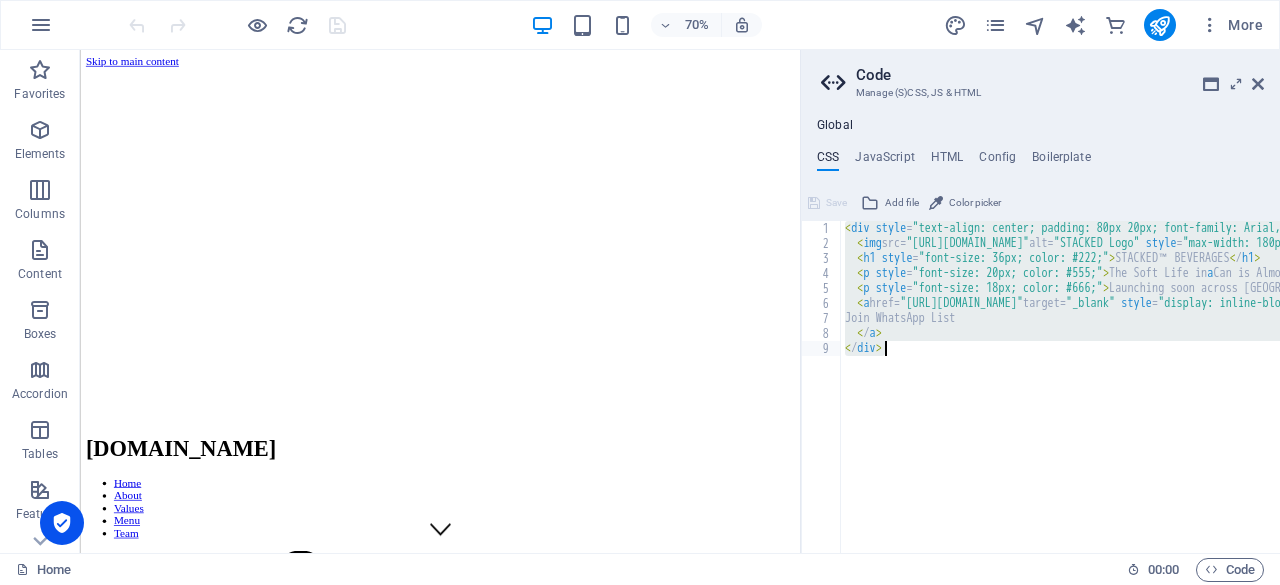 type 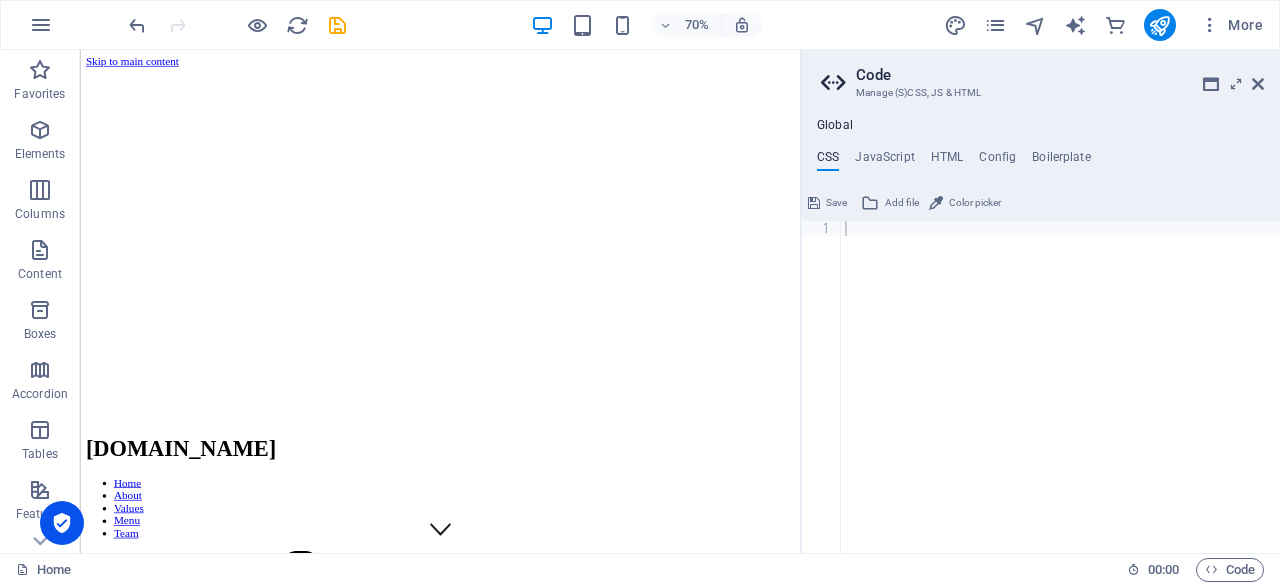 click on "Save" at bounding box center (836, 203) 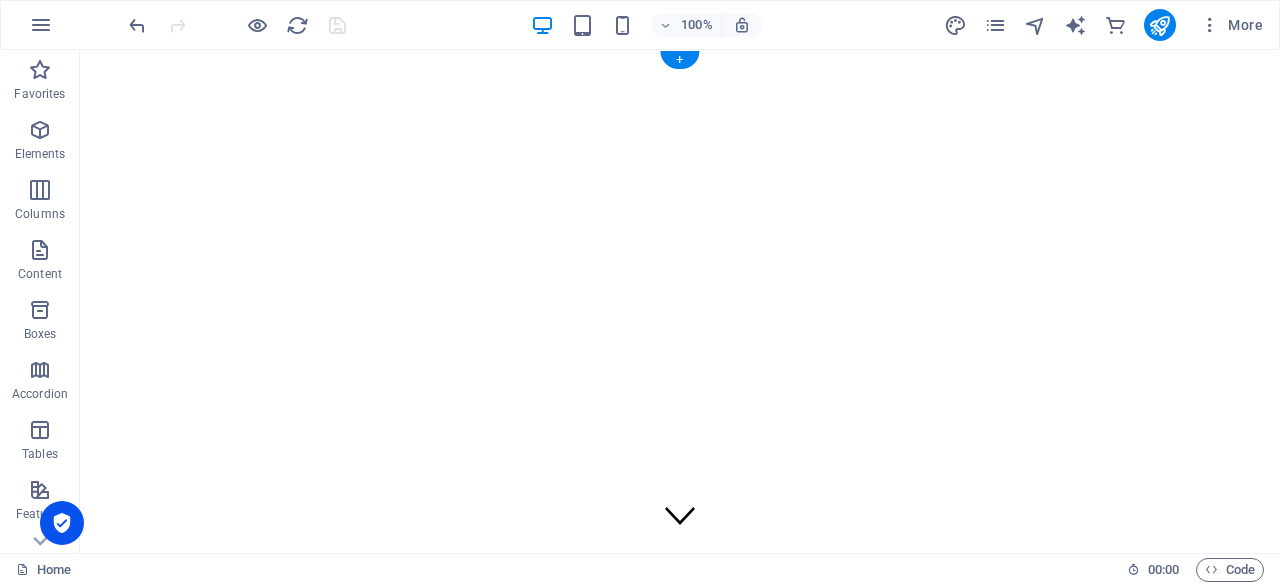 click at bounding box center [-505, 50] 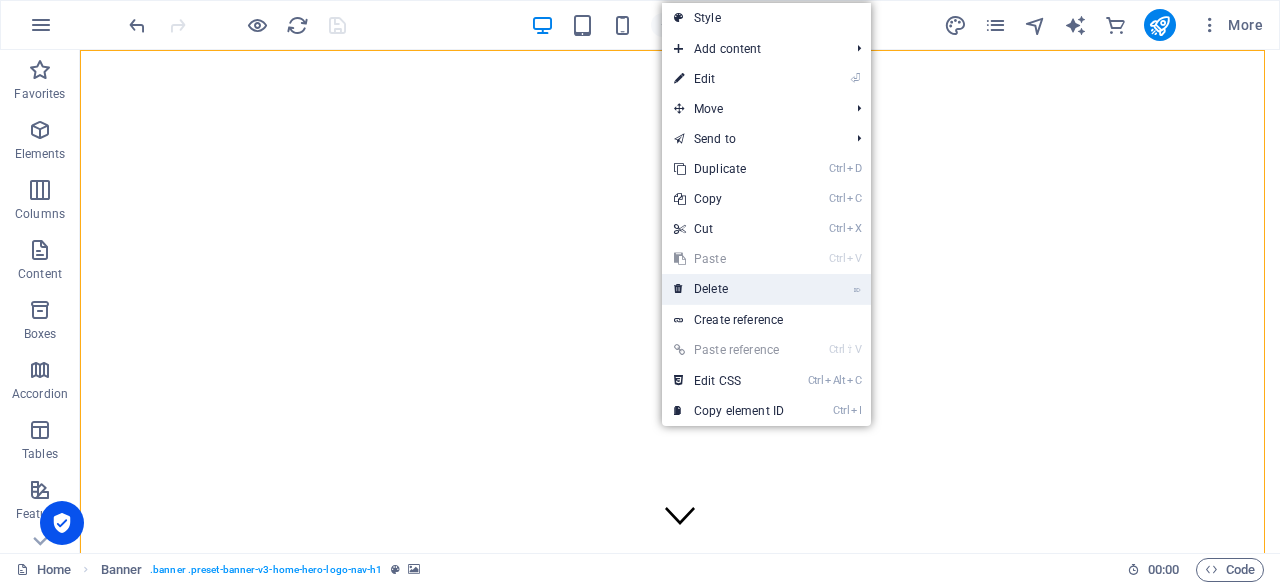 click on "⌦  Delete" at bounding box center [729, 289] 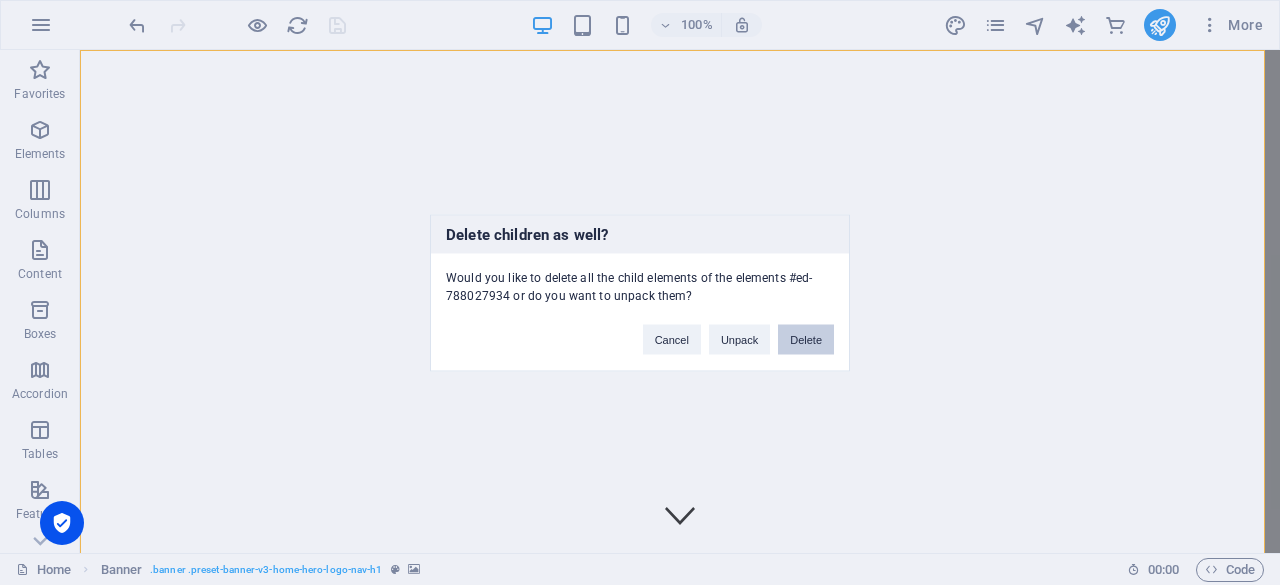 click on "Delete" at bounding box center [806, 339] 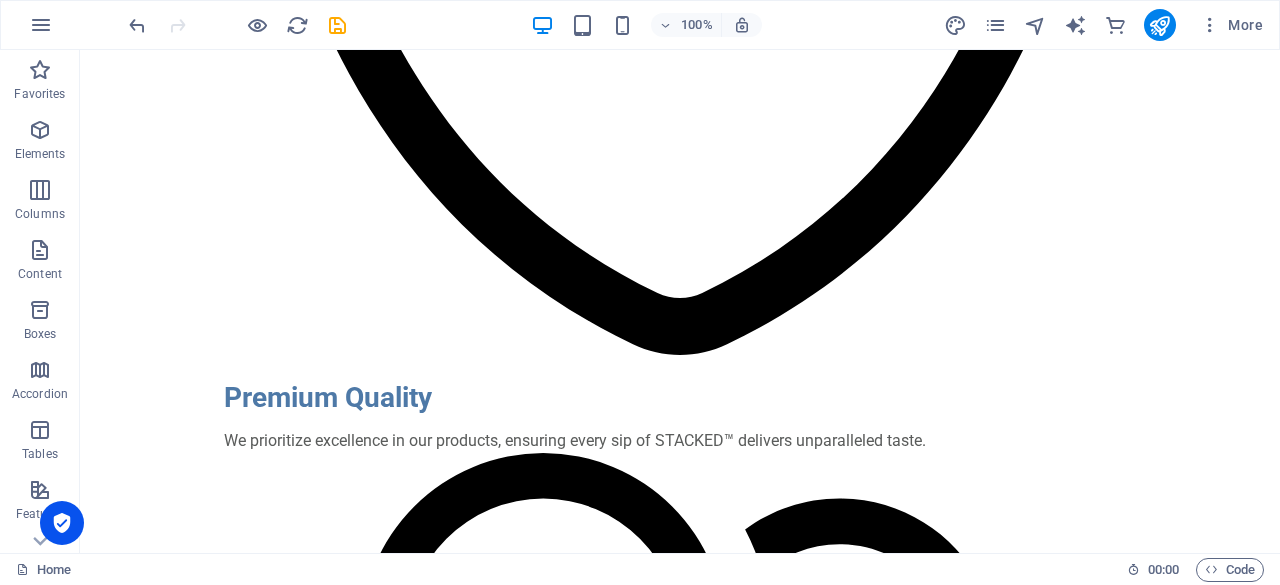 scroll, scrollTop: 0, scrollLeft: 0, axis: both 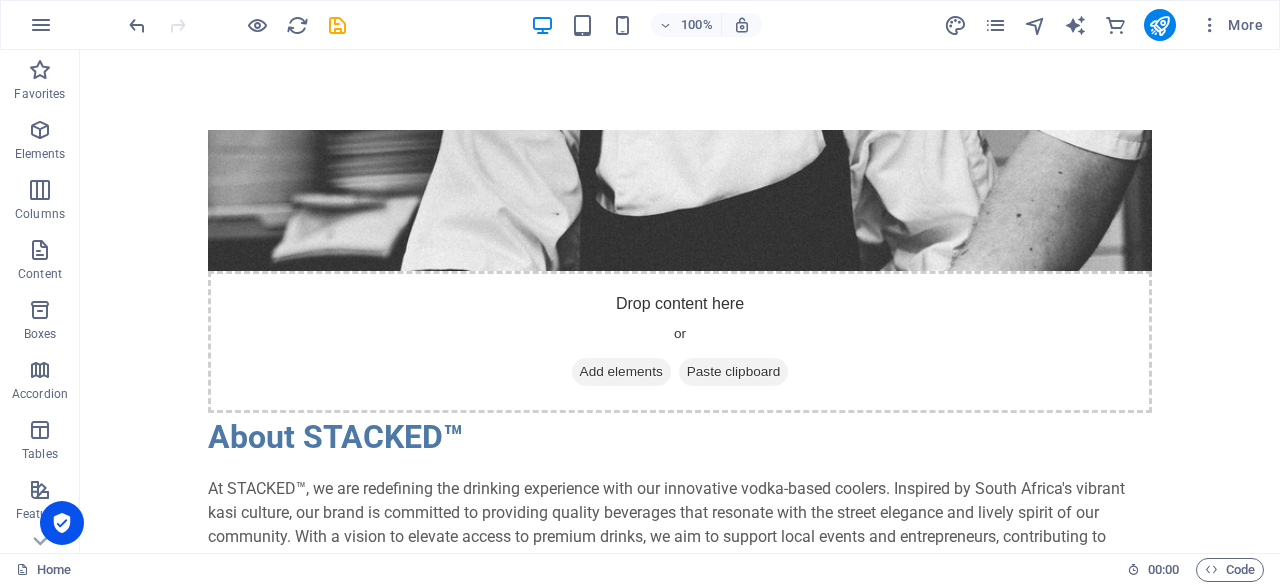 drag, startPoint x: 1272, startPoint y: 77, endPoint x: 1355, endPoint y: 59, distance: 84.92938 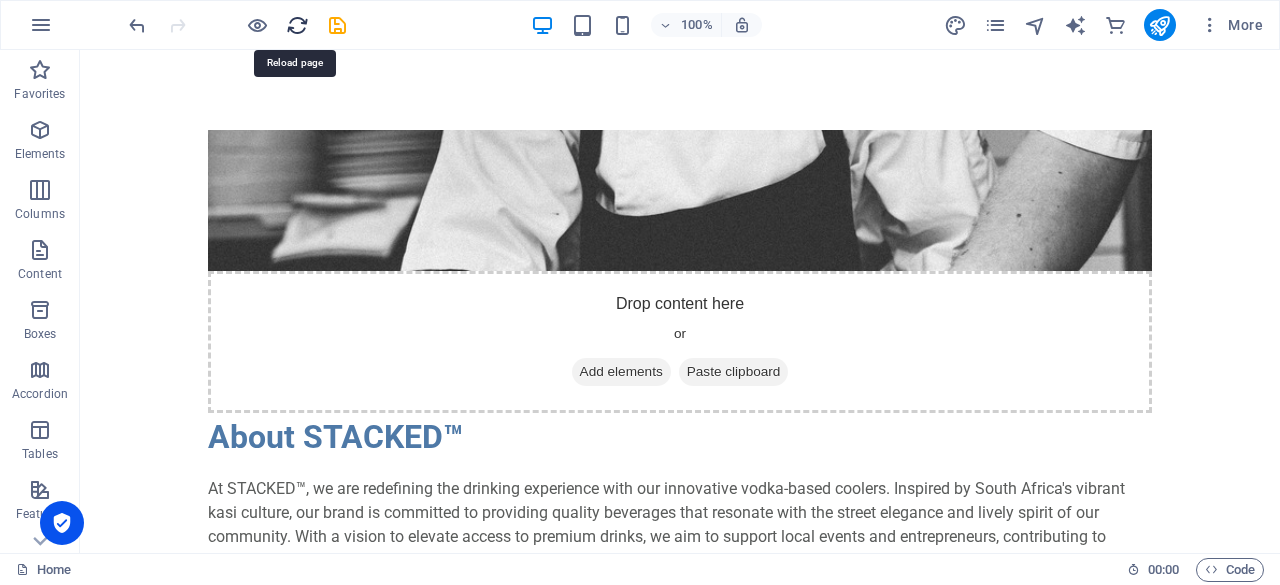 click at bounding box center (297, 25) 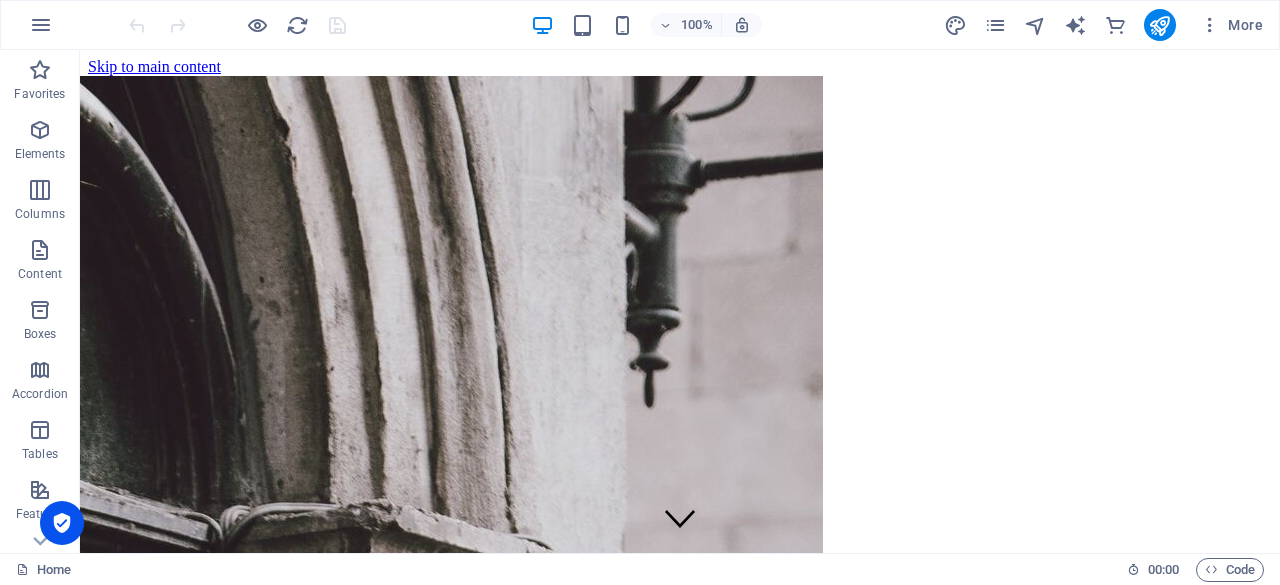 scroll, scrollTop: 0, scrollLeft: 0, axis: both 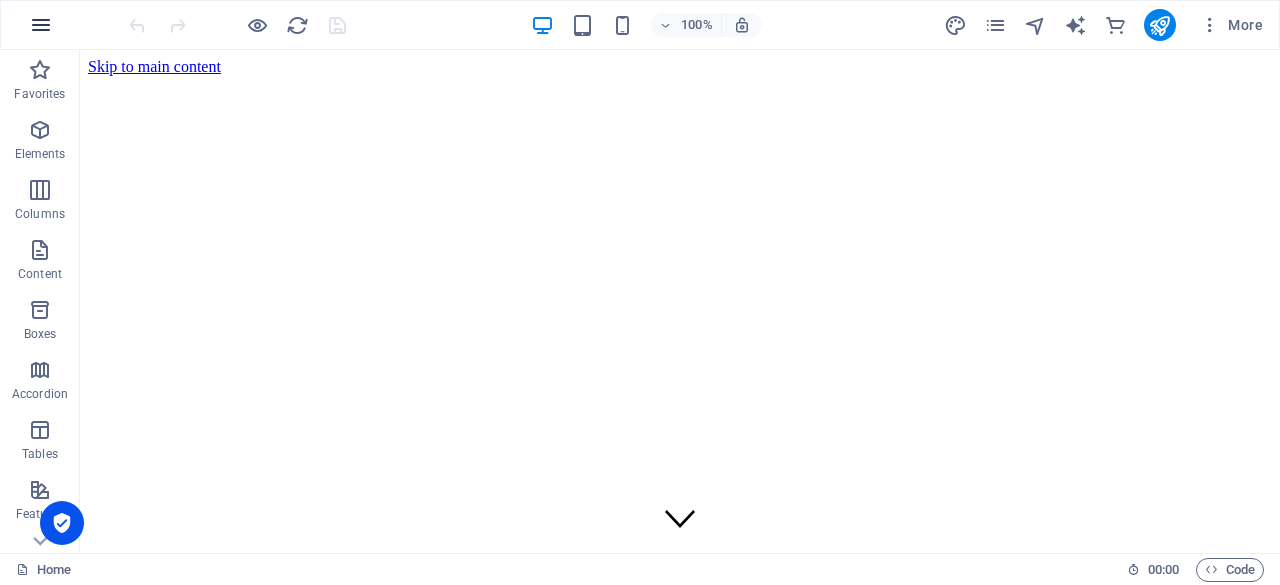 click at bounding box center (41, 25) 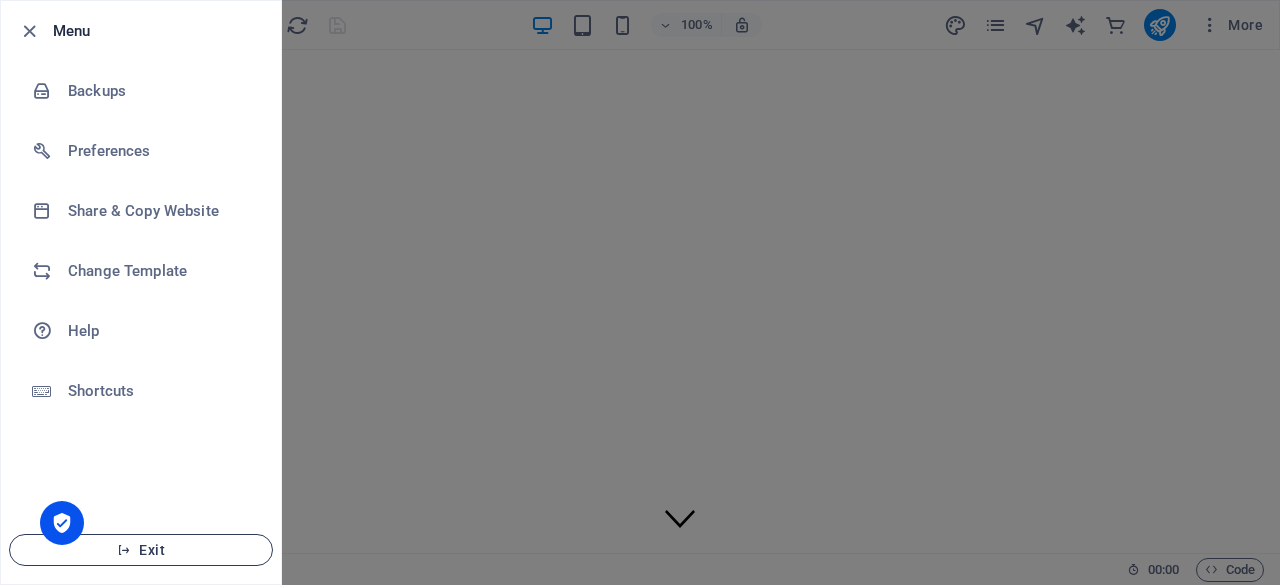 click on "Exit" at bounding box center (141, 550) 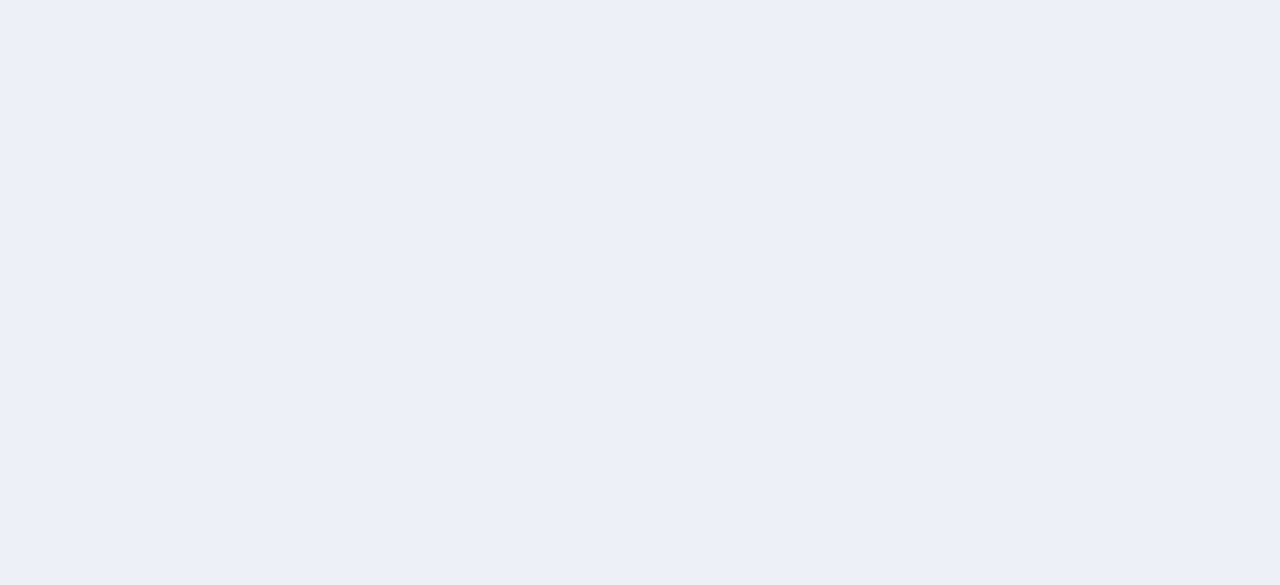 scroll, scrollTop: 0, scrollLeft: 0, axis: both 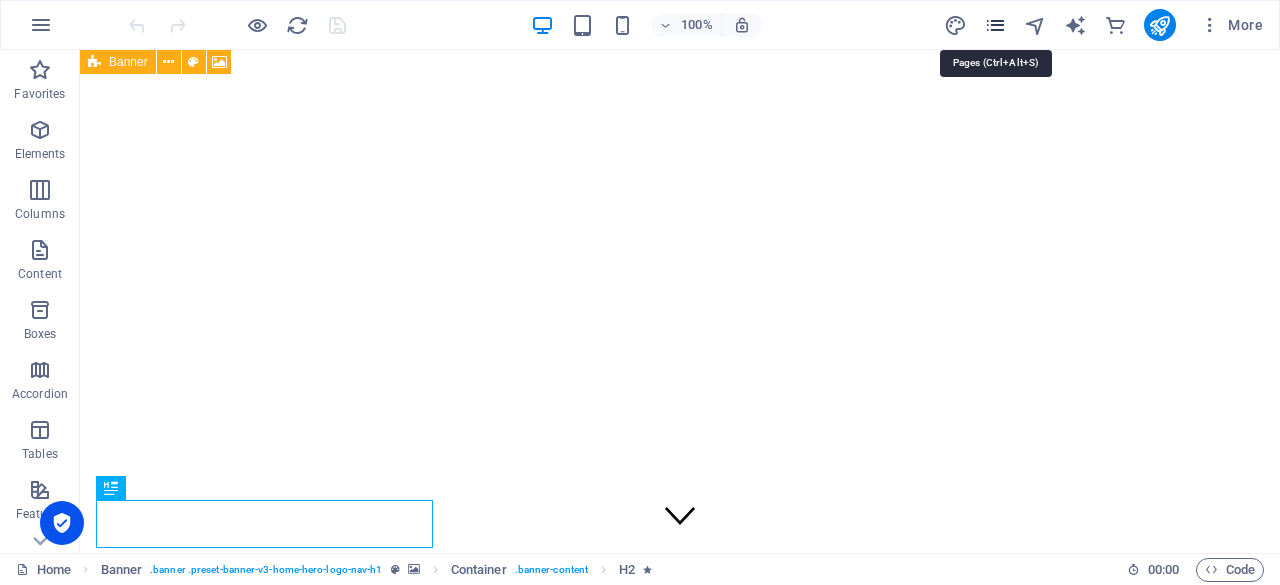 click at bounding box center [995, 25] 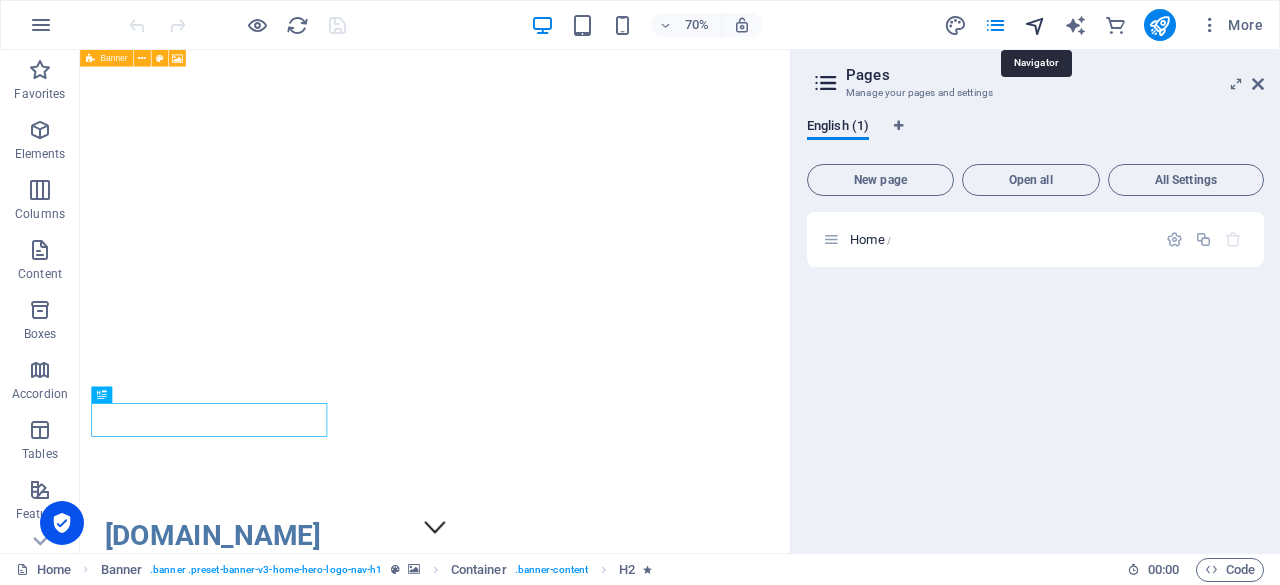 click at bounding box center (1035, 25) 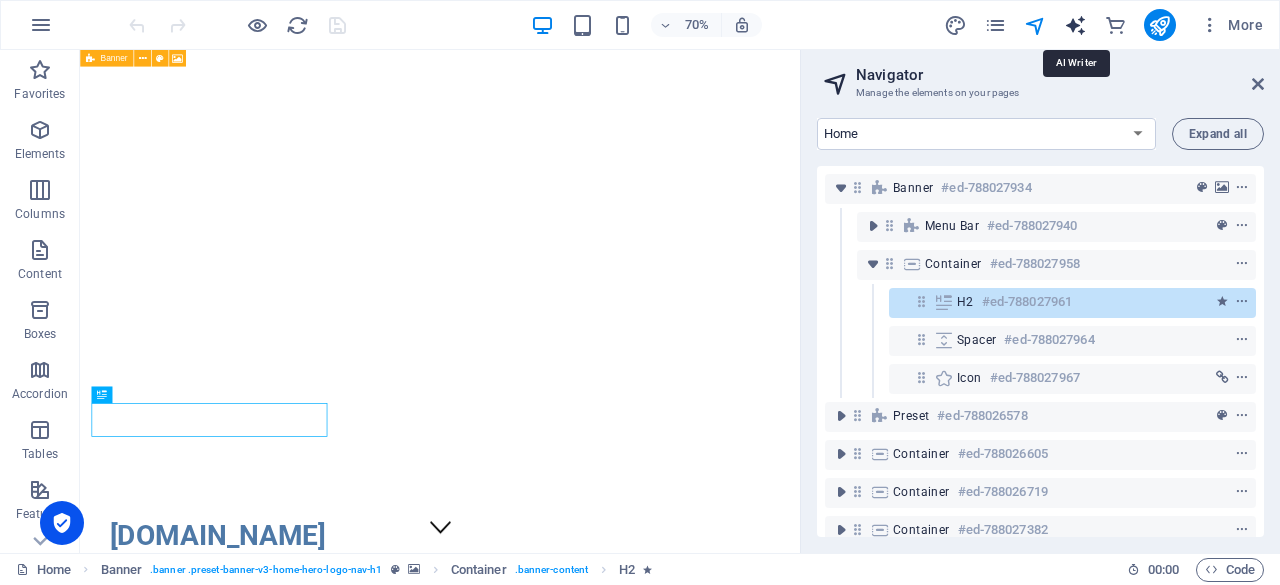 click at bounding box center [1075, 25] 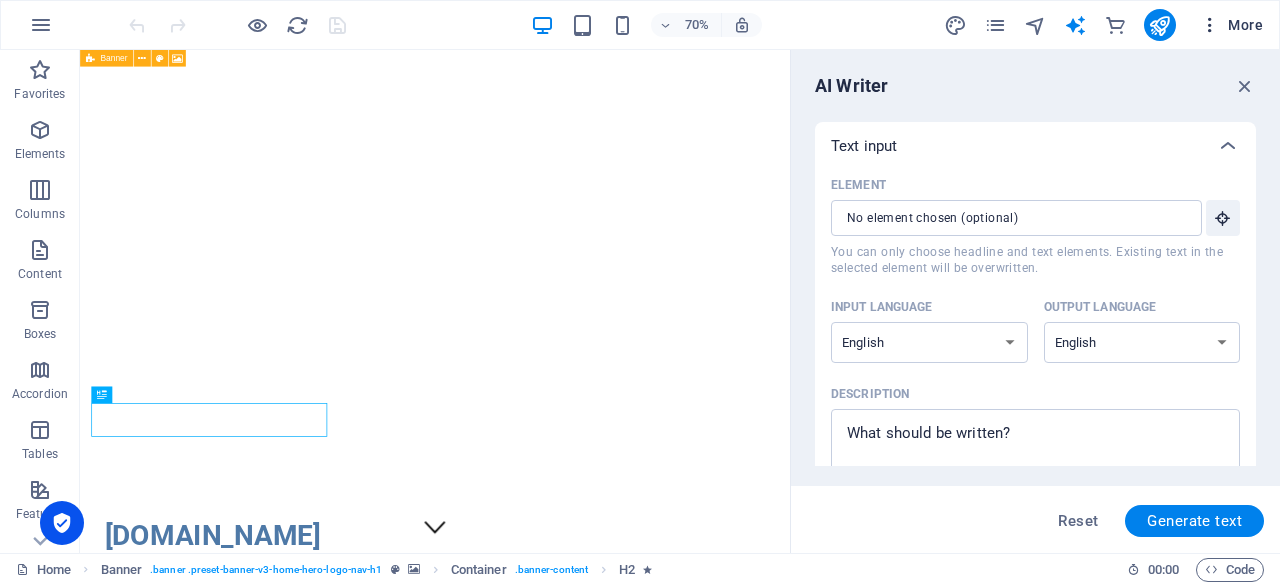 click on "More" at bounding box center (1231, 25) 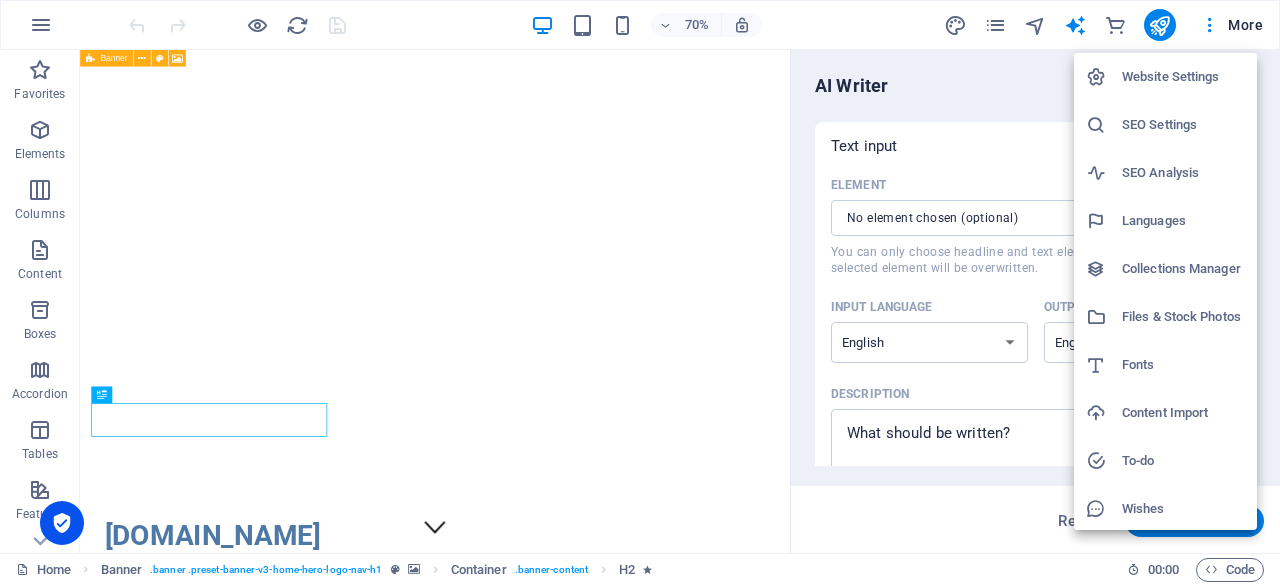 click at bounding box center [640, 292] 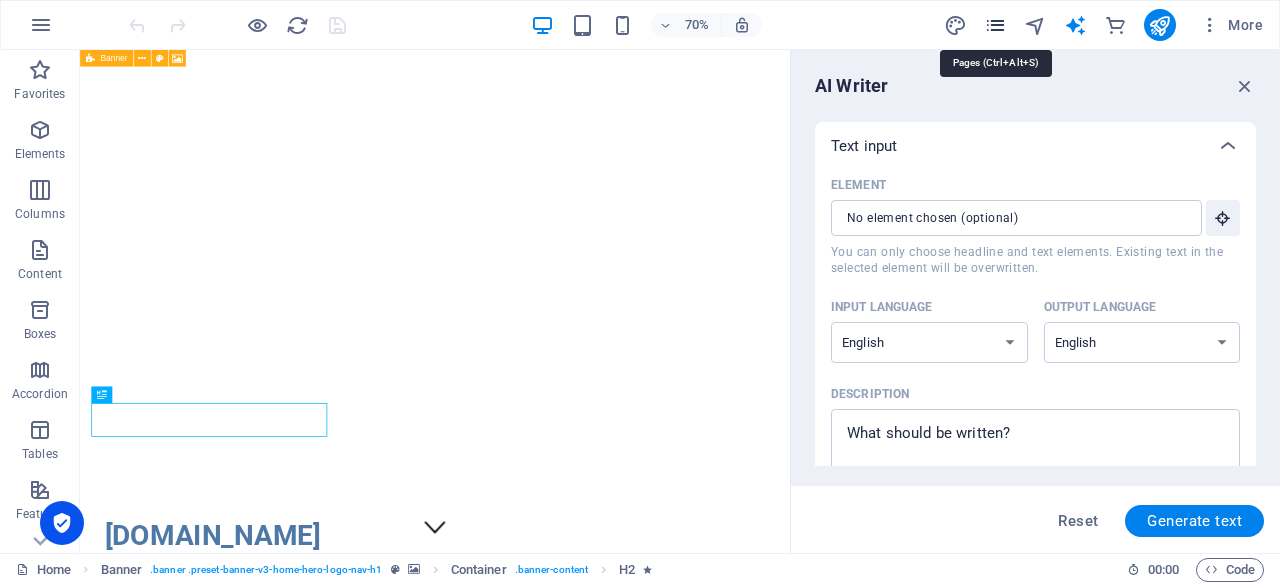 click at bounding box center [995, 25] 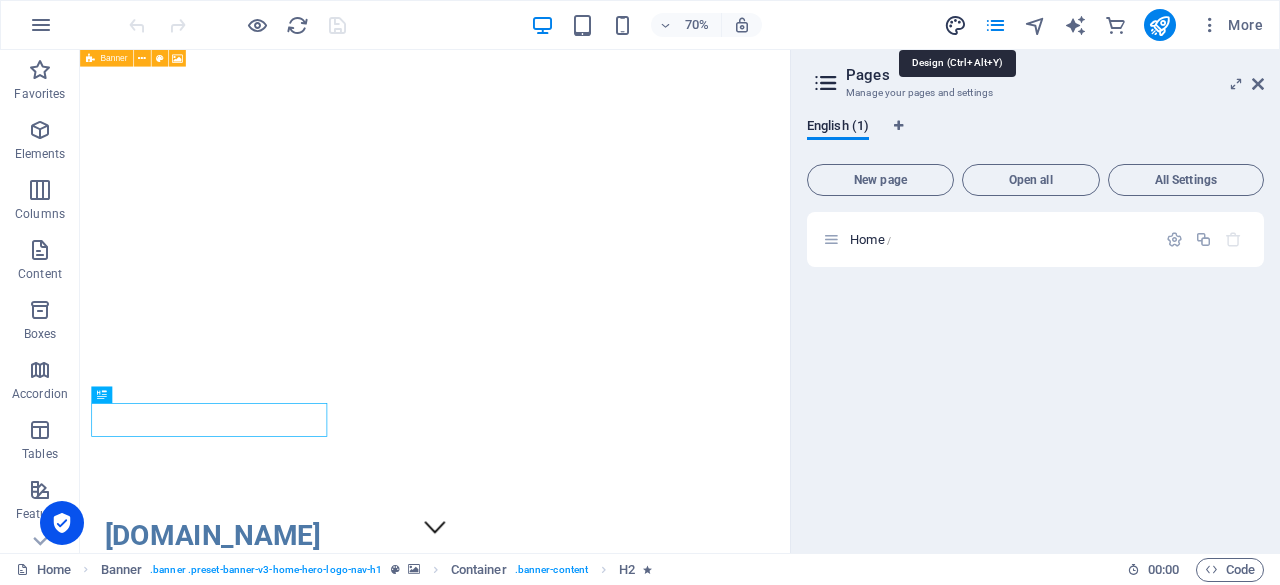 click at bounding box center (955, 25) 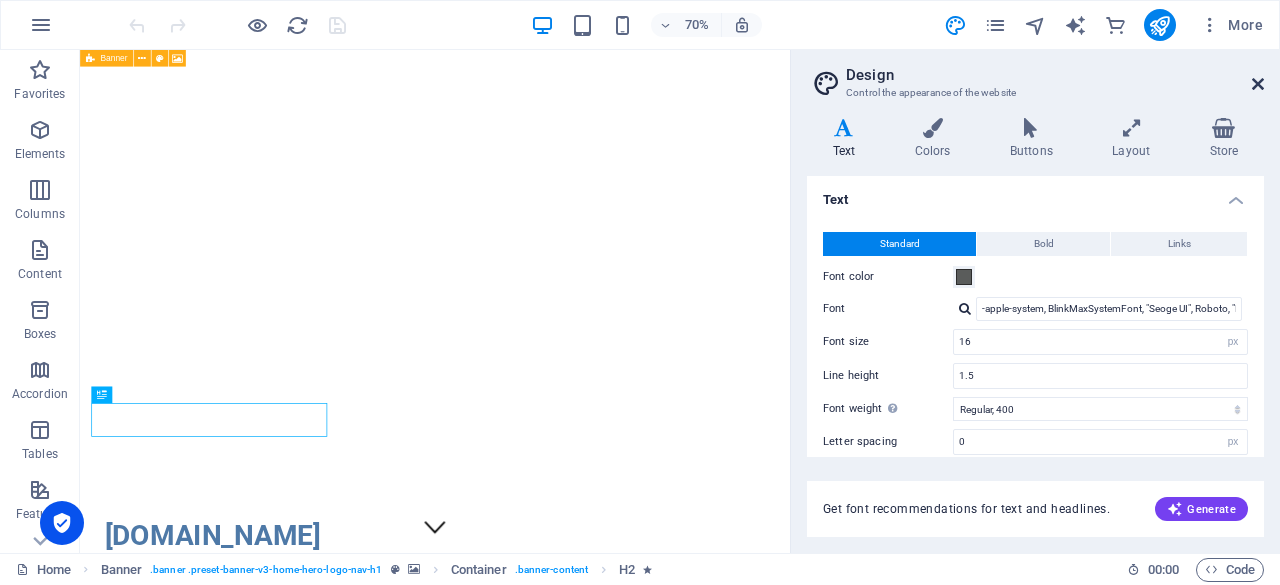 click at bounding box center [1258, 84] 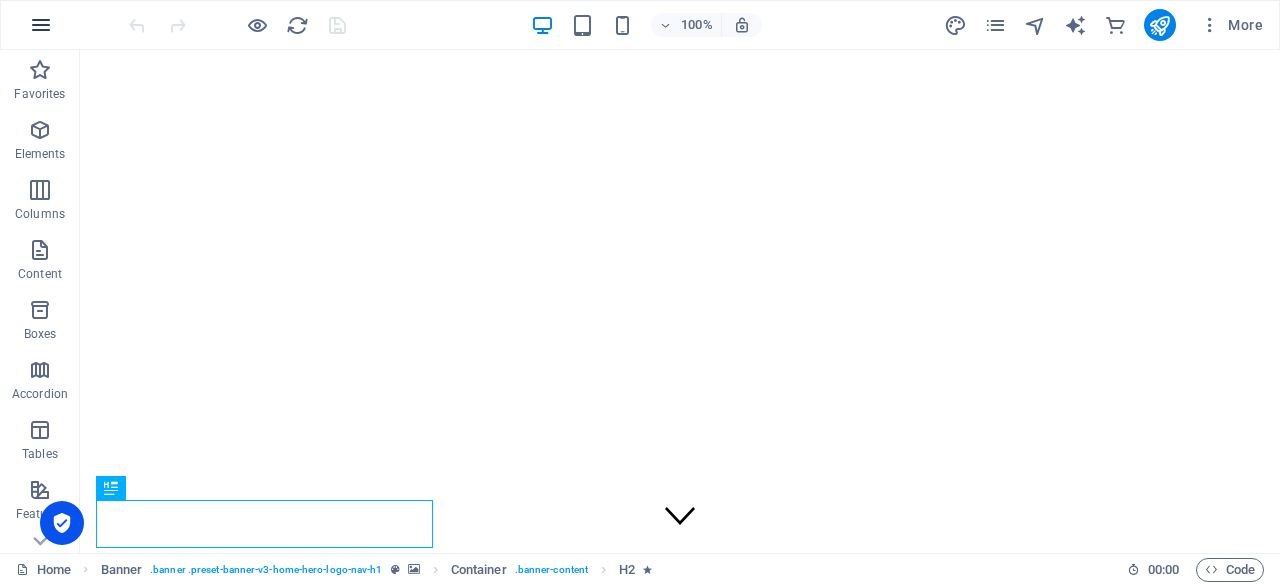 click at bounding box center (41, 25) 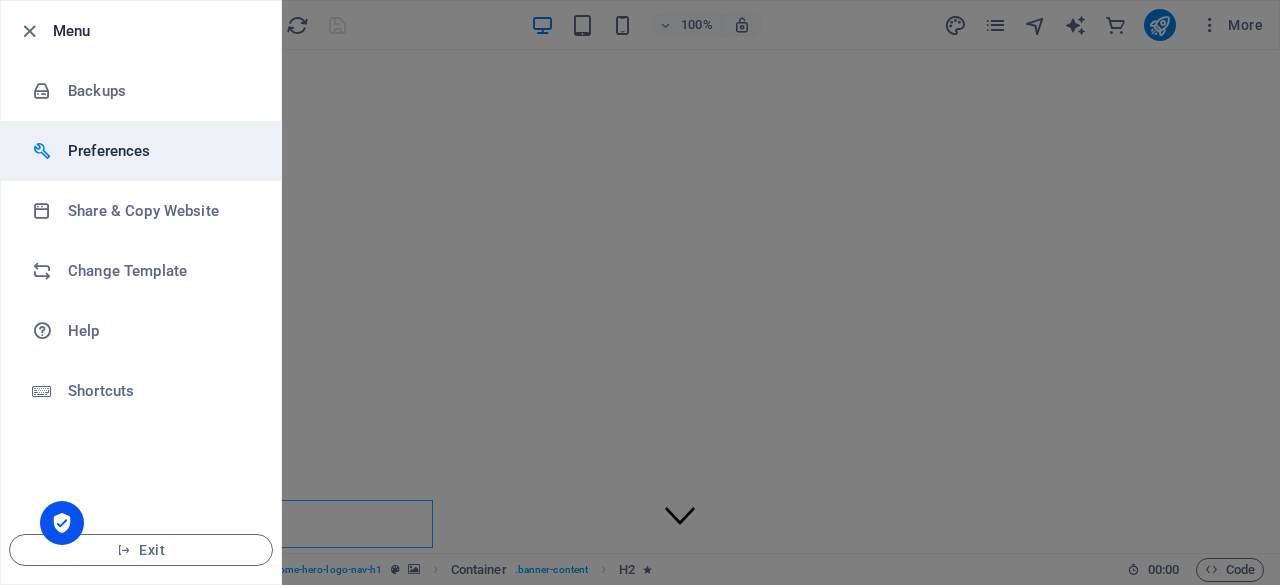 click on "Preferences" at bounding box center [160, 151] 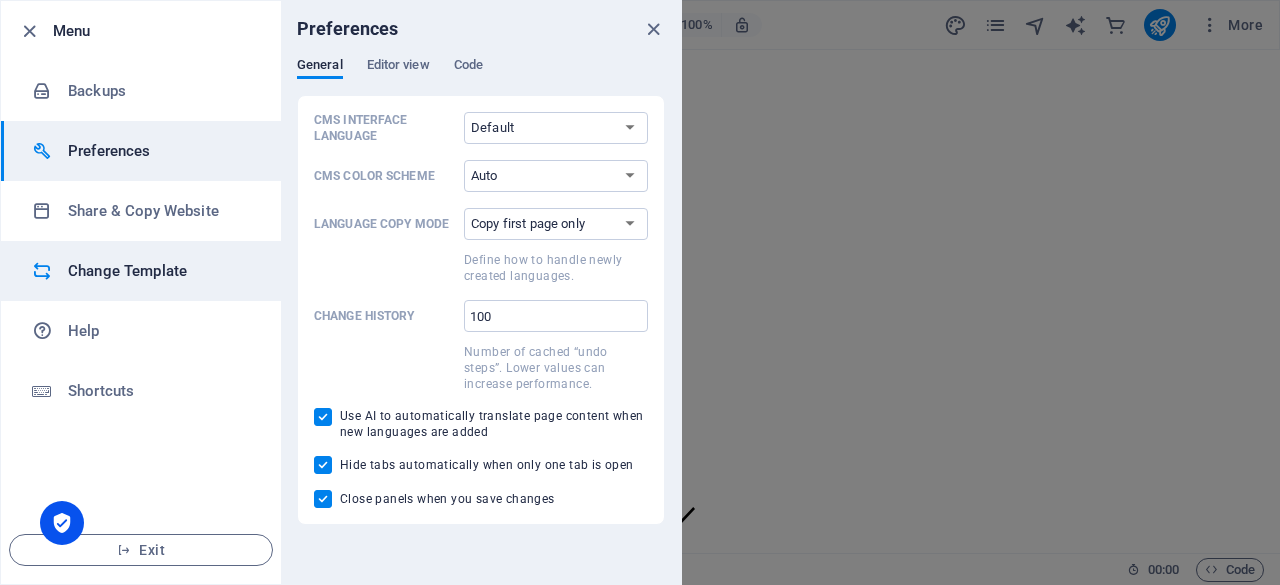 click on "Change Template" at bounding box center (160, 271) 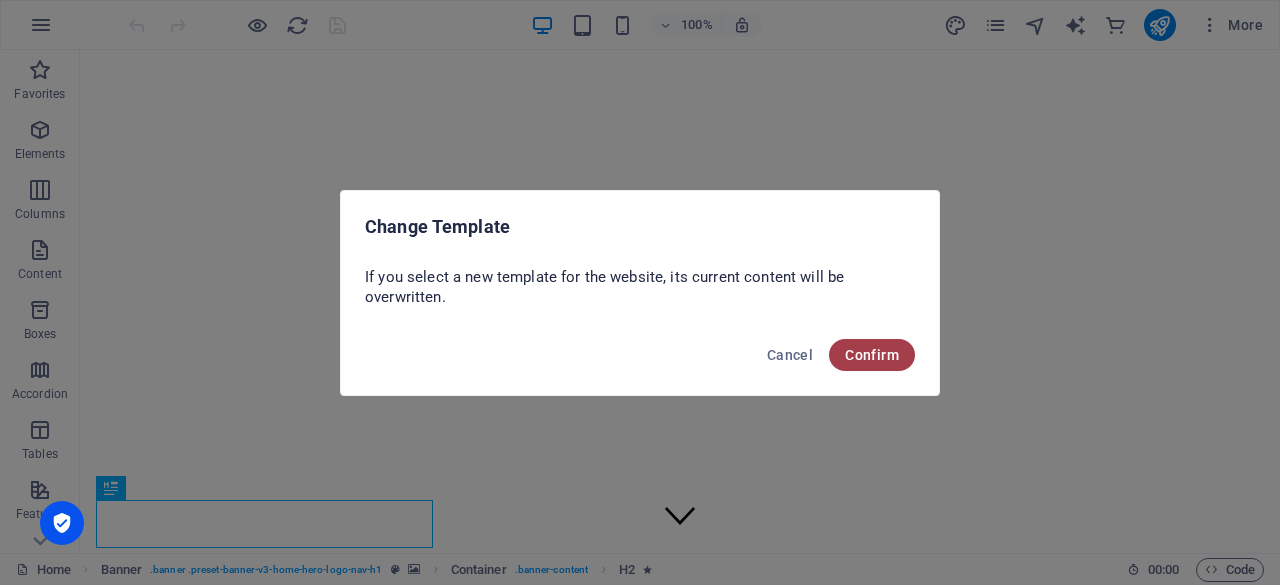 click on "Confirm" at bounding box center (872, 355) 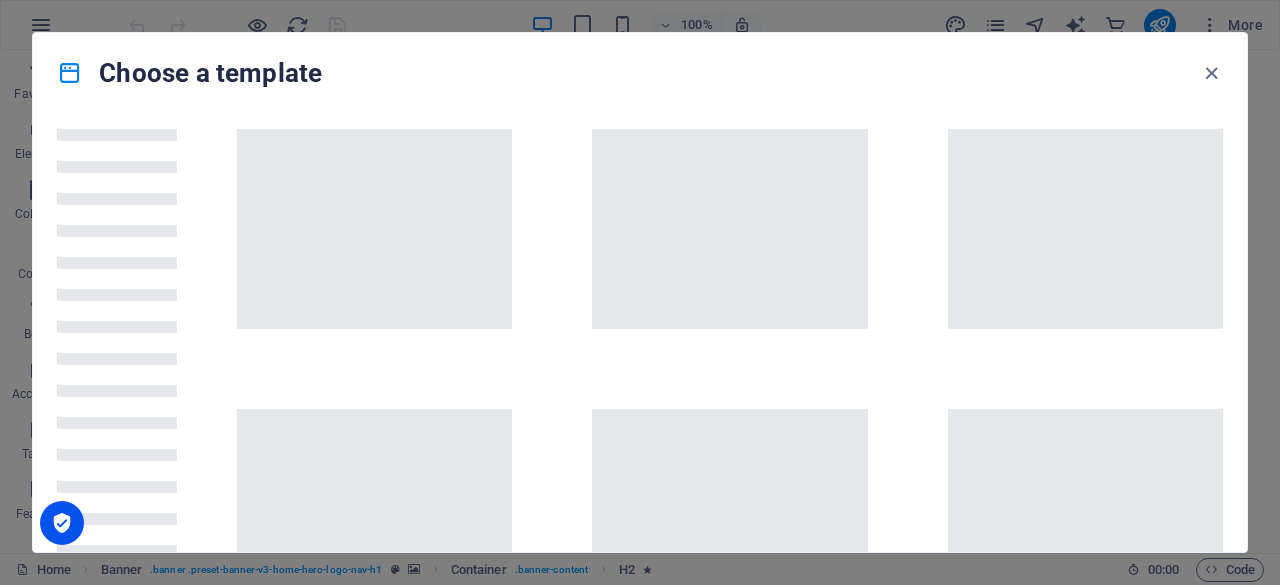 click at bounding box center [730, 2469] 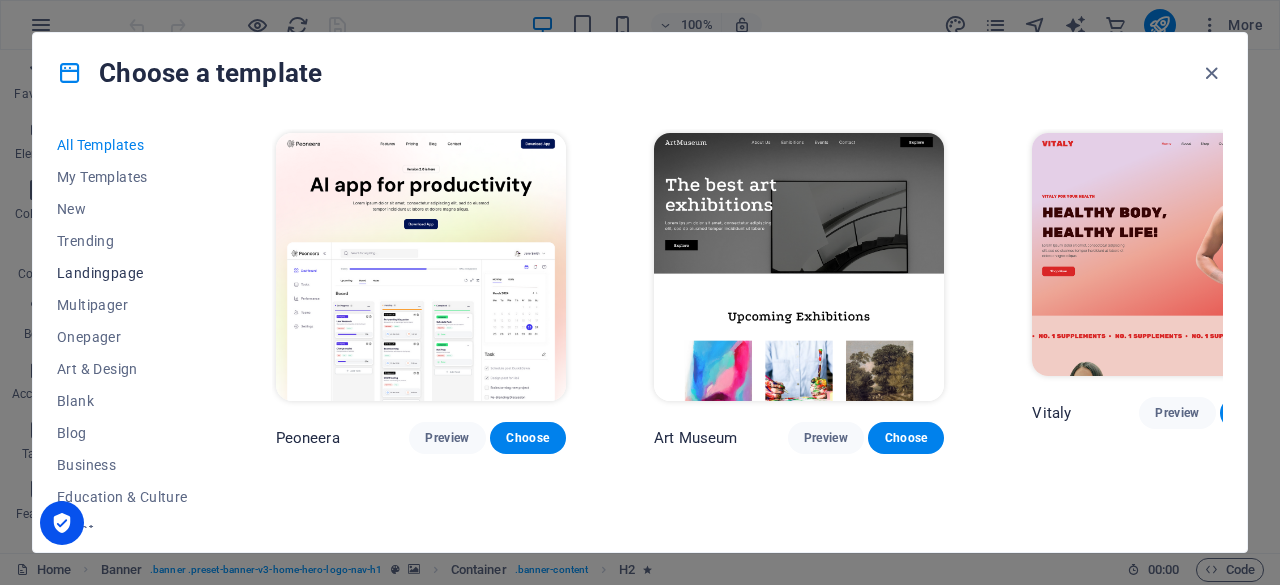 click on "Landingpage" at bounding box center [122, 273] 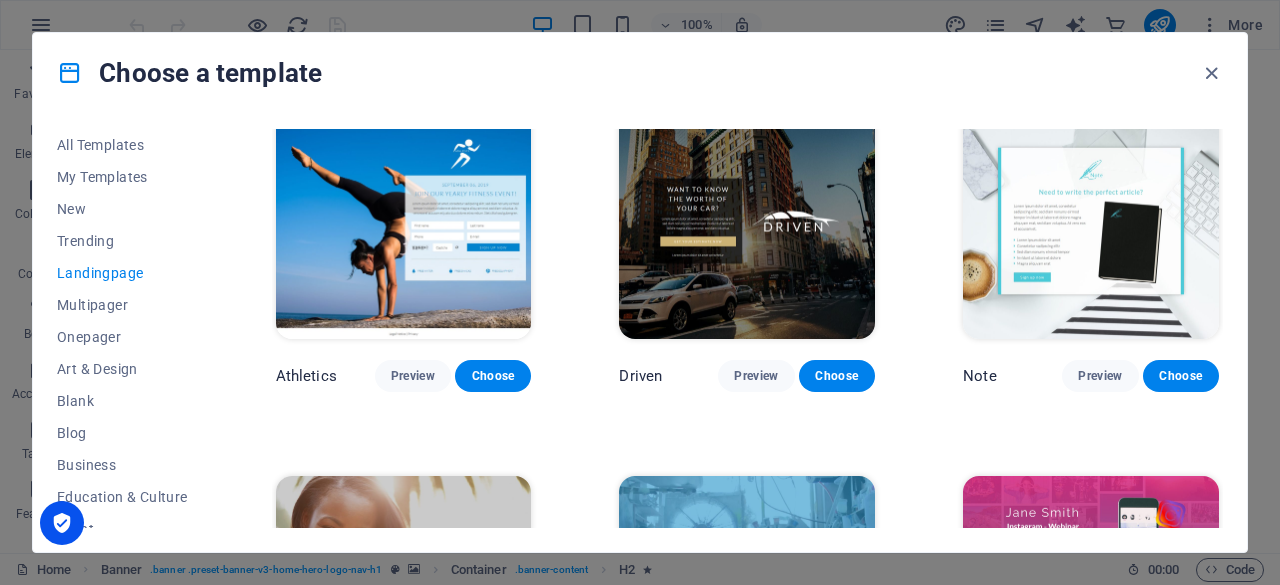 scroll, scrollTop: 1164, scrollLeft: 0, axis: vertical 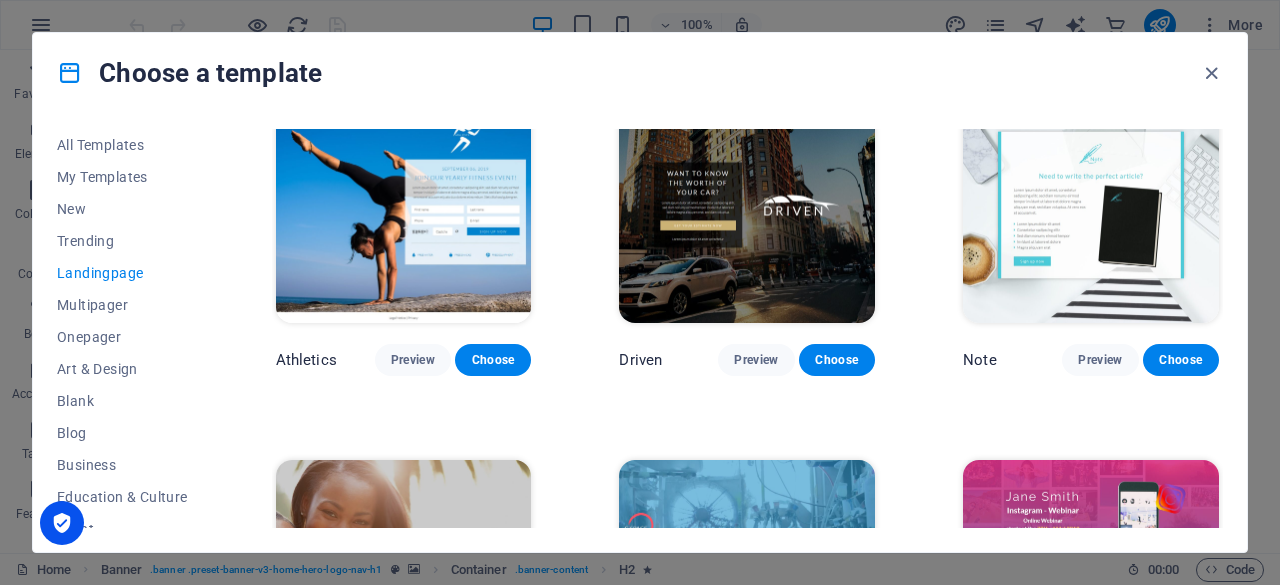 drag, startPoint x: 1224, startPoint y: 286, endPoint x: 1221, endPoint y: 299, distance: 13.341664 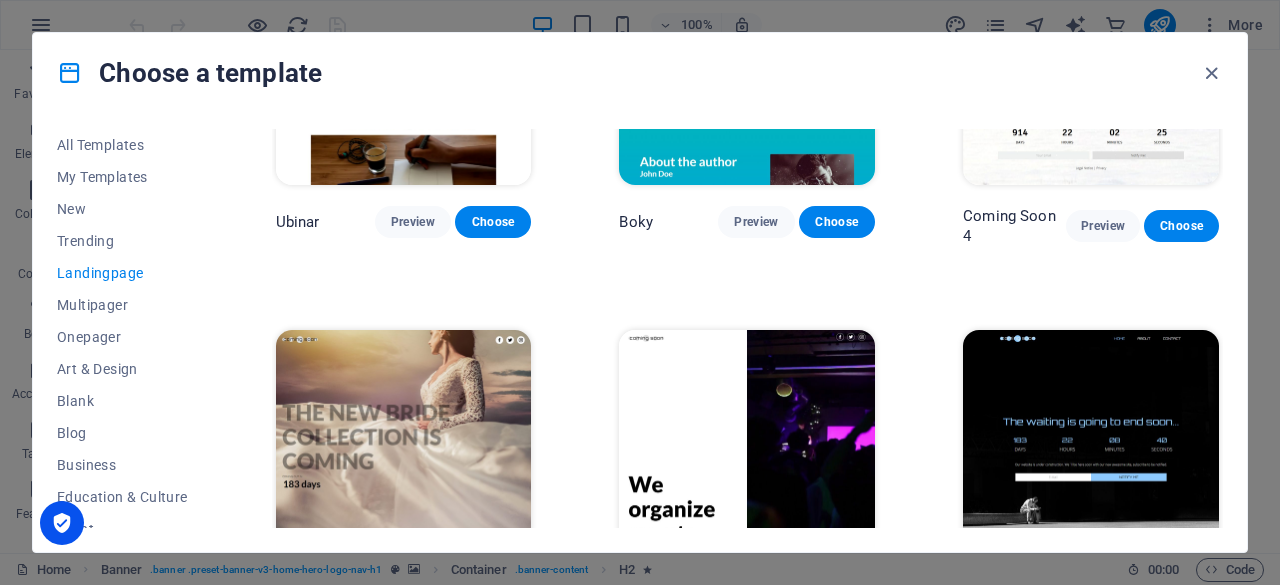 scroll, scrollTop: 2868, scrollLeft: 0, axis: vertical 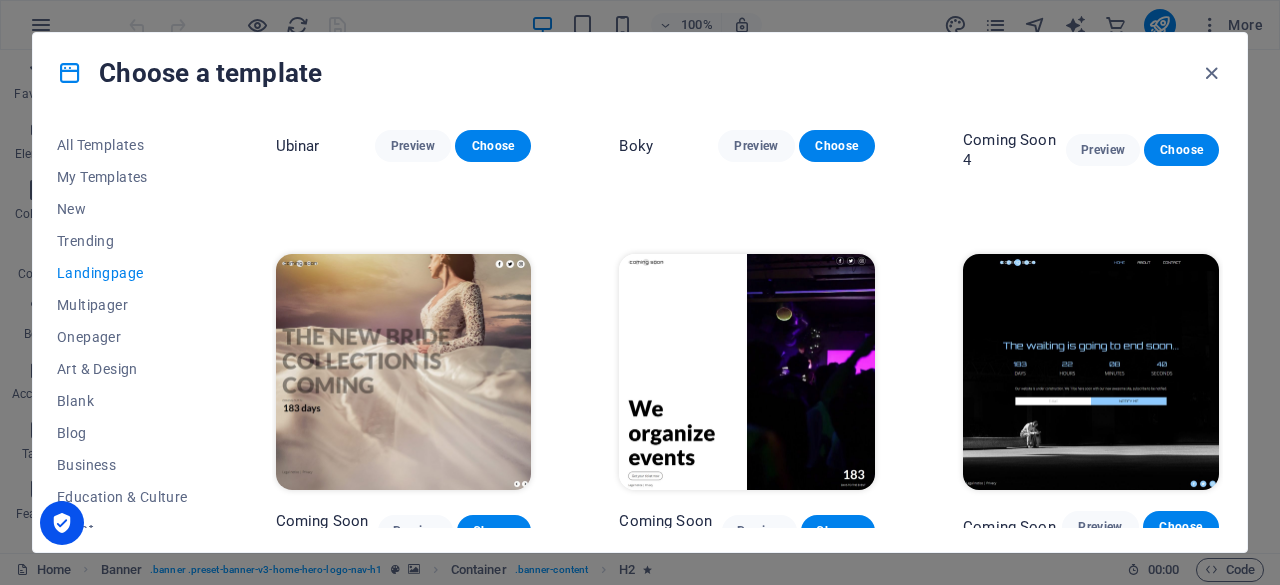 click at bounding box center (1091, 372) 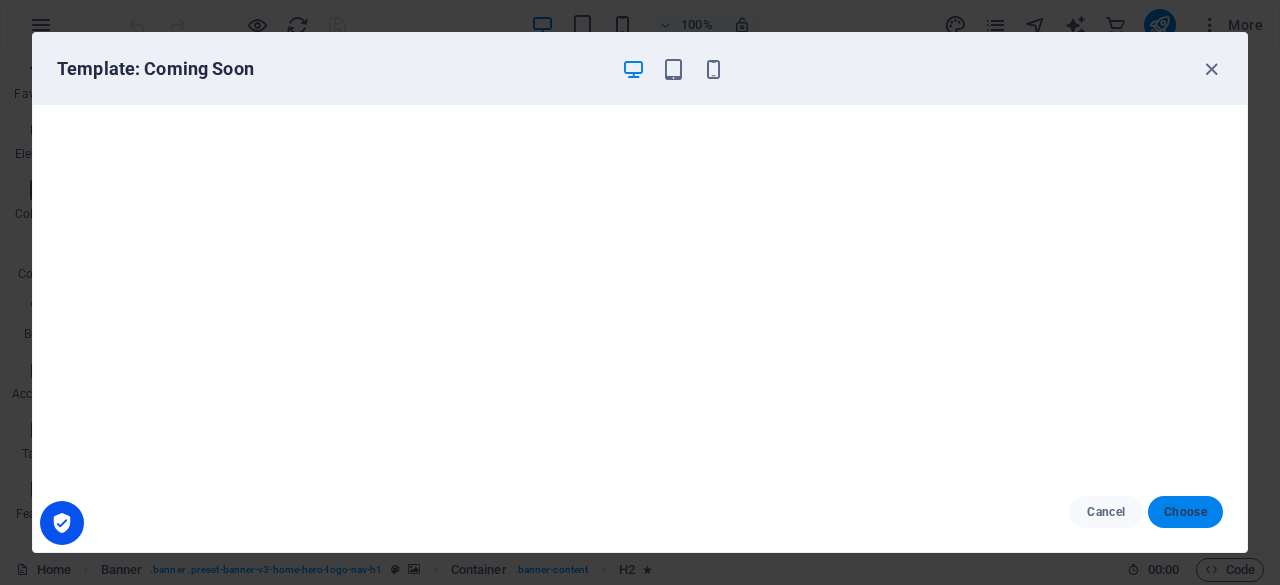 click on "Choose" at bounding box center (1185, 512) 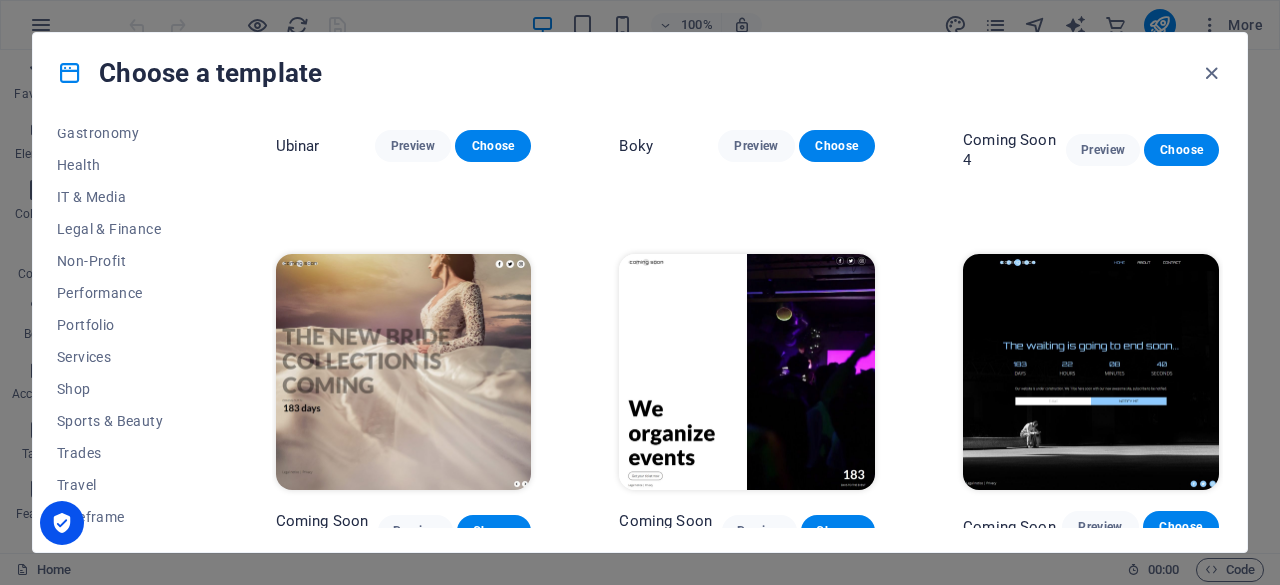 scroll, scrollTop: 432, scrollLeft: 0, axis: vertical 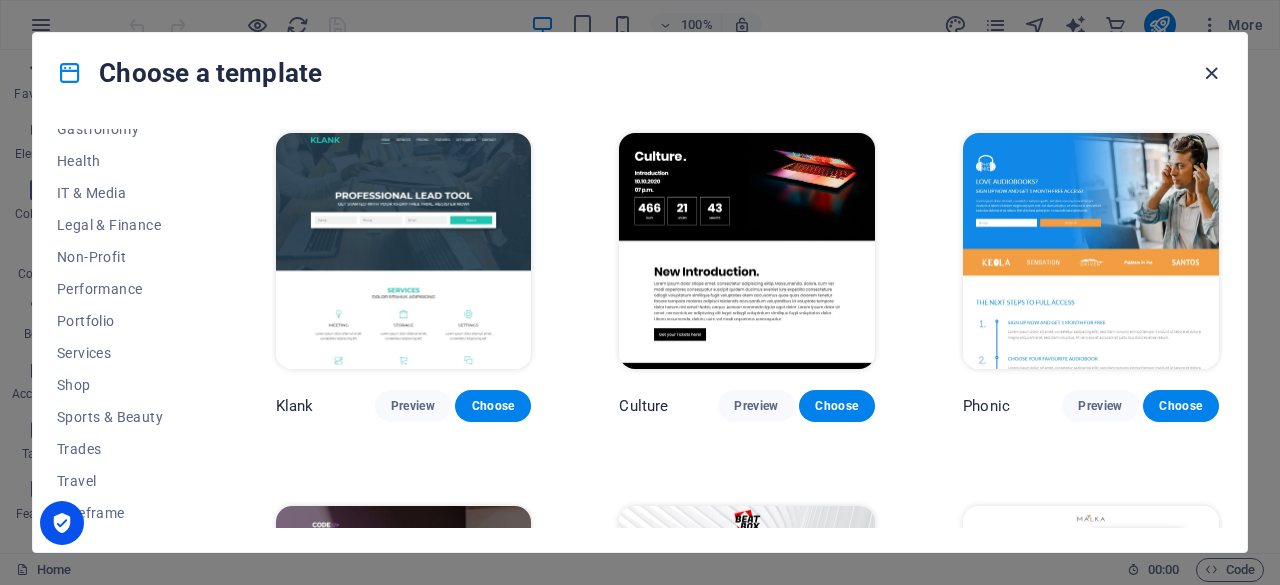 click at bounding box center [1211, 73] 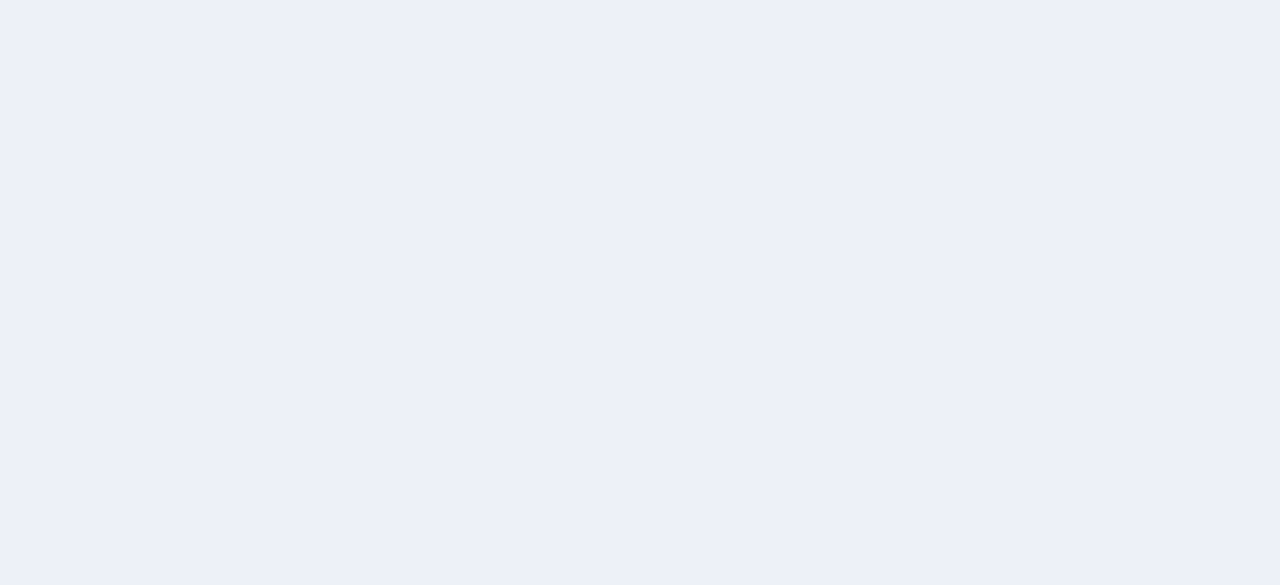scroll, scrollTop: 0, scrollLeft: 0, axis: both 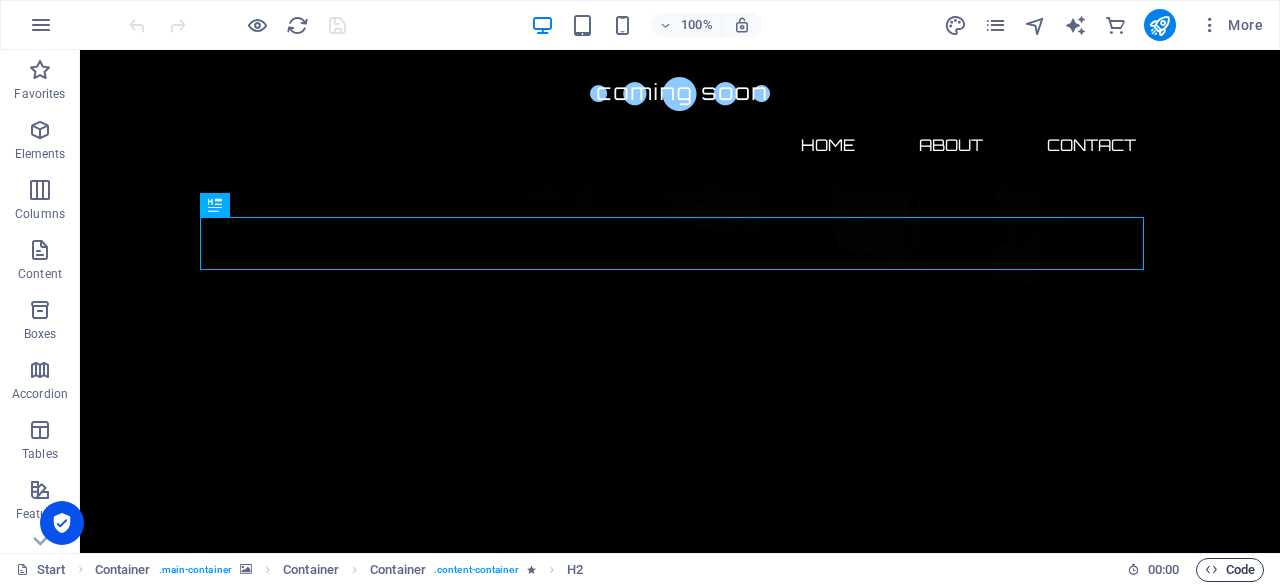 click on "Code" at bounding box center [1230, 570] 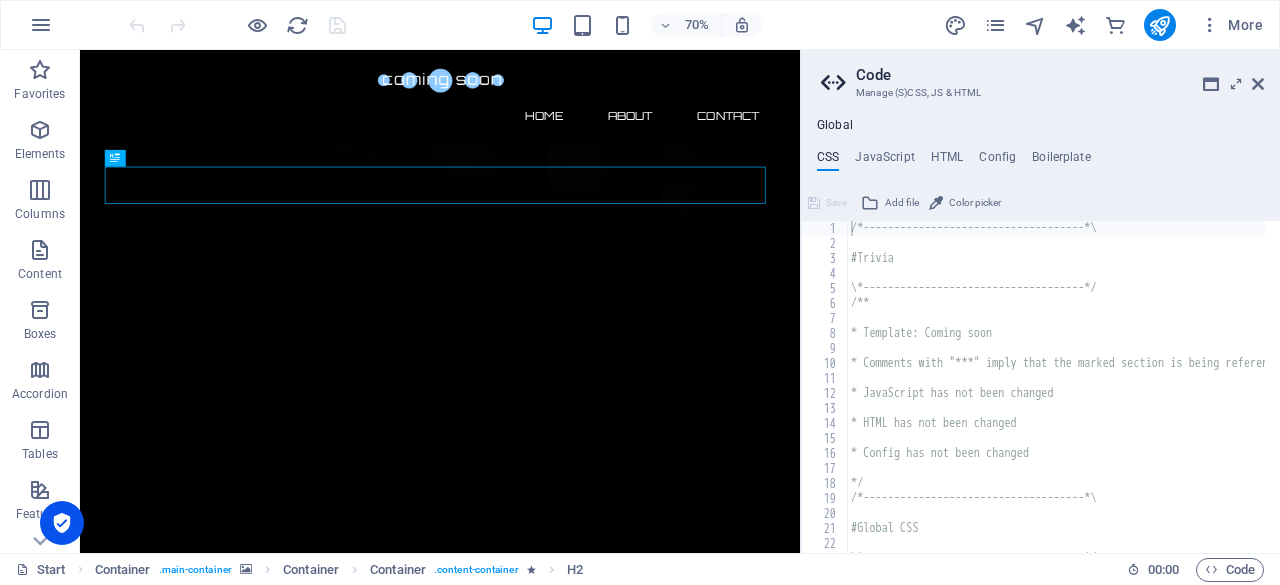 click on "Global CSS JavaScript HTML Config Boilerplate /*------------------------------------*\ 1 2 3 4 5 6 7 8 9 10 11 12 13 14 15 16 17 18 19 20 21 22 23 24 /*------------------------------------*\     #Trivia \*------------------------------------*/ /**   * Template: Coming soon   * Comments with "***" imply that the marked section is being referenced somewhere else   * JavaScript has not been changed   * HTML has not been changed   * Config has not been changed   */ /*------------------------------------*\     #Global CSS \*------------------------------------*/     XXXXXXXXXXXXXXXXXXXXXXXXXXXXXXXXXXXXXXXXXXXXXXXXXXXXXXXXXXXXXXXXXXXXXXXXXXXXXXXXXXXXXXXXXXXXXXXXXXXXXXXXXXXXXXXXXXXXXXXXXXXXXXXXXXXXXXXXXXXXXXXXXXXXXXXXXXXXXXXXXXXXXXXXXXXXXXXXXXXXXXXXXXXXXXXXXXXXXXXXXXXXXXXXXXXXXXXXXXXXXXXXXXXXXXXXXXXXXXXXXXXXXXXXXXXXXXXX Save Add file Color picker     Save Add file     Save Add file" at bounding box center (1040, 335) 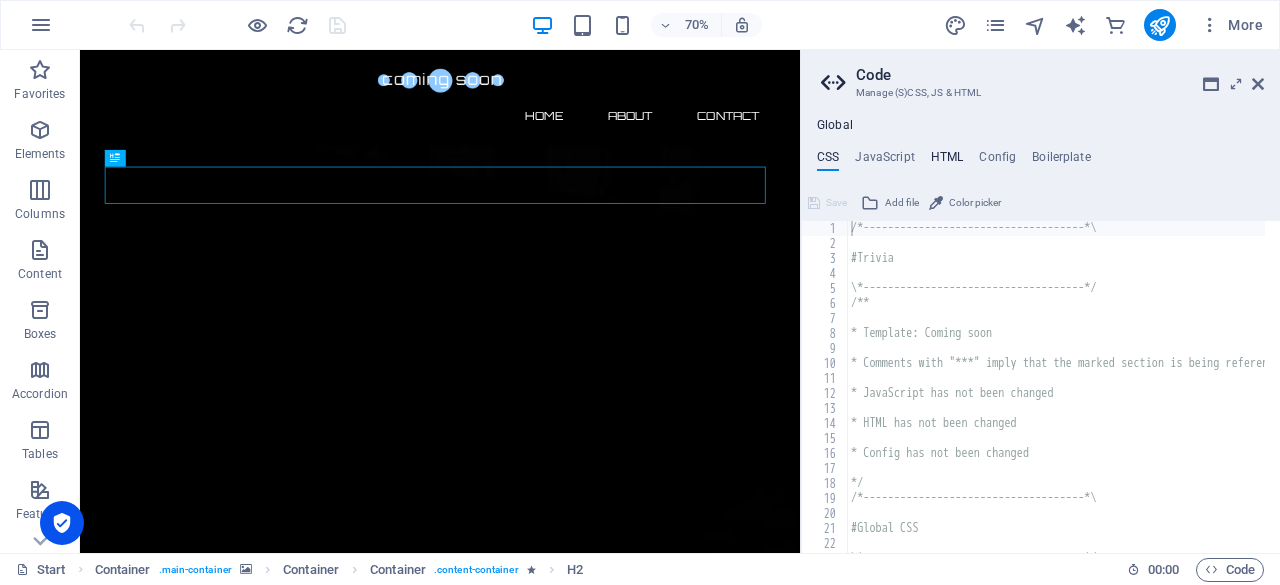 click on "HTML" at bounding box center [947, 161] 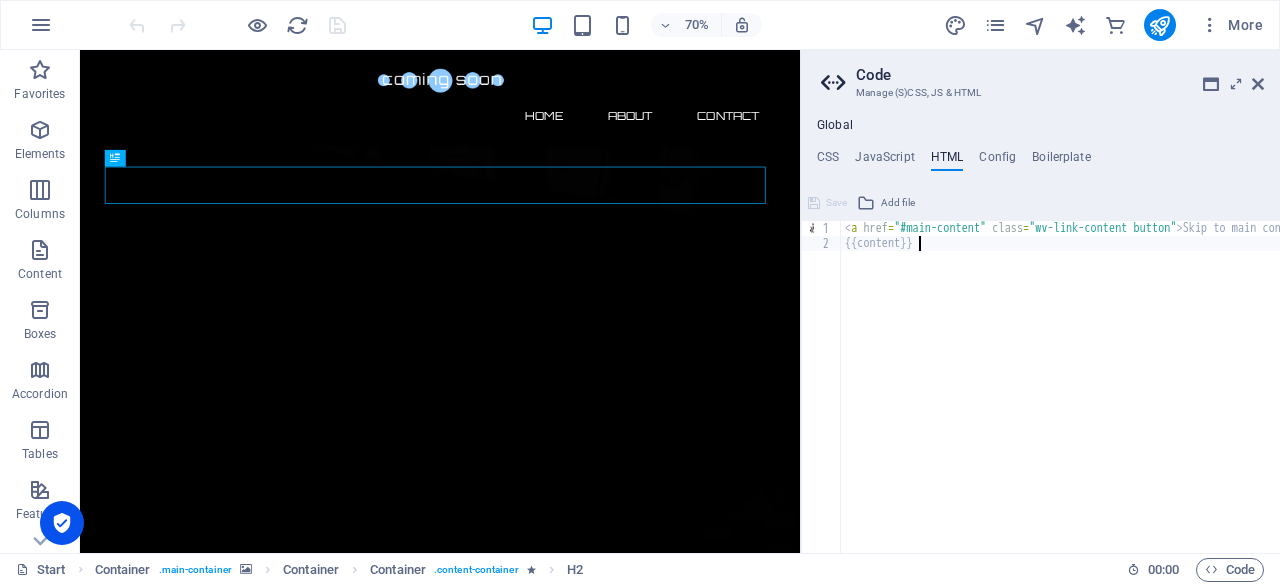 click on "< a   href = "#main-content"   class = "wv-link-content button" > Skip to main content </ a > {{content}}" at bounding box center [1111, 394] 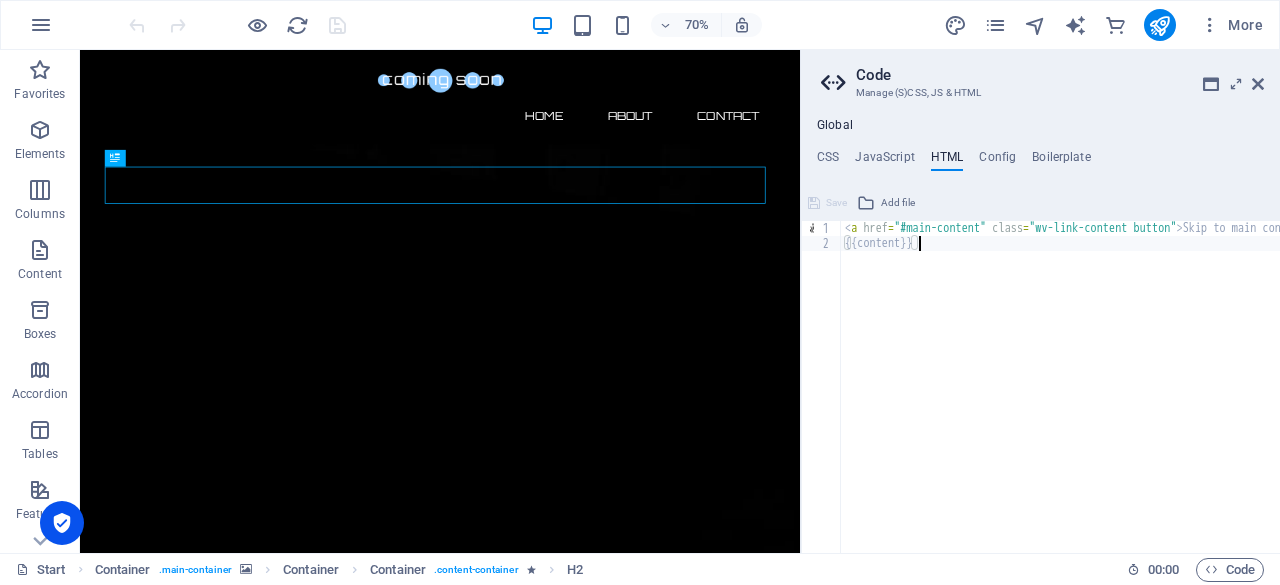 click on "< a   href = "#main-content"   class = "wv-link-content button" > Skip to main content </ a > {{content}}" at bounding box center (1111, 394) 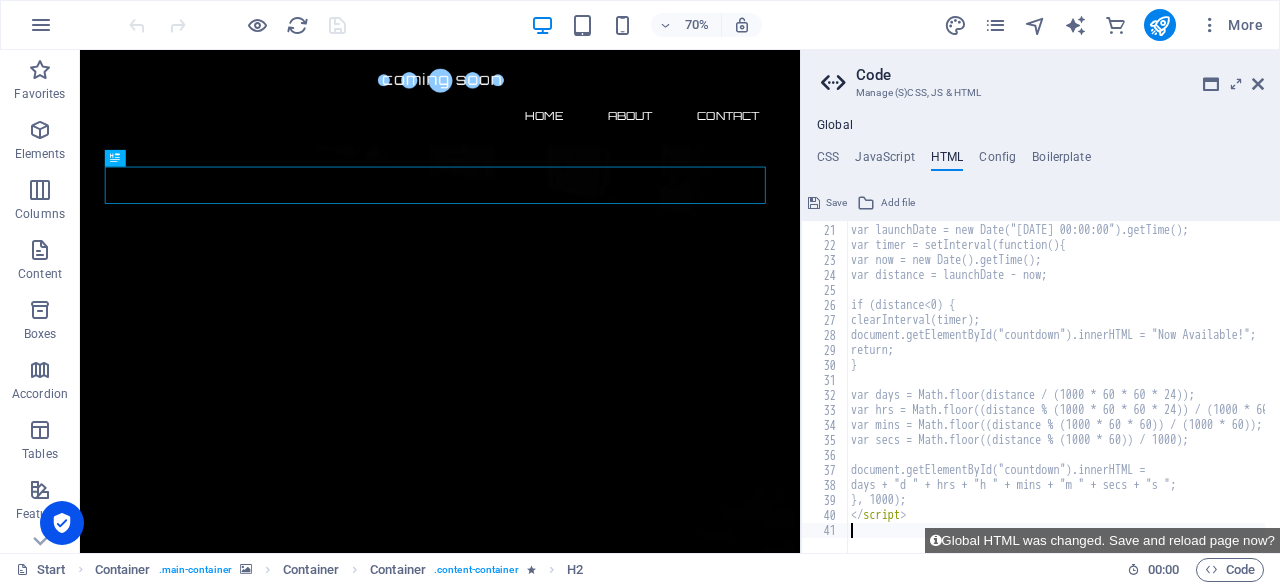 scroll, scrollTop: 298, scrollLeft: 0, axis: vertical 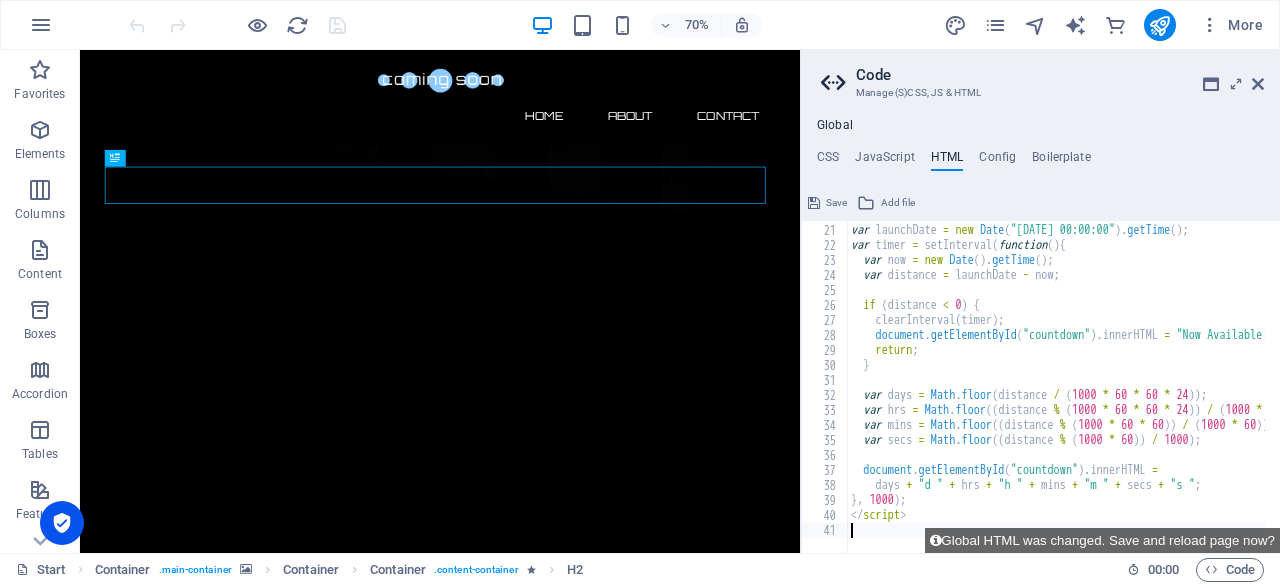 type 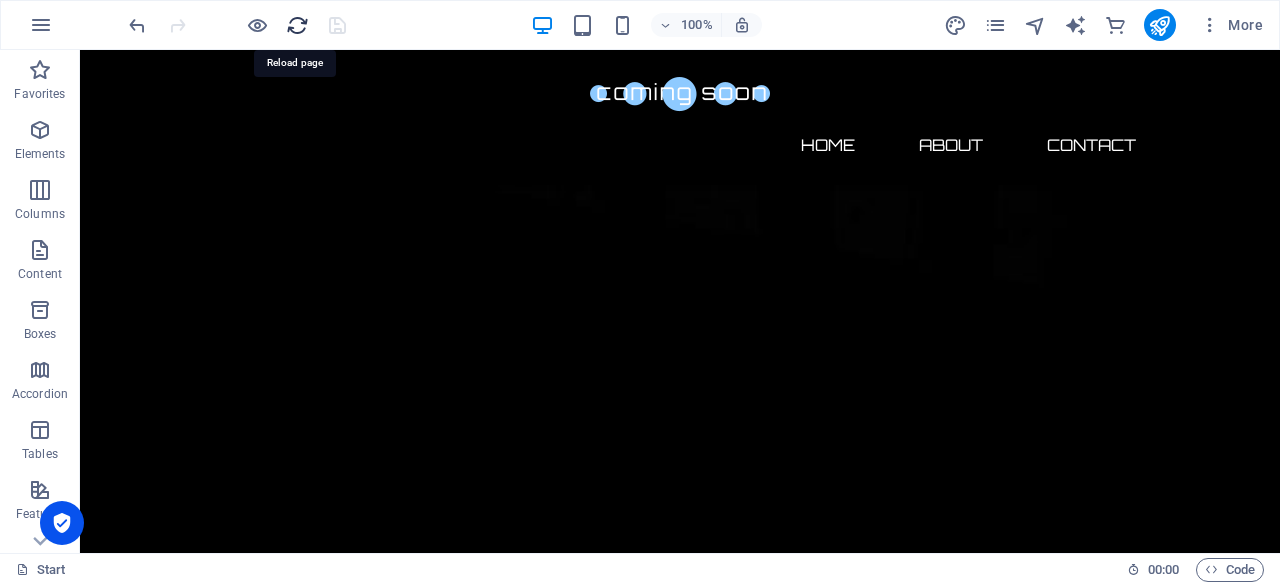 click at bounding box center (297, 25) 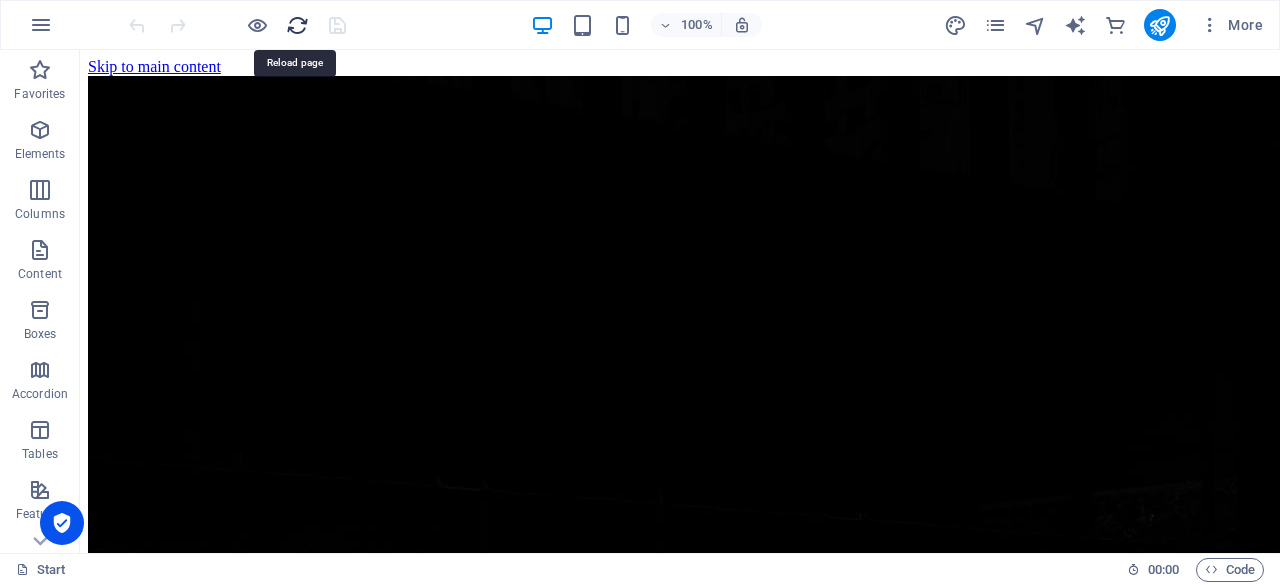 scroll, scrollTop: 0, scrollLeft: 0, axis: both 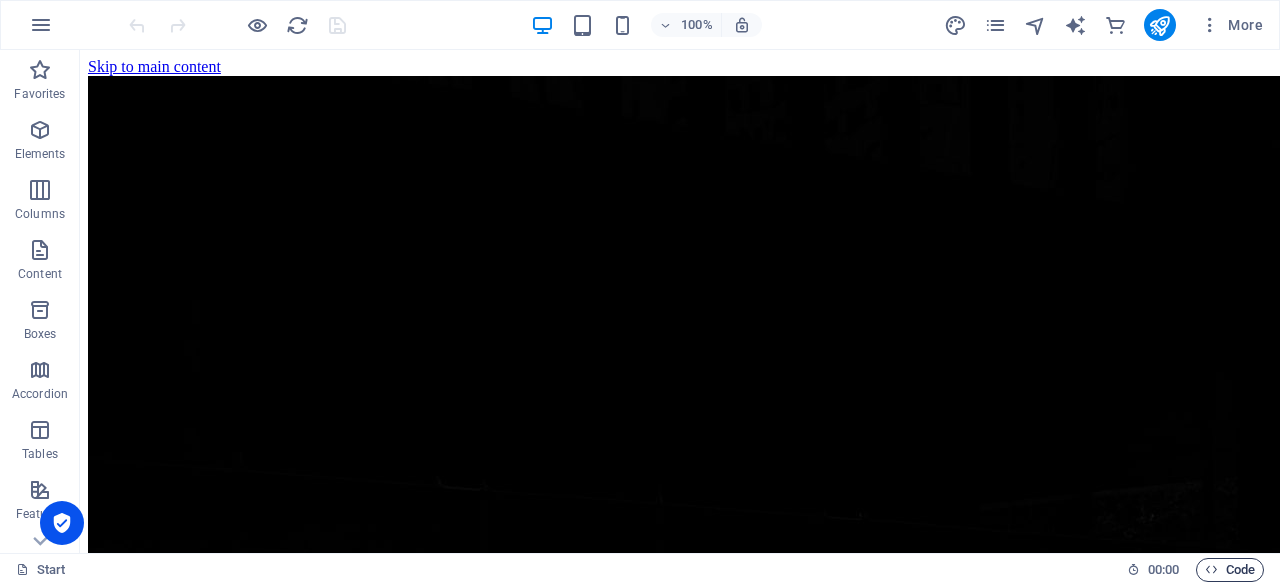 click on "Code" at bounding box center (1230, 570) 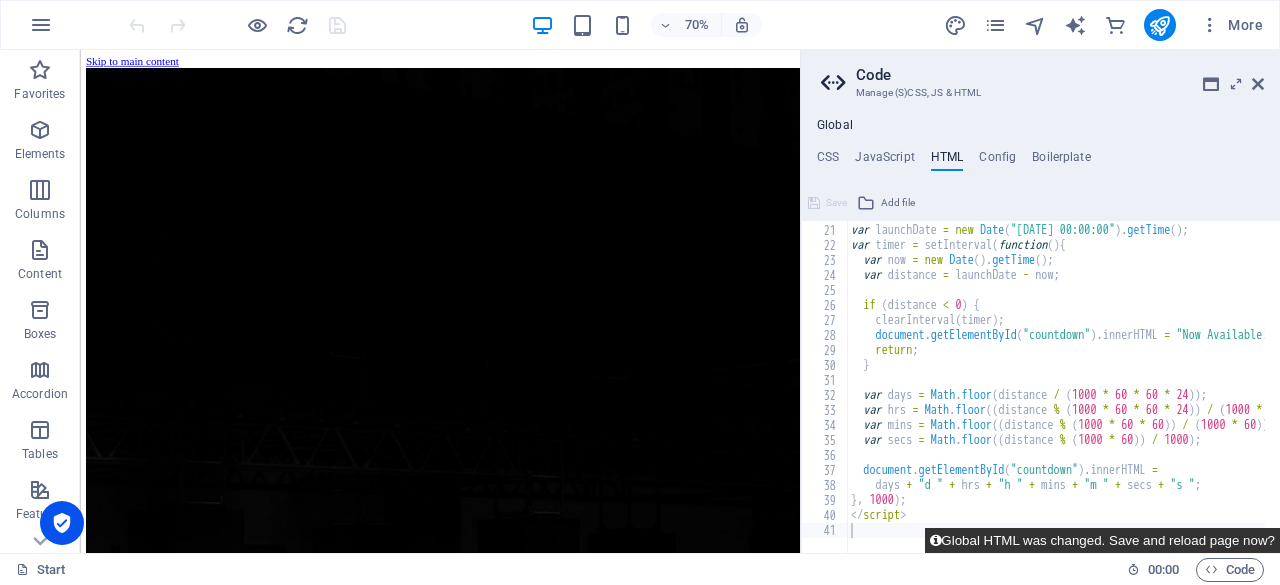 click on "Global HTML was changed. Save and reload page now?" at bounding box center (1102, 540) 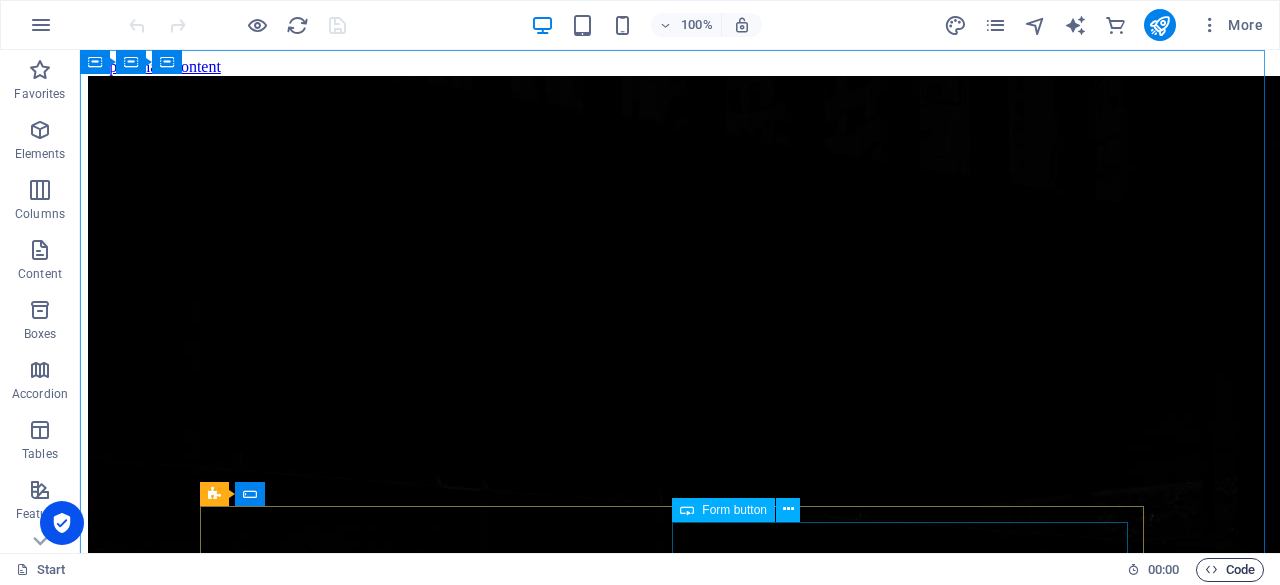 click on "Code" at bounding box center [1230, 570] 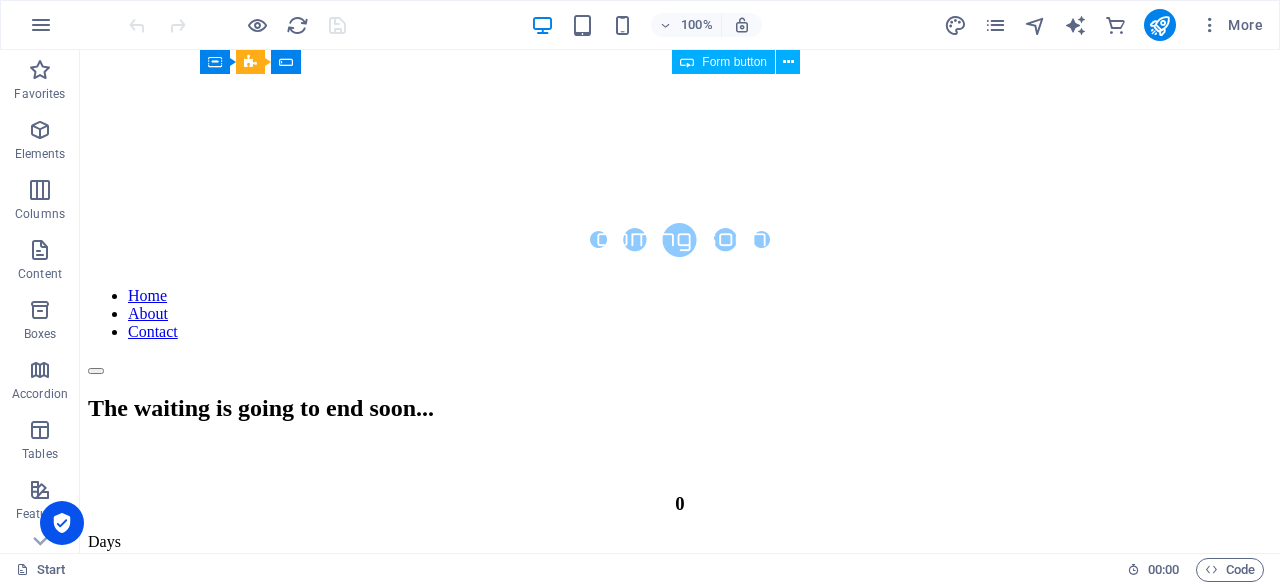scroll, scrollTop: 2022, scrollLeft: 0, axis: vertical 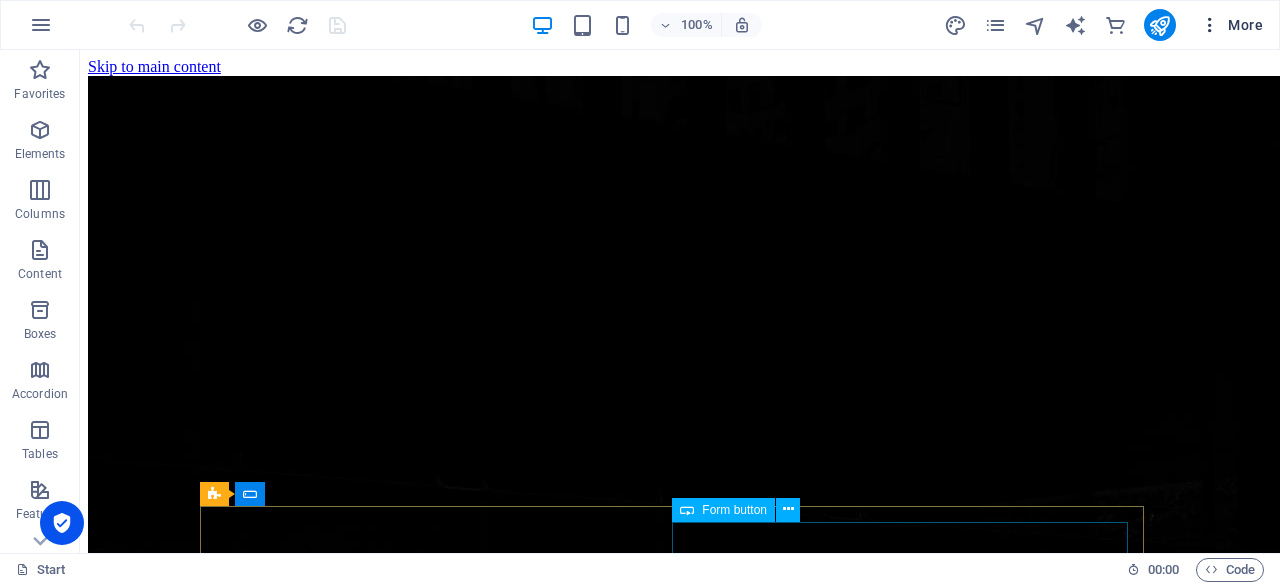 click at bounding box center [1210, 25] 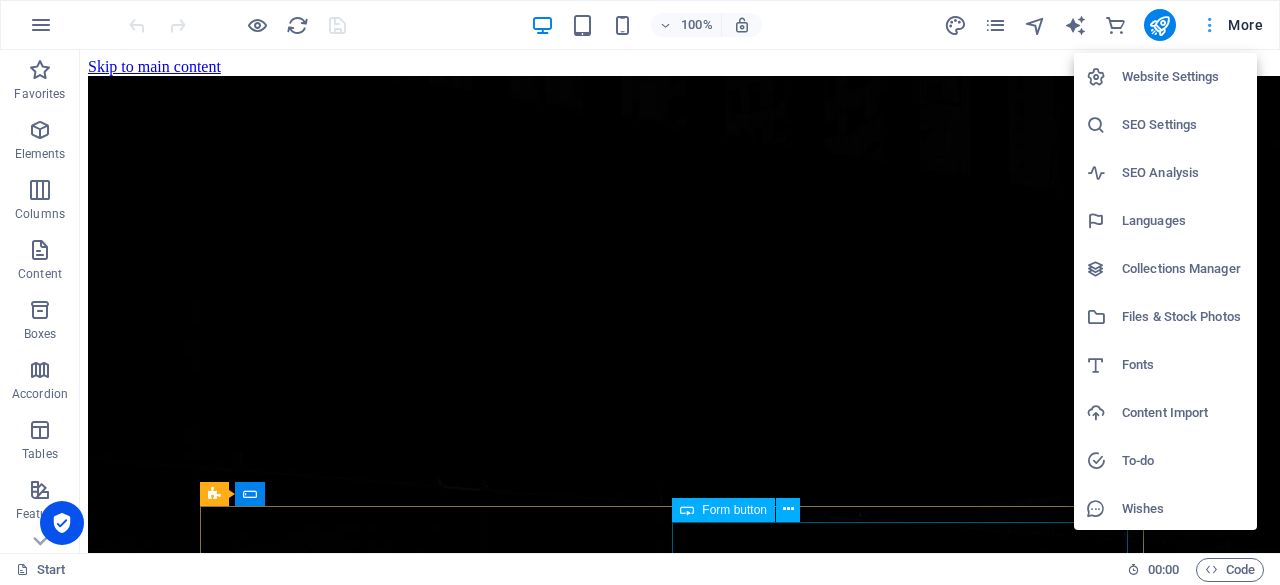 click at bounding box center [640, 292] 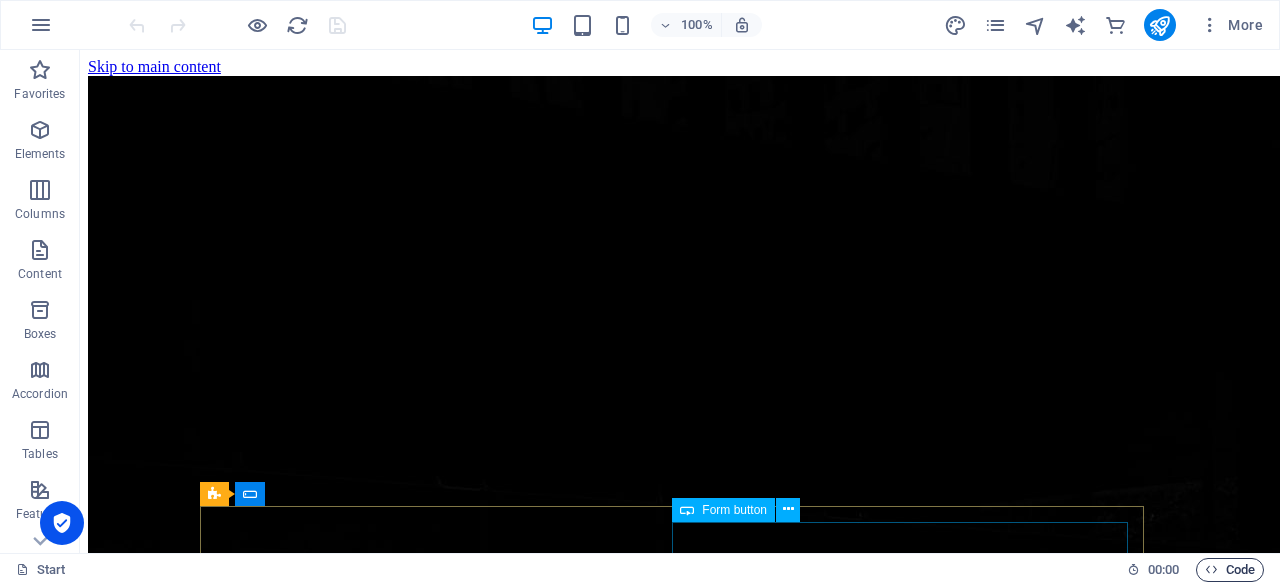 click at bounding box center [1211, 569] 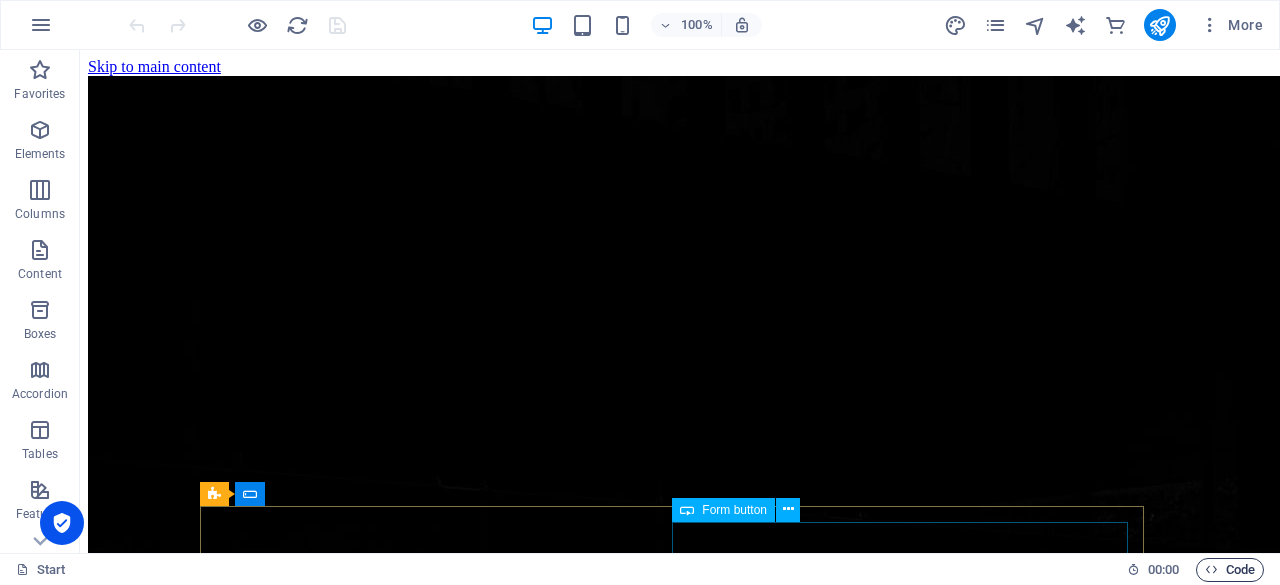 click on "Code" at bounding box center (1230, 570) 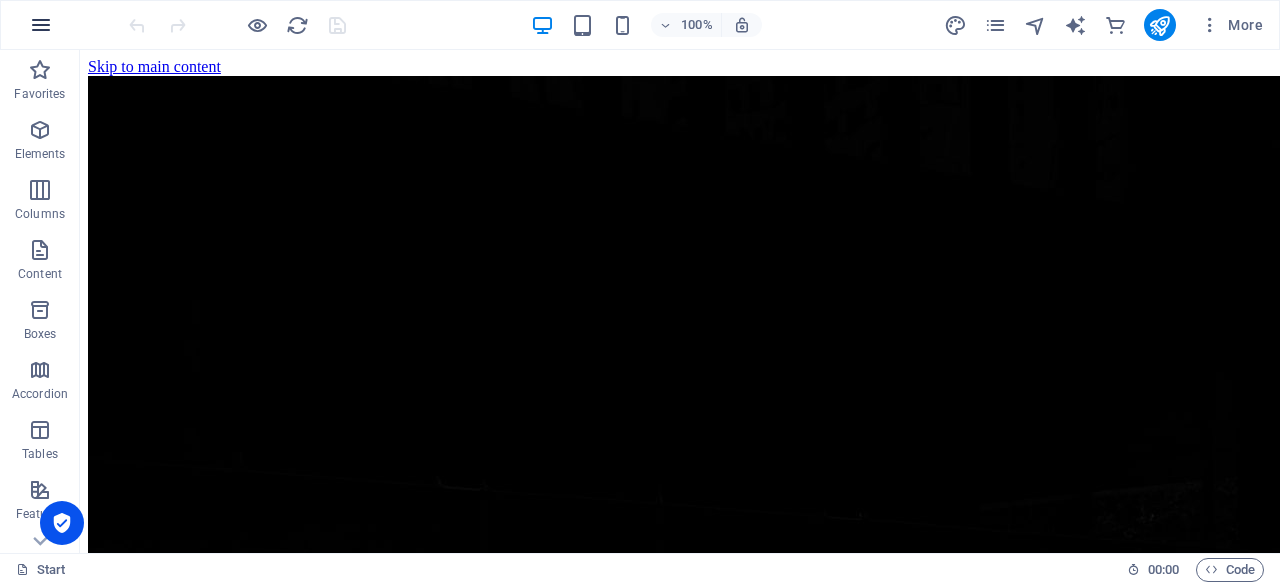 click at bounding box center [41, 25] 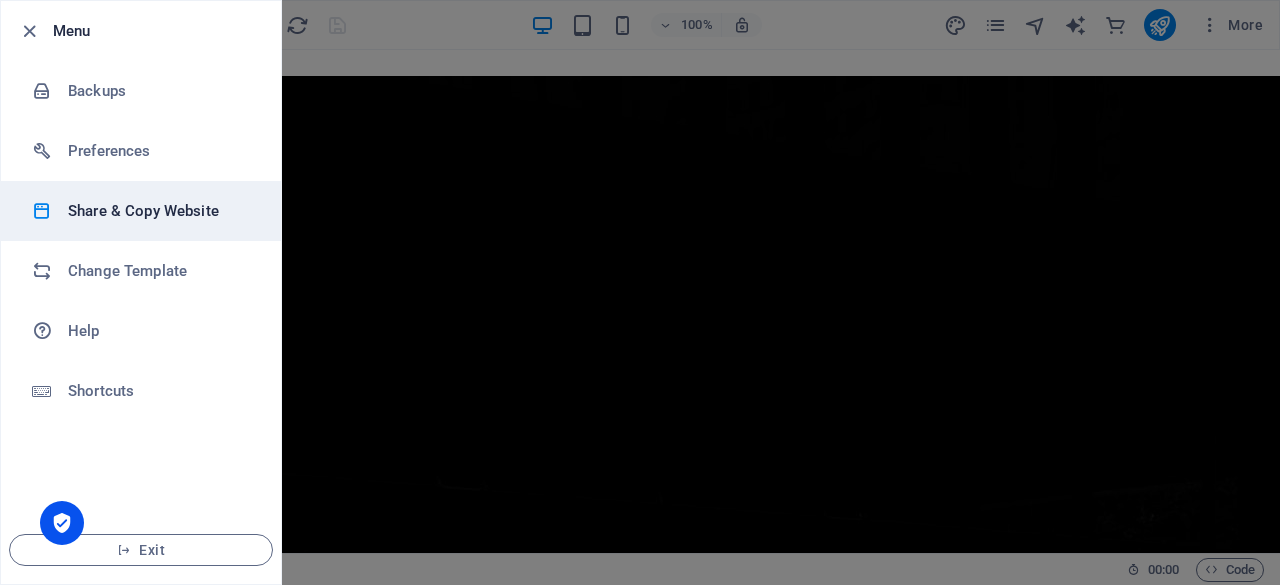 click on "Share & Copy Website" at bounding box center [160, 211] 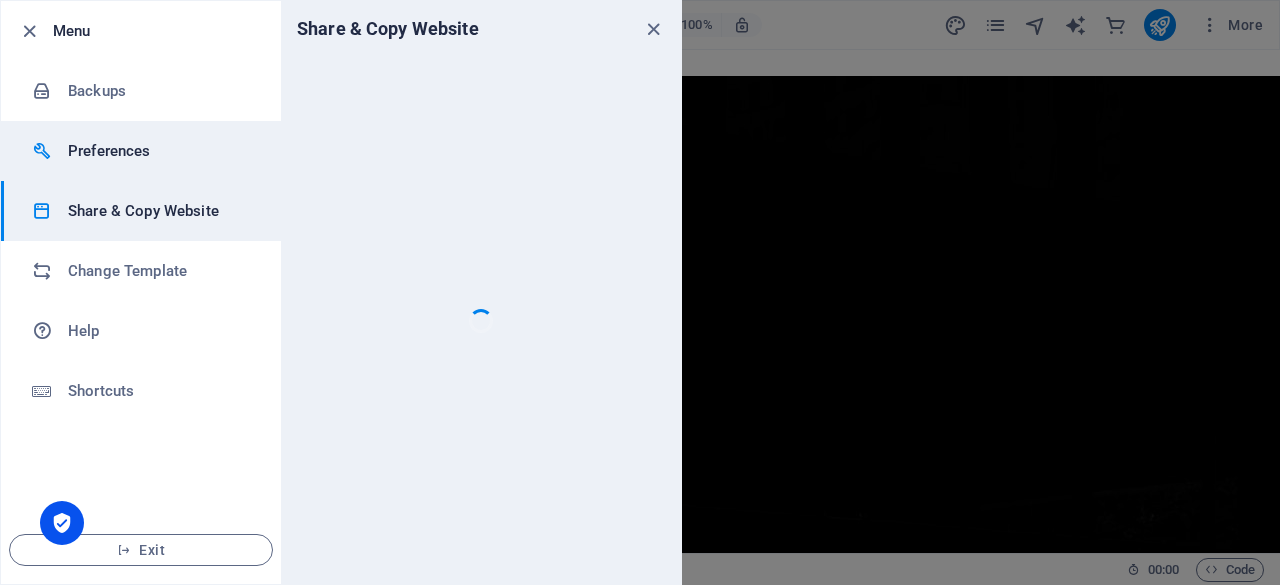 click on "Preferences" at bounding box center [160, 151] 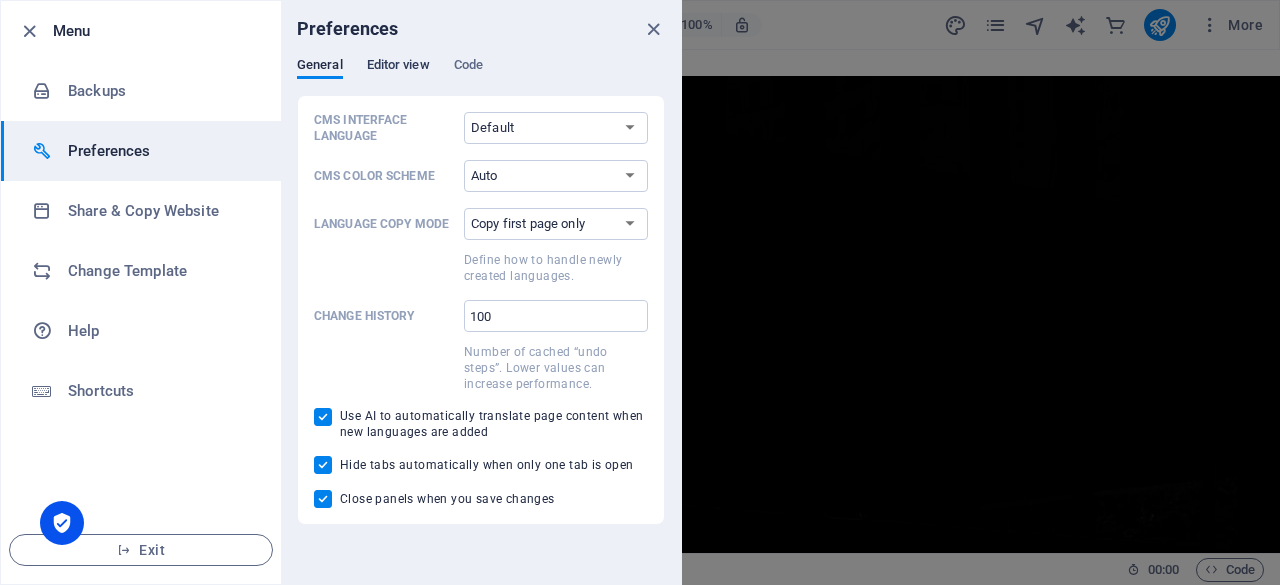 click on "Editor view" at bounding box center (398, 67) 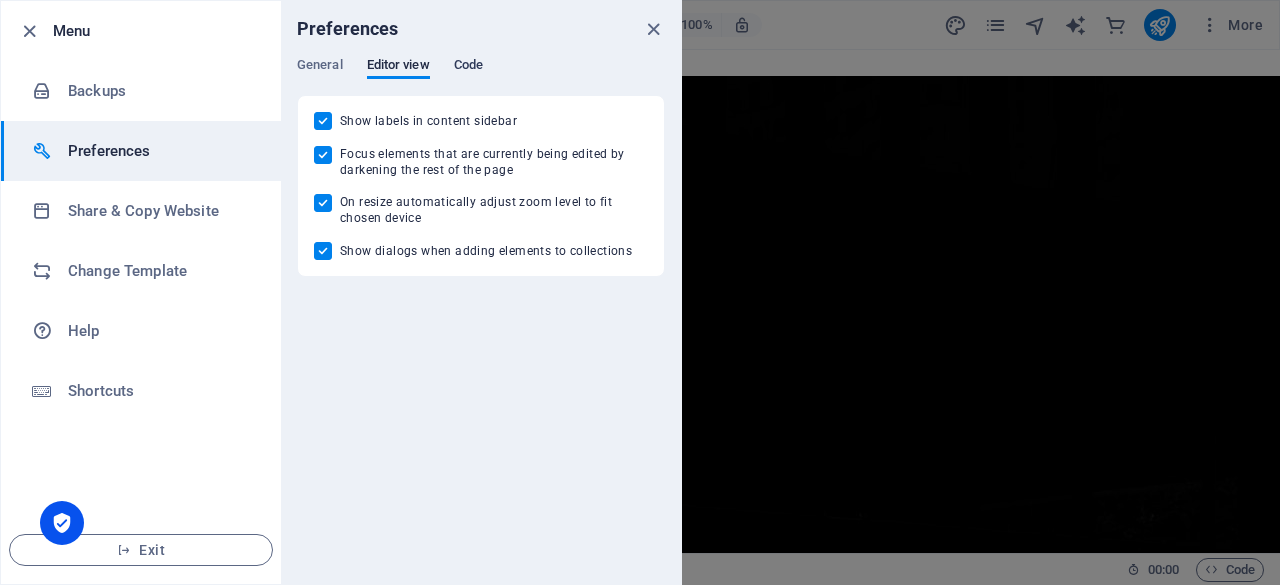 click on "Code" at bounding box center [468, 67] 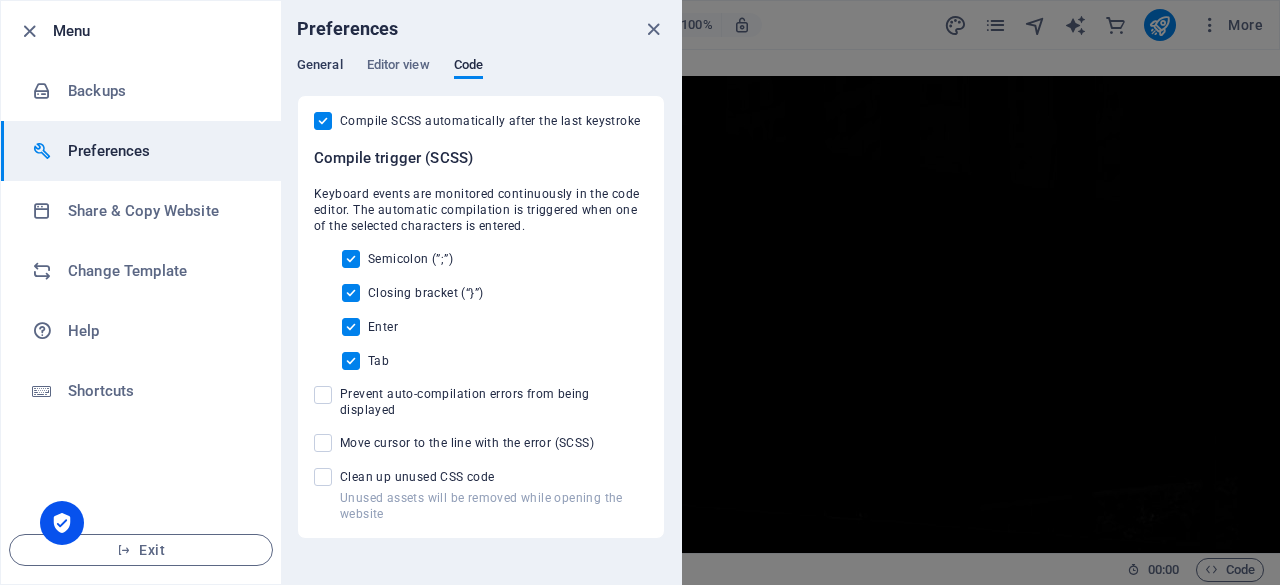 click on "General" at bounding box center (320, 67) 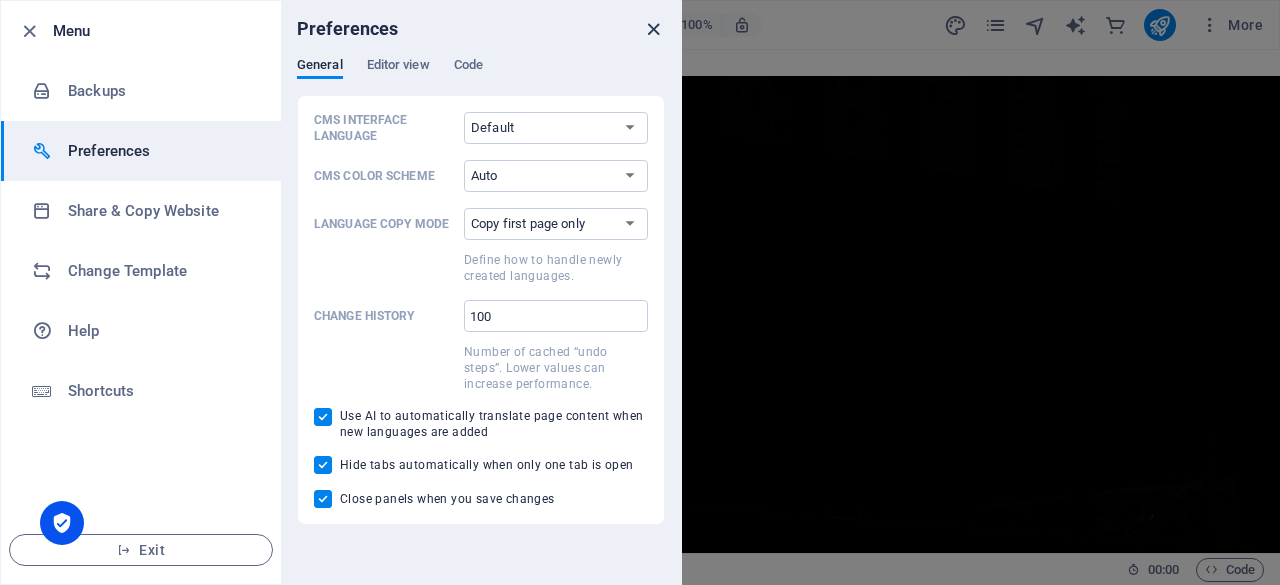 click at bounding box center [653, 29] 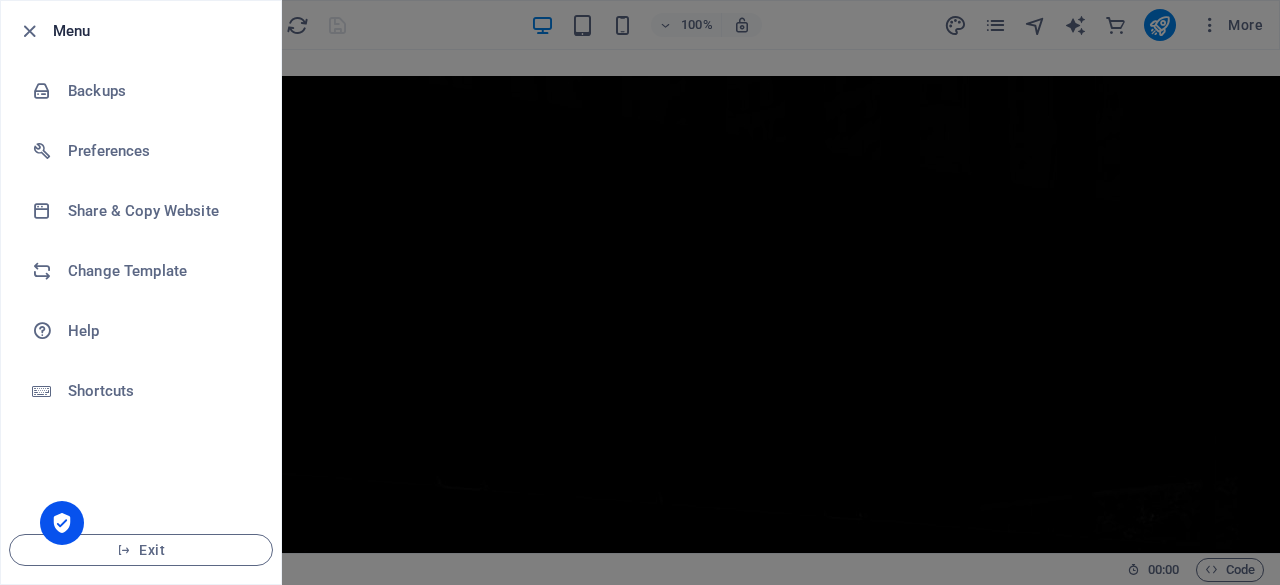 click at bounding box center (640, 292) 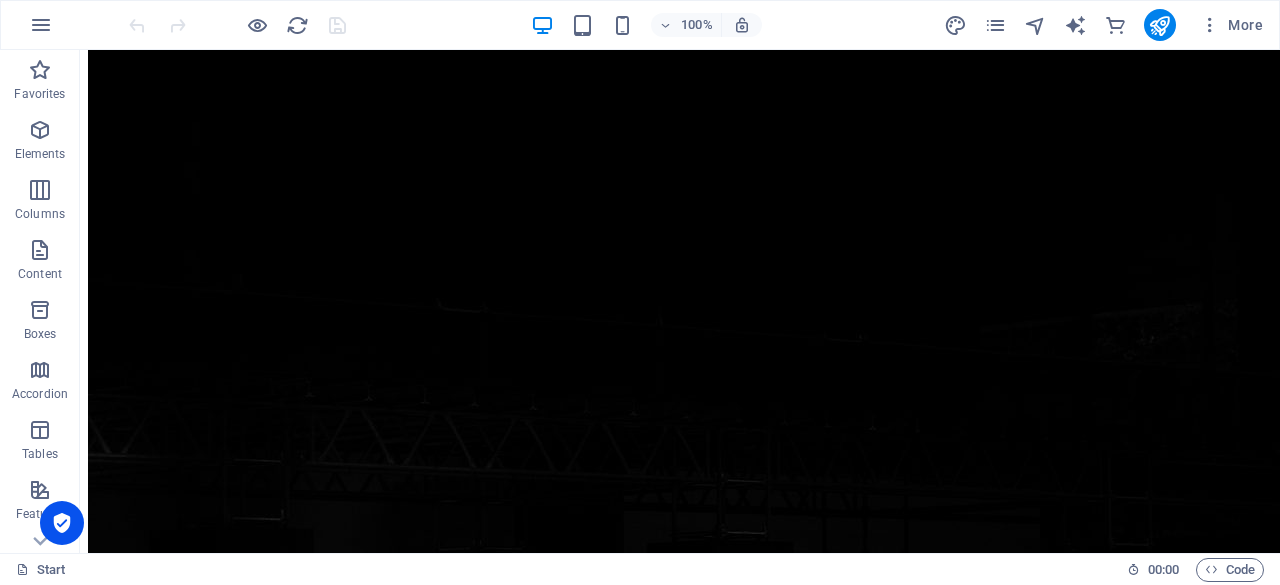 scroll, scrollTop: 0, scrollLeft: 0, axis: both 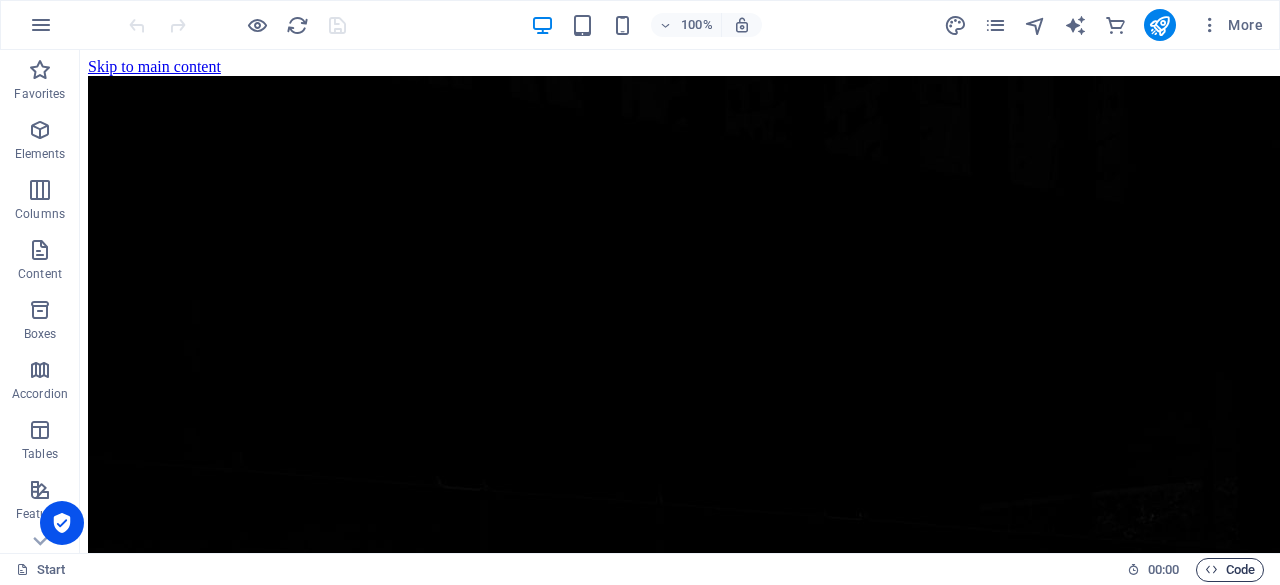 click at bounding box center (1211, 569) 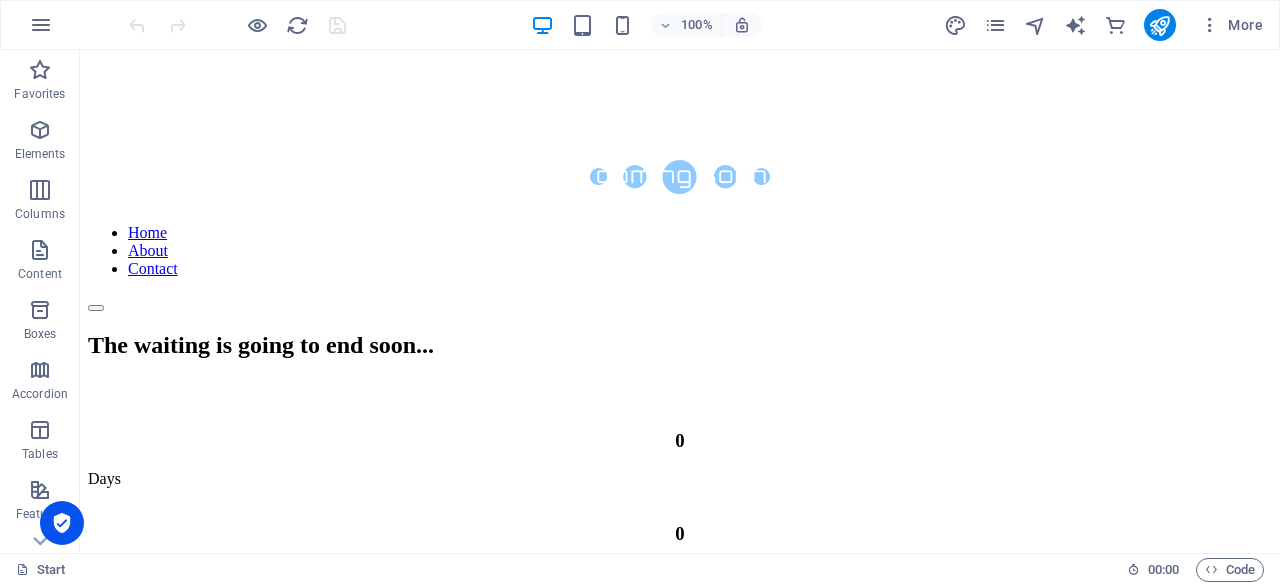 scroll, scrollTop: 2022, scrollLeft: 0, axis: vertical 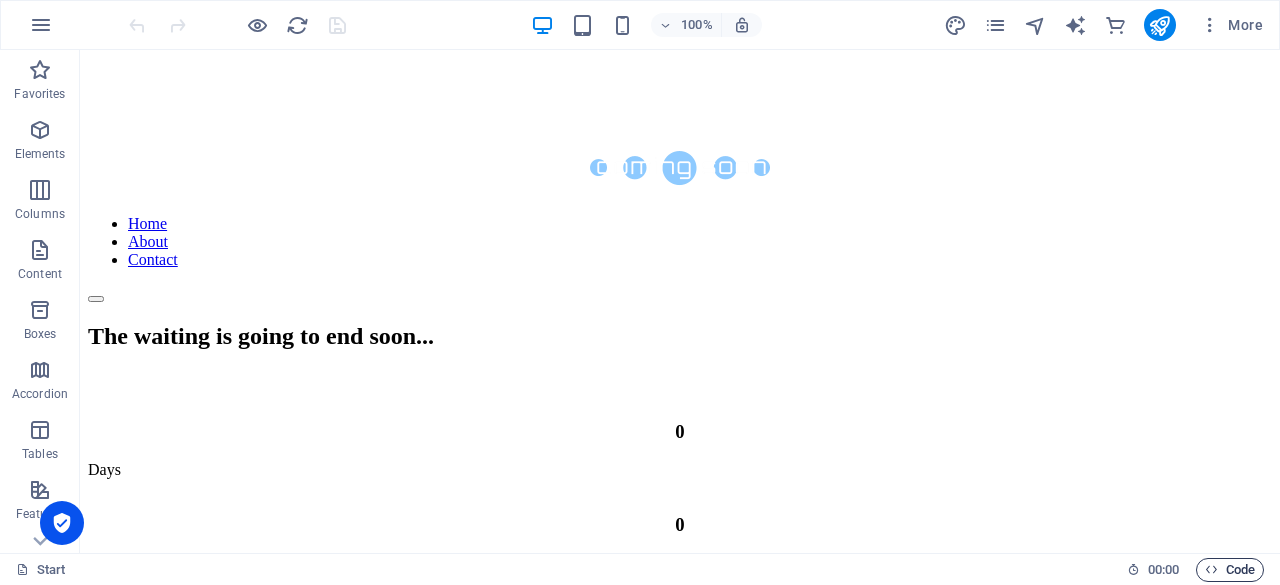 click on "Code" at bounding box center [1230, 570] 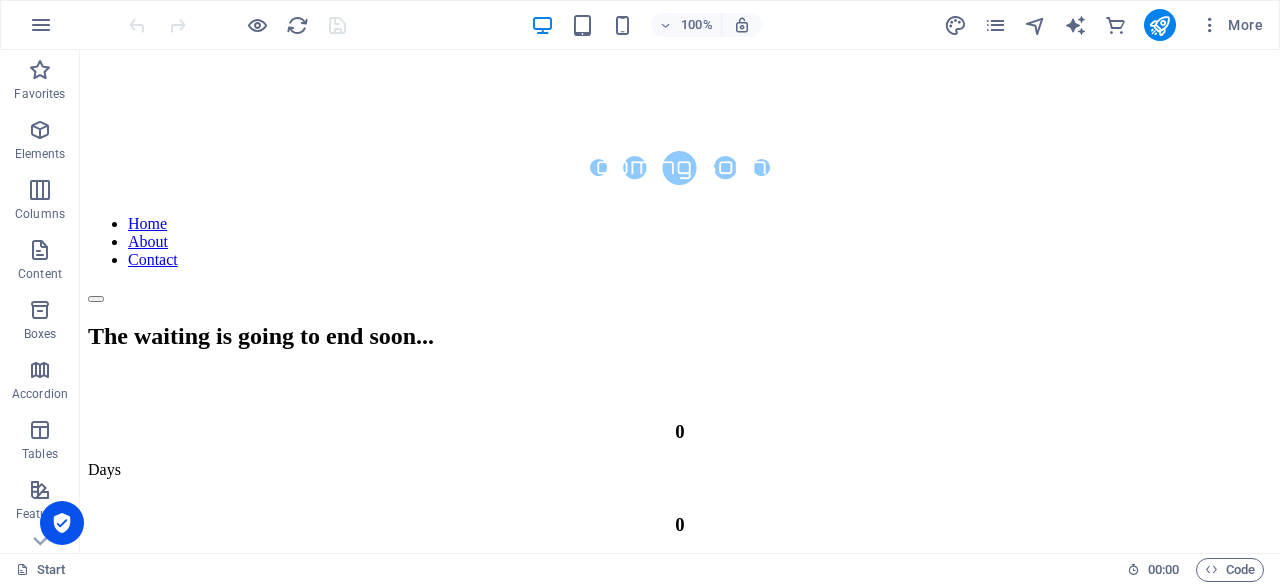 click on "STACKED™ BEVERAGES
The Soft Life in a Can is Almost Here...
Launching soon across South Africa. Stay ready — and stay STACKED.
46d 21h 39m 44s
Join WhatsApp List" at bounding box center (680, 6846) 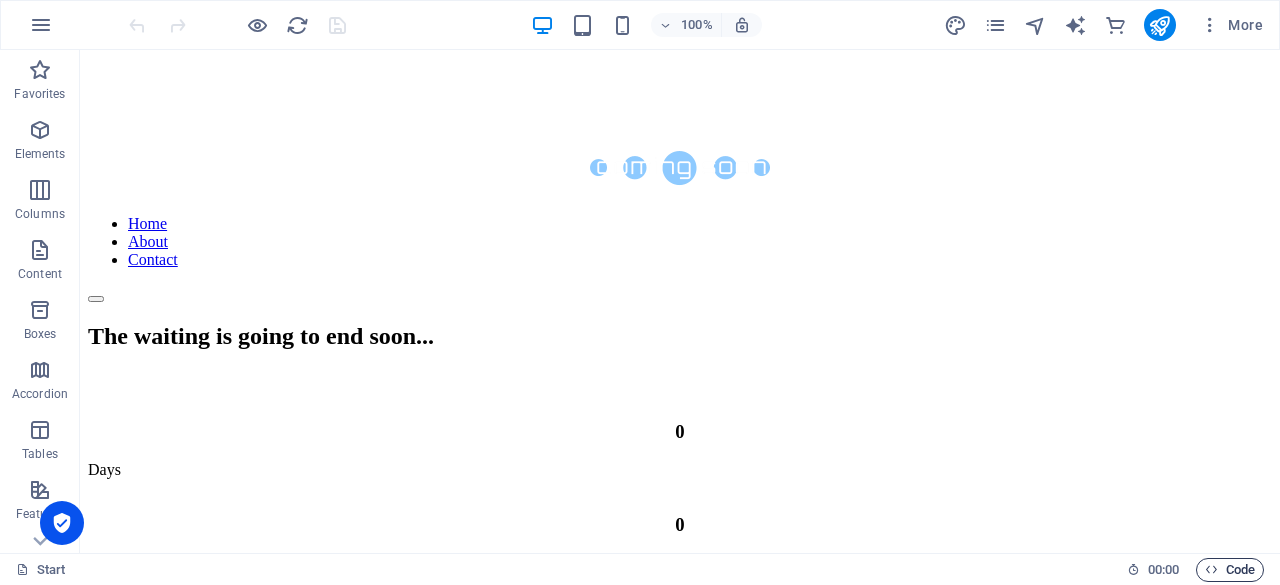 click at bounding box center (1211, 569) 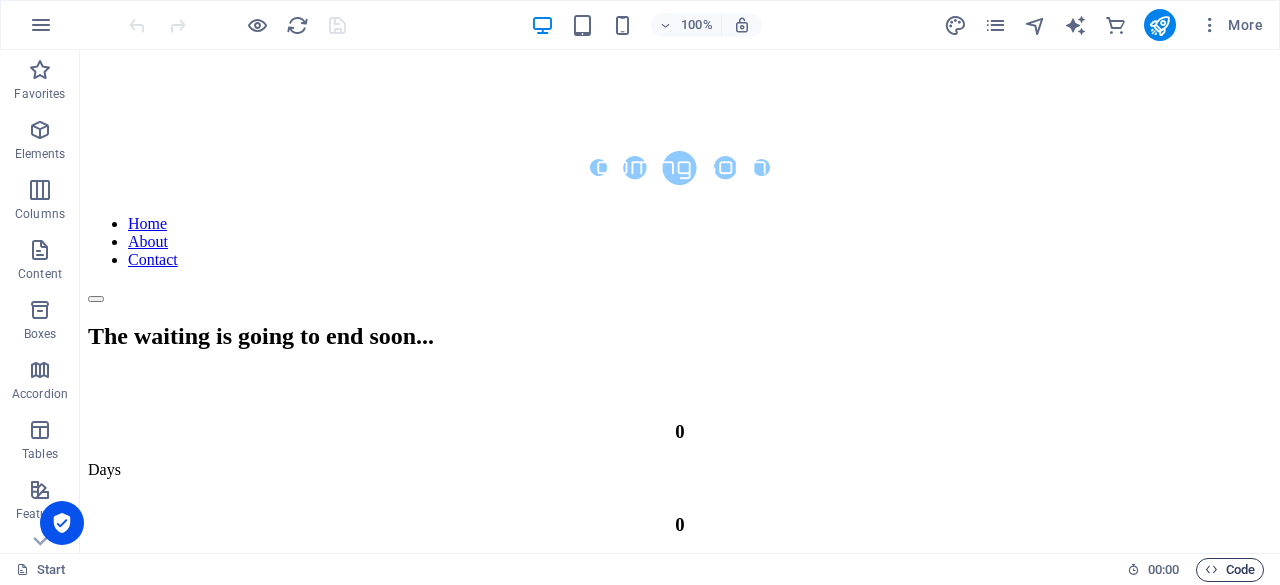 click at bounding box center (1211, 569) 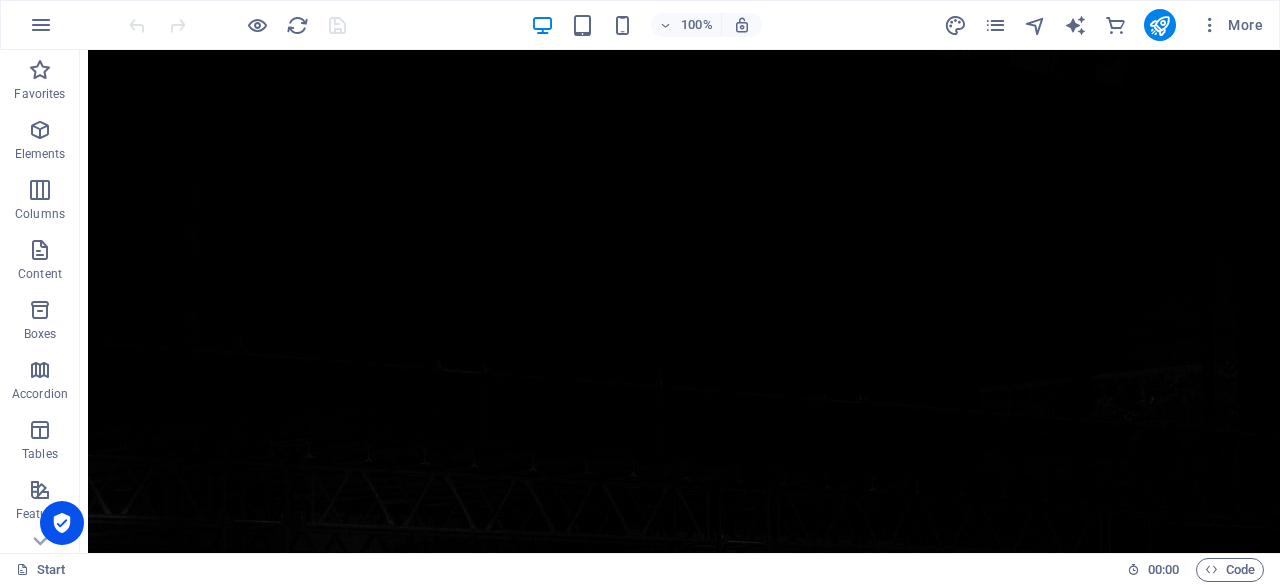 scroll, scrollTop: 0, scrollLeft: 0, axis: both 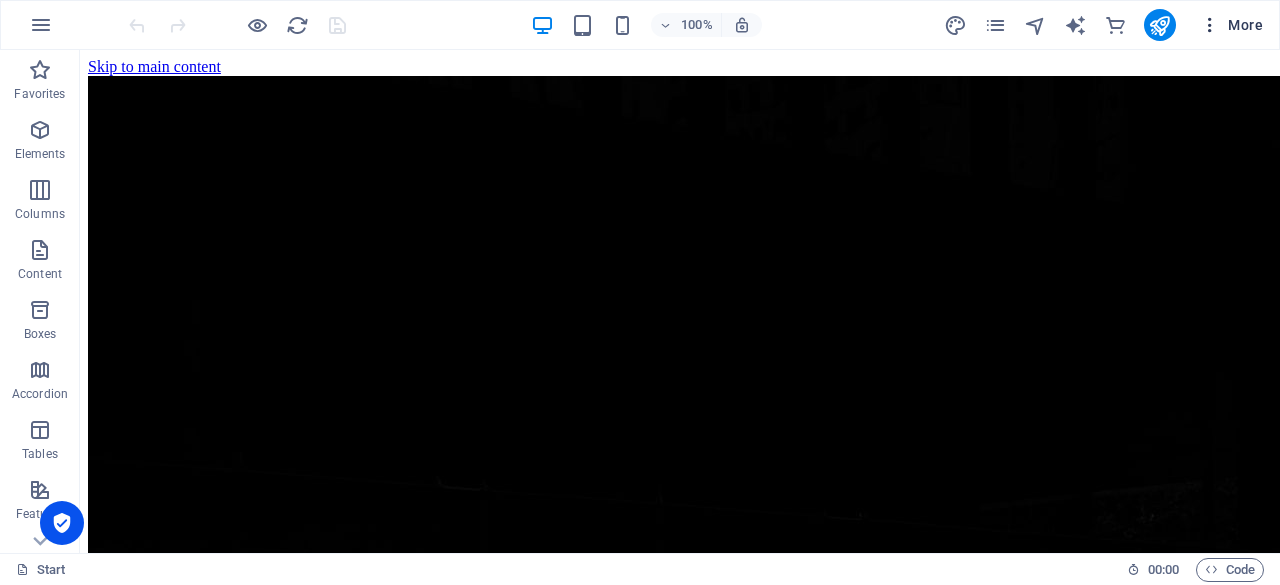 click on "More" at bounding box center (1231, 25) 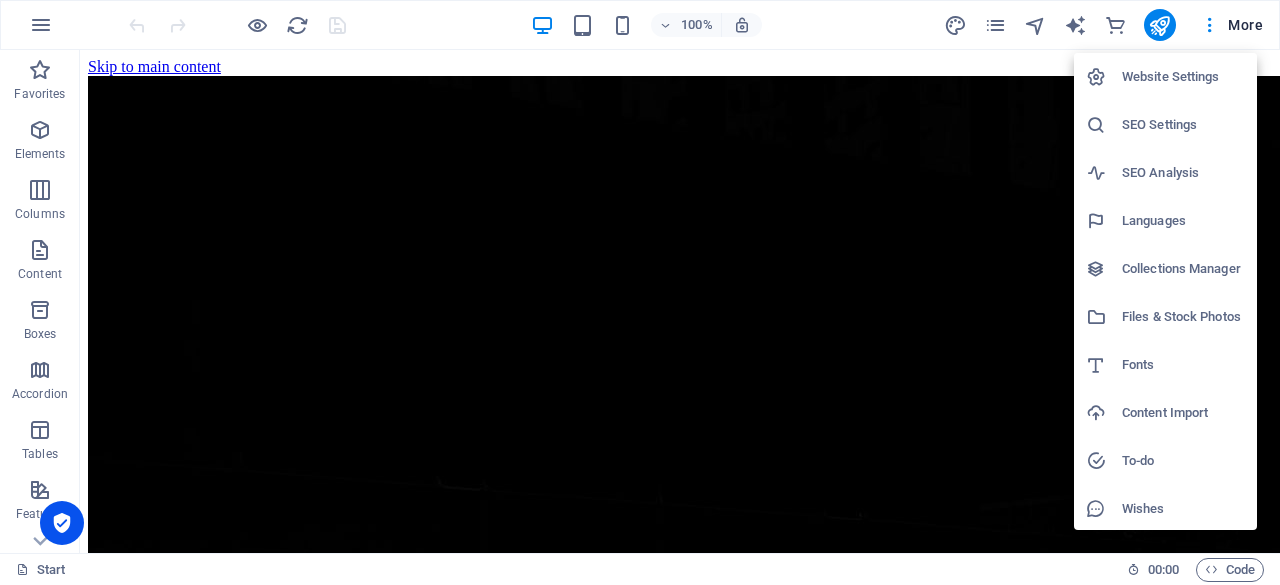 click on "Website Settings" at bounding box center [1183, 77] 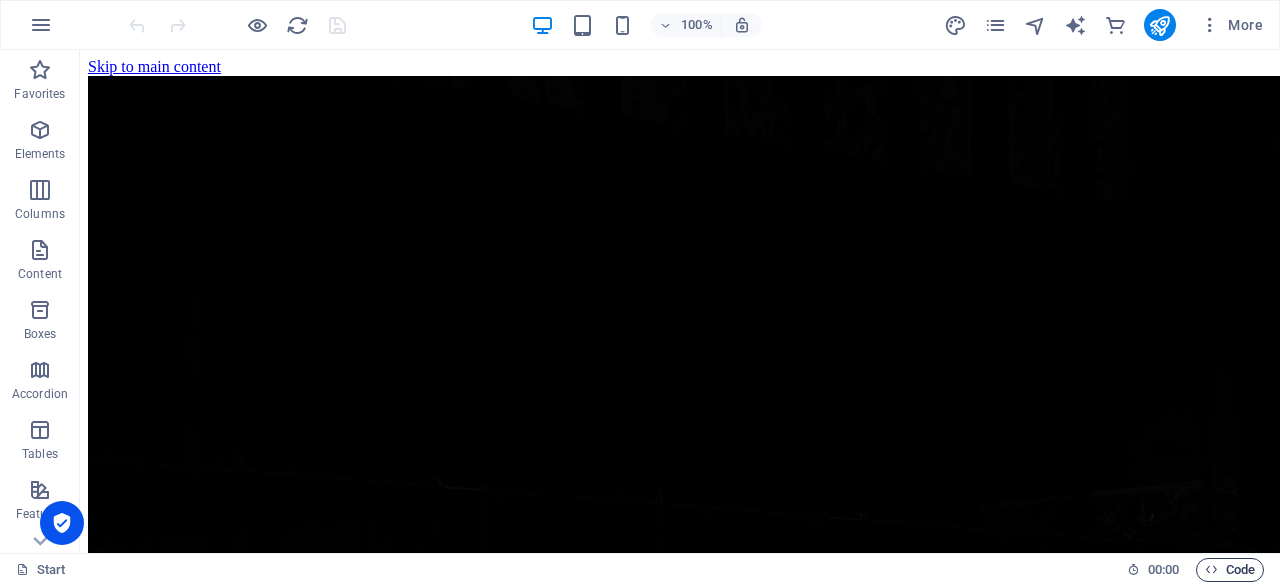 click on "Code" at bounding box center (1230, 570) 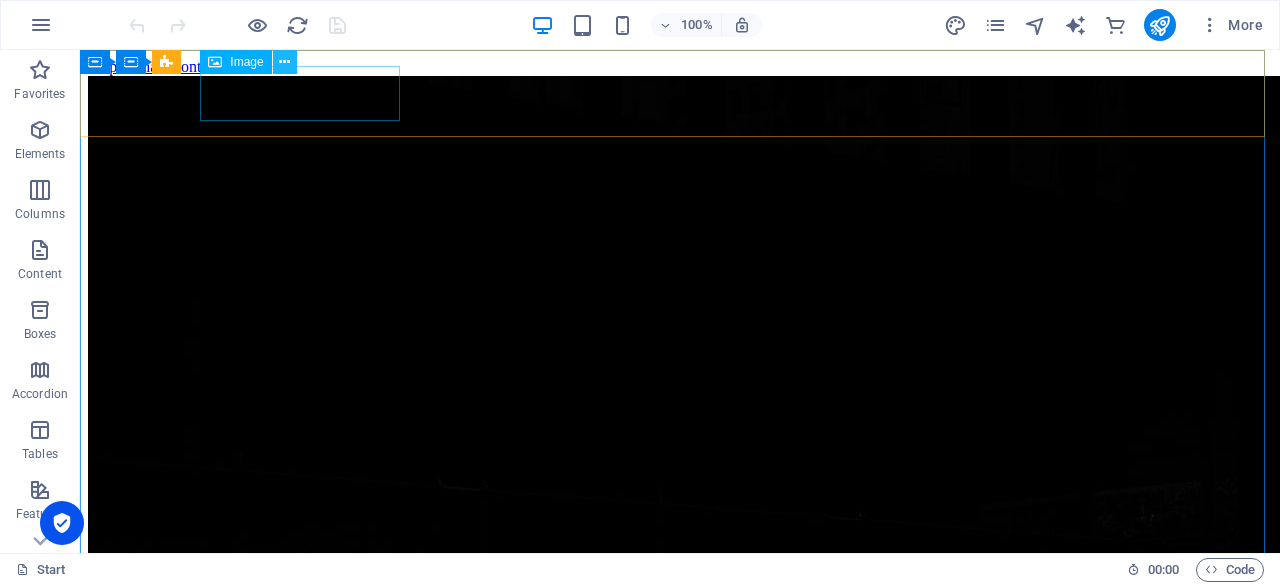 click at bounding box center (284, 62) 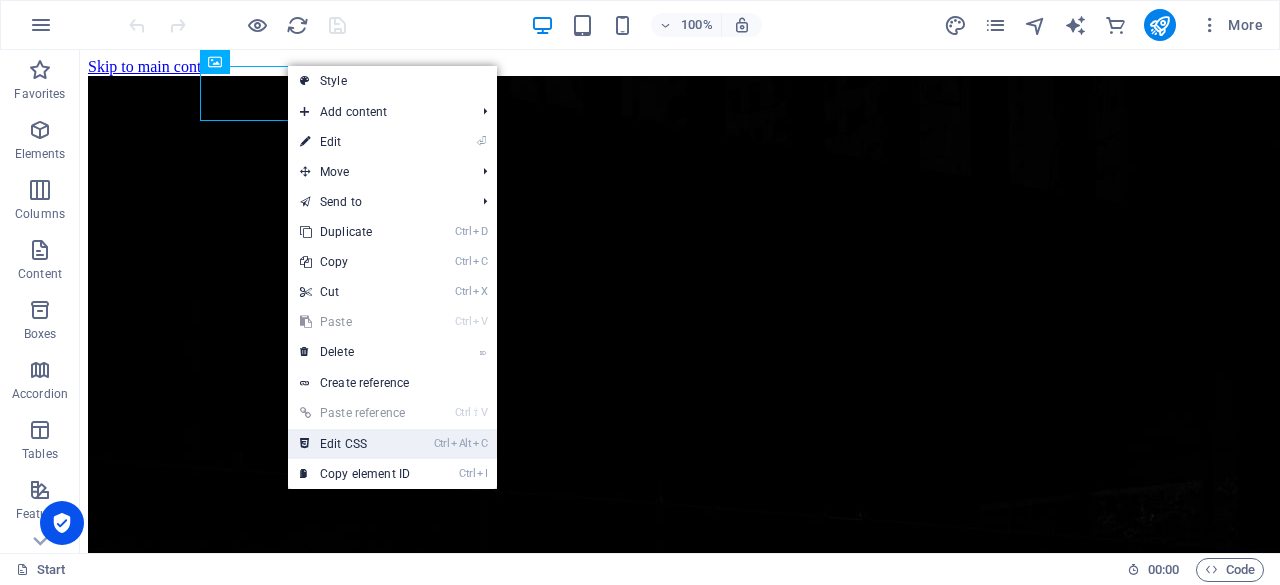 click on "Ctrl Alt C  Edit CSS" at bounding box center [355, 444] 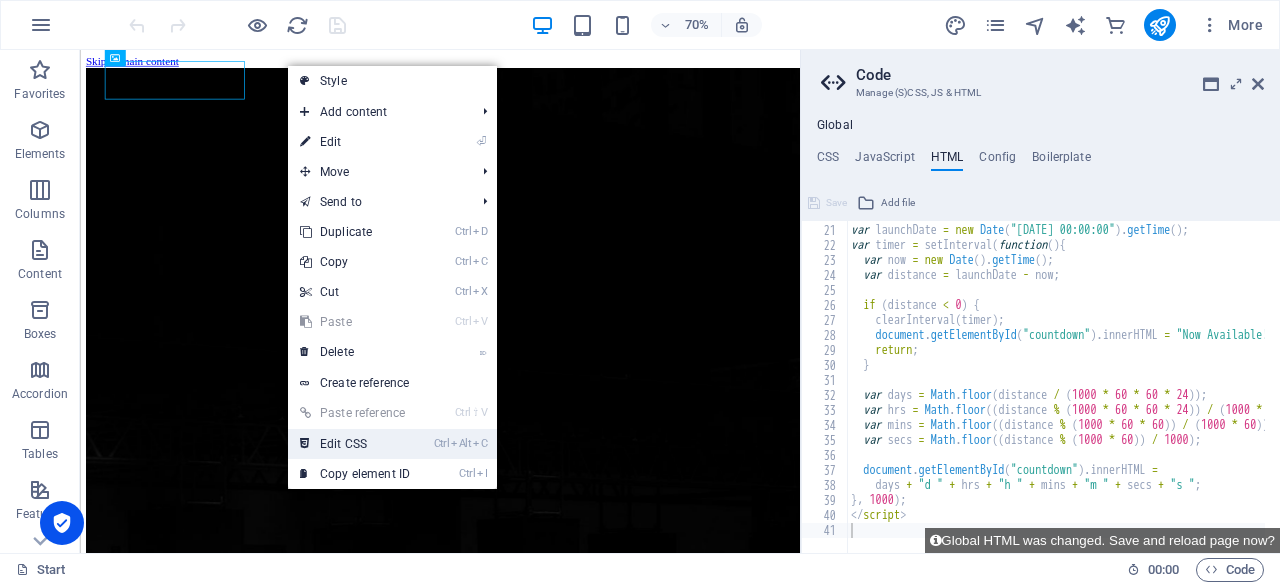 click on "Ctrl Alt C  Edit CSS" at bounding box center [355, 444] 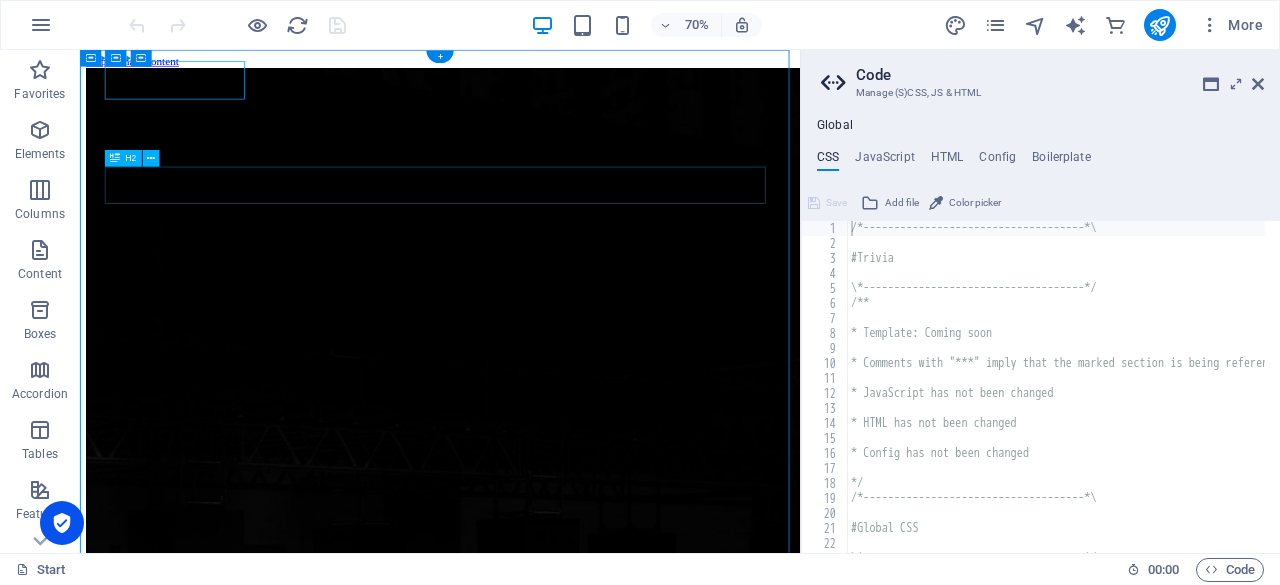 click on "The waiting is going to end soon..." at bounding box center [594, 2358] 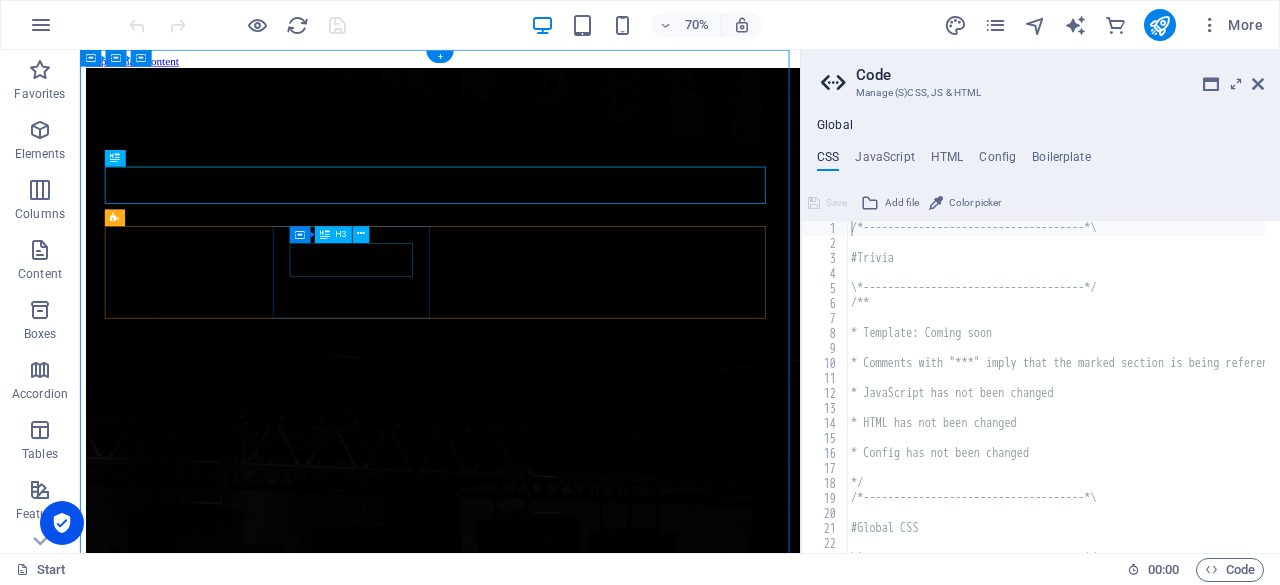 click on "0" at bounding box center (594, 2547) 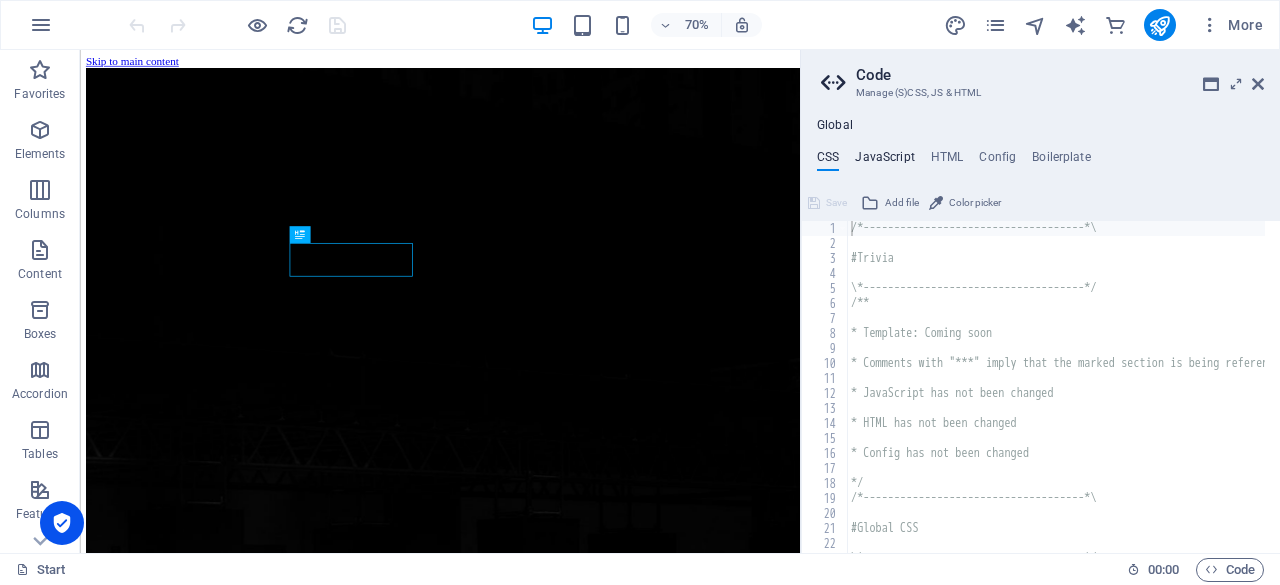 click on "JavaScript" at bounding box center (884, 161) 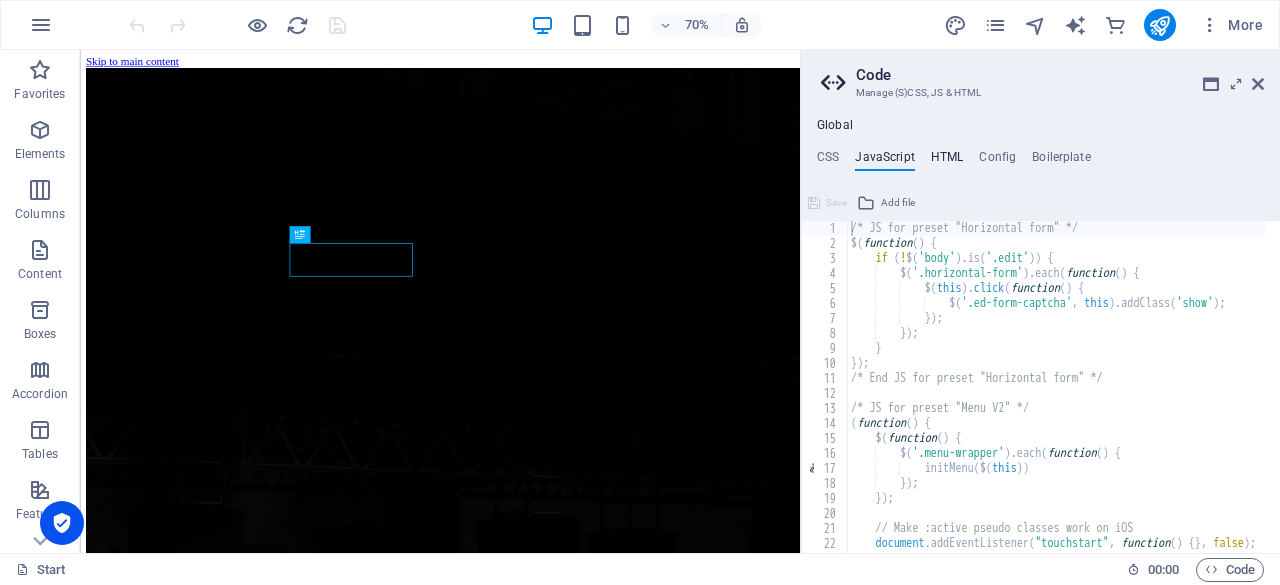 click on "HTML" at bounding box center [947, 161] 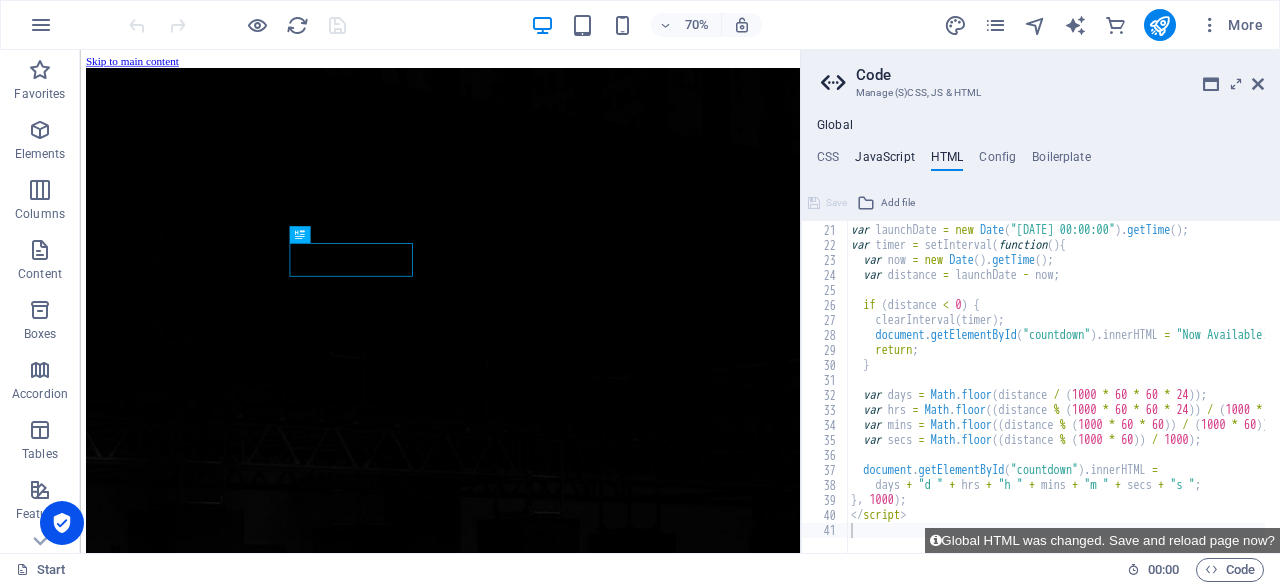 click on "JavaScript" at bounding box center [884, 161] 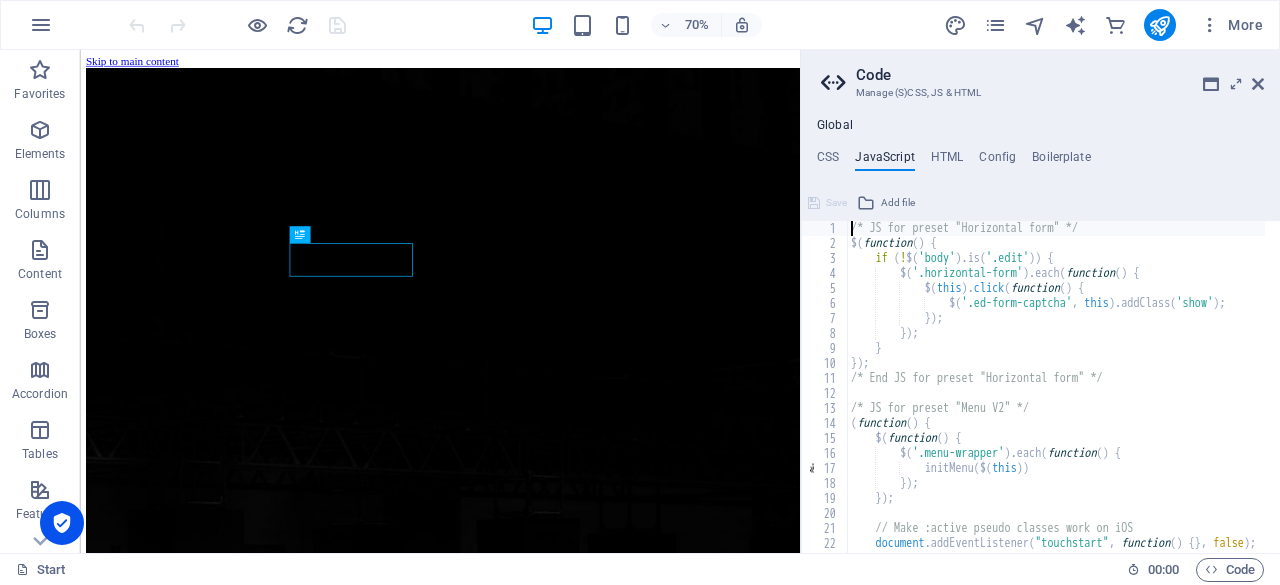 type on "};
/* End JS for preset "Header Thor" */" 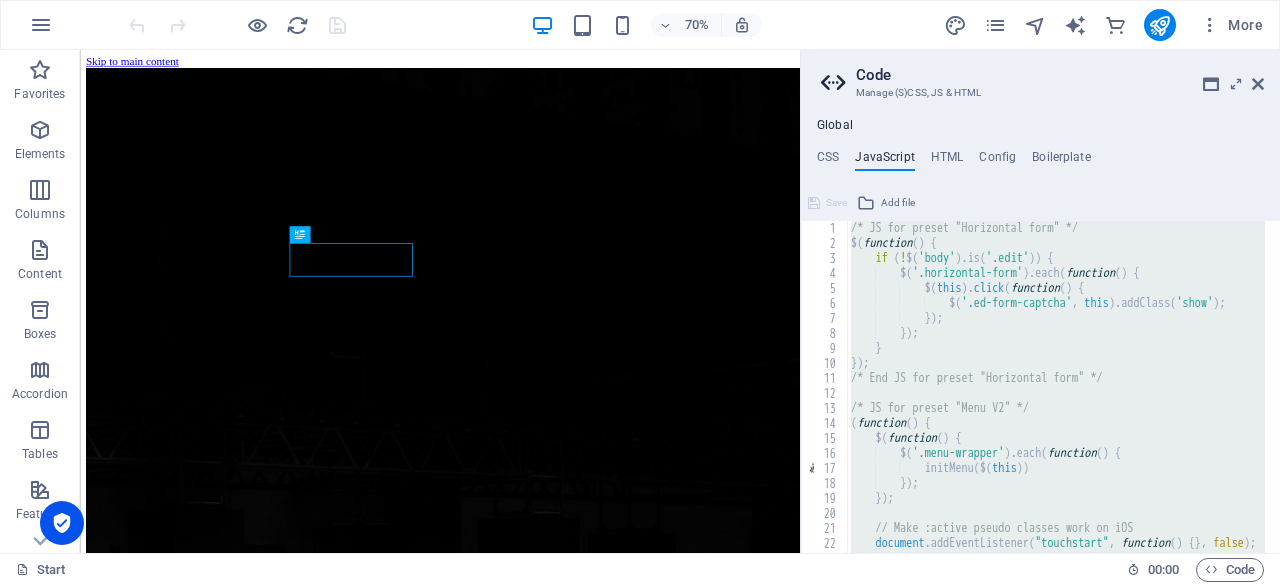 type 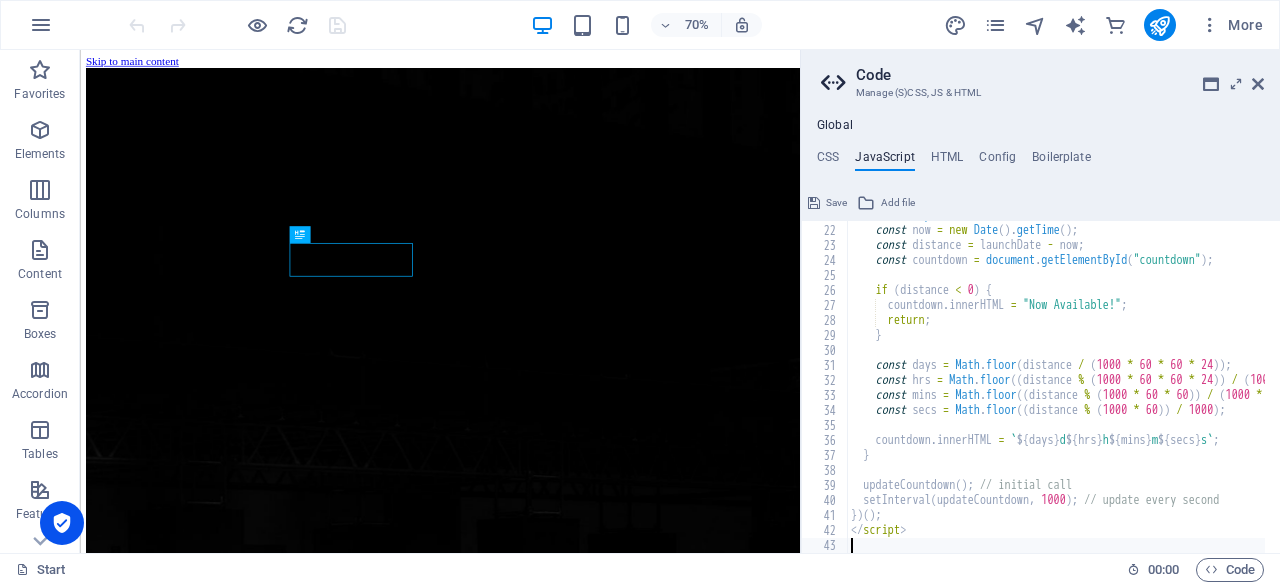 scroll, scrollTop: 313, scrollLeft: 0, axis: vertical 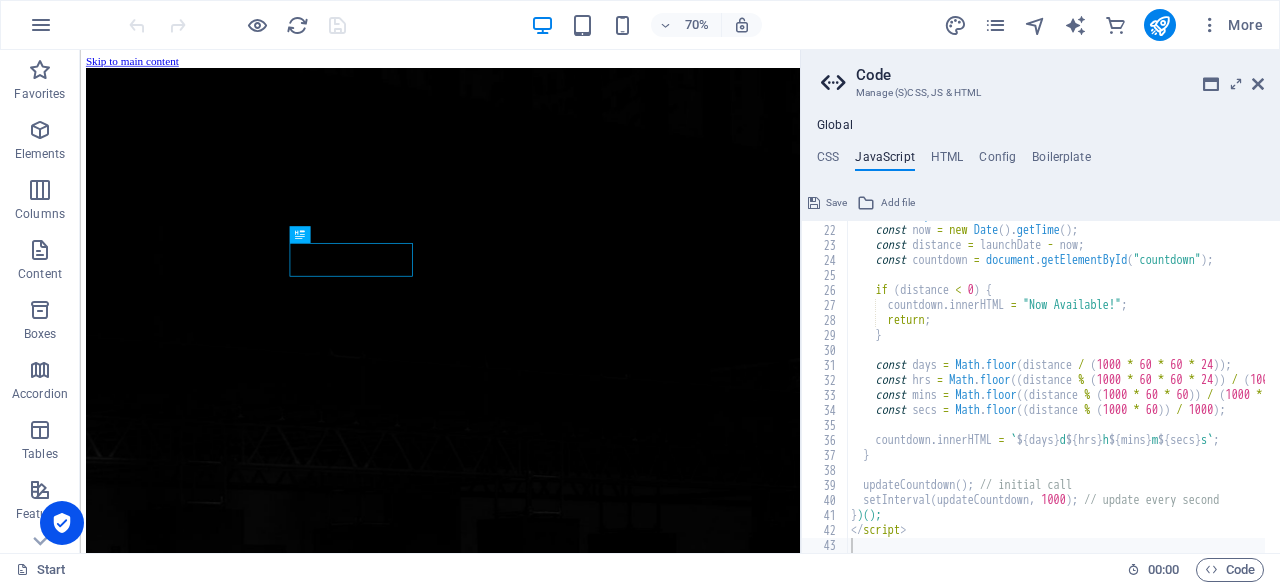 click on "Save" at bounding box center (836, 203) 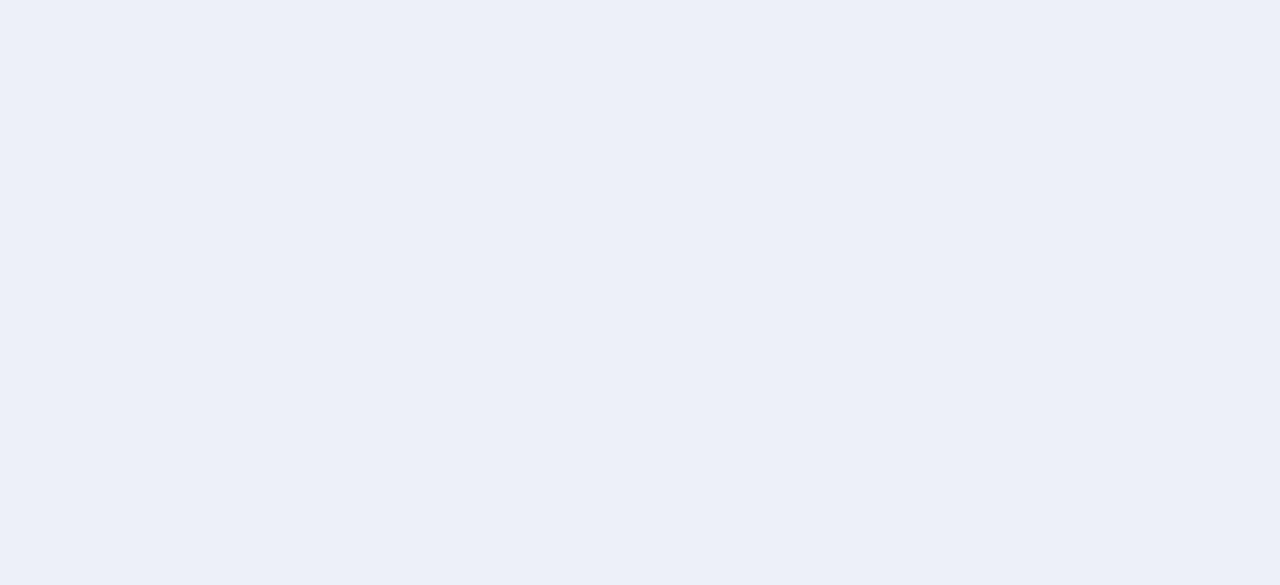 scroll, scrollTop: 0, scrollLeft: 0, axis: both 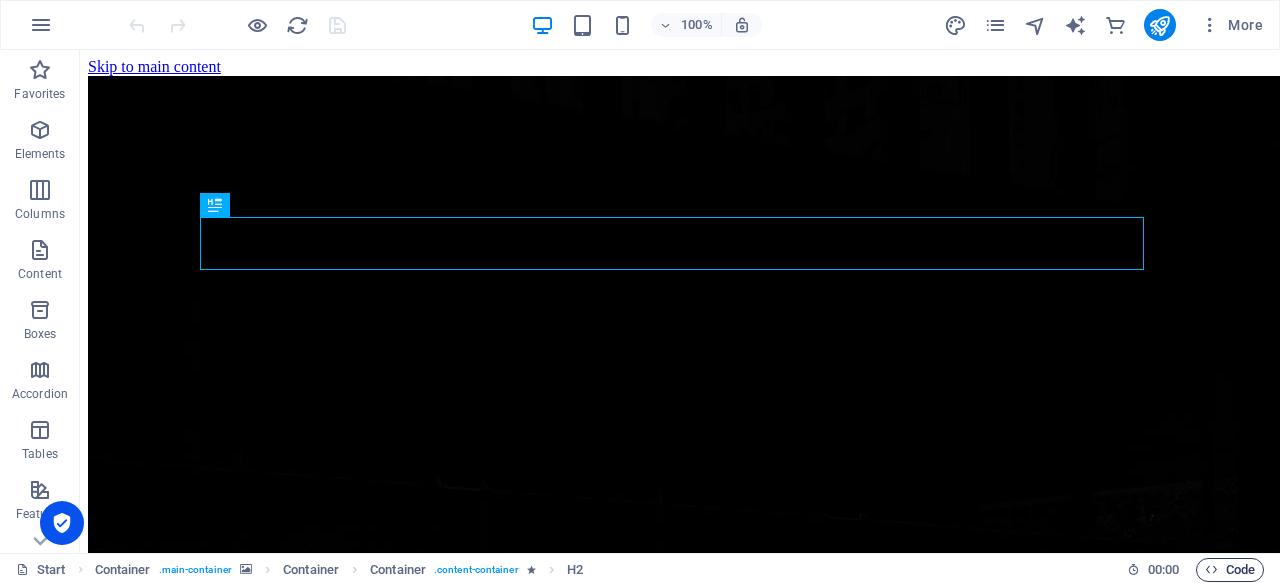 click at bounding box center [1211, 569] 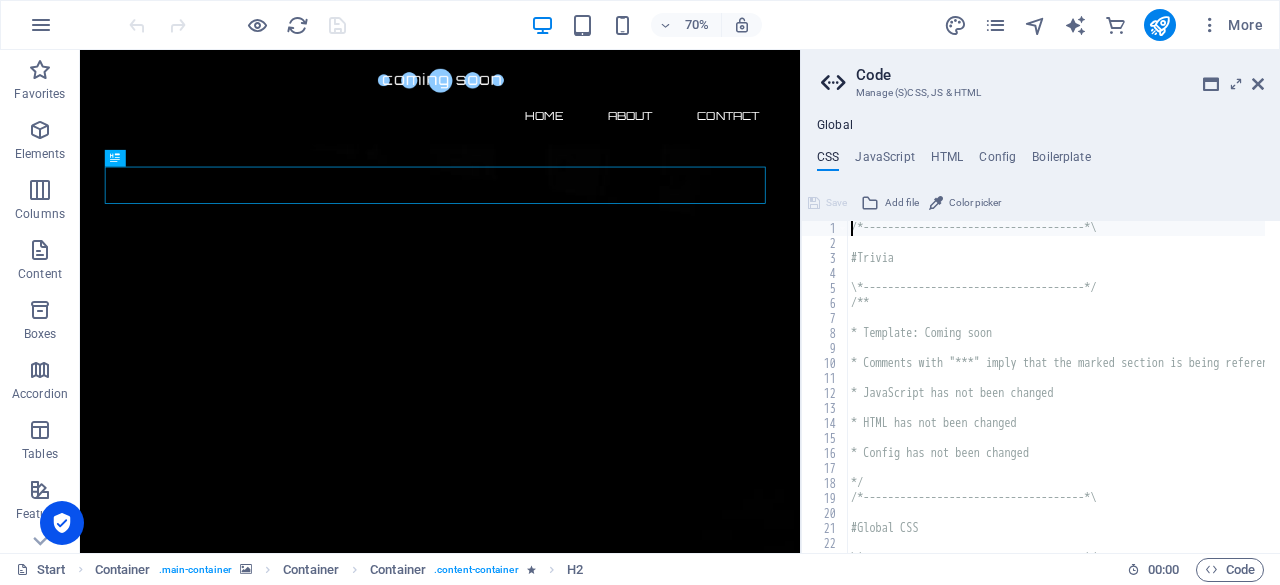 click on "Global CSS JavaScript HTML Config Boilerplate /*------------------------------------*\ 1 2 3 4 5 6 7 8 9 10 11 12 13 14 15 16 17 18 19 20 21 22 23 24 /*------------------------------------*\     #Trivia \*------------------------------------*/ /**   * Template: Coming soon   * Comments with "***" imply that the marked section is being referenced somewhere else   * JavaScript has not been changed   * HTML has not been changed   * Config has not been changed   */ /*------------------------------------*\     #Global CSS \*------------------------------------*/     XXXXXXXXXXXXXXXXXXXXXXXXXXXXXXXXXXXXXXXXXXXXXXXXXXXXXXXXXXXXXXXXXXXXXXXXXXXXXXXXXXXXXXXXXXXXXXXXXXXXXXXXXXXXXXXXXXXXXXXXXXXXXXXXXXXXXXXXXXXXXXXXXXXXXXXXXXXXXXXXXXXXXXXXXXXXXXXXXXXXXXXXXXXXXXXXXXXXXXXXXXXXXXXXXXXXXXXXXXXXXXXXXXXXXXXXXXXXXXXXXXXXXXXXXXXXXXXX Save Add file Color picker     Save Add file     Save Add file" at bounding box center [1040, 335] 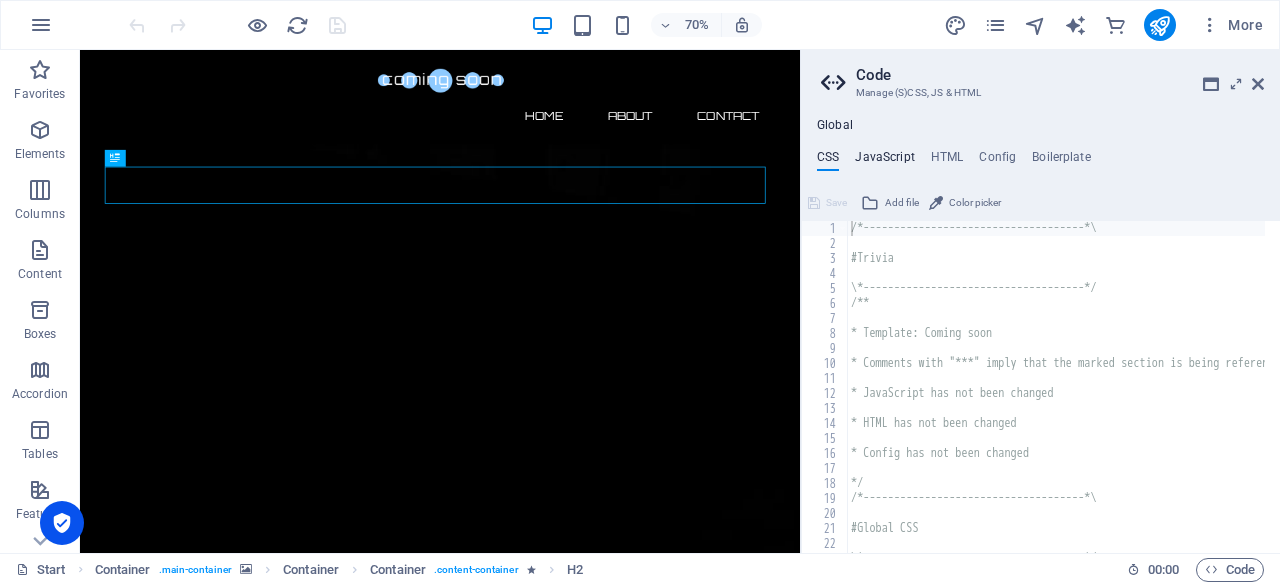 click on "JavaScript" at bounding box center (884, 161) 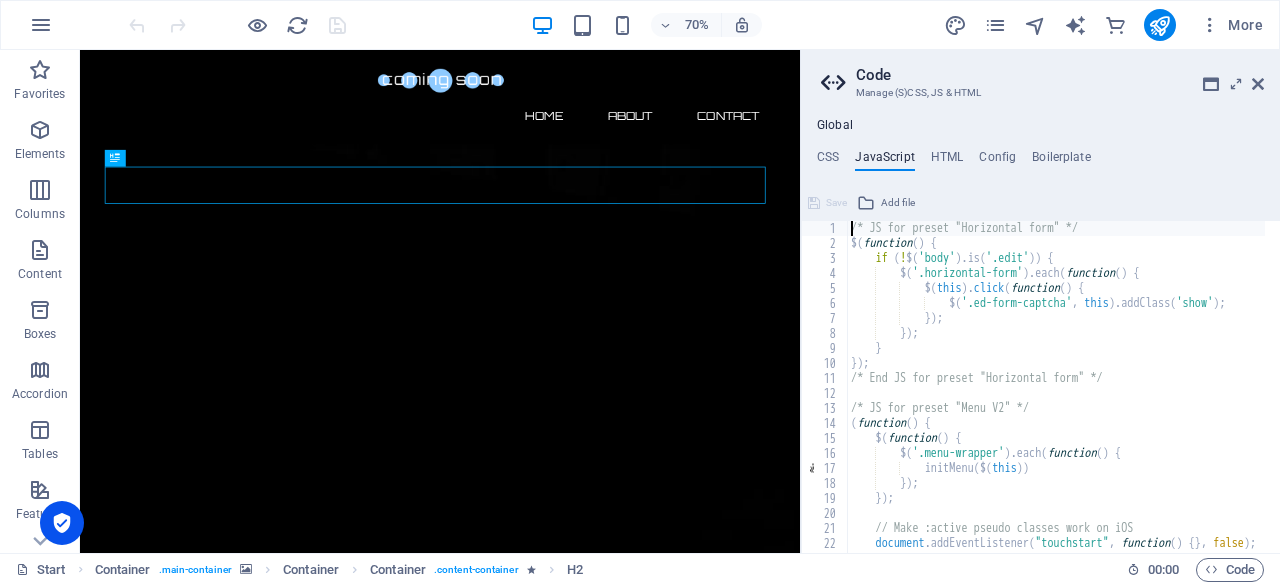 type on "};
/* End JS for preset "Header Thor" */" 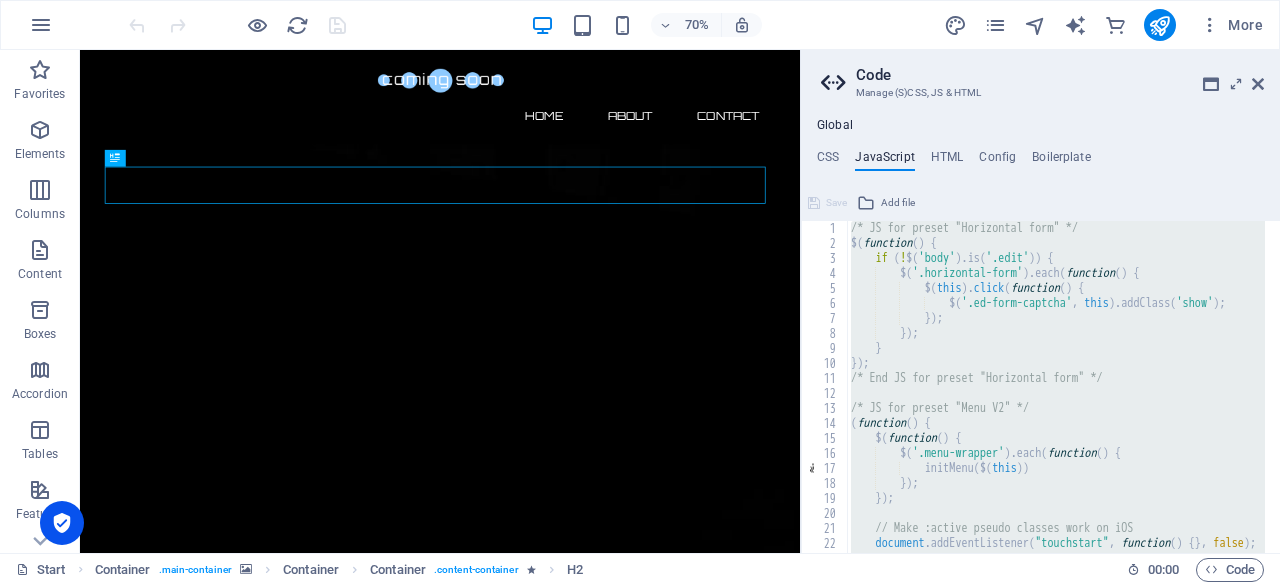 type 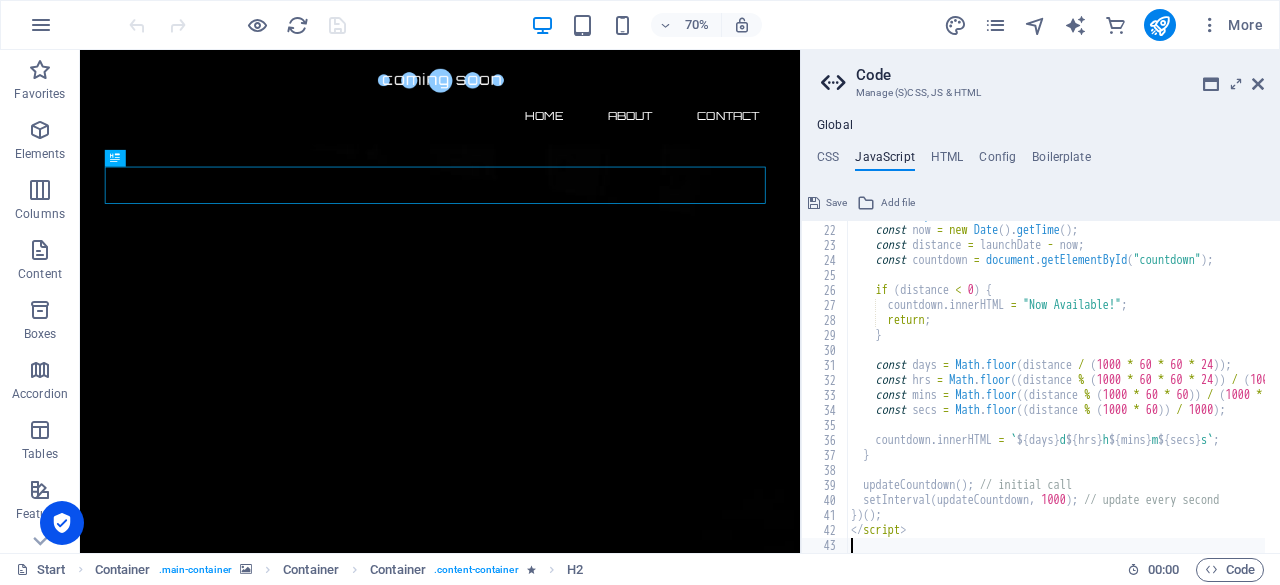 scroll, scrollTop: 313, scrollLeft: 0, axis: vertical 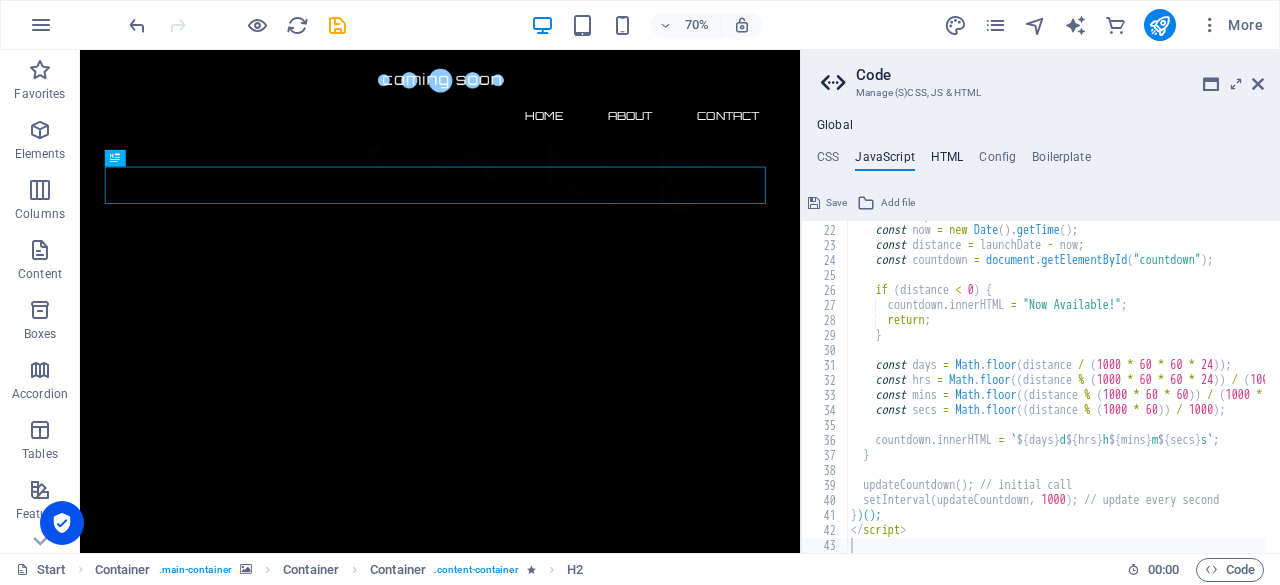 click on "HTML" at bounding box center (947, 161) 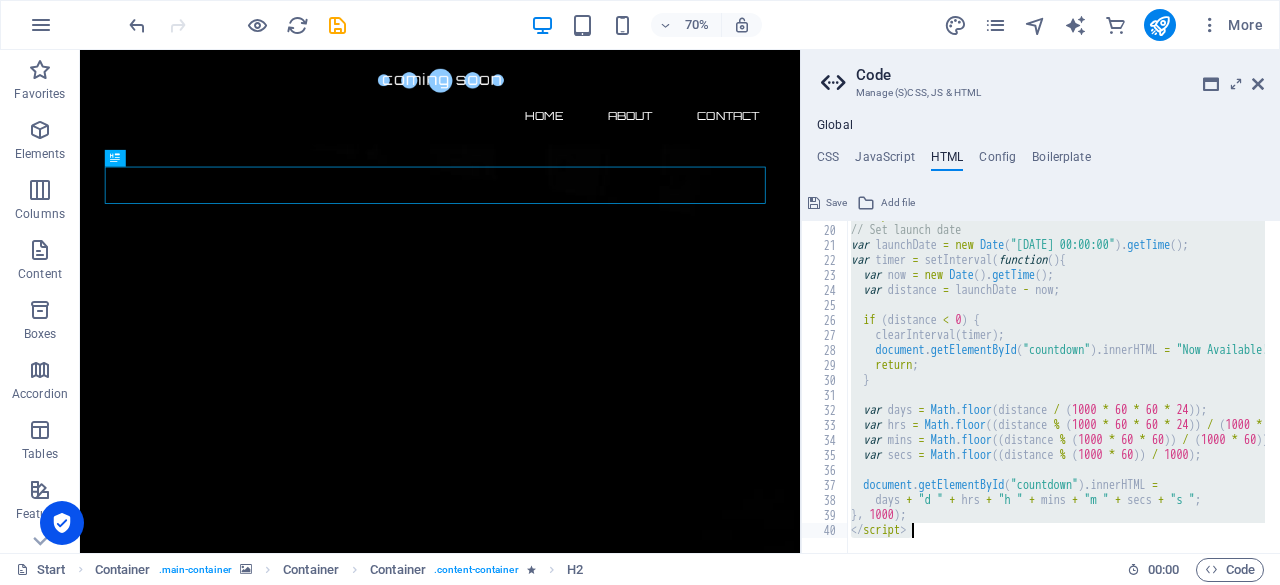 scroll, scrollTop: 282, scrollLeft: 0, axis: vertical 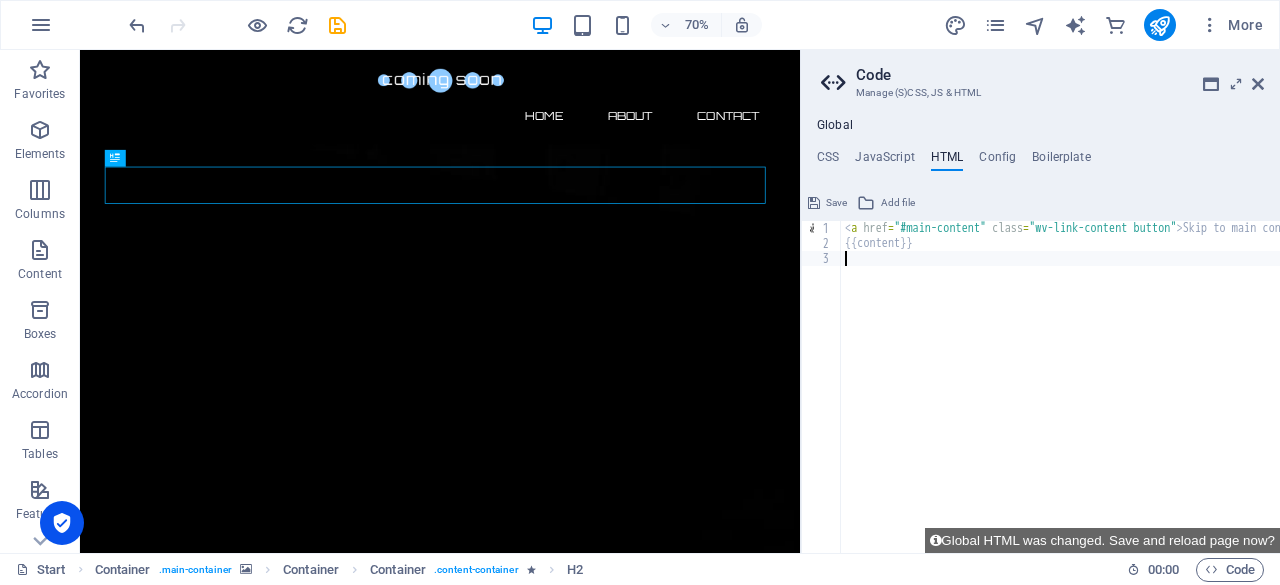 click on "< a   href = "#main-content"   class = "wv-link-content button" > Skip to main content </ a > {{content}}" at bounding box center [1111, 394] 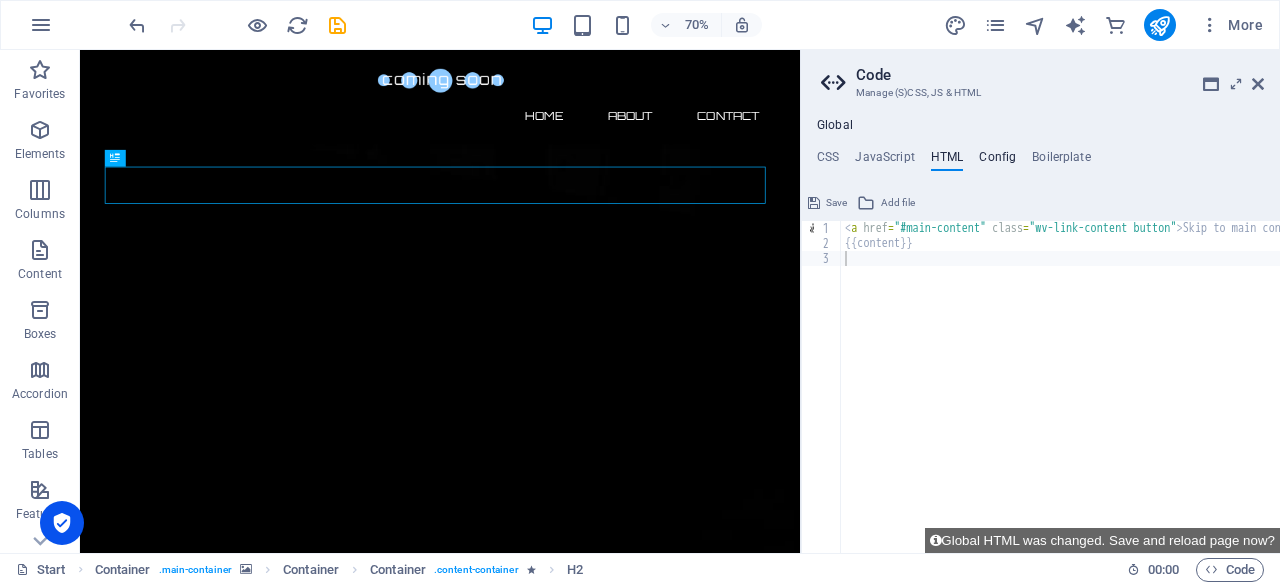 click on "Config" at bounding box center [997, 161] 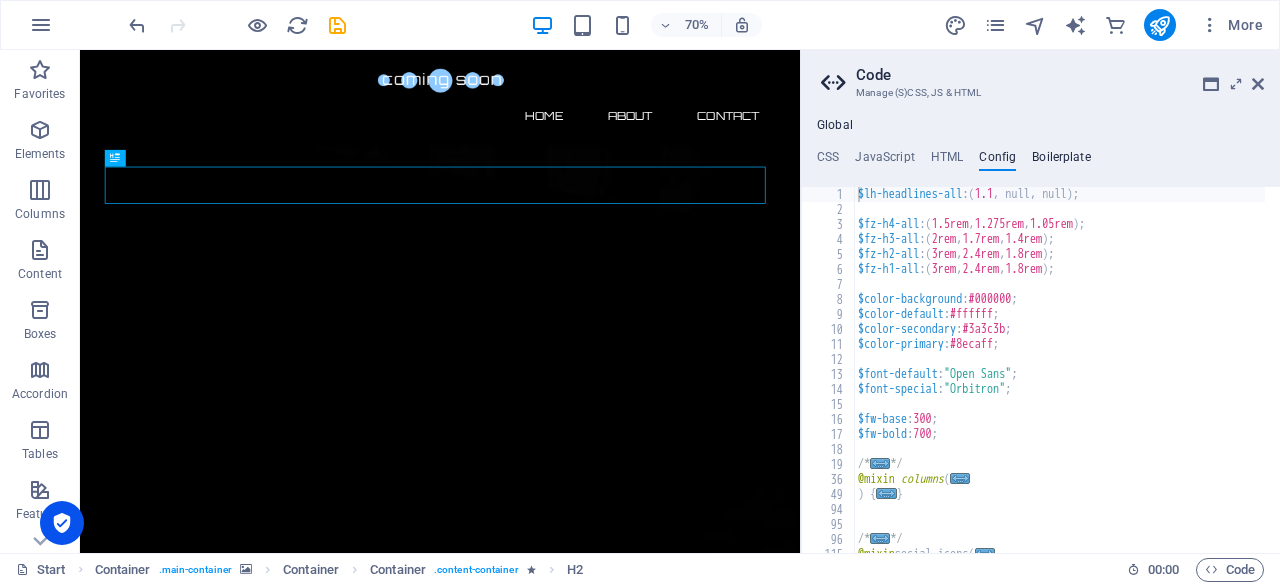 click on "Boilerplate" at bounding box center (1061, 161) 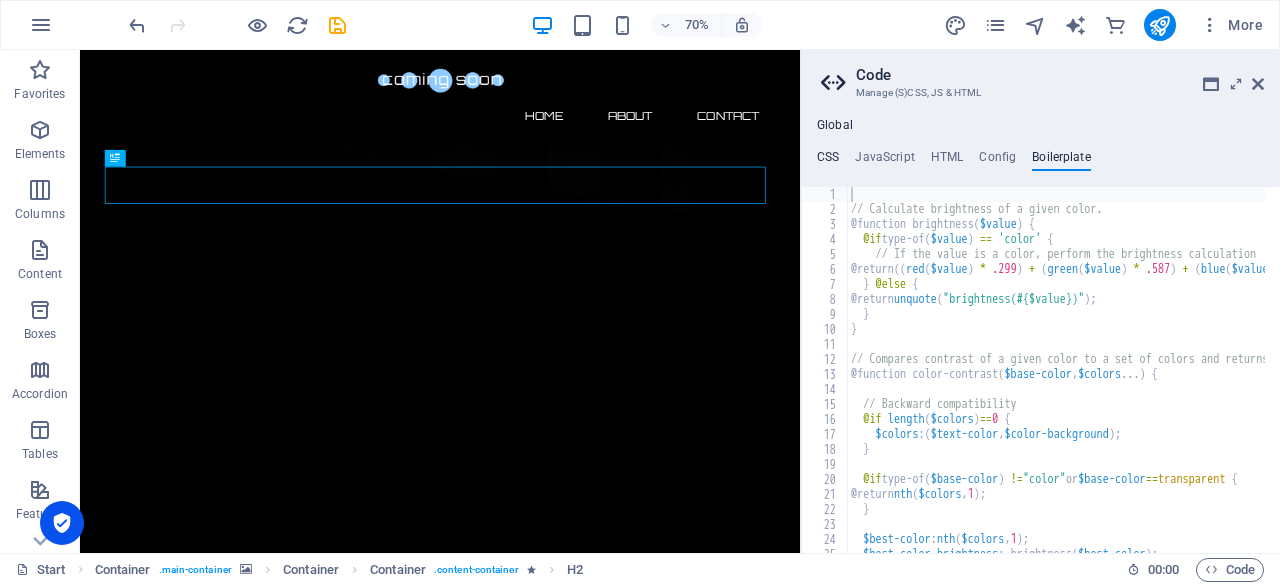 click on "CSS" at bounding box center [828, 161] 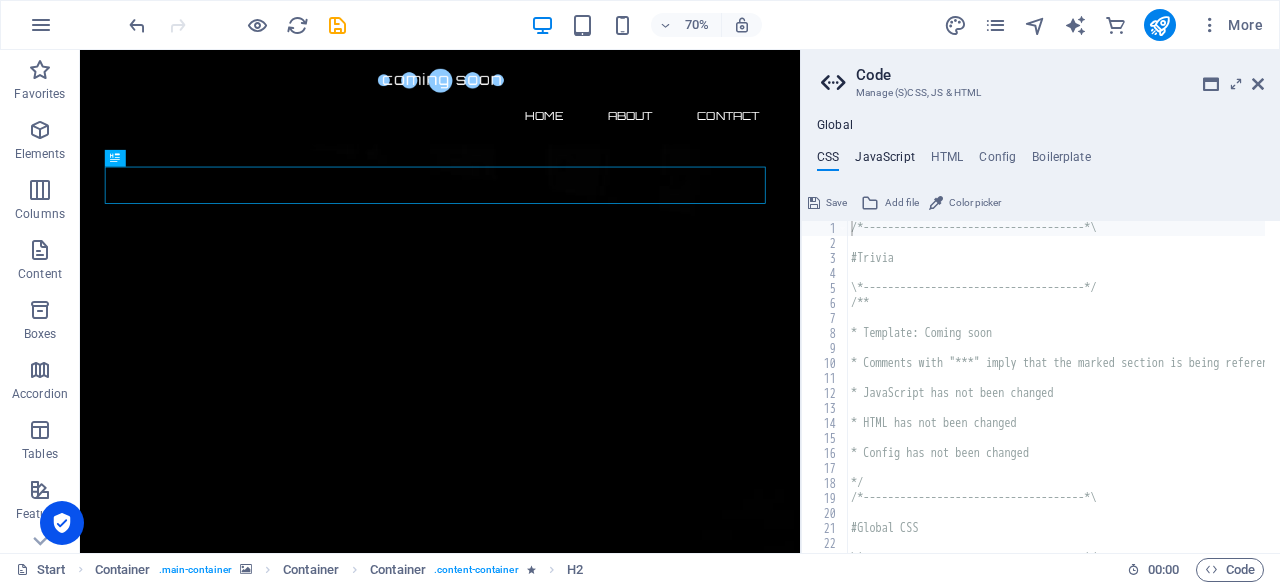 click on "JavaScript" at bounding box center [884, 161] 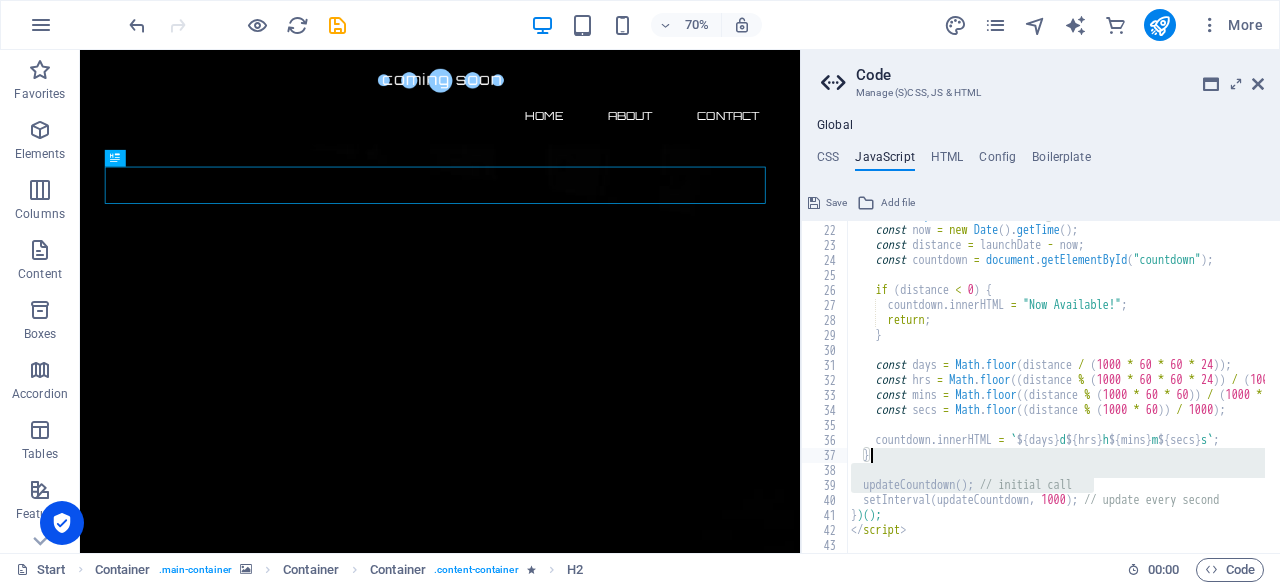 scroll, scrollTop: 0, scrollLeft: 18, axis: horizontal 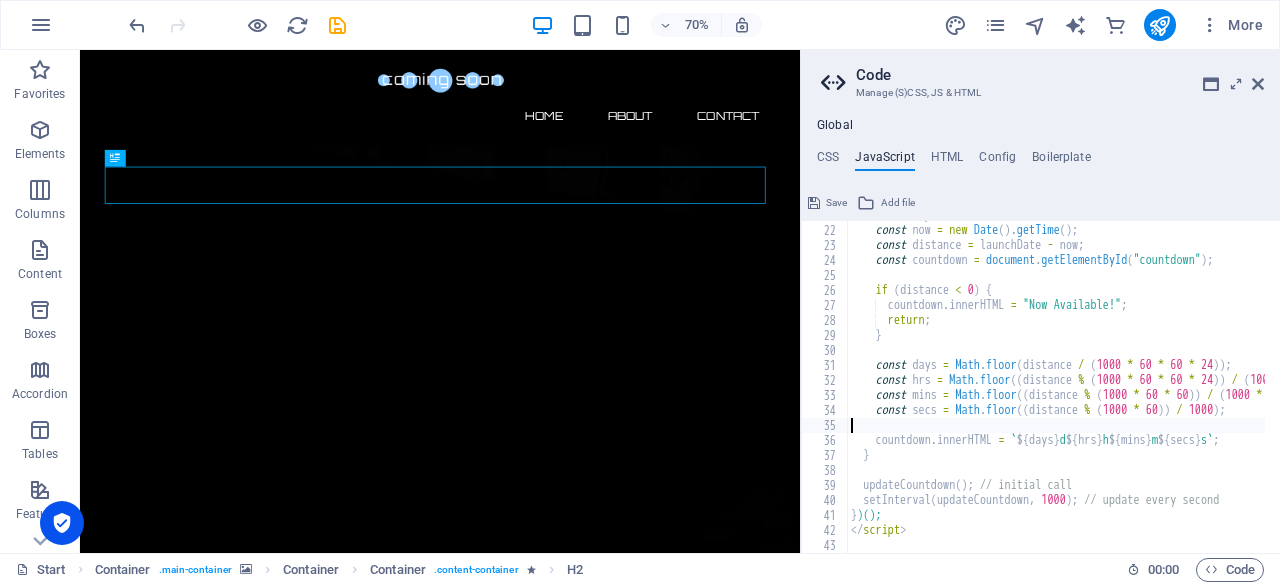 click on "function   updateCountdown ( )   {      const   now   =   new   Date ( ) . getTime ( ) ;      const   distance   =   launchDate   -   now ;      const   countdown   =   document . getElementById ( "countdown" ) ;      if   ( distance   <   0 )   {         countdown . innerHTML   =   "Now Available!" ;         return ;      }      const   days   =   Math . floor ( distance   /   ( 1000   *   60   *   60   *   24 )) ;      const   hrs   =   Math . floor (( distance   %   ( 1000   *   60   *   60   *   24 ))   /   ( 1000   *   60   *   60 )) ;      const   mins   =   Math . floor (( distance   %   ( 1000   *   60   *   60 ))   /   ( 1000   *   60 )) ;      const   secs   =   Math . floor (( distance   %   ( 1000   *   60 ))   /   1000 ) ;      countdown . innerHTML   =   ` ${ days } d  ${ hrs } h  ${ mins } m  ${ secs } s ` ;    }    updateCountdown ( ) ;   // initial call    setInterval ( updateCountdown ,   1000 ) ;   // update every second } )(); </ script >" at bounding box center (1383, 381) 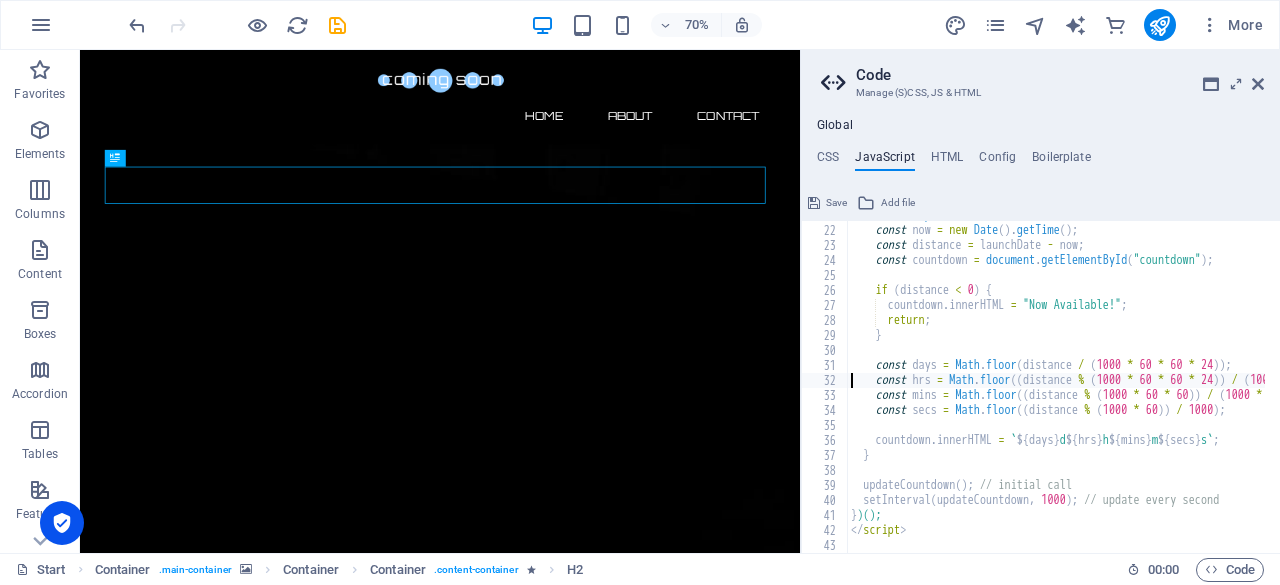 type on "const days = Math.floor(distance / (1000 * 60 * 60 * 24));" 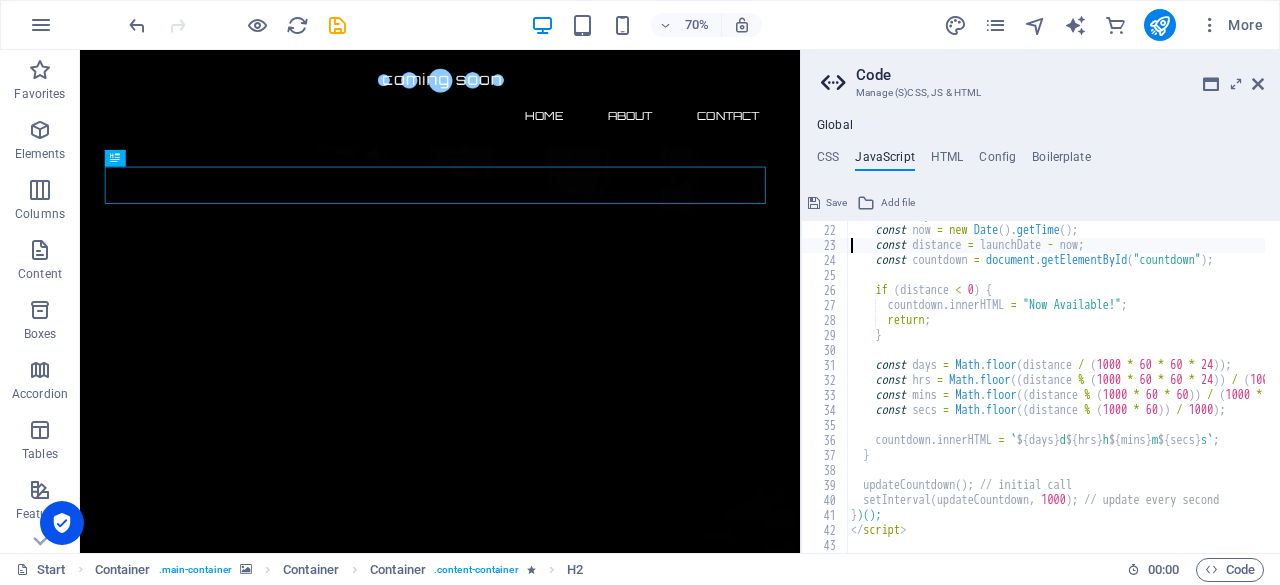 type on "function updateCountdown() {" 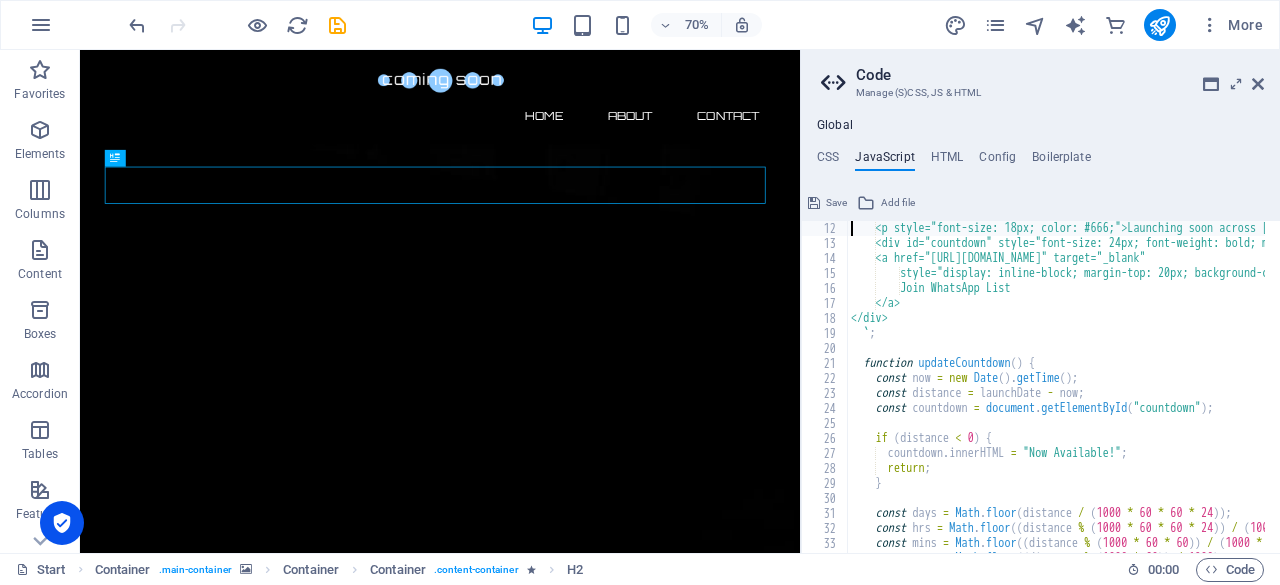 scroll, scrollTop: 150, scrollLeft: 0, axis: vertical 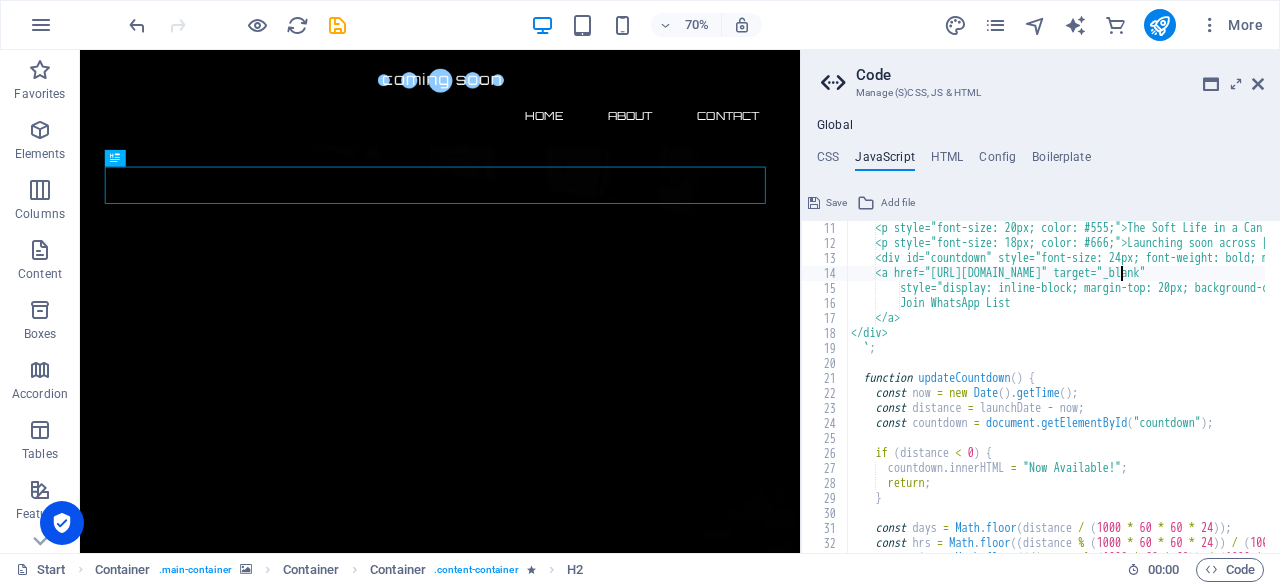 click on "<p style="font-size: 20px; color: #555;">The Soft Life in a Can is Almost Here...</p>        <p style="font-size: 18px; color: #666;">Launching soon across [GEOGRAPHIC_DATA]. Stay ready — and stay STACKED.</p>        <div id="countdown" style="font-size: 24px; font-weight: bold; margin: 30px auto;"></div>        <a href="[URL][DOMAIN_NAME]" target="_blank"            style="display: inline-block; margin-top: 20px; background-color: #222; color: #fff; padding: 12px 25px; text-decoration: none; border-radius: 6px;">            Join WhatsApp List        </a>     </div>    ` ;    function   updateCountdown ( )   {      const   now   =   new   Date ( ) . getTime ( ) ;      const   distance   =   launchDate   -   now ;      const   countdown   =   document . getElementById ( "countdown" ) ;      if   ( distance   <   0 )   {         countdown . innerHTML   =   "Now Available!" ;         return ;      }      const   days   =   Math . floor ( distance   /   ( 1000   *   60   *   60   *   24 )) ;      const" at bounding box center (1383, 394) 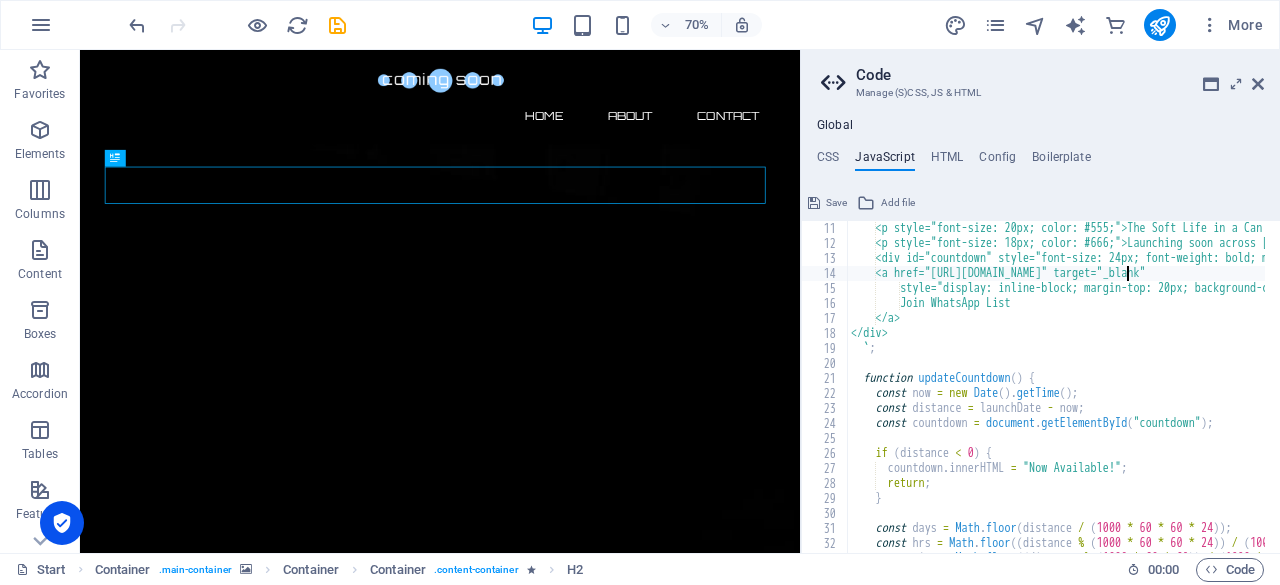 scroll, scrollTop: 0, scrollLeft: 22, axis: horizontal 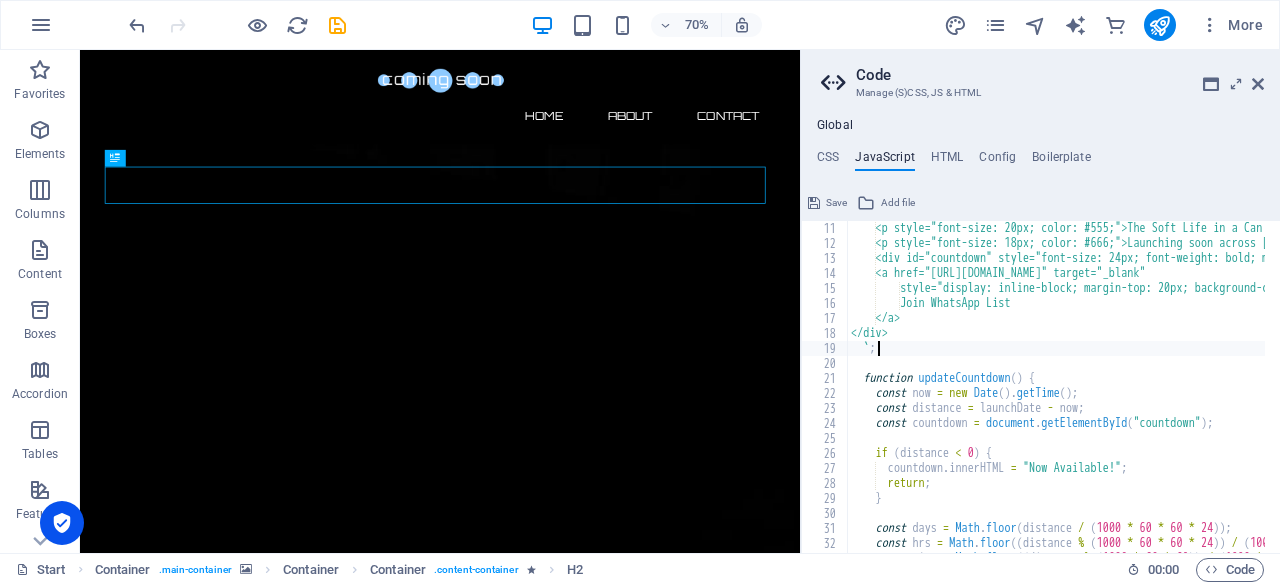 click on "<p style="font-size: 20px; color: #555;">The Soft Life in a Can is Almost Here...</p>        <p style="font-size: 18px; color: #666;">Launching soon across [GEOGRAPHIC_DATA]. Stay ready — and stay STACKED.</p>        <div id="countdown" style="font-size: 24px; font-weight: bold; margin: 30px auto;"></div>        <a href="[URL][DOMAIN_NAME]" target="_blank"            style="display: inline-block; margin-top: 20px; background-color: #222; color: #fff; padding: 12px 25px; text-decoration: none; border-radius: 6px;">            Join WhatsApp List        </a>     </div>    ` ;    function   updateCountdown ( )   {      const   now   =   new   Date ( ) . getTime ( ) ;      const   distance   =   launchDate   -   now ;      const   countdown   =   document . getElementById ( "countdown" ) ;      if   ( distance   <   0 )   {         countdown . innerHTML   =   "Now Available!" ;         return ;      }      const   days   =   Math . floor ( distance   /   ( 1000   *   60   *   60   *   24 )) ;      const" at bounding box center (1383, 394) 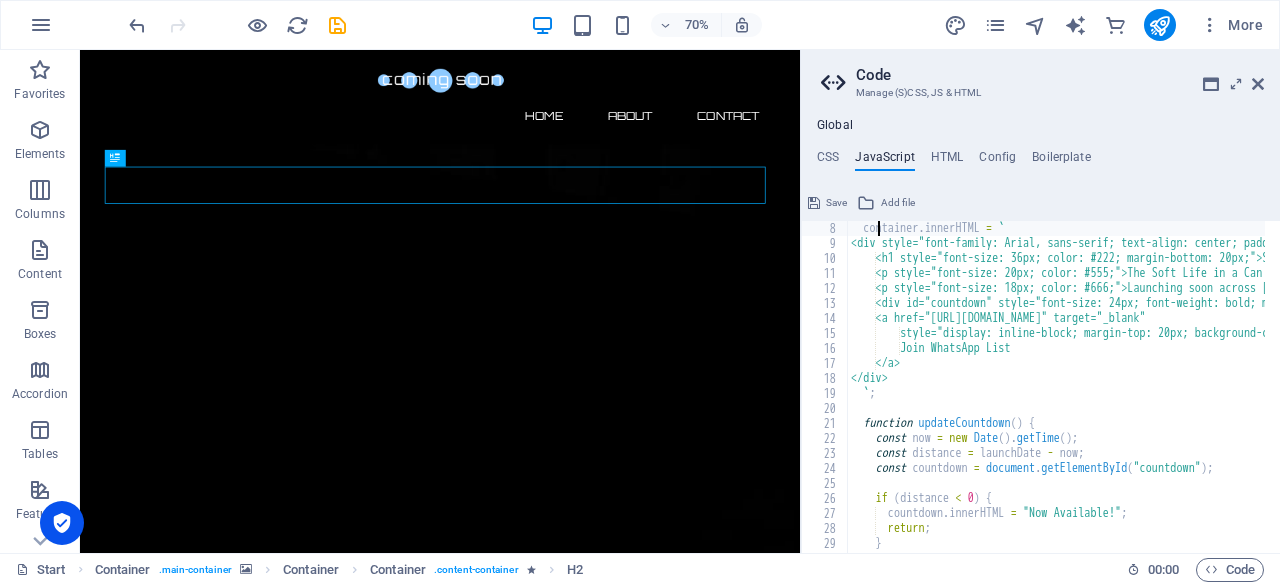 type on "container.innerHTML = `" 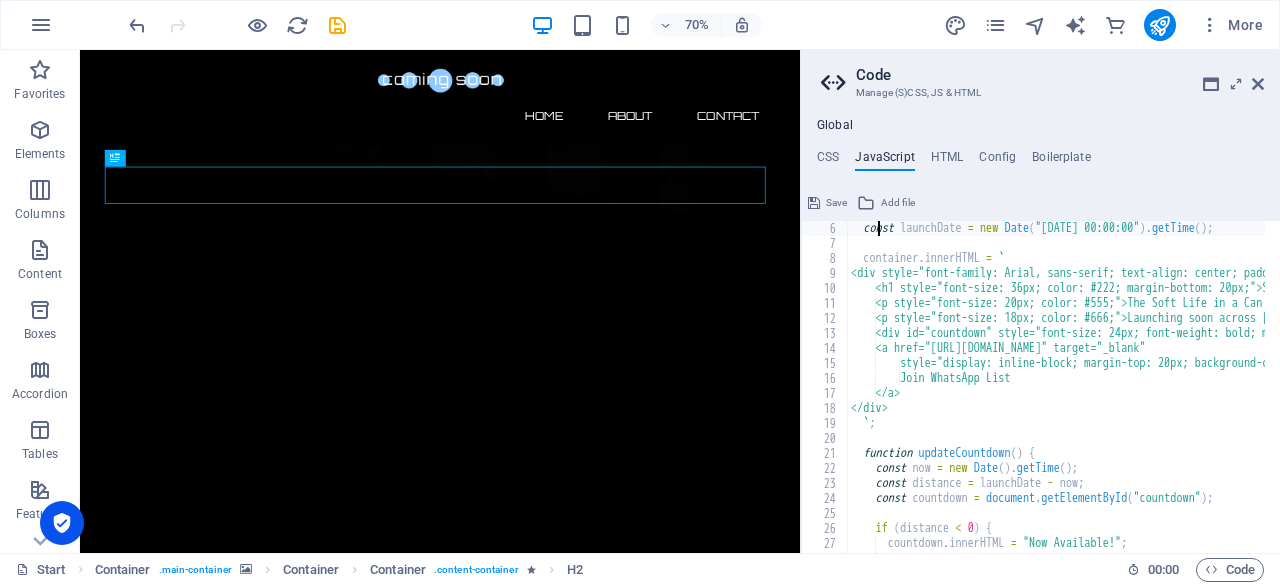 type on "<script>" 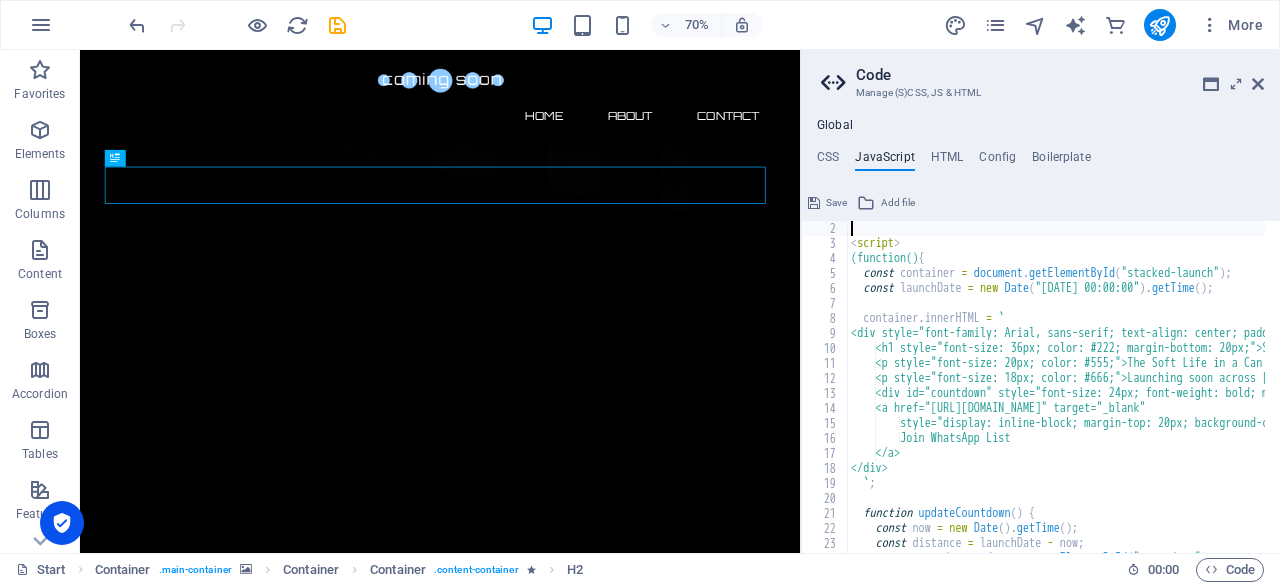 scroll, scrollTop: 15, scrollLeft: 0, axis: vertical 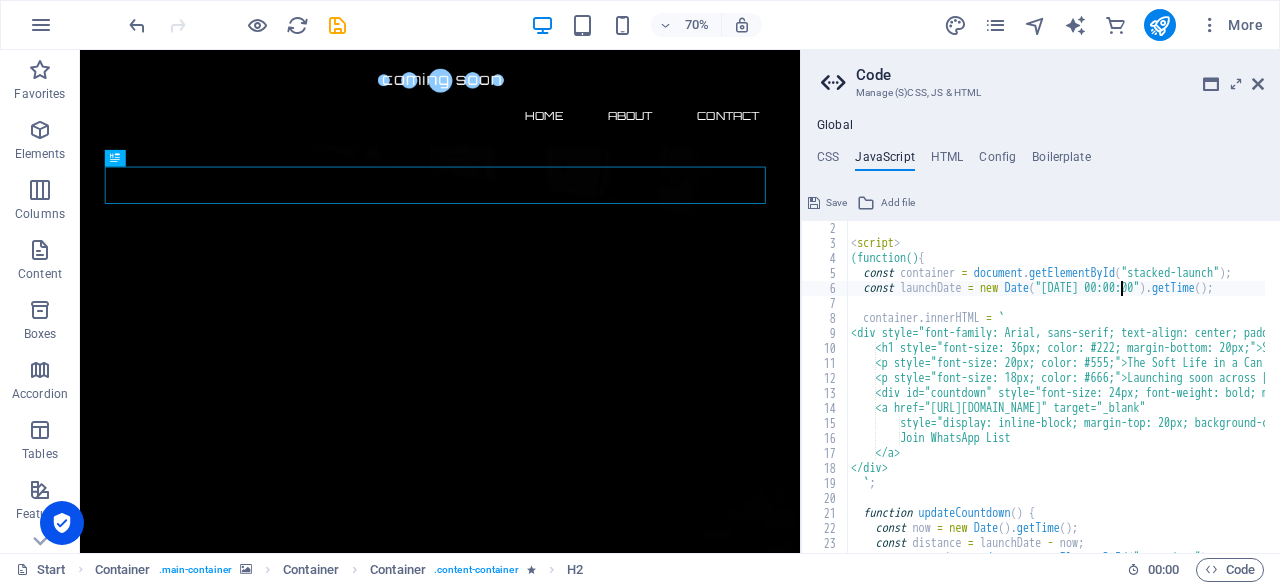 click on "< script > (function() {    const   container   =   document . getElementById ( "stacked-launch" ) ;    const   launchDate   =   new   Date ( "[DATE] 00:00:00" ) . getTime ( ) ;    container . innerHTML   =   `     <div style="font-family: Arial, sans-serif; text-align: center; padding: 80px 20px; background: #f3f3f3;">        <h1 style="font-size: 36px; color: #222; margin-bottom: 20px;">STACKED™ BEVERAGES</h1>        <p style="font-size: 20px; color: #555;">The Soft Life in a Can is Almost Here...</p>        <p style="font-size: 18px; color: #666;">Launching soon across [GEOGRAPHIC_DATA]. Stay ready — and stay STACKED.</p>        <div id="countdown" style="font-size: 24px; font-weight: bold; margin: 30px auto;"></div>        <a href="[URL][DOMAIN_NAME]" target="_blank"            style="display: inline-block; margin-top: 20px; background-color: #222; color: #fff; padding: 12px 25px; text-decoration: none; border-radius: 6px;">            Join WhatsApp List        </a>     </div>    ` ;      (" at bounding box center [1383, 394] 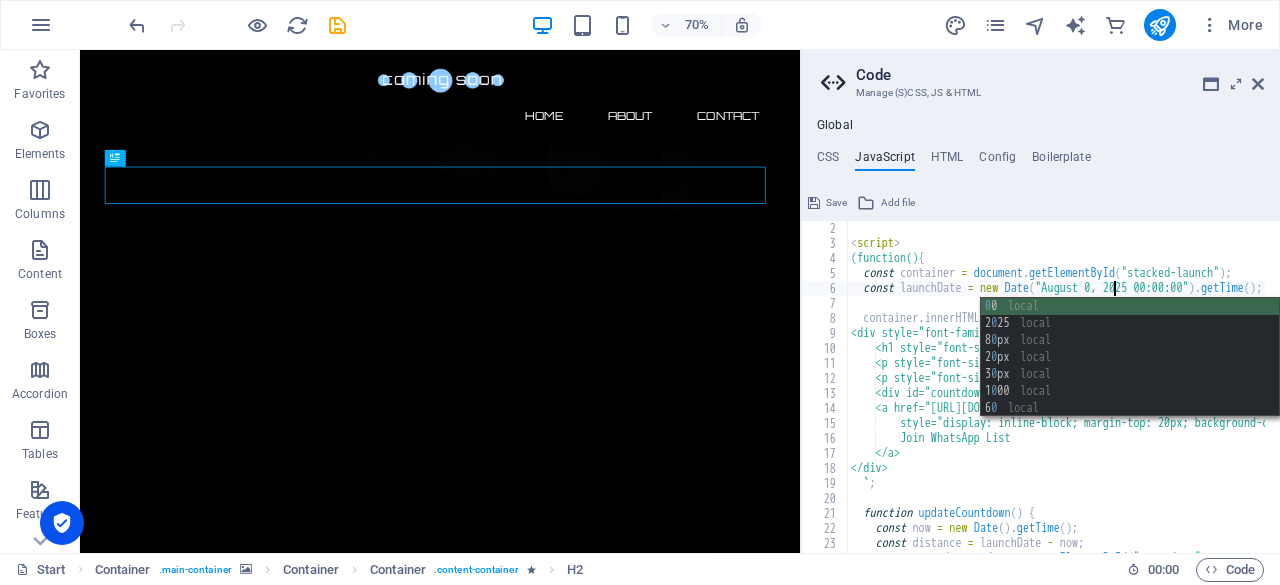 scroll, scrollTop: 0, scrollLeft: 21, axis: horizontal 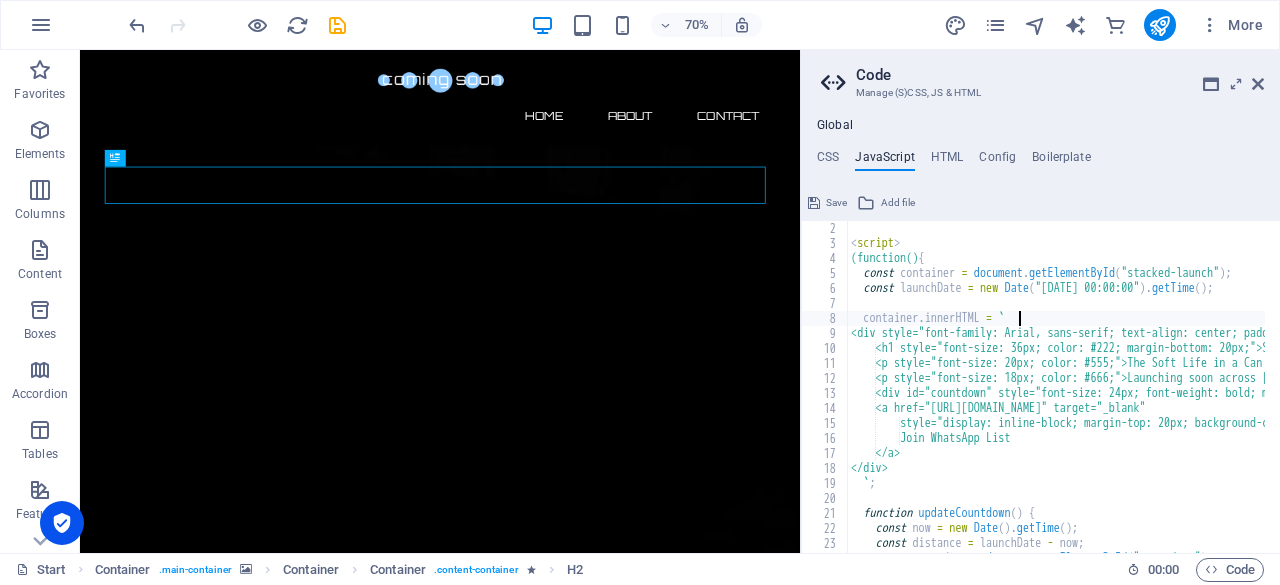 click on "< script > (function() {    const   container   =   document . getElementById ( "stacked-launch" ) ;    const   launchDate   =   new   Date ( "[DATE] 00:00:00" ) . getTime ( ) ;    container . innerHTML   =   `     <div style="font-family: Arial, sans-serif; text-align: center; padding: 80px 20px; background: #f3f3f3;">        <h1 style="font-size: 36px; color: #222; margin-bottom: 20px;">STACKED™ BEVERAGES</h1>        <p style="font-size: 20px; color: #555;">The Soft Life in a Can is Almost Here...</p>        <p style="font-size: 18px; color: #666;">Launching soon across [GEOGRAPHIC_DATA]. Stay ready — and stay STACKED.</p>        <div id="countdown" style="font-size: 24px; font-weight: bold; margin: 30px auto;"></div>        <a href="[URL][DOMAIN_NAME]" target="_blank"            style="display: inline-block; margin-top: 20px; background-color: #222; color: #fff; padding: 12px 25px; text-decoration: none; border-radius: 6px;">            Join WhatsApp List        </a>     </div>    ` ;      (" at bounding box center [1383, 394] 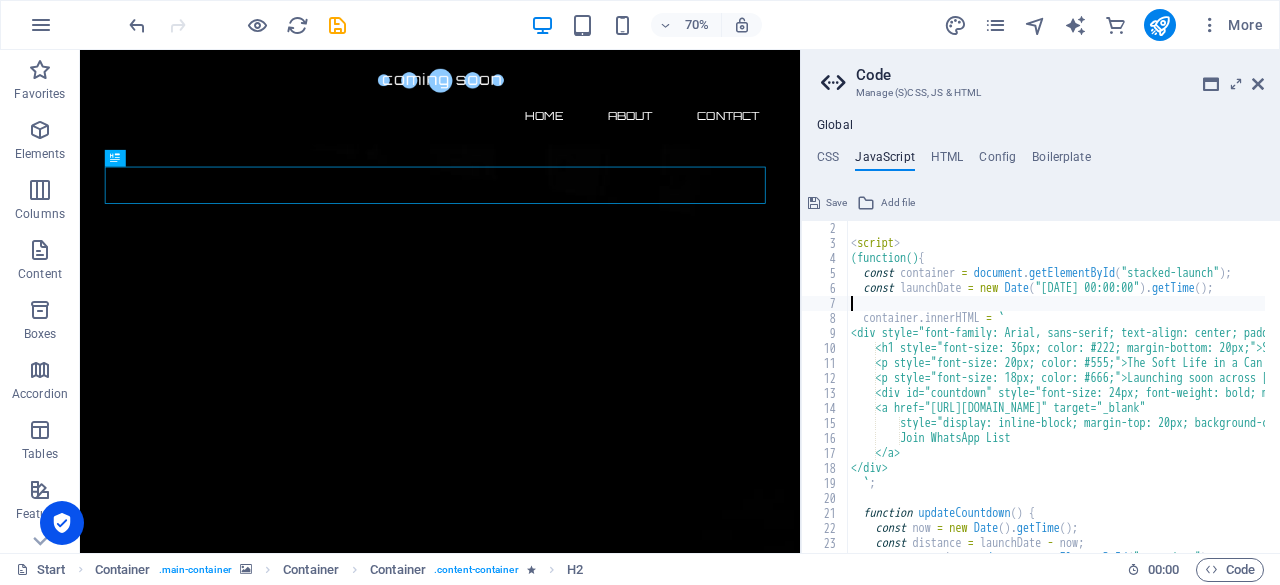 scroll, scrollTop: 0, scrollLeft: 0, axis: both 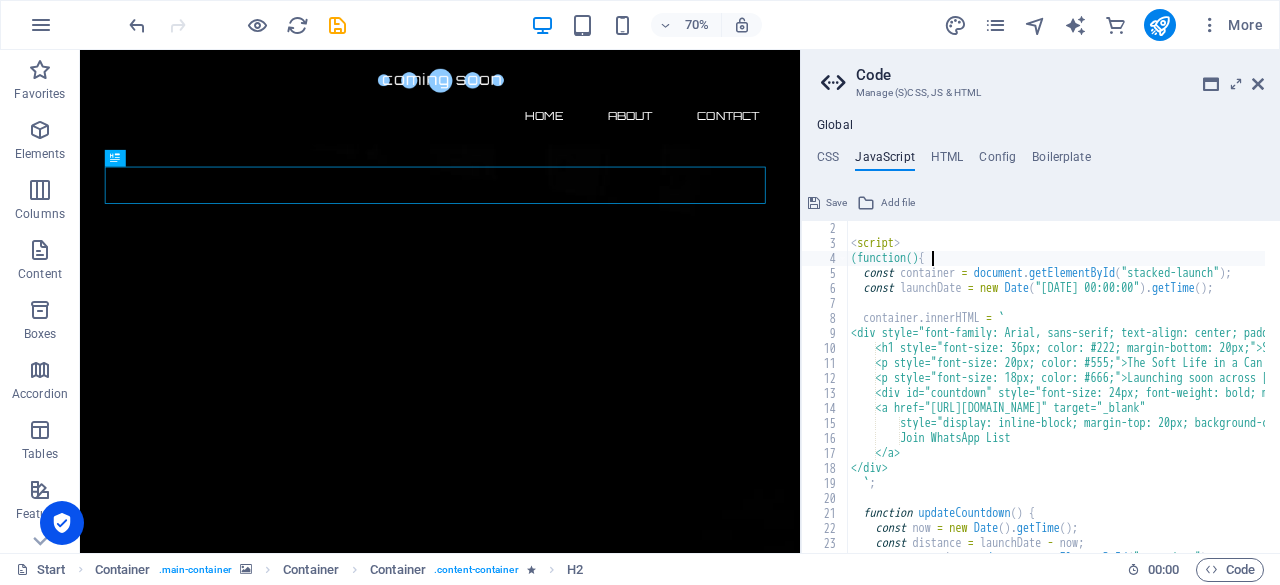 type on "<script>" 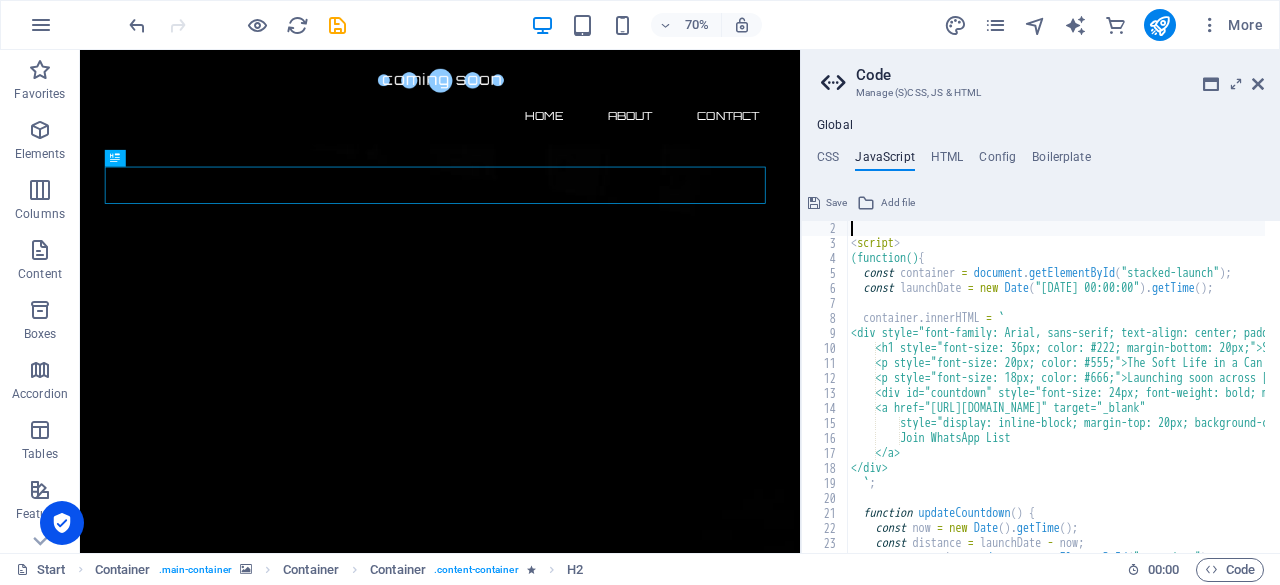 type on "<div id="stacked-launch"></div>" 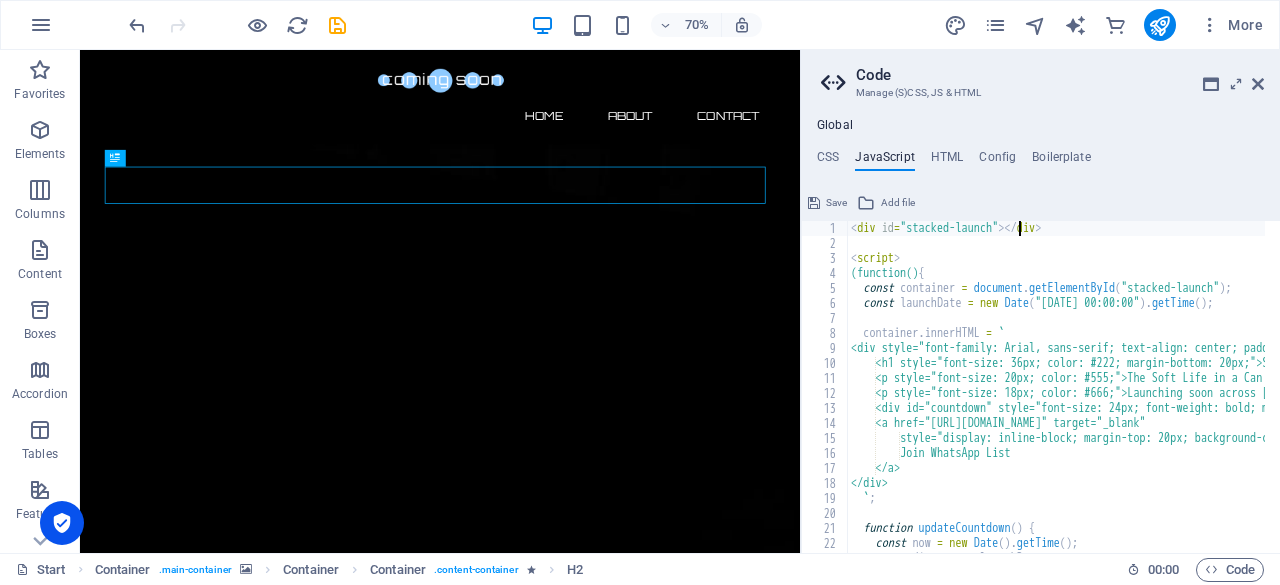 scroll, scrollTop: 0, scrollLeft: 0, axis: both 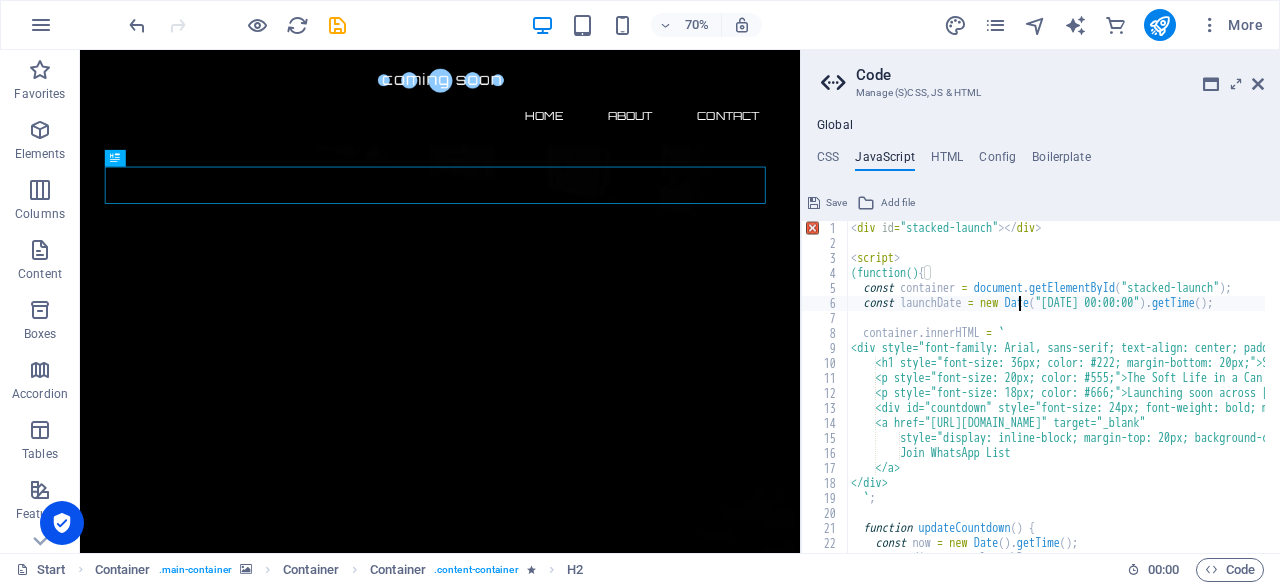 type on "const launchDate = new Date("[DATE] 00:00:00").getTime();" 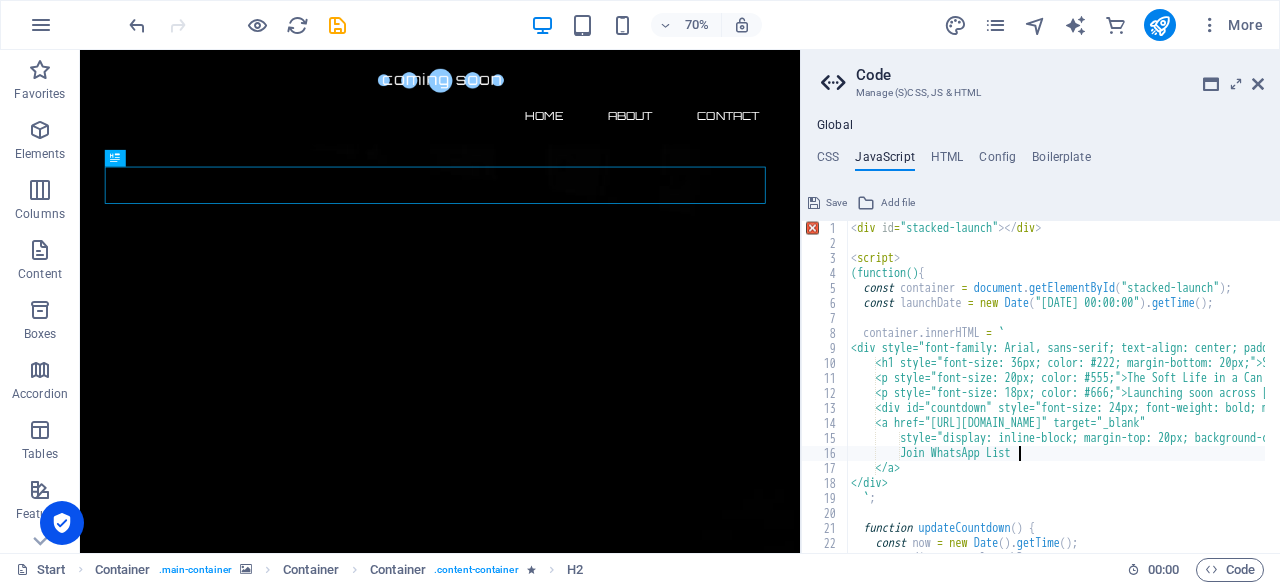 type on "`;" 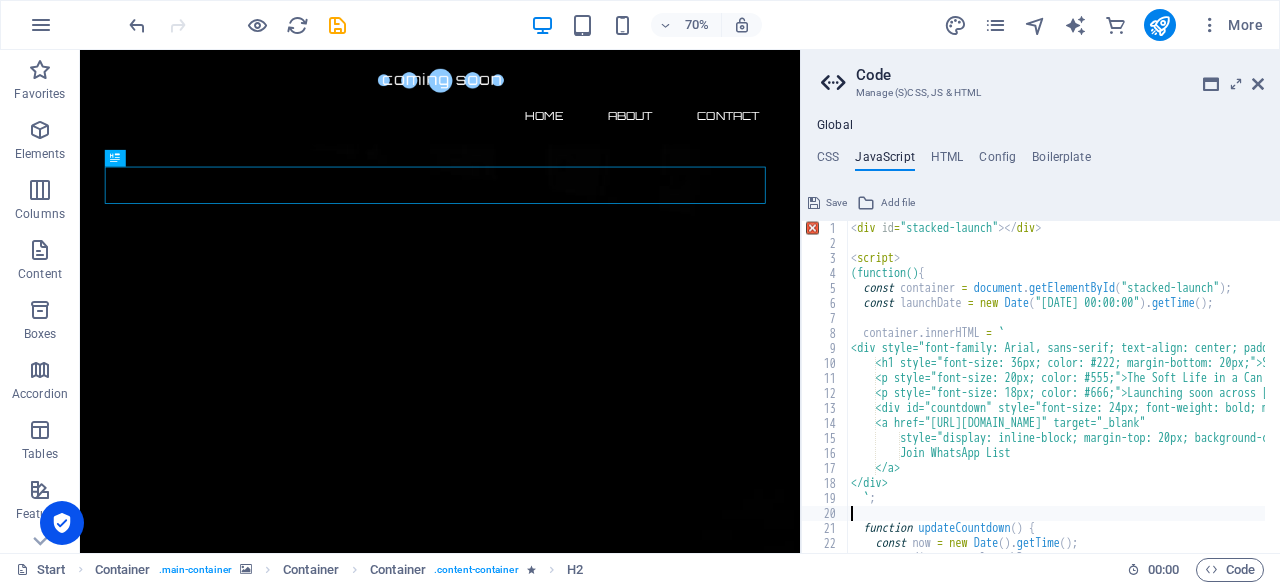 type on "const countdown = document.getElementById("countdown");" 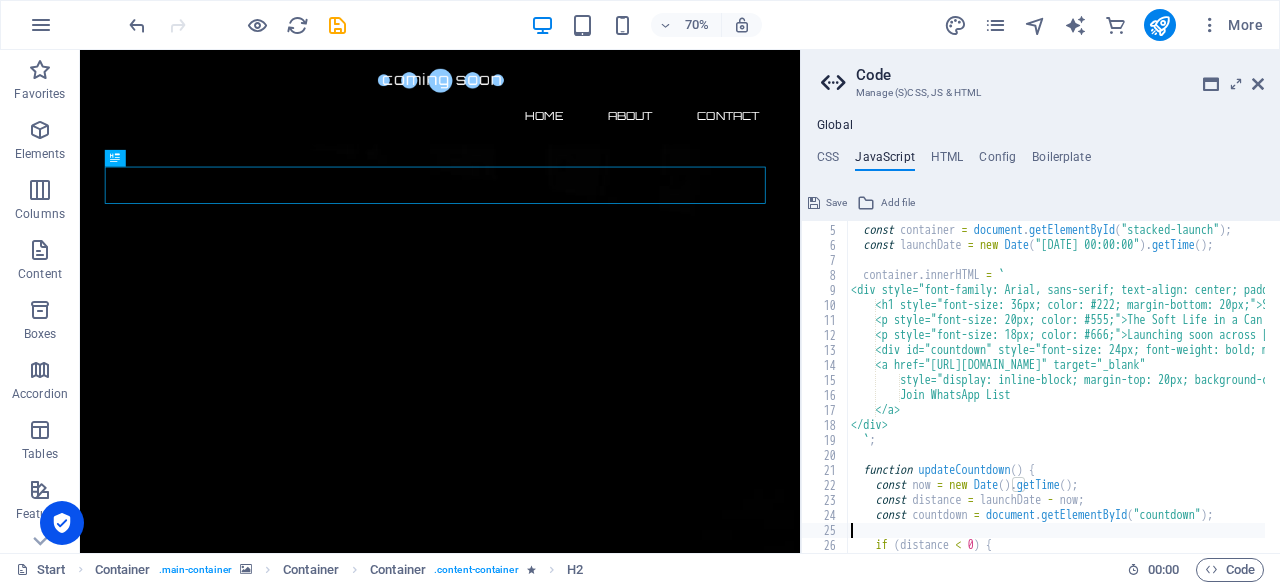type on "}" 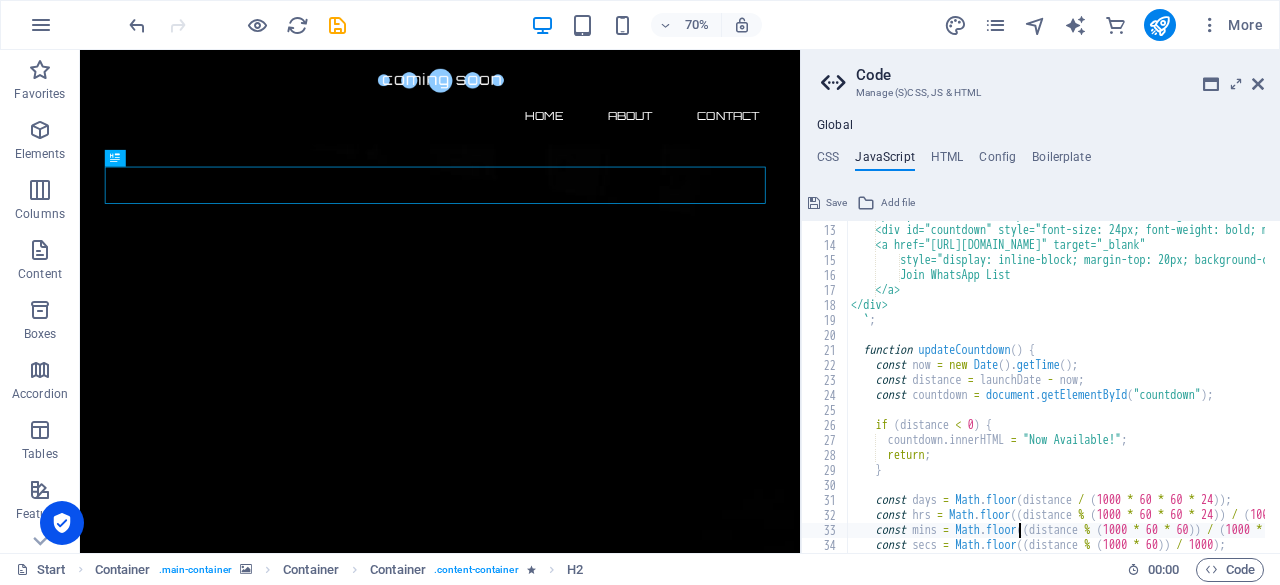 type on "const secs = Math.floor((distance % (1000 * 60)) / 1000);" 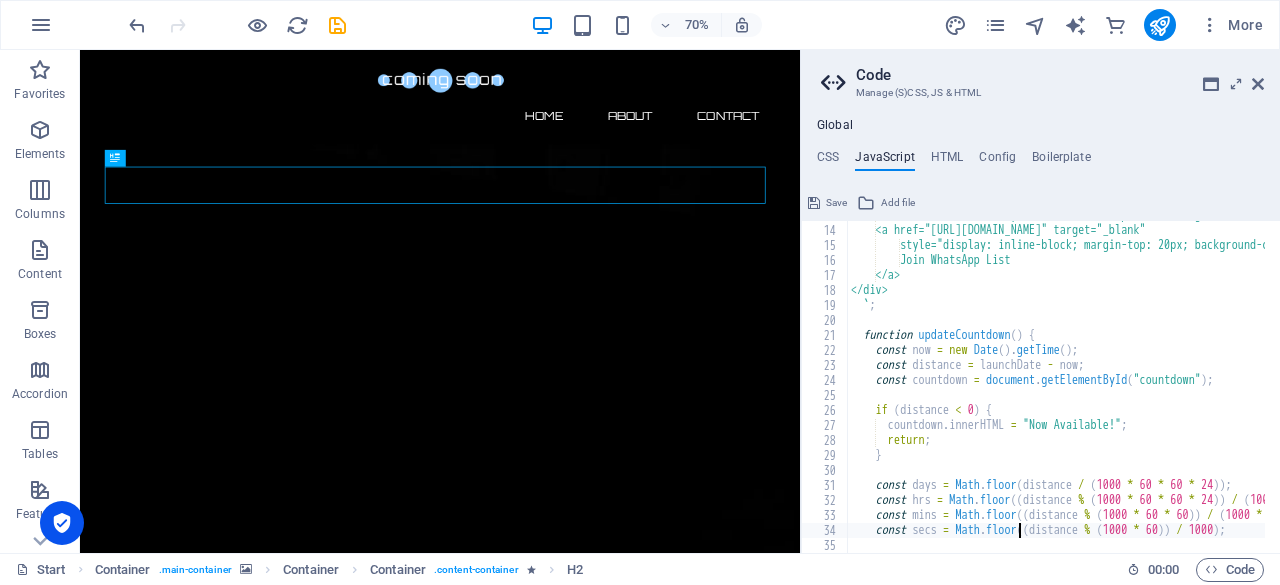 type on "}" 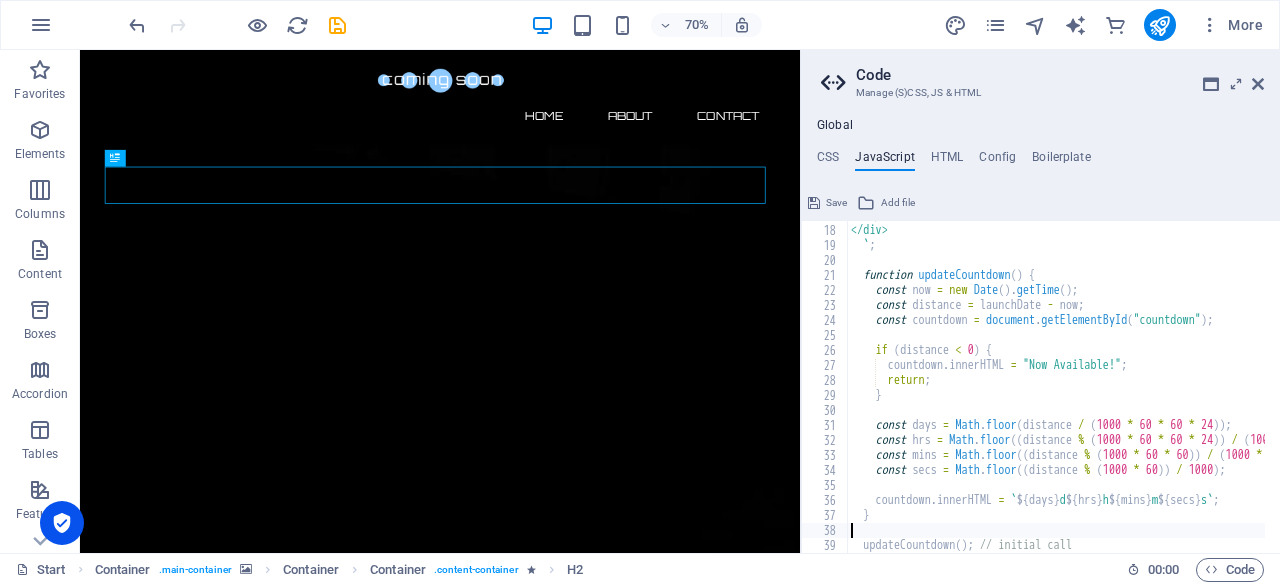 type 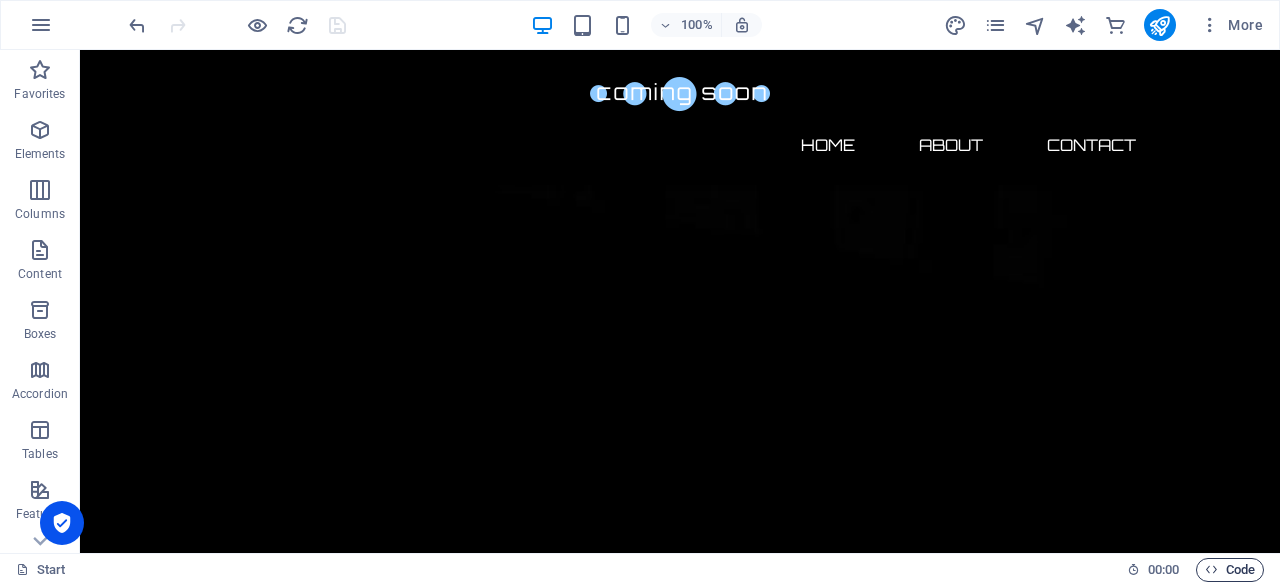 click on "Code" at bounding box center [1230, 570] 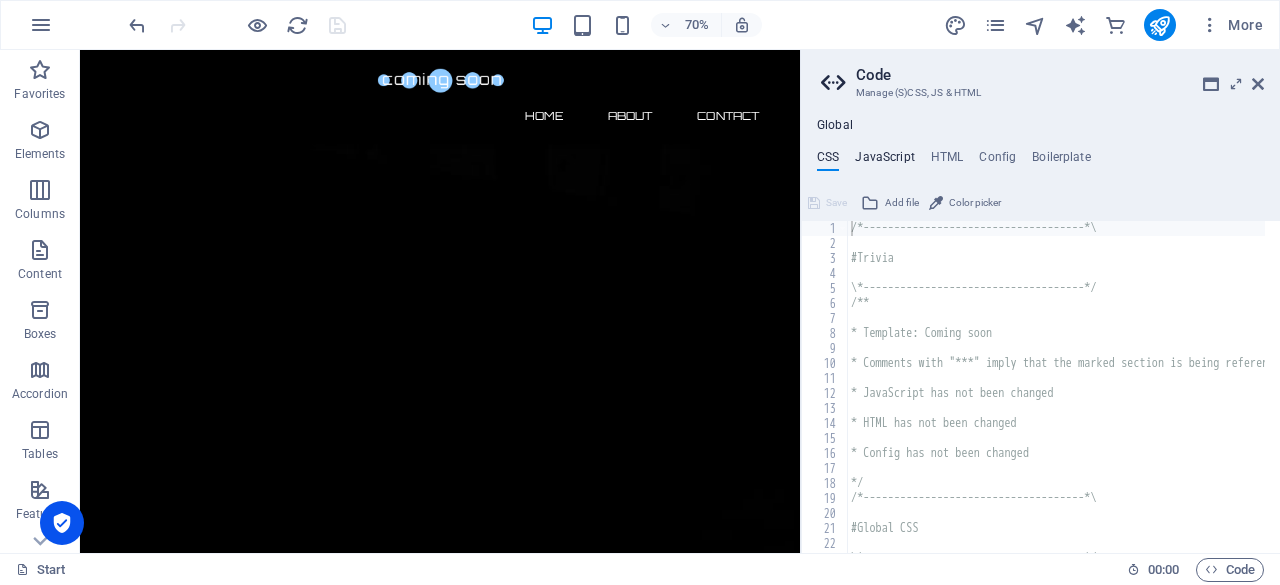 click on "JavaScript" at bounding box center [884, 161] 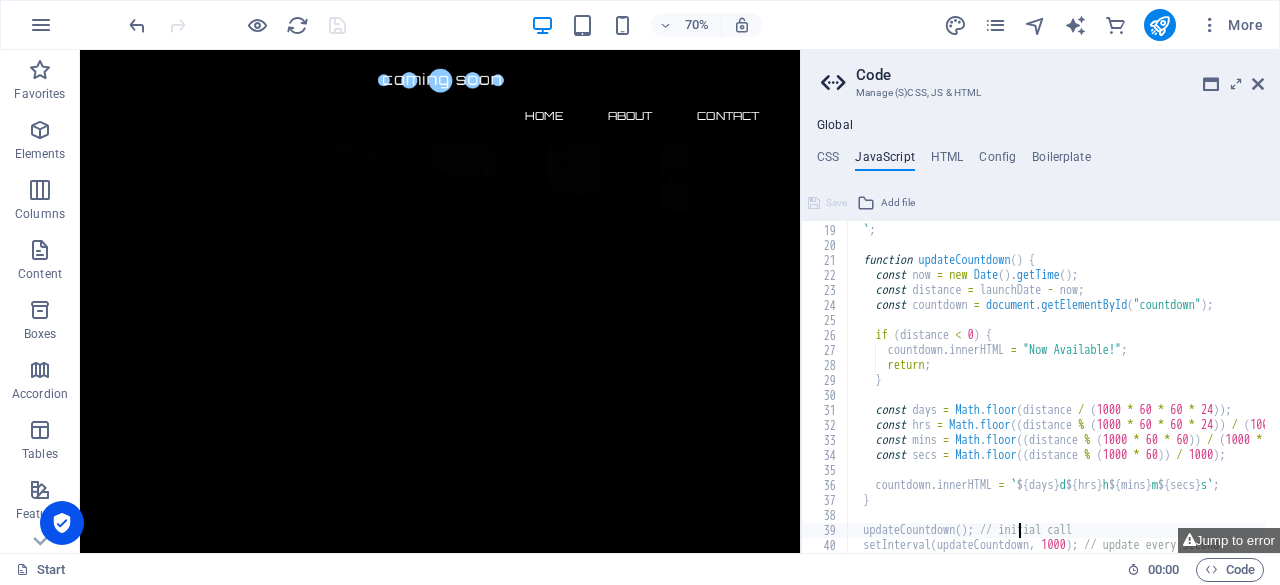 type on "</script>" 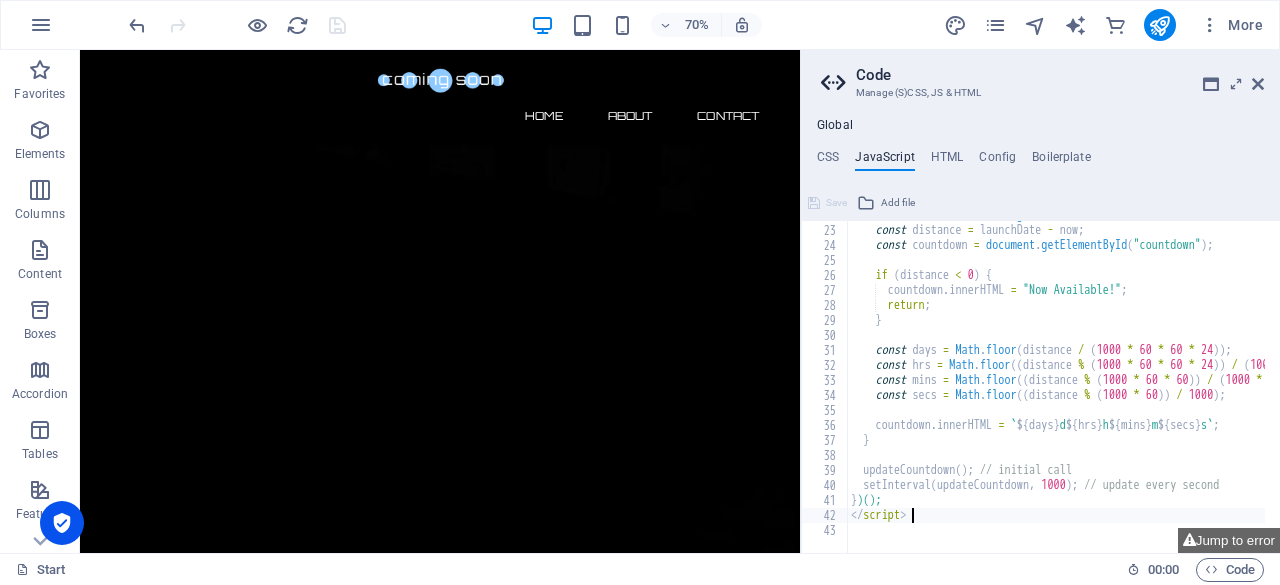 type on "updateCountdown(); // initial call" 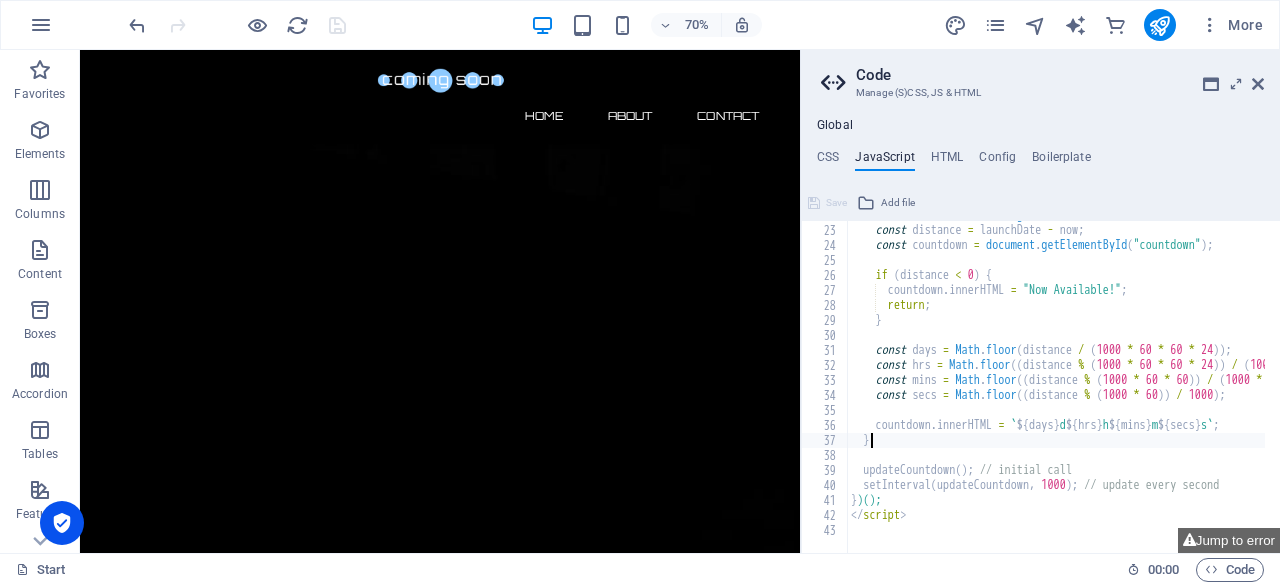 type on "countdown.innerHTML = `${days}d ${hrs}h ${mins}m ${secs}s`;" 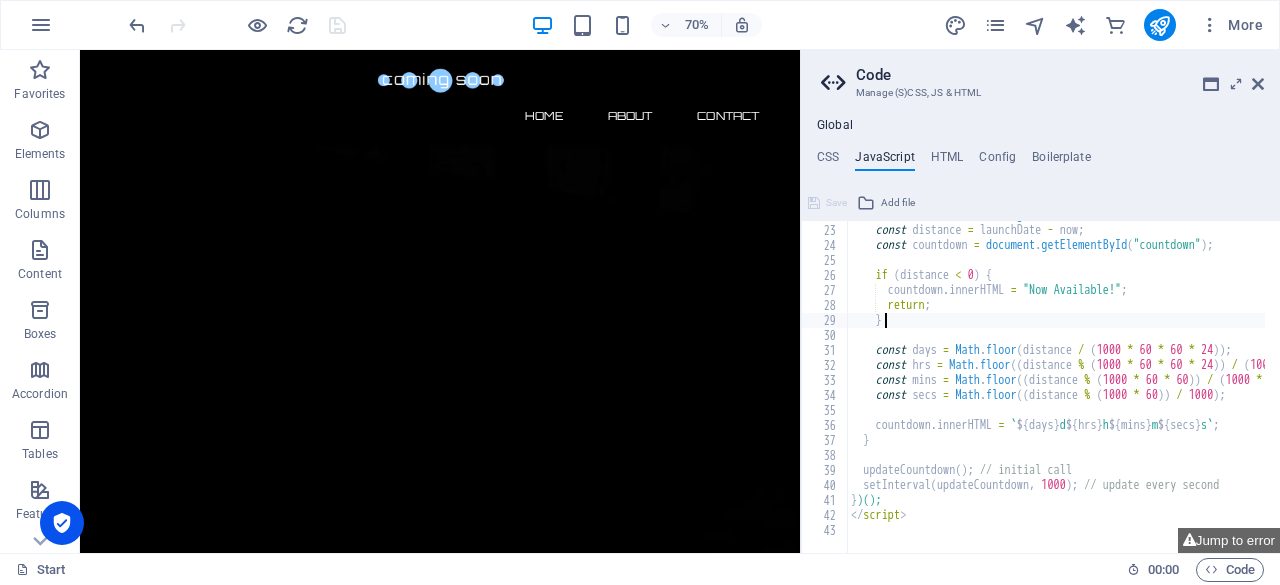 type on "if (distance < 0) {" 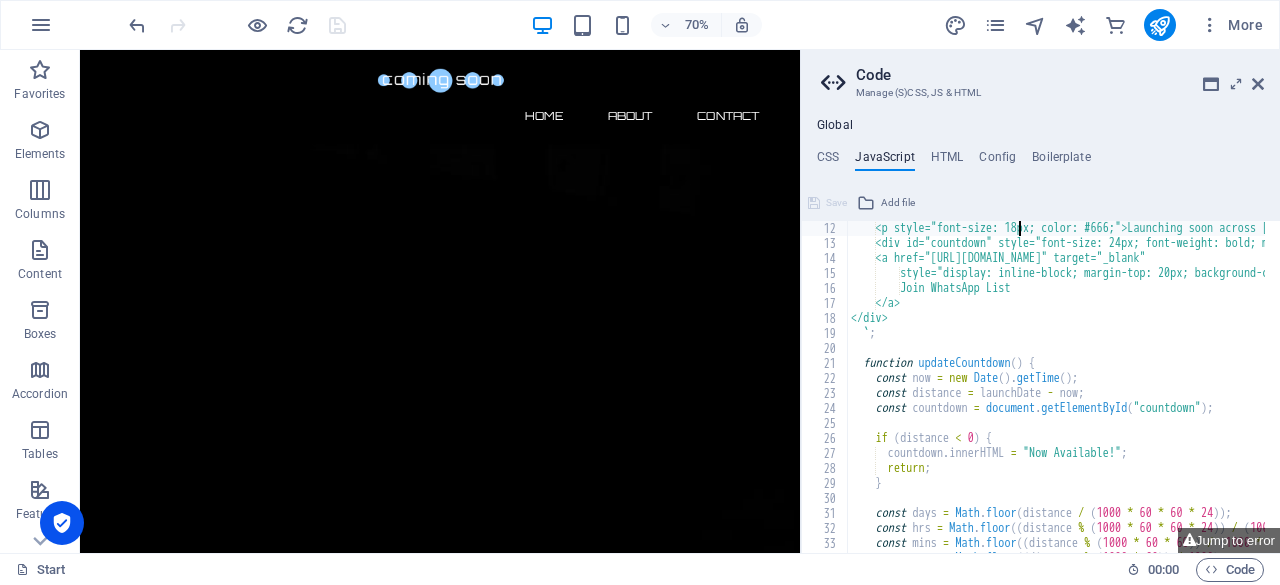 type on "container.innerHTML = `" 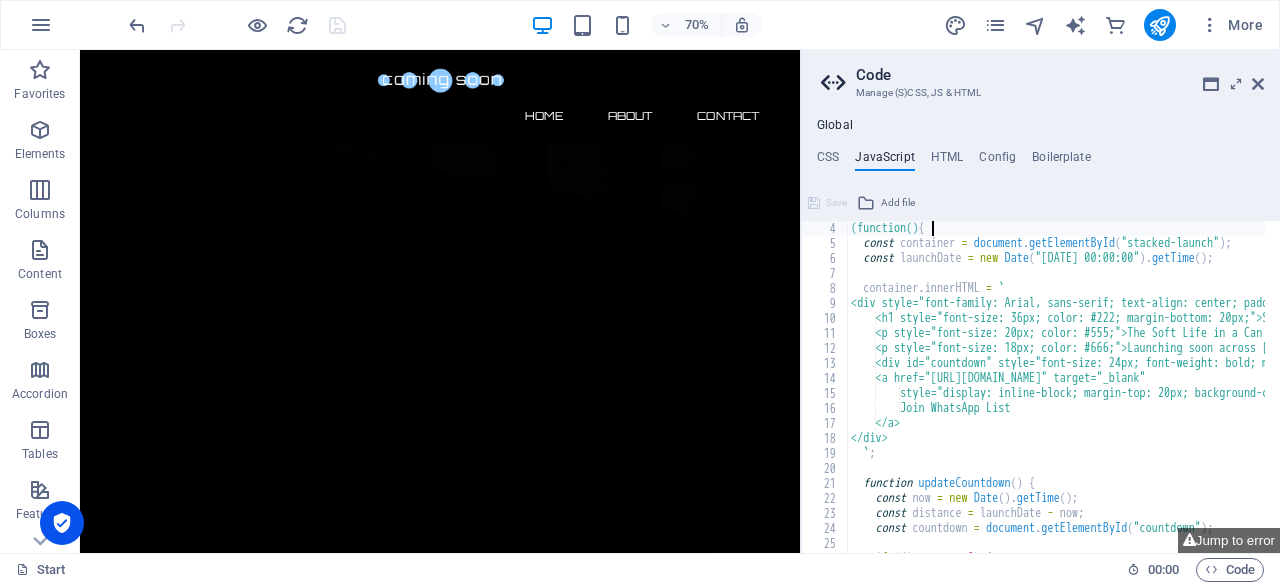 type on "<script>" 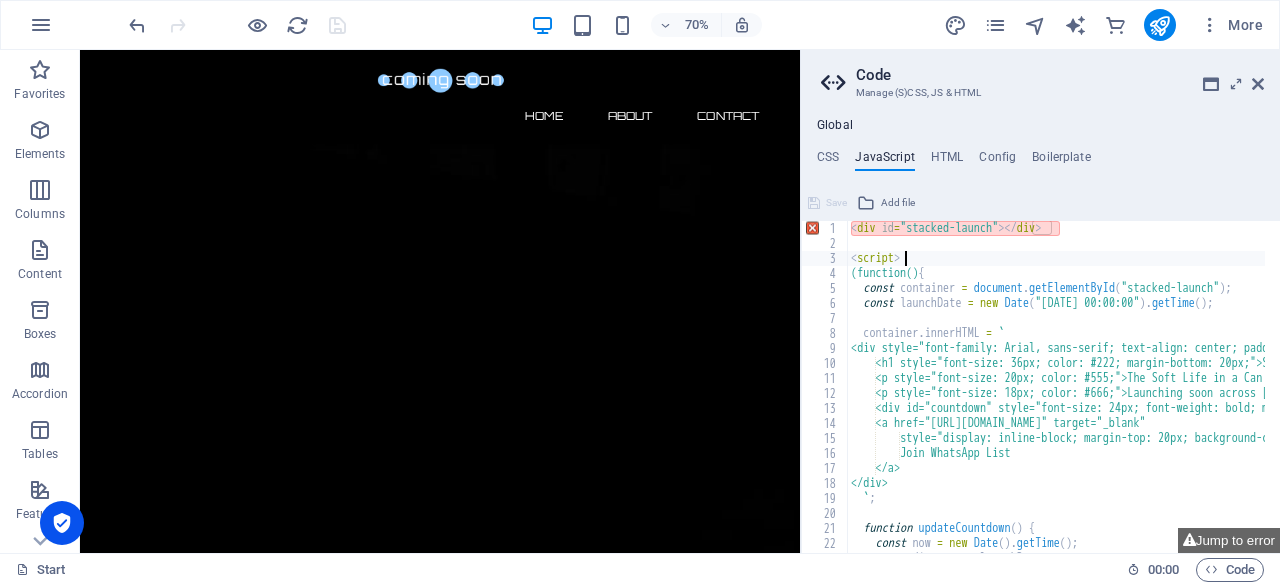 click on "< div   id = "stacked-launch" > </ div > < script > (function() {    const   container   =   document . getElementById ( "stacked-launch" ) ;    const   launchDate   =   new   Date ( "[DATE] 00:00:00" ) . getTime ( ) ;    container . innerHTML   =   `     <div style="font-family: Arial, sans-serif; text-align: center; padding: 80px 20px; background: #f3f3f3;">        <h1 style="font-size: 36px; color: #222; margin-bottom: 20px;">STACKED™ BEVERAGES</h1>        <p style="font-size: 20px; color: #555;">The Soft Life in a Can is Almost Here...</p>        <p style="font-size: 18px; color: #666;">Launching soon across [GEOGRAPHIC_DATA]. Stay ready — and stay STACKED.</p>        <div id="countdown" style="font-size: 24px; font-weight: bold; margin: 30px auto;"></div>        <a href="[URL][DOMAIN_NAME]" target="_blank"            style="display: inline-block; margin-top: 20px; background-color: #222; color: #fff; padding: 12px 25px; text-decoration: none; border-radius: 6px;">                  </a>" at bounding box center [1383, 394] 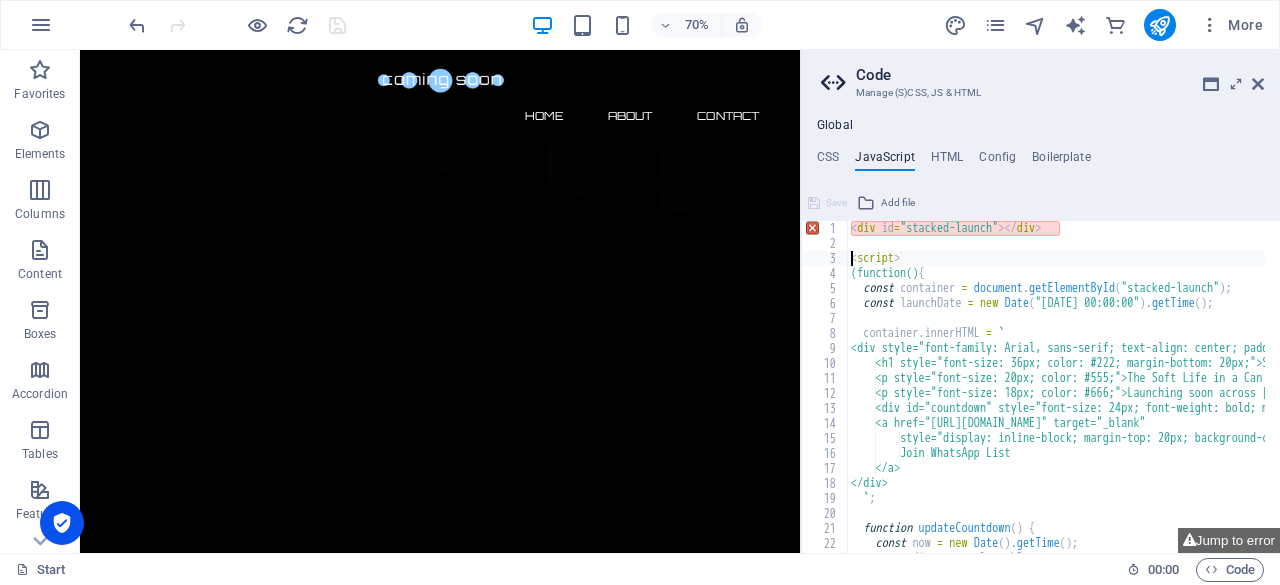 click on "< div   id = "stacked-launch" > </ div > < script > (function() {    const   container   =   document . getElementById ( "stacked-launch" ) ;    const   launchDate   =   new   Date ( "[DATE] 00:00:00" ) . getTime ( ) ;    container . innerHTML   =   `     <div style="font-family: Arial, sans-serif; text-align: center; padding: 80px 20px; background: #f3f3f3;">        <h1 style="font-size: 36px; color: #222; margin-bottom: 20px;">STACKED™ BEVERAGES</h1>        <p style="font-size: 20px; color: #555;">The Soft Life in a Can is Almost Here...</p>        <p style="font-size: 18px; color: #666;">Launching soon across [GEOGRAPHIC_DATA]. Stay ready — and stay STACKED.</p>        <div id="countdown" style="font-size: 24px; font-weight: bold; margin: 30px auto;"></div>        <a href="[URL][DOMAIN_NAME]" target="_blank"            style="display: inline-block; margin-top: 20px; background-color: #222; color: #fff; padding: 12px 25px; text-decoration: none; border-radius: 6px;">                  </a>" at bounding box center (1383, 394) 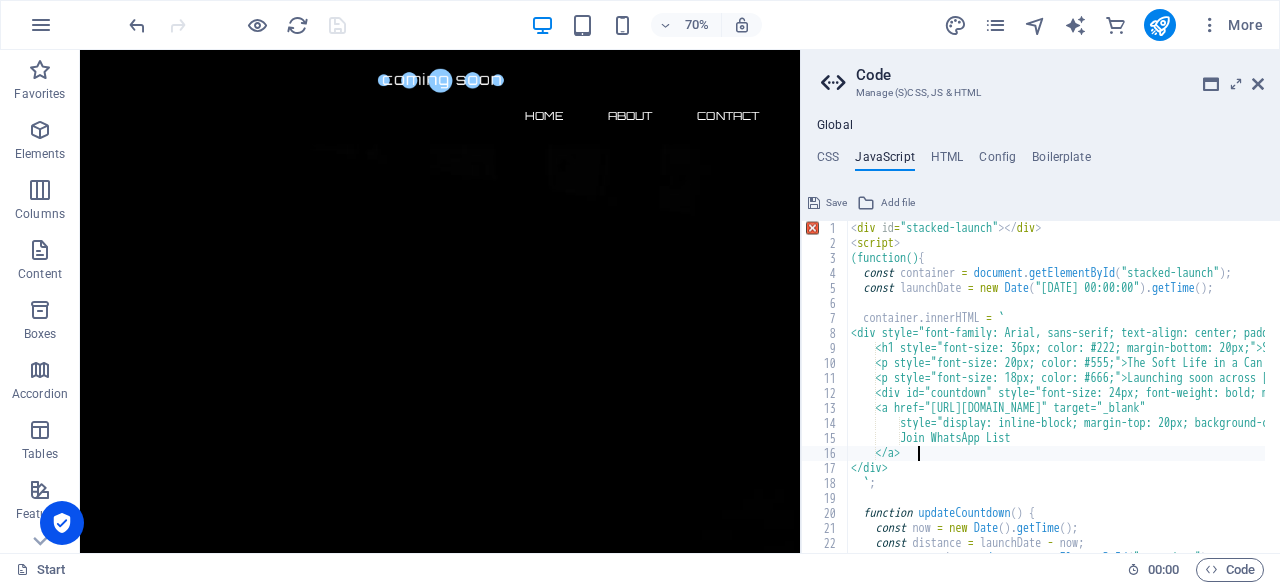 click on "< div   id = "stacked-launch" > </ div > < script > (function() {    const   container   =   document . getElementById ( "stacked-launch" ) ;    const   launchDate   =   new   Date ( "[DATE] 00:00:00" ) . getTime ( ) ;    container . innerHTML   =   `     <div style="font-family: Arial, sans-serif; text-align: center; padding: 80px 20px; background: #f3f3f3;">        <h1 style="font-size: 36px; color: #222; margin-bottom: 20px;">STACKED™ BEVERAGES</h1>        <p style="font-size: 20px; color: #555;">The Soft Life in a Can is Almost Here...</p>        <p style="font-size: 18px; color: #666;">Launching soon across [GEOGRAPHIC_DATA]. Stay ready — and stay STACKED.</p>        <div id="countdown" style="font-size: 24px; font-weight: bold; margin: 30px auto;"></div>        <a href="[URL][DOMAIN_NAME]" target="_blank"            style="display: inline-block; margin-top: 20px; background-color: #222; color: #fff; padding: 12px 25px; text-decoration: none; border-radius: 6px;">                  </a>" at bounding box center [1383, 394] 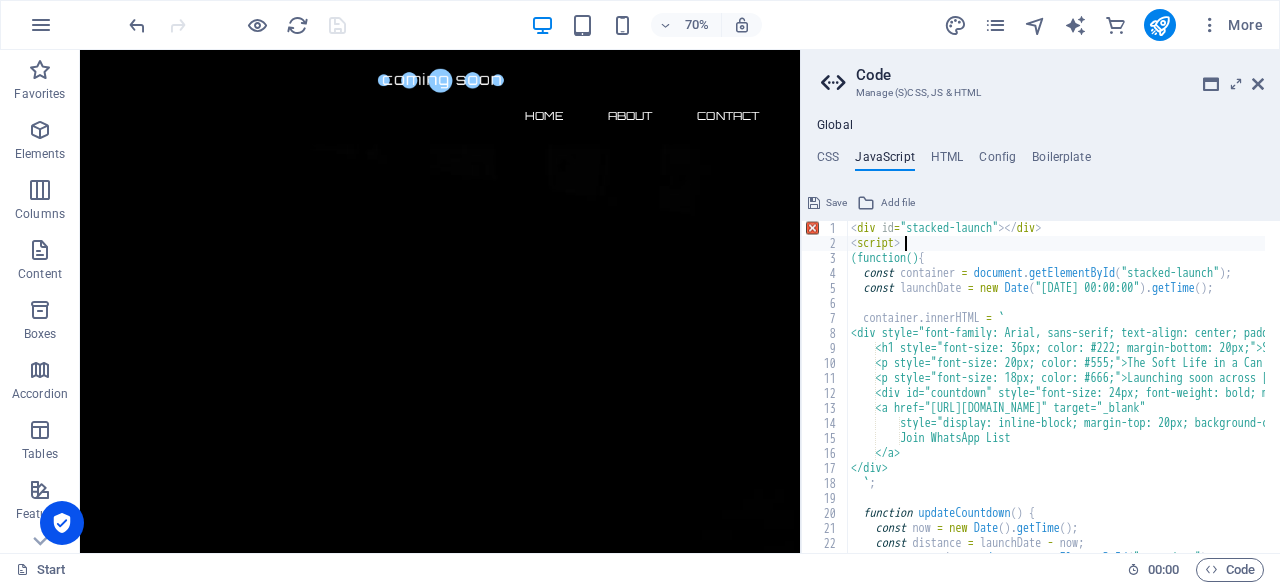 click on "< div   id = "stacked-launch" > </ div > < script > (function() {    const   container   =   document . getElementById ( "stacked-launch" ) ;    const   launchDate   =   new   Date ( "[DATE] 00:00:00" ) . getTime ( ) ;    container . innerHTML   =   `     <div style="font-family: Arial, sans-serif; text-align: center; padding: 80px 20px; background: #f3f3f3;">        <h1 style="font-size: 36px; color: #222; margin-bottom: 20px;">STACKED™ BEVERAGES</h1>        <p style="font-size: 20px; color: #555;">The Soft Life in a Can is Almost Here...</p>        <p style="font-size: 18px; color: #666;">Launching soon across [GEOGRAPHIC_DATA]. Stay ready — and stay STACKED.</p>        <div id="countdown" style="font-size: 24px; font-weight: bold; margin: 30px auto;"></div>        <a href="[URL][DOMAIN_NAME]" target="_blank"            style="display: inline-block; margin-top: 20px; background-color: #222; color: #fff; padding: 12px 25px; text-decoration: none; border-radius: 6px;">                  </a>" at bounding box center (1383, 394) 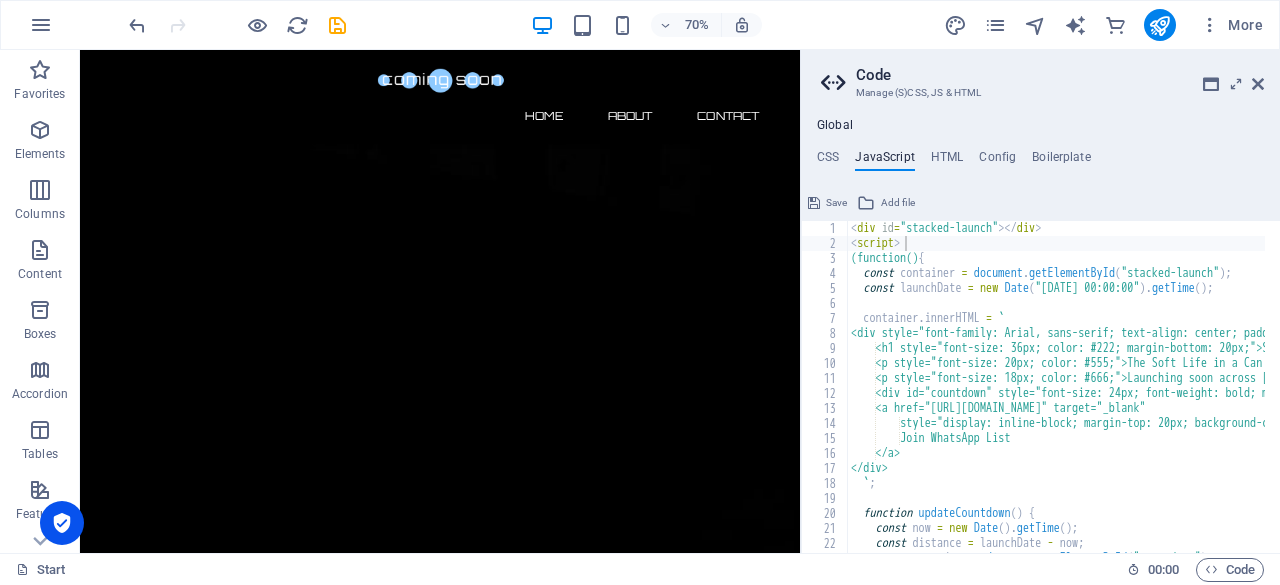 click on "Save" at bounding box center (836, 203) 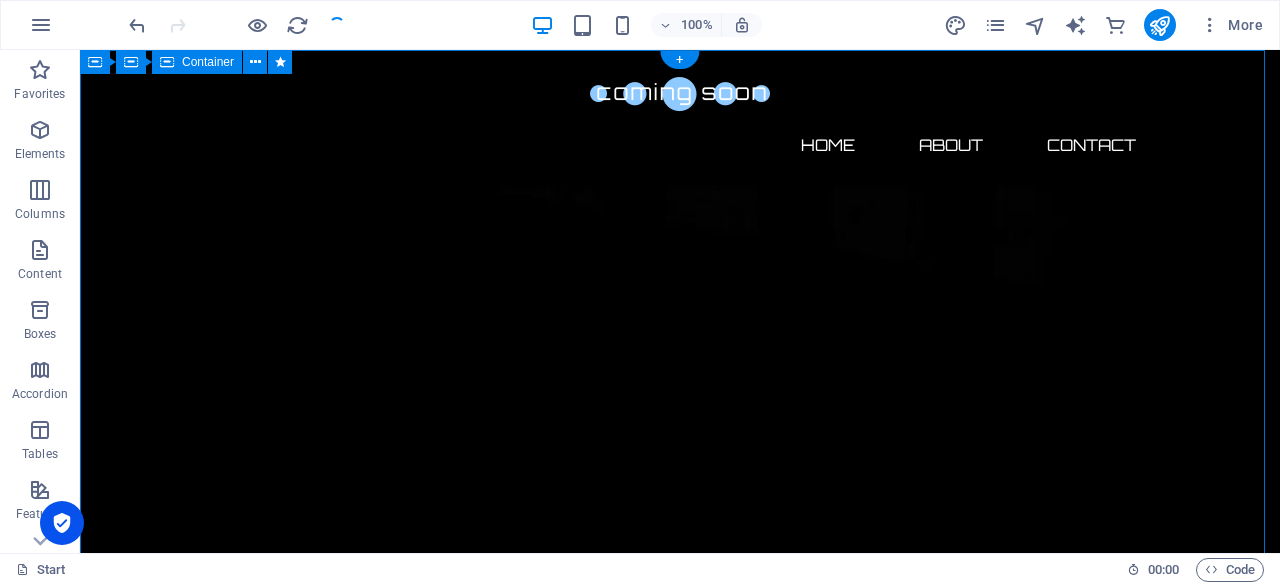 click on "The waiting is going to end soon... 0 Days 0 Hours 0 Minutes 0 Seconds Our website is under construction. We`ll be here soon with our new awesome site, subscribe to be notified.  Notify me   I have read and understand the privacy policy. Unreadable? Regenerate" at bounding box center (680, 2749) 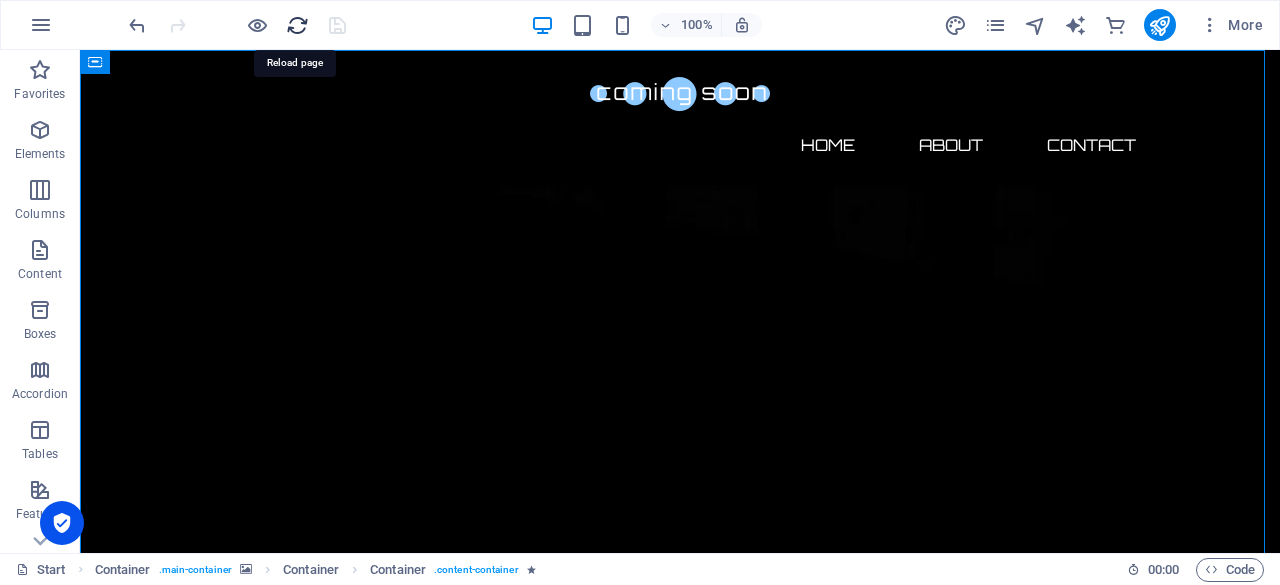 click at bounding box center [297, 25] 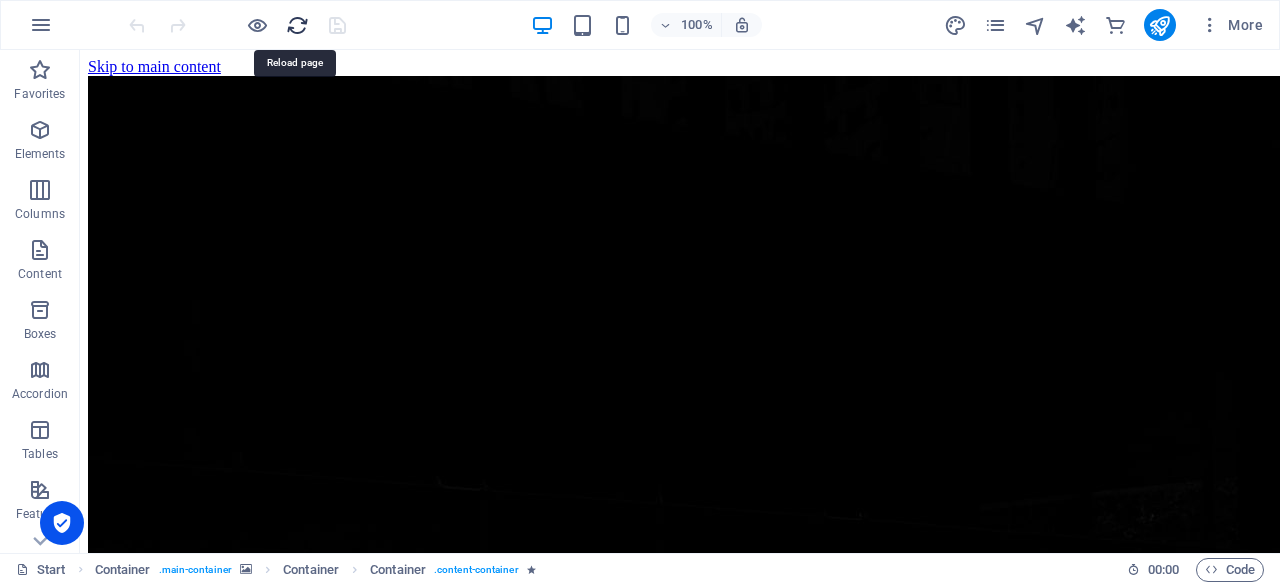 scroll, scrollTop: 0, scrollLeft: 0, axis: both 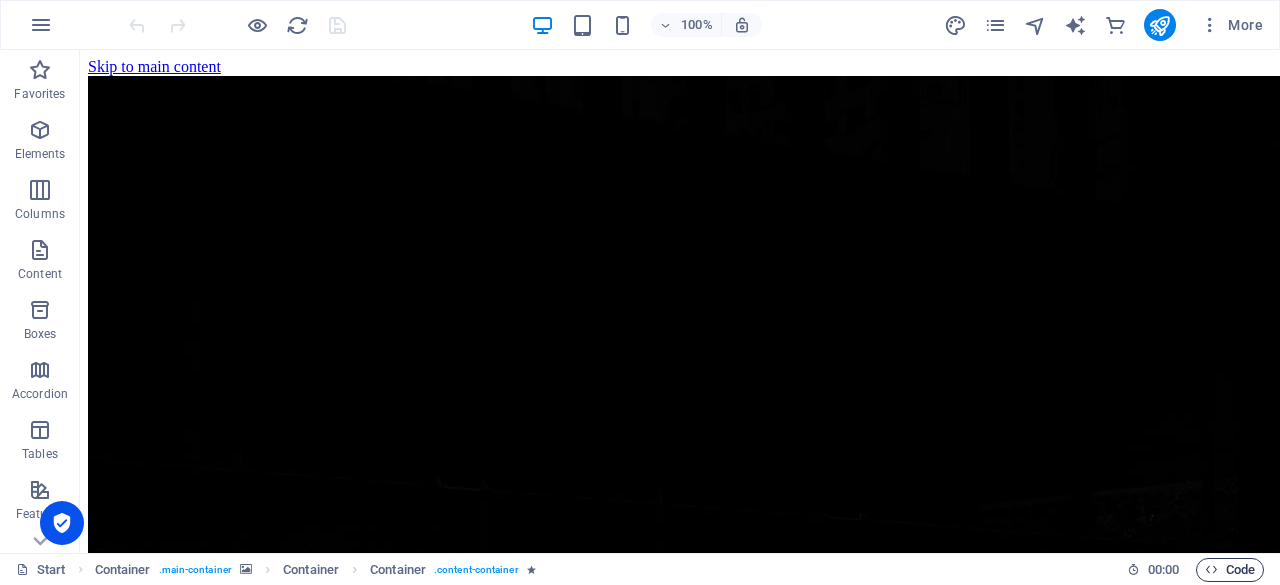 click on "Code" at bounding box center [1230, 570] 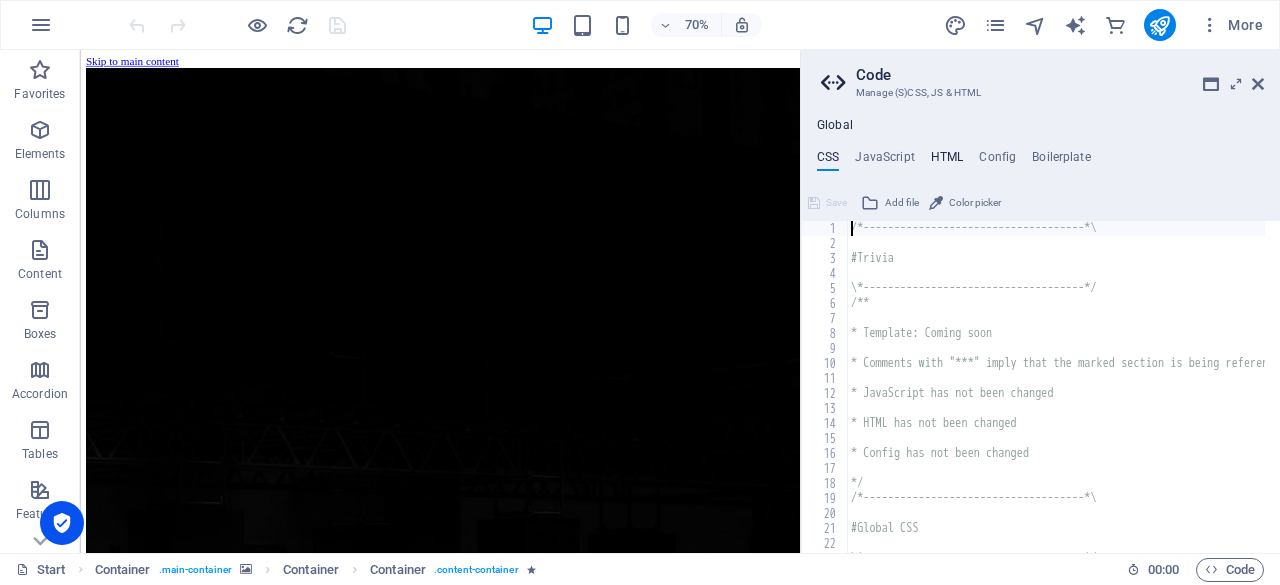 click on "HTML" at bounding box center (947, 161) 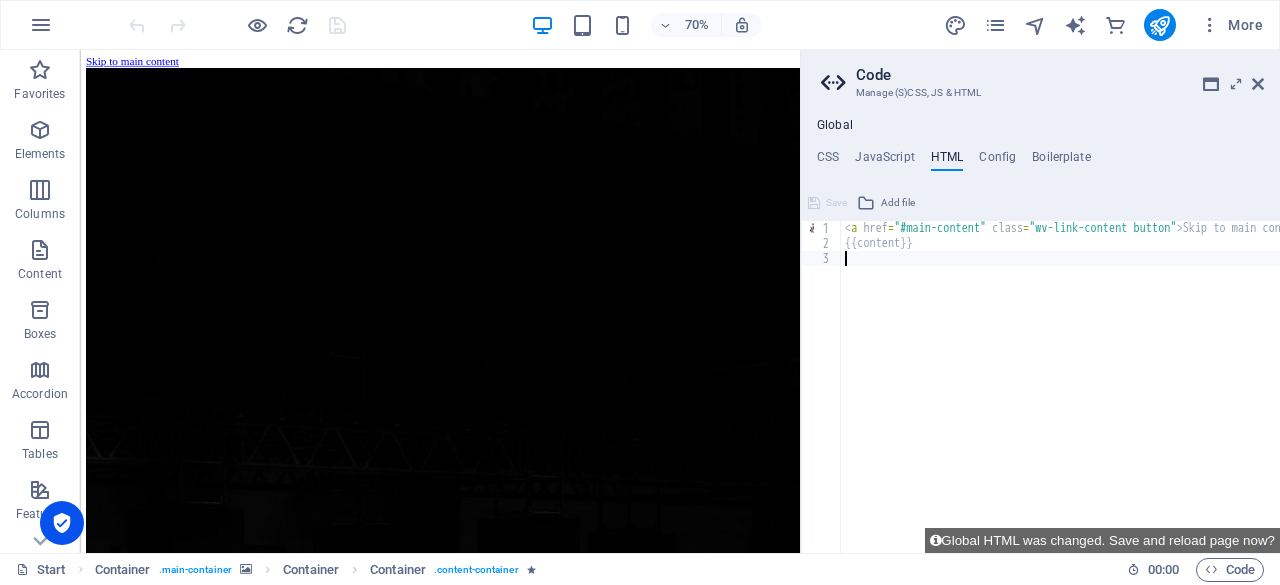 paste on "</script>" 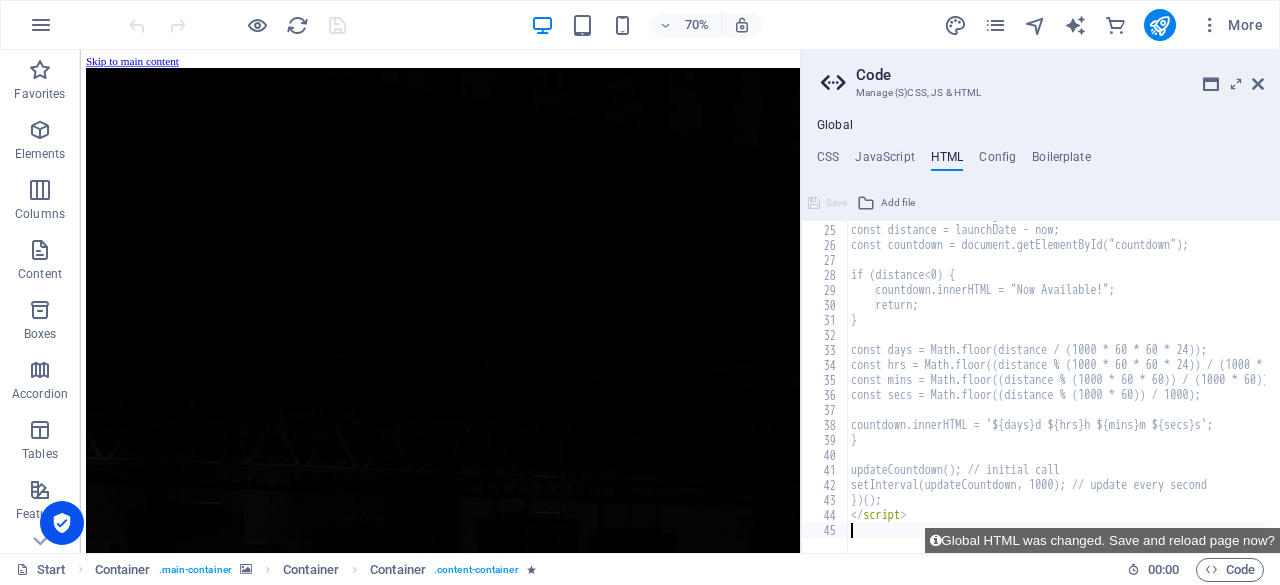 scroll, scrollTop: 358, scrollLeft: 0, axis: vertical 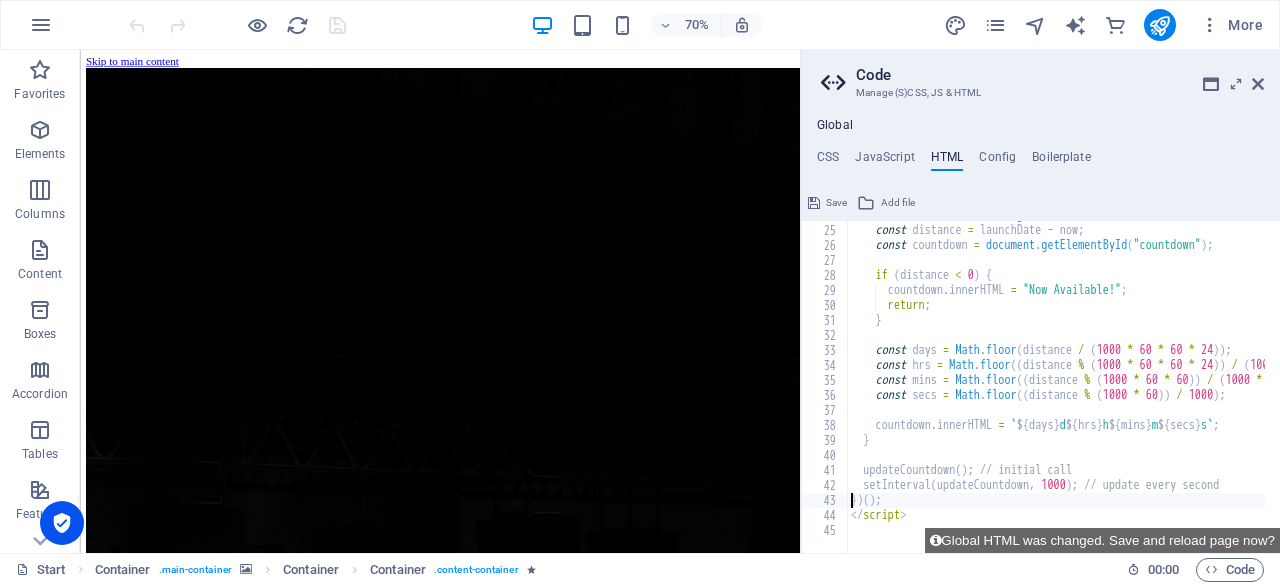 type on "updateCountdown(); // initial call" 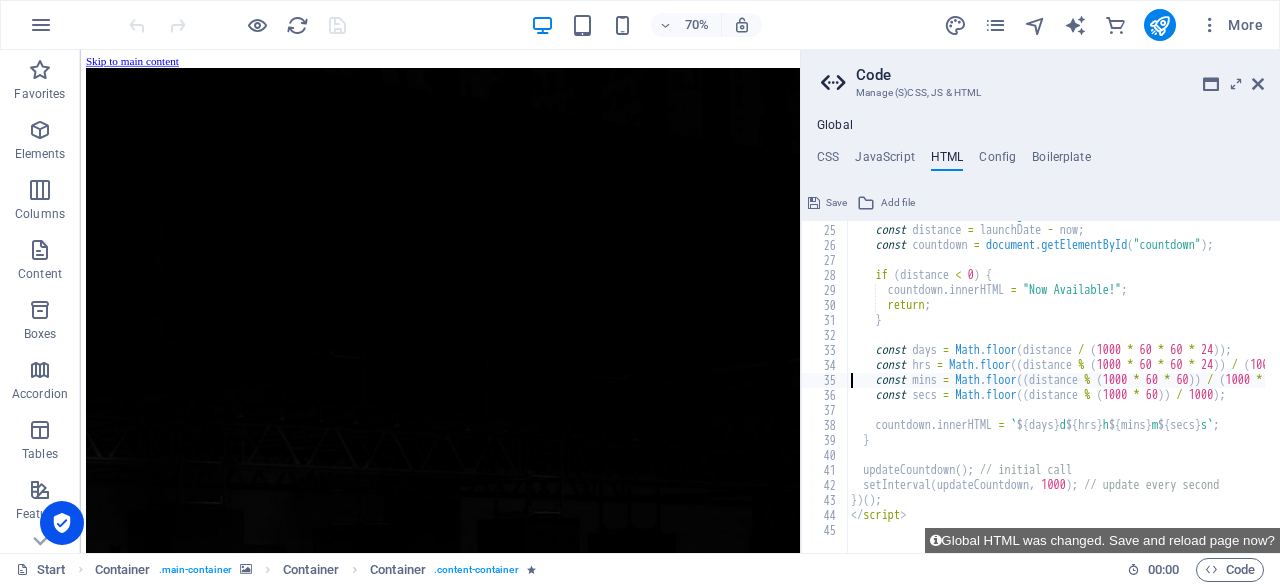 type on "const days = Math.floor(distance / (1000 * 60 * 60 * 24));" 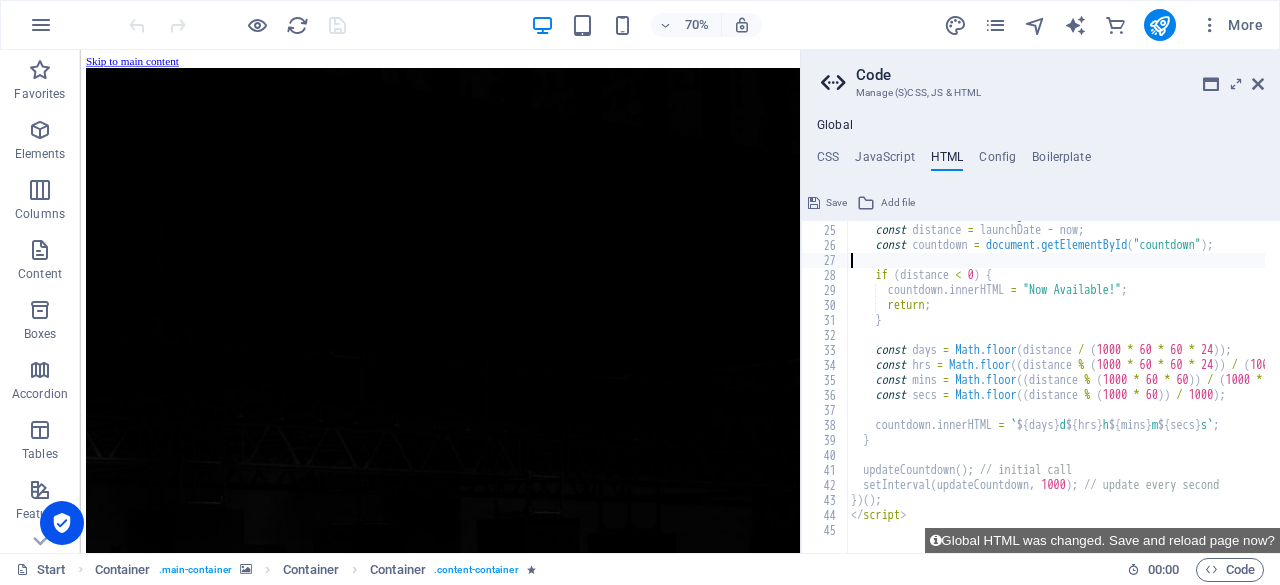 type on "function updateCountdown() {" 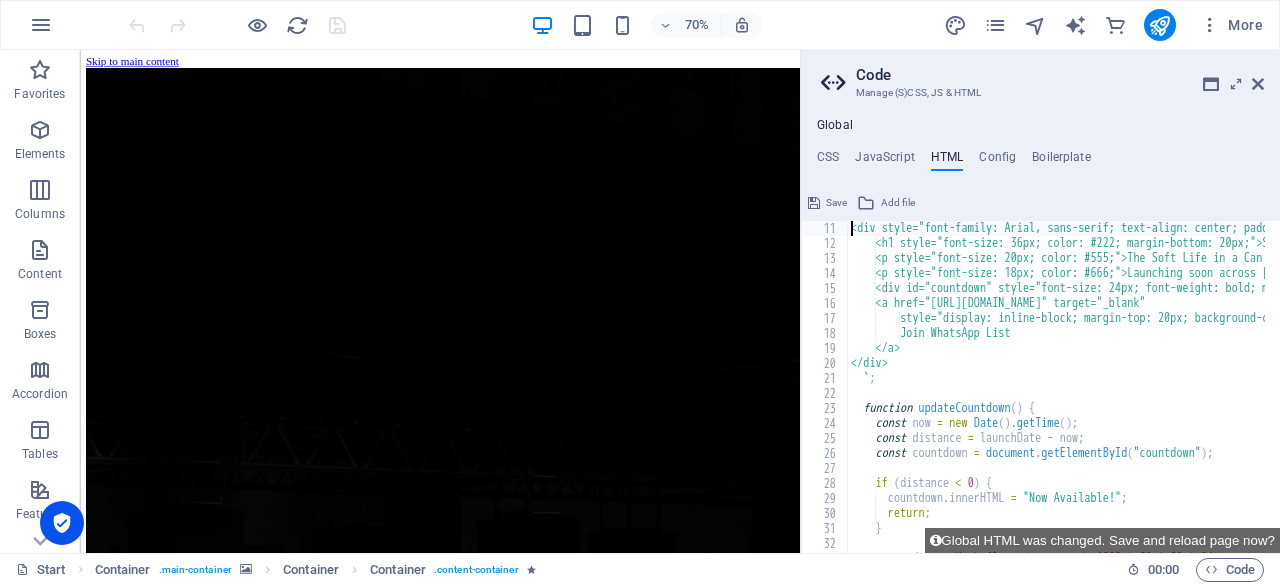 scroll, scrollTop: 135, scrollLeft: 0, axis: vertical 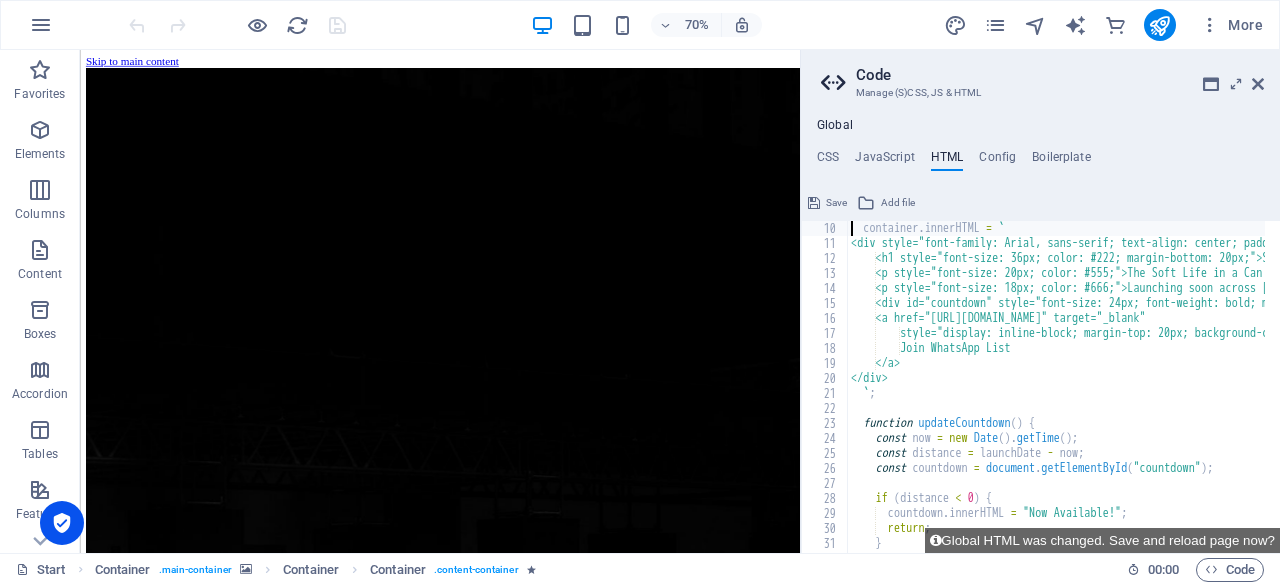 click on "container . innerHTML   =   `     <div style="font-family: Arial, sans-serif; text-align: center; padding: 80px 20px; background: #f3f3f3;">        <h1 style="font-size: 36px; color: #222; margin-bottom: 20px;">STACKED™ BEVERAGES</h1>        <p style="font-size: 20px; color: #555;">The Soft Life in a Can is Almost Here...</p>        <p style="font-size: 18px; color: #666;">Launching soon across [GEOGRAPHIC_DATA]. Stay ready — and stay STACKED.</p>        <div id="countdown" style="font-size: 24px; font-weight: bold; margin: 30px auto;"></div>        <a href="[URL][DOMAIN_NAME]" target="_blank"            style="display: inline-block; margin-top: 20px; background-color: #222; color: #fff; padding: 12px 25px; text-decoration: none; border-radius: 6px;">            Join WhatsApp List        </a>     </div>    ` ;    function   updateCountdown ( )   {      const   now   =   new   Date ( ) . getTime ( ) ;      const   distance   =   launchDate   -   now ;      const   countdown   =   document . ( ) ;" at bounding box center [1383, 394] 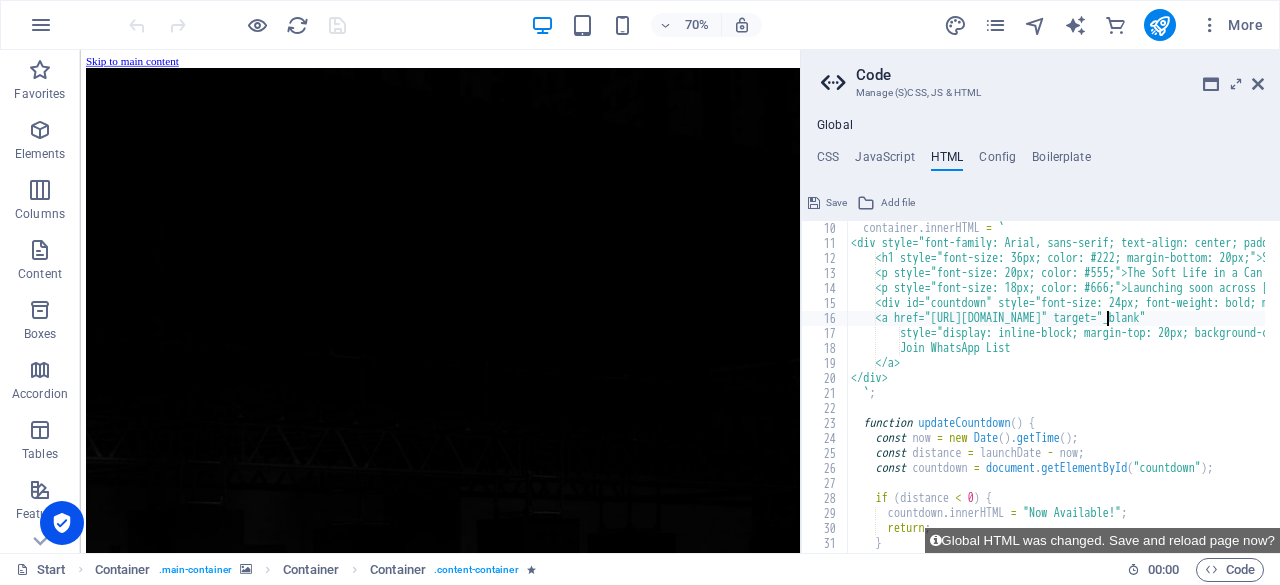 scroll, scrollTop: 0, scrollLeft: 21, axis: horizontal 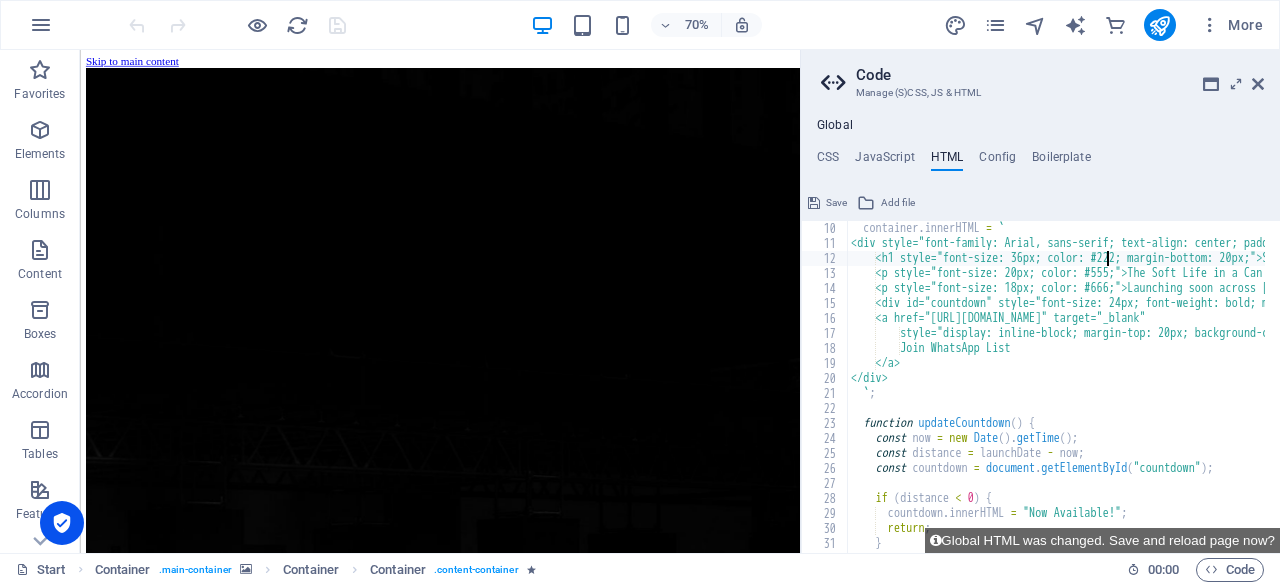 type on "container.innerHTML = `" 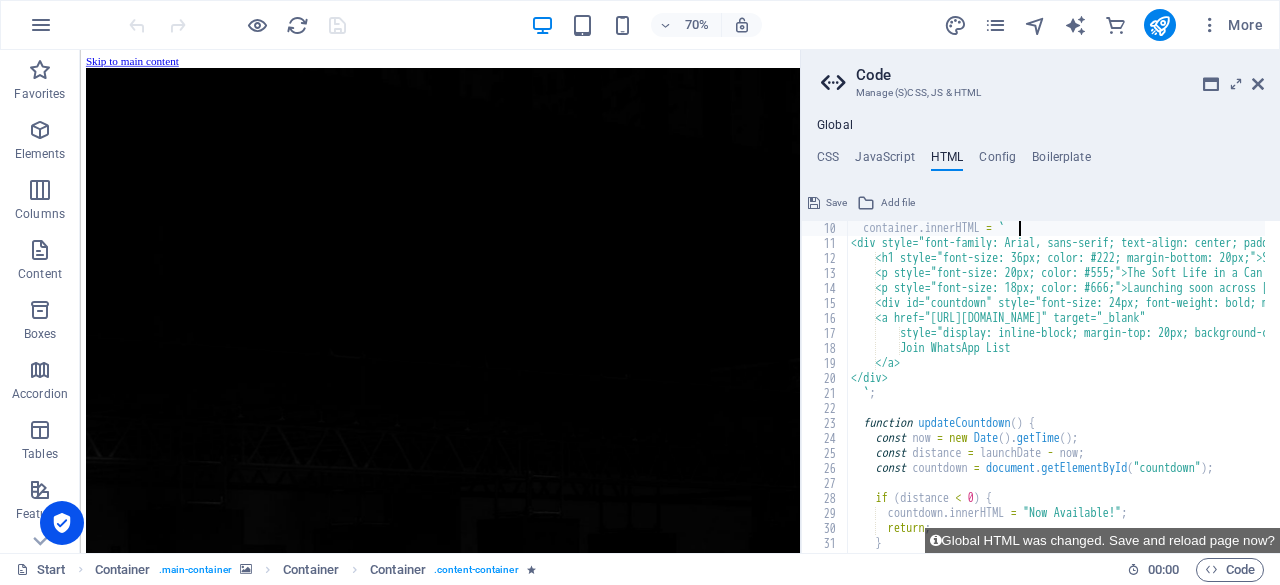 scroll, scrollTop: 0, scrollLeft: 0, axis: both 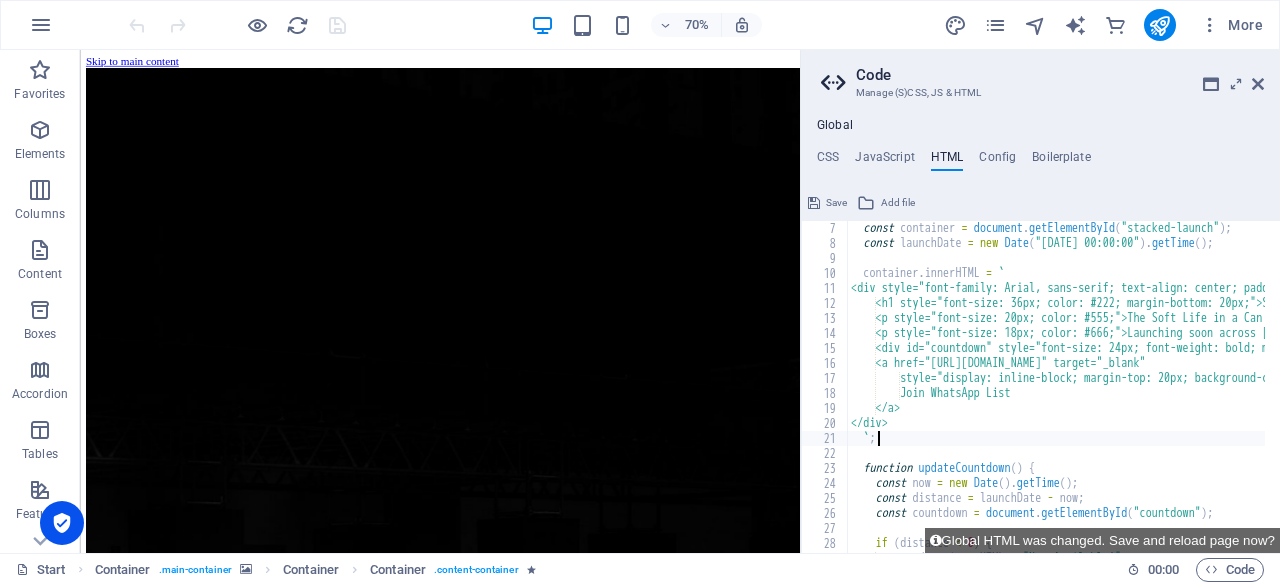 click on "const   container   =   document . getElementById ( "stacked-launch" ) ;    const   launchDate   =   new   Date ( "[DATE] 00:00:00" ) . getTime ( ) ;    container . innerHTML   =   `     <div style="font-family: Arial, sans-serif; text-align: center; padding: 80px 20px; background: #f3f3f3;">        <h1 style="font-size: 36px; color: #222; margin-bottom: 20px;">STACKED™ BEVERAGES</h1>        <p style="font-size: 20px; color: #555;">The Soft Life in a Can is Almost Here...</p>        <p style="font-size: 18px; color: #666;">Launching soon across [GEOGRAPHIC_DATA]. Stay ready — and stay STACKED.</p>        <div id="countdown" style="font-size: 24px; font-weight: bold; margin: 30px auto;"></div>        <a href="[URL][DOMAIN_NAME]" target="_blank"            style="display: inline-block; margin-top: 20px; background-color: #222; color: #fff; padding: 12px 25px; text-decoration: none; border-radius: 6px;">            Join WhatsApp List        </a>     </div>    ` ;    function   updateCountdown ( )" at bounding box center (1383, 394) 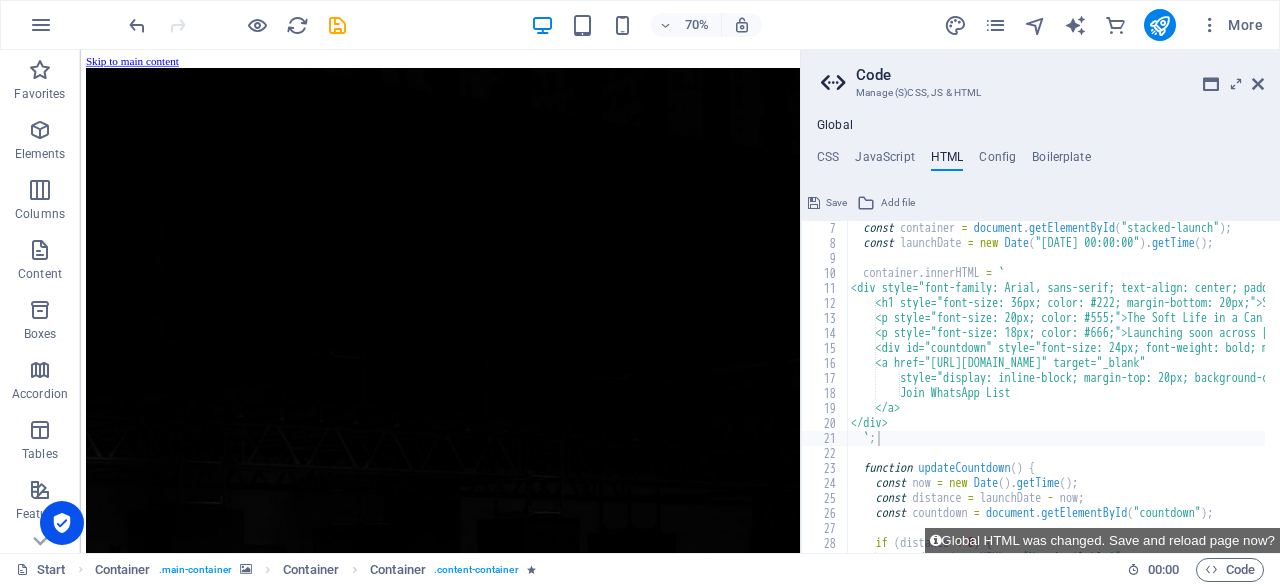 click on "Save" at bounding box center (836, 203) 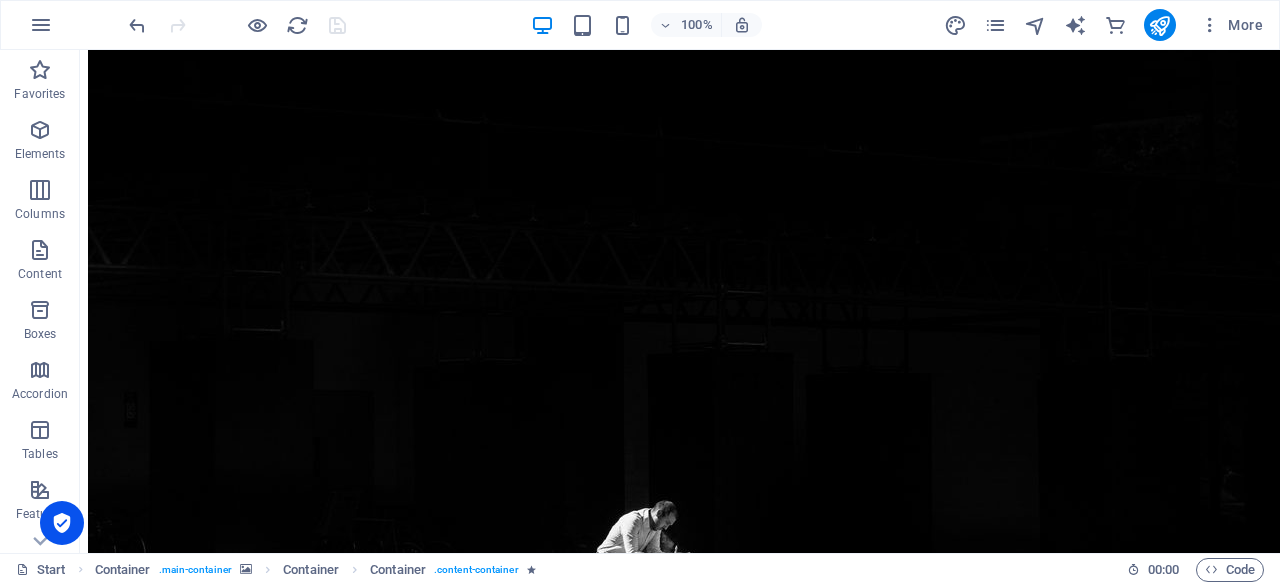 scroll, scrollTop: 0, scrollLeft: 0, axis: both 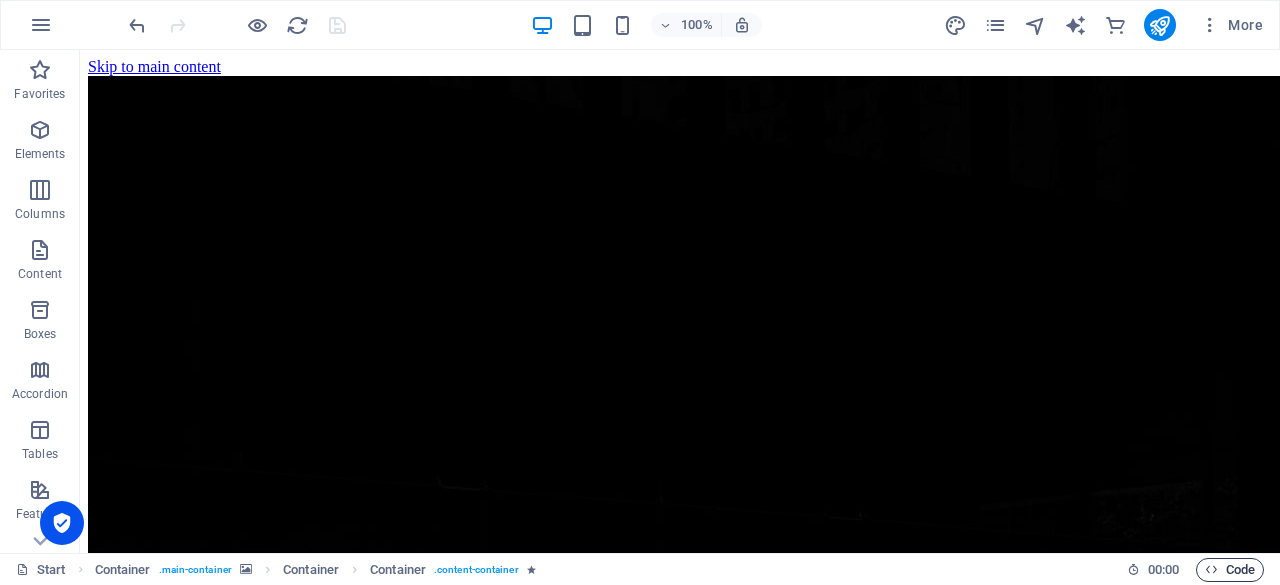 click on "Code" at bounding box center (1230, 570) 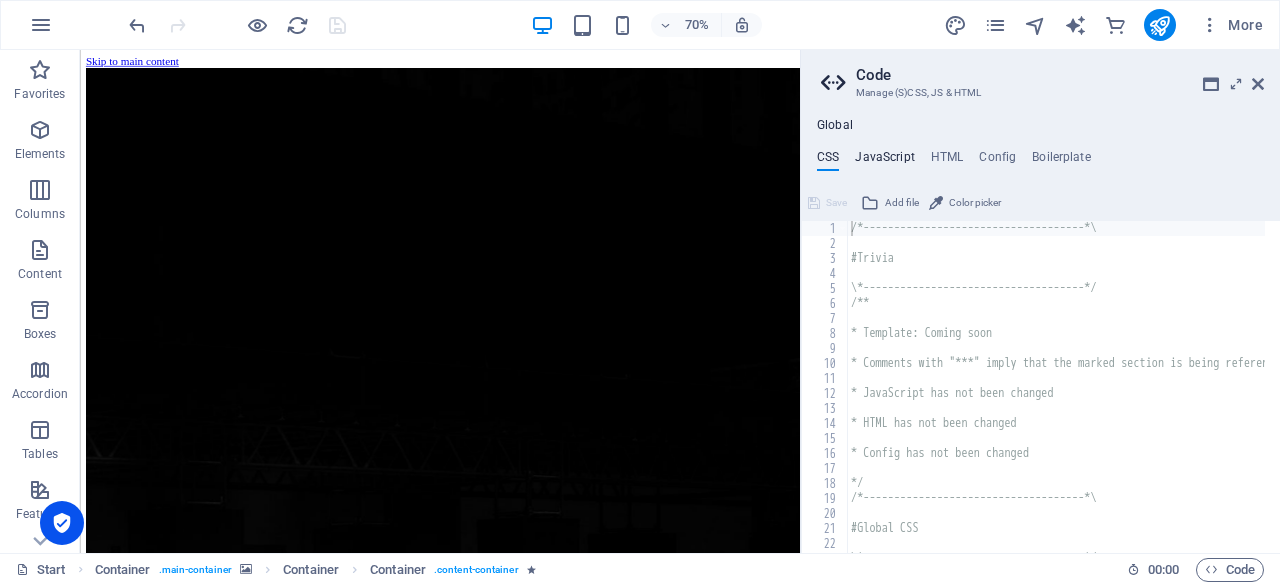 click on "JavaScript" at bounding box center (884, 161) 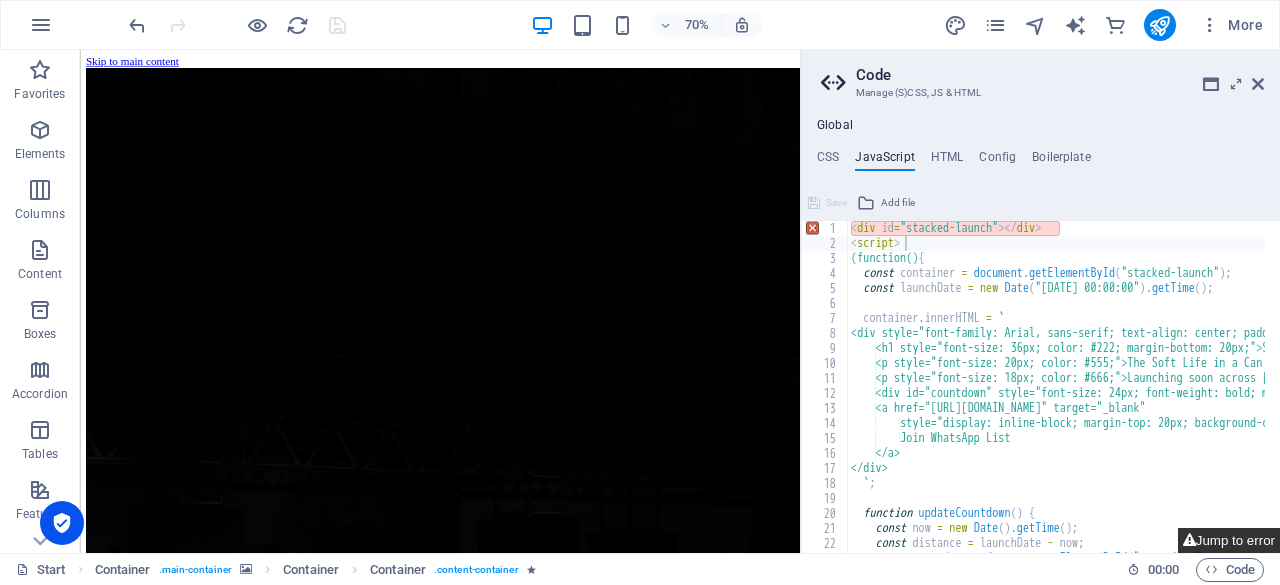 click on "Jump to error" at bounding box center (1229, 540) 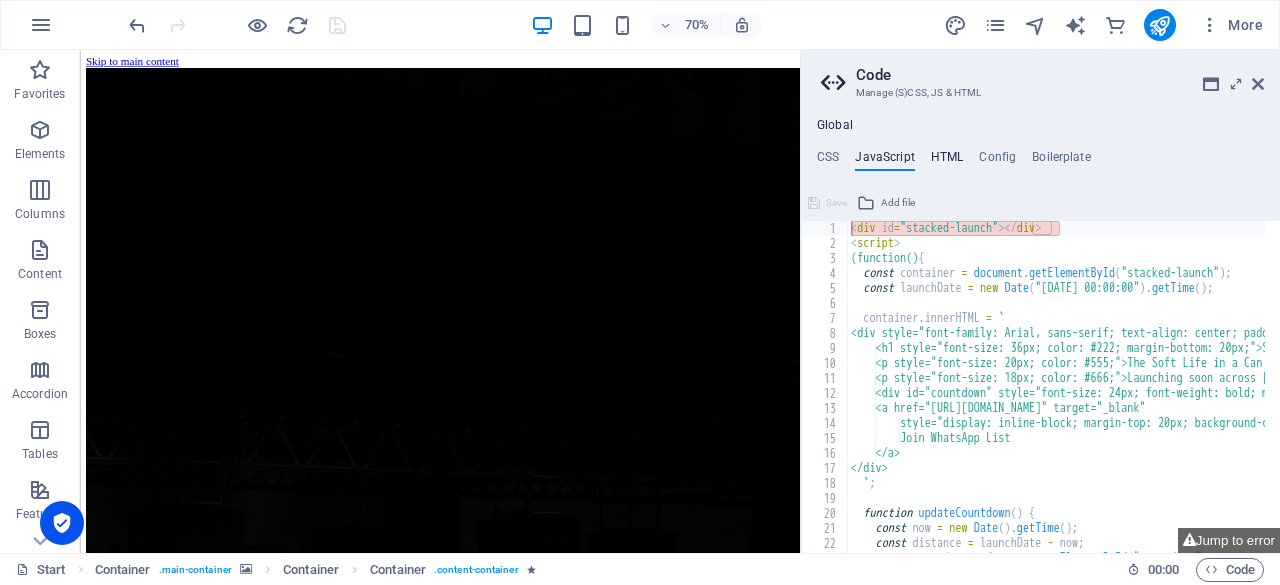 click on "HTML" at bounding box center (947, 161) 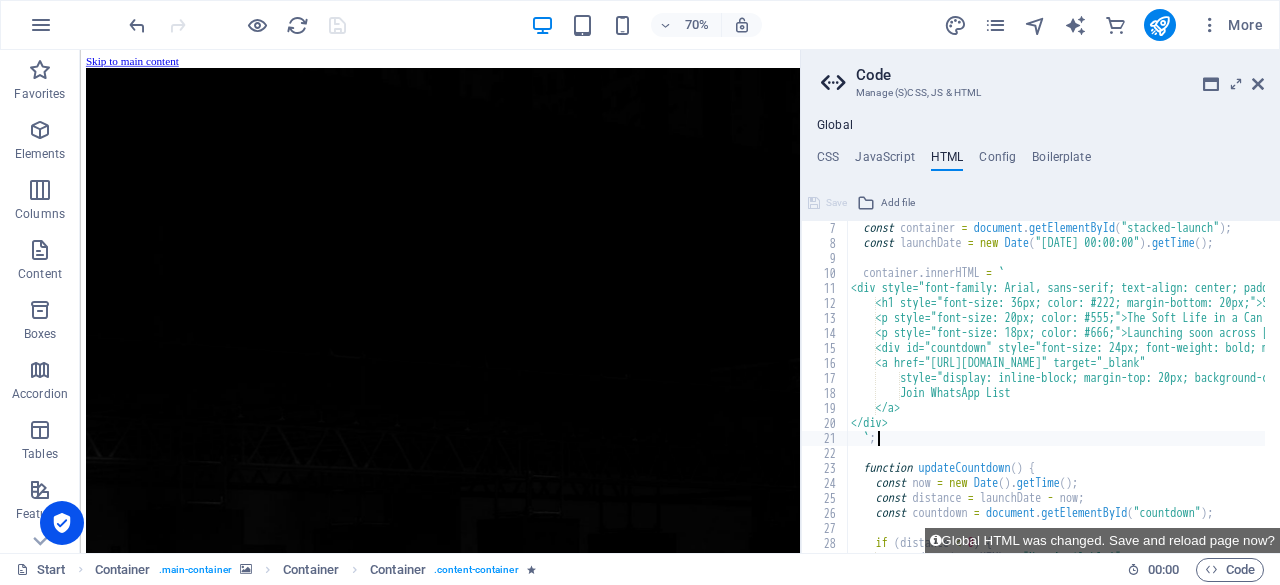 type on "</script>" 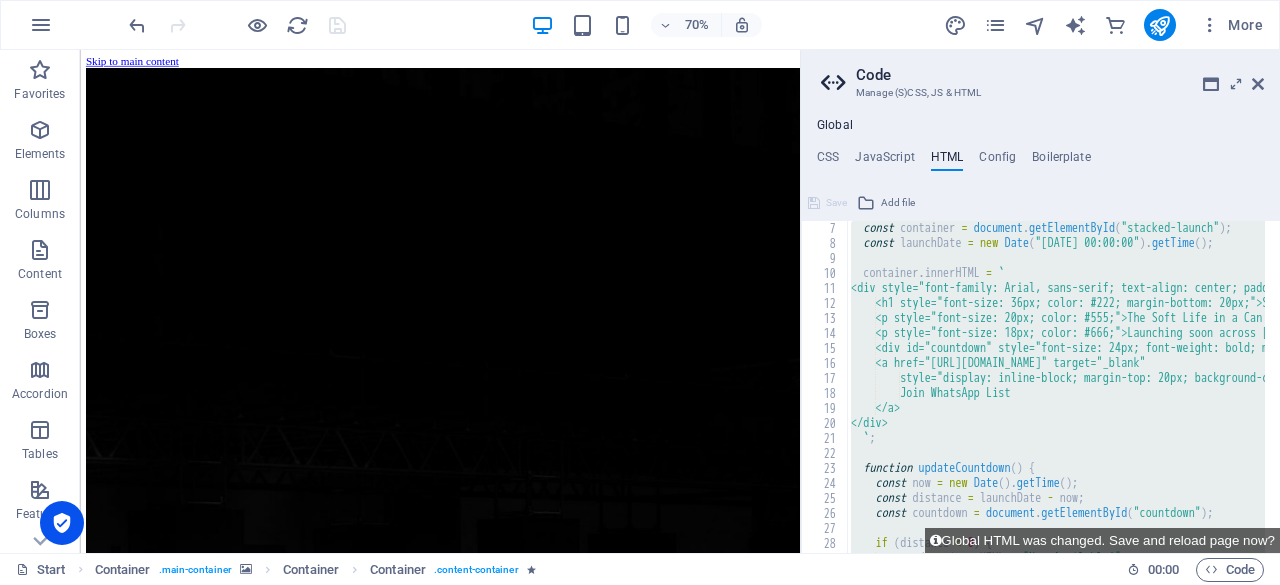 type on "<a href="#main-content" class="wv-link-content button">Skip to main content</a>" 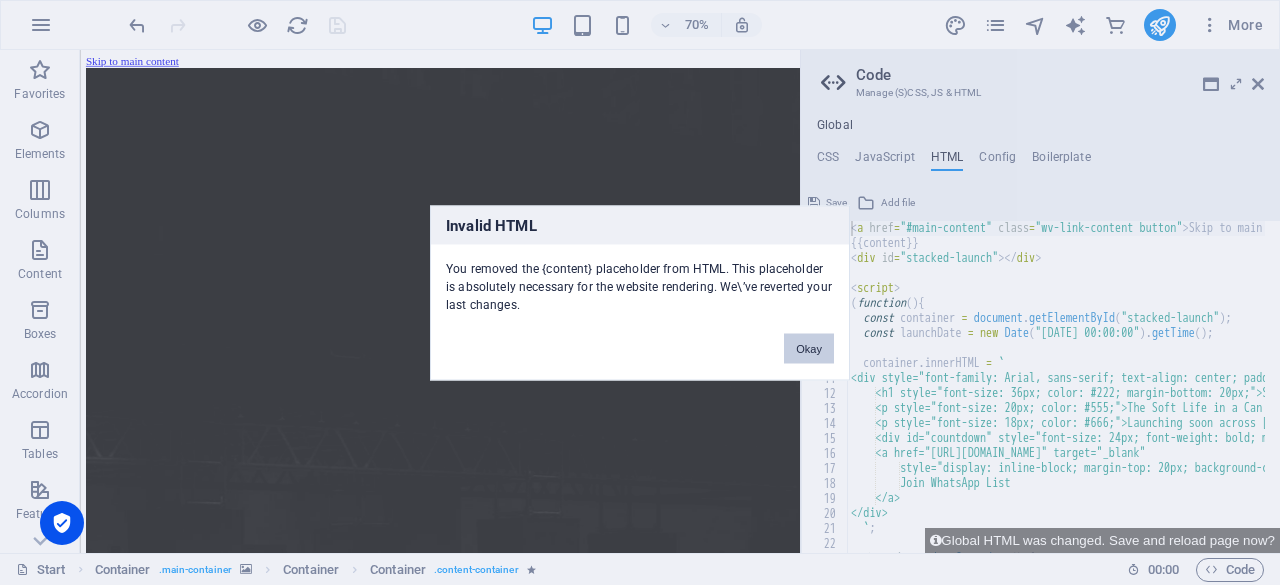 click on "Okay" at bounding box center (809, 348) 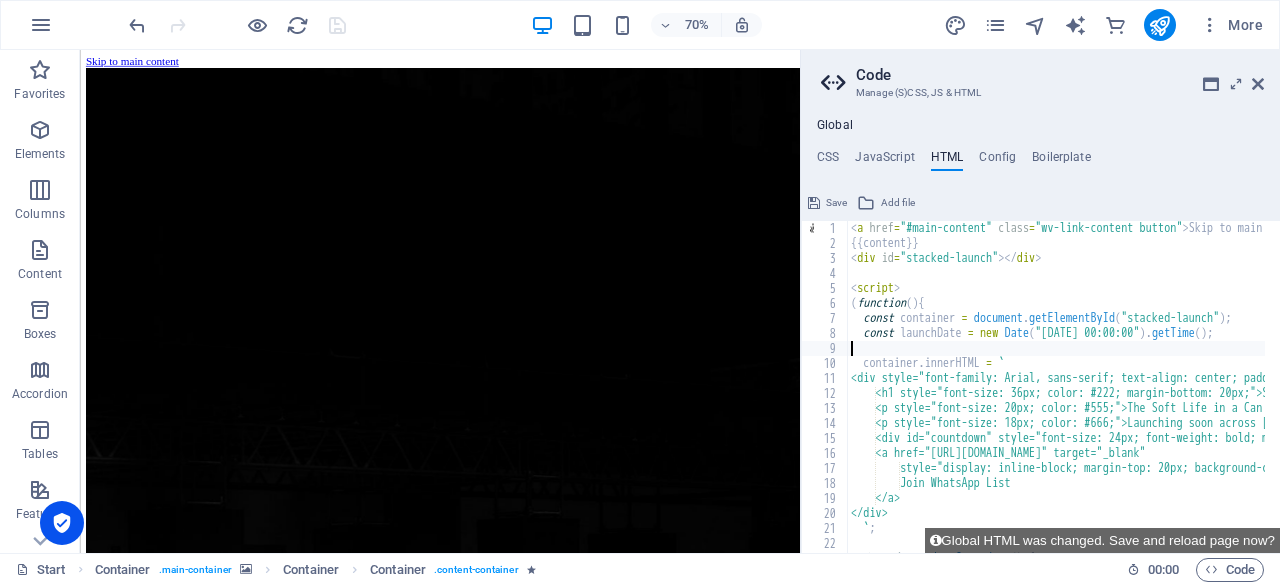 click on "< a   href = "#main-content"   class = "wv-link-content button" > Skip to main content </ a > {{content}} < div   id = "stacked-launch" > </ div > < script > ( function ( ) {    const   container   =   document . getElementById ( "stacked-launch" ) ;    const   launchDate   =   new   Date ( "[DATE] 00:00:00" ) . getTime ( ) ;    container . innerHTML   =   `     <div style="font-family: Arial, sans-serif; text-align: center; padding: 80px 20px; background: #f3f3f3;">        <h1 style="font-size: 36px; color: #222; margin-bottom: 20px;">STACKED™ BEVERAGES</h1>        <p style="font-size: 20px; color: #555;">The Soft Life in a Can is Almost Here...</p>        <p style="font-size: 18px; color: #666;">Launching soon across [GEOGRAPHIC_DATA]. Stay ready — and stay STACKED.</p>        <div id="countdown" style="font-size: 24px; font-weight: bold; margin: 30px auto;"></div>        <a href="[URL][DOMAIN_NAME]" target="_blank"                      Join WhatsApp List        </a>     </div>    ` ;      ( )" at bounding box center [1383, 394] 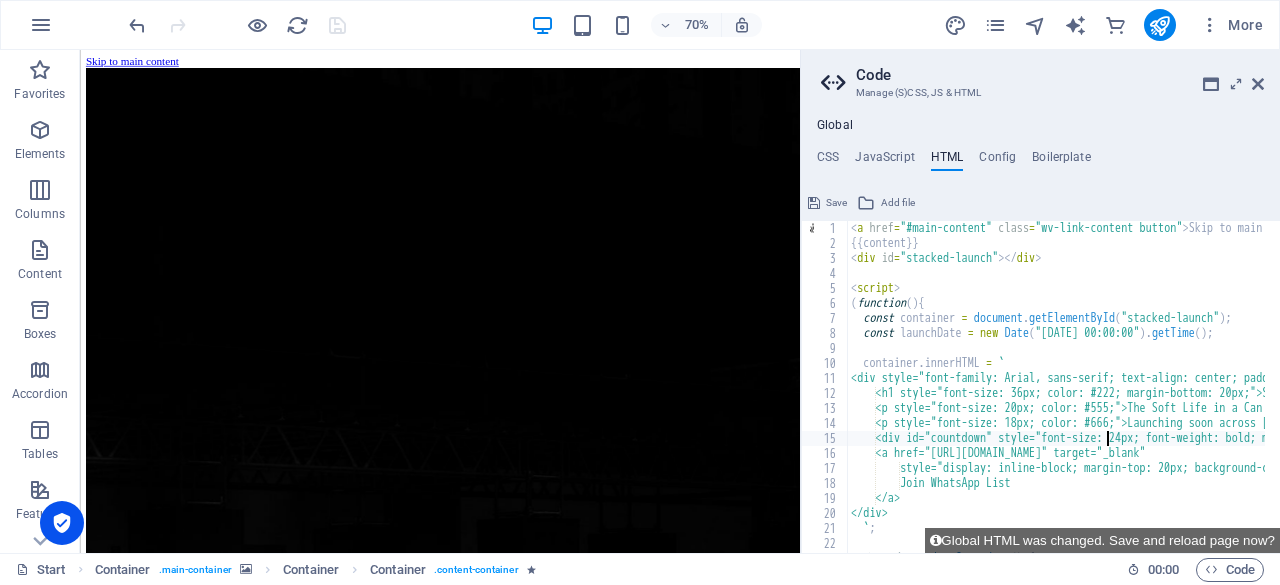 click on "< a   href = "#main-content"   class = "wv-link-content button" > Skip to main content </ a > {{content}} < div   id = "stacked-launch" > </ div > < script > ( function ( ) {    const   container   =   document . getElementById ( "stacked-launch" ) ;    const   launchDate   =   new   Date ( "[DATE] 00:00:00" ) . getTime ( ) ;    container . innerHTML   =   `     <div style="font-family: Arial, sans-serif; text-align: center; padding: 80px 20px; background: #f3f3f3;">        <h1 style="font-size: 36px; color: #222; margin-bottom: 20px;">STACKED™ BEVERAGES</h1>        <p style="font-size: 20px; color: #555;">The Soft Life in a Can is Almost Here...</p>        <p style="font-size: 18px; color: #666;">Launching soon across [GEOGRAPHIC_DATA]. Stay ready — and stay STACKED.</p>        <div id="countdown" style="font-size: 24px; font-weight: bold; margin: 30px auto;"></div>        <a href="[URL][DOMAIN_NAME]" target="_blank"                      Join WhatsApp List        </a>     </div>    ` ;      ( )" at bounding box center (1383, 394) 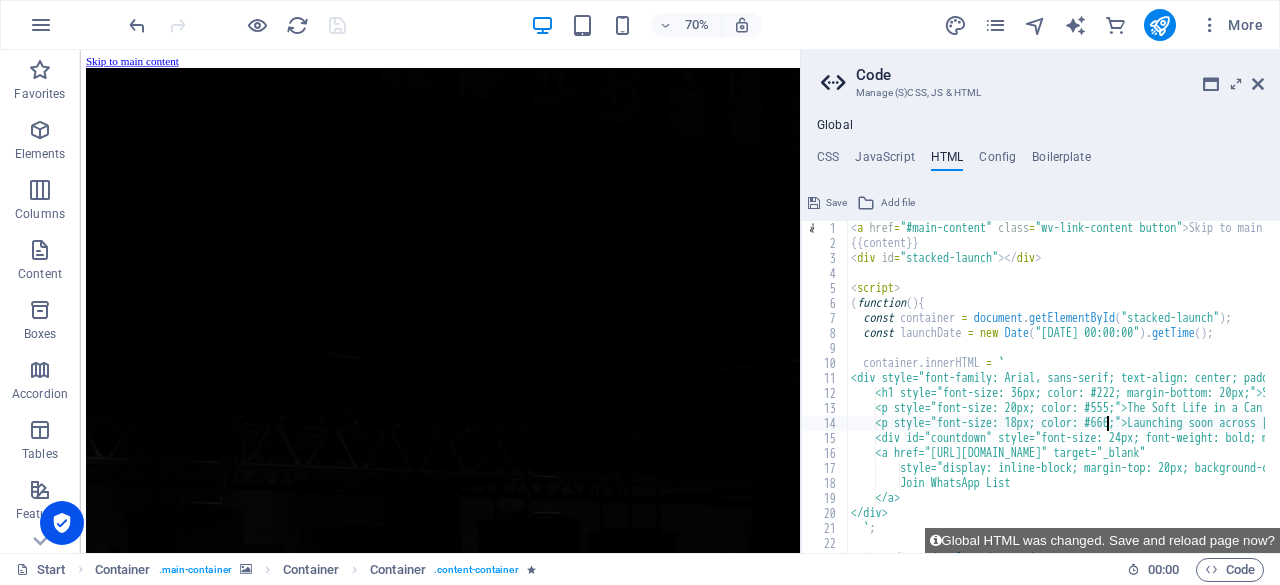 type on "container.innerHTML = `" 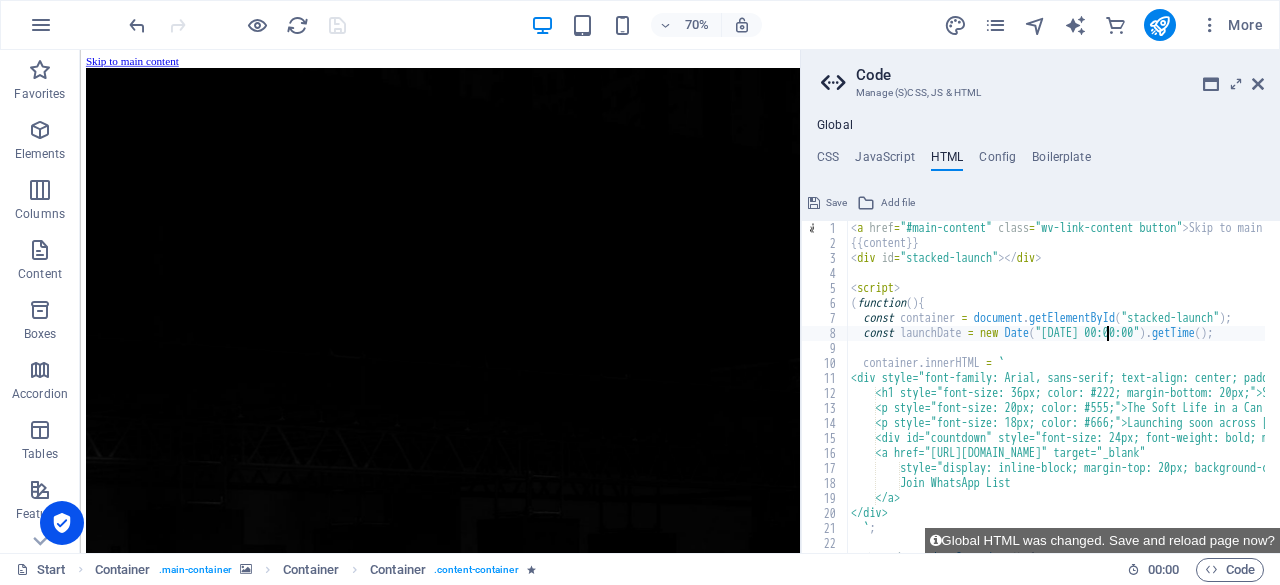 type on "<script>" 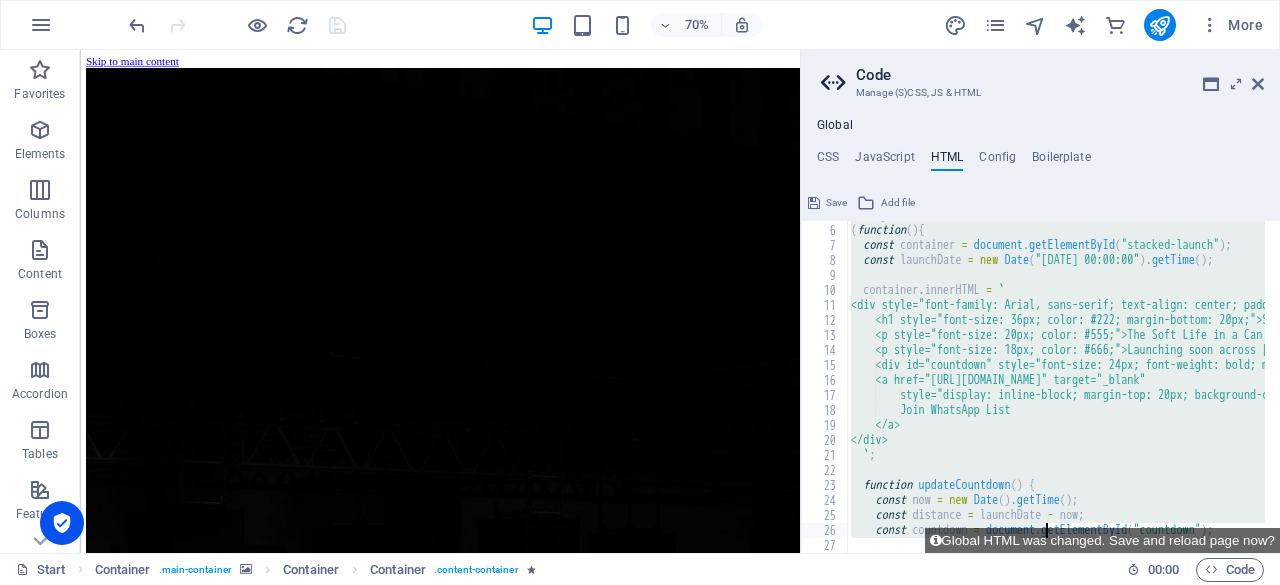 scroll, scrollTop: 358, scrollLeft: 0, axis: vertical 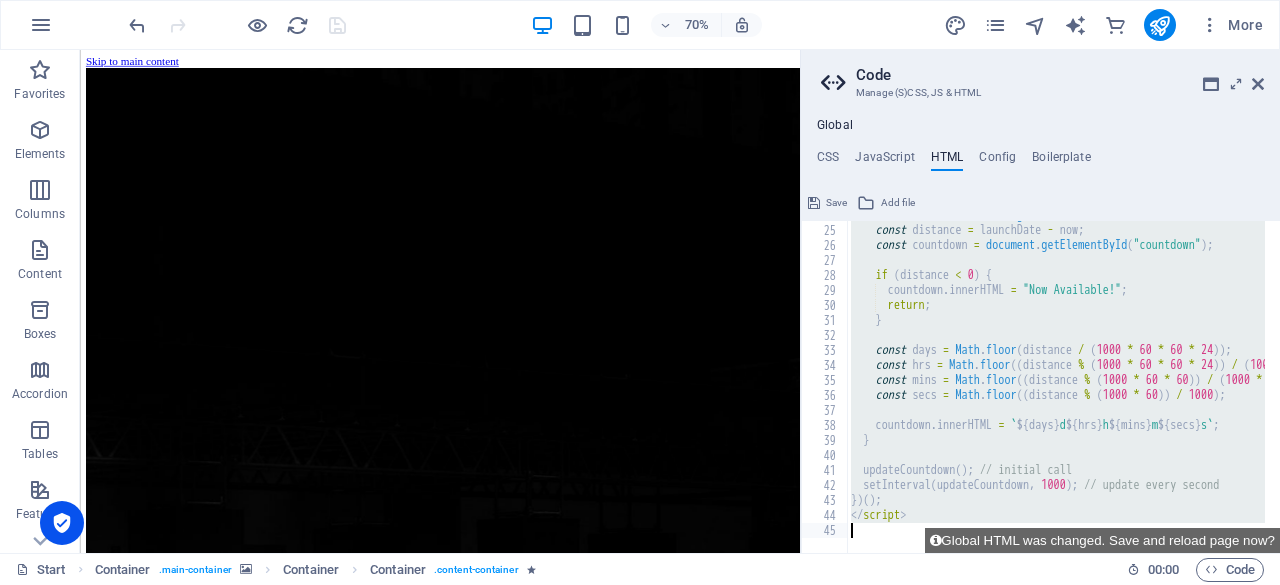 drag, startPoint x: 850, startPoint y: 260, endPoint x: 1050, endPoint y: 579, distance: 376.51163 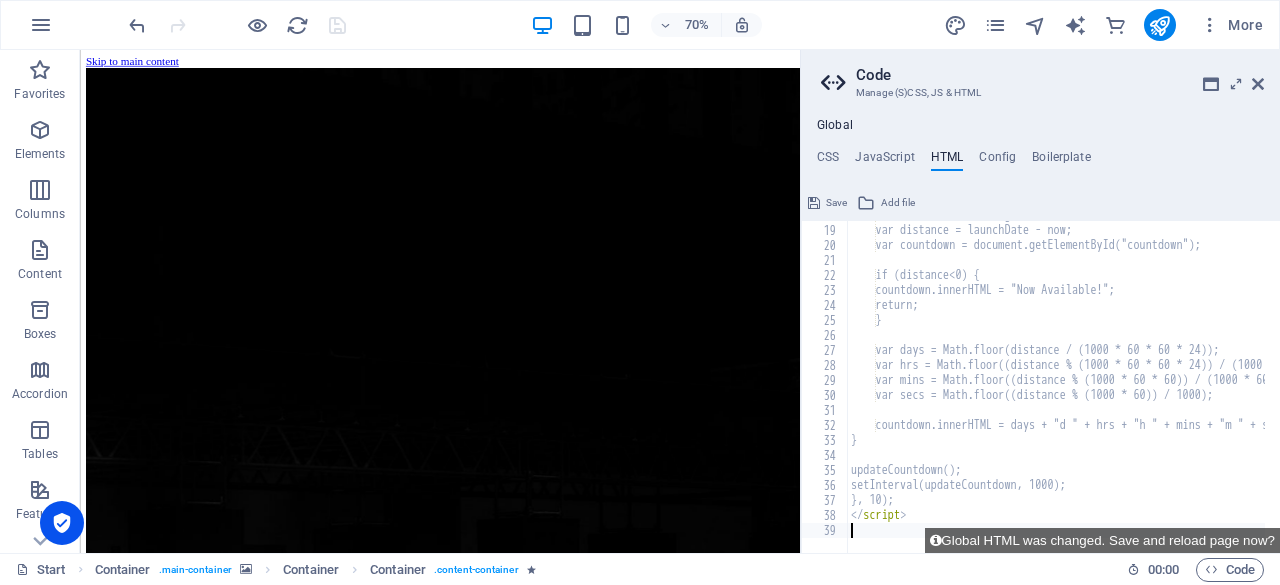 scroll, scrollTop: 268, scrollLeft: 0, axis: vertical 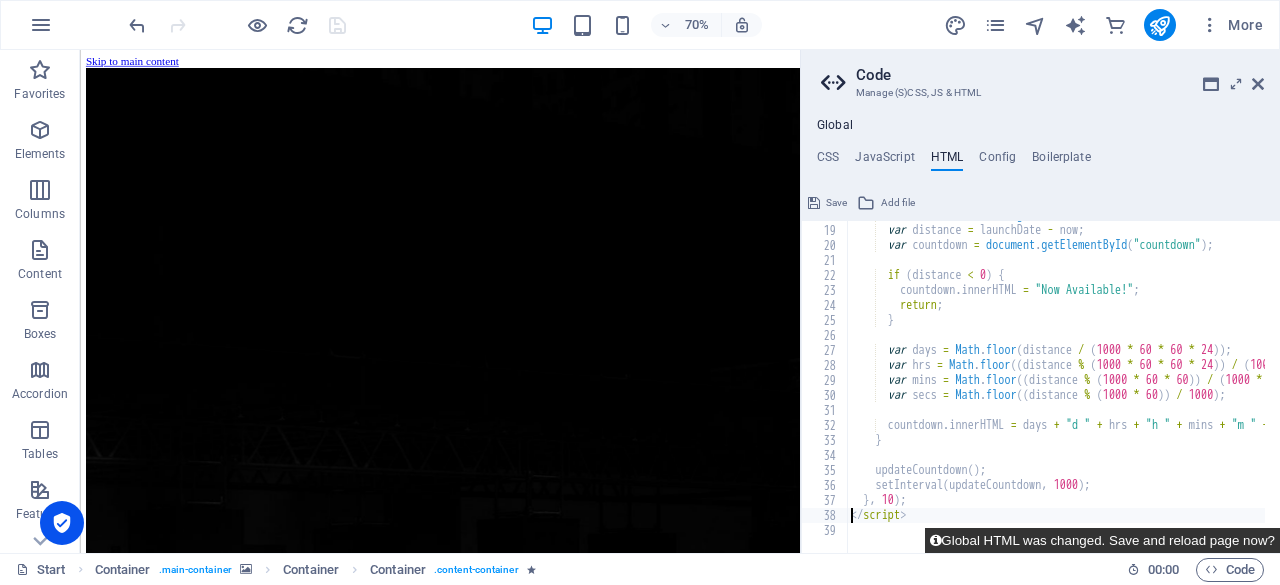 type on "updateCountdown();" 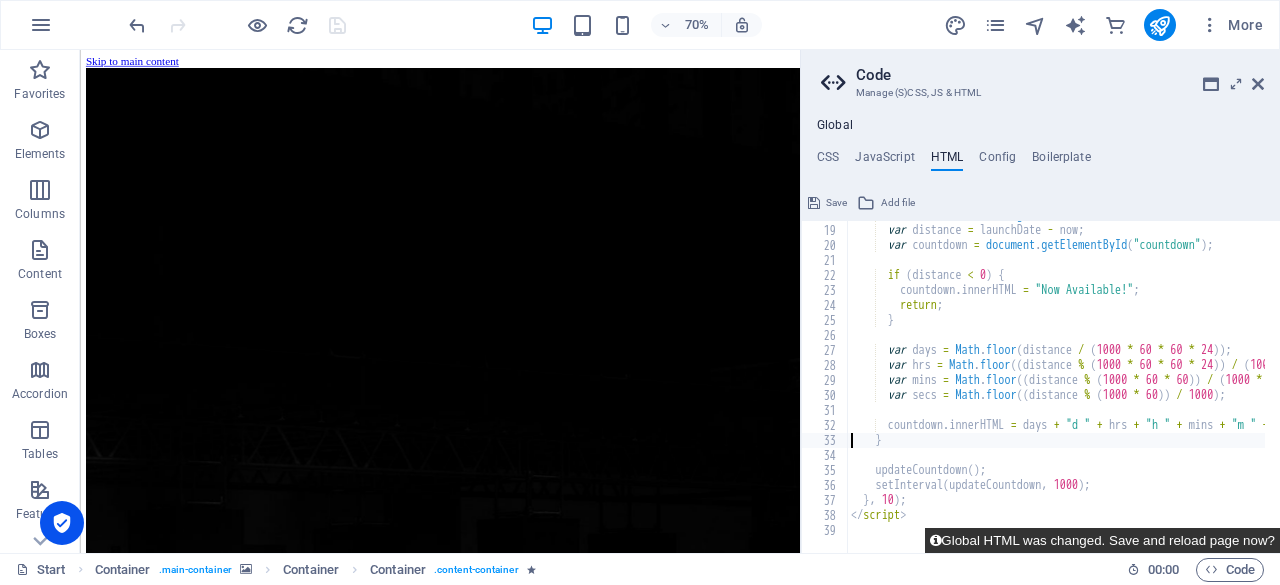 type on "countdown.innerHTML = days + "d " + hrs + "h " + mins + "m " + secs + "s";" 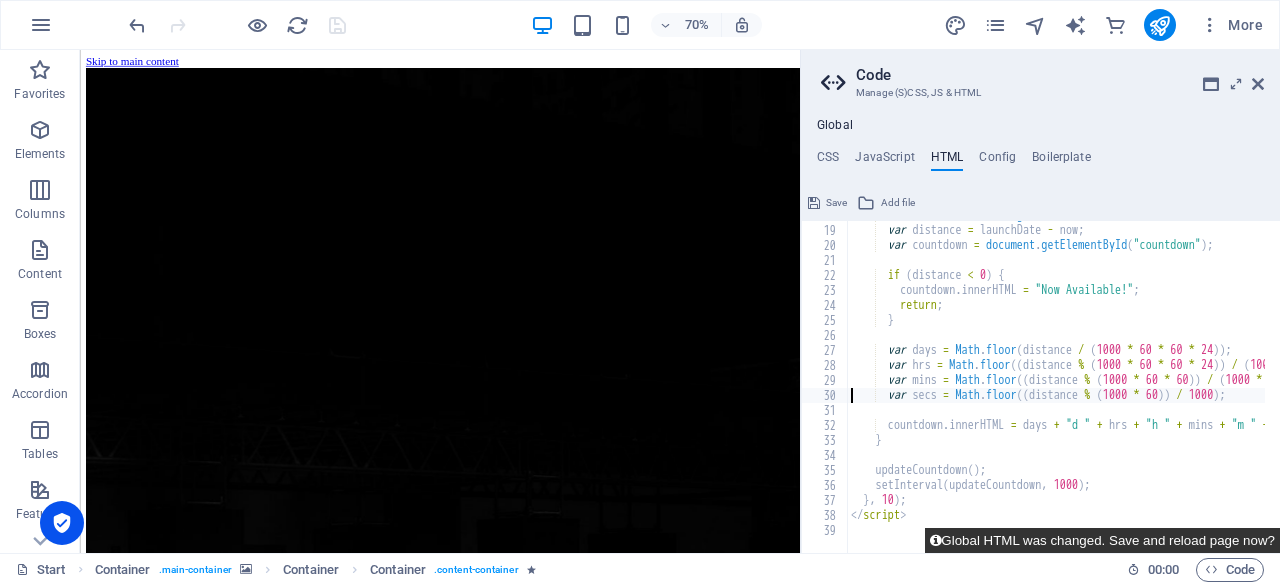 type on "var days = Math.floor(distance / (1000 * 60 * 60 * 24));" 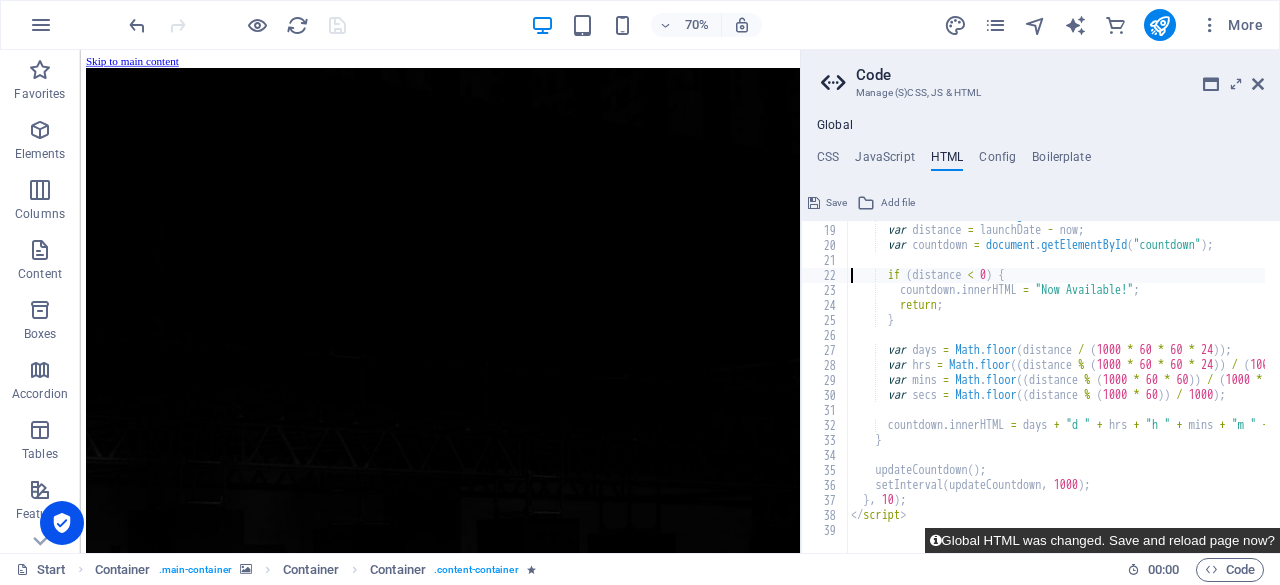 type on "<script type="text/javascript">" 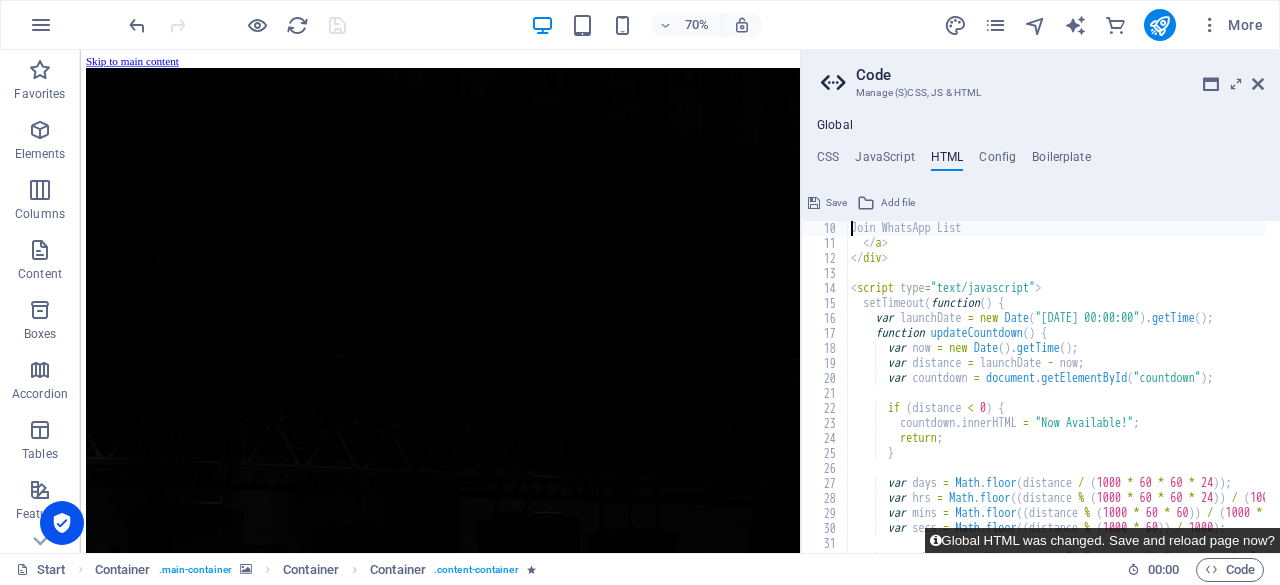 scroll, scrollTop: 105, scrollLeft: 0, axis: vertical 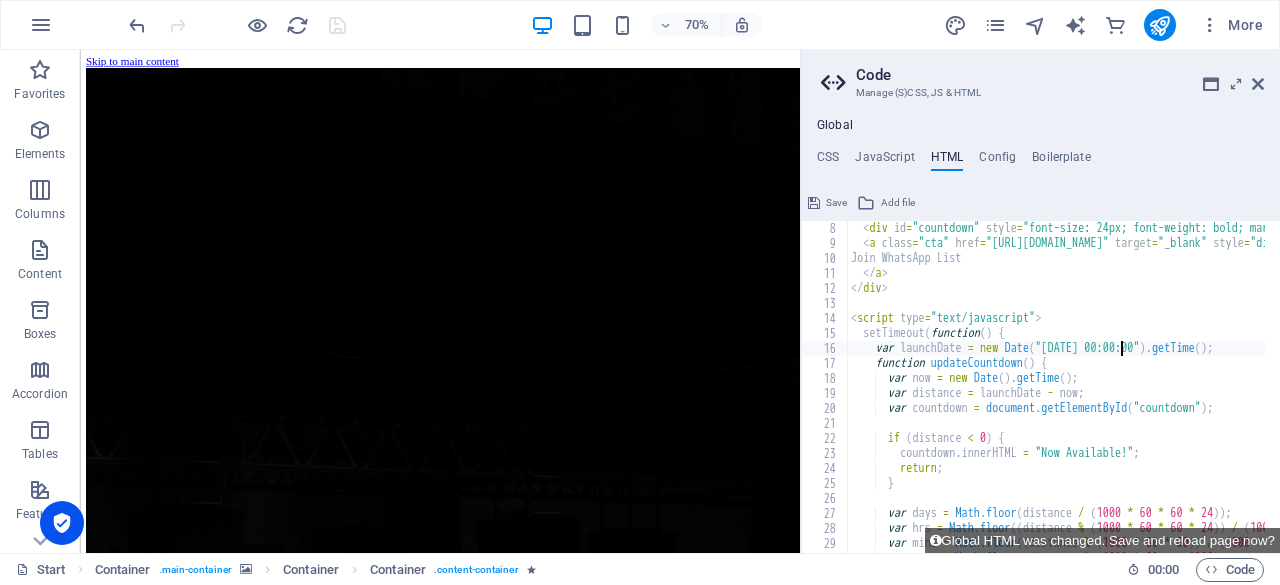 click on "< div   id = "countdown"   style = "font-size: 24px; font-weight: bold; margin: 30px auto;" > Loading countdown... </ div >    < a   class = "cta"   href = "[URL][DOMAIN_NAME]"   target = "_blank"   style = "display: inline-block; margin-top: 20px; background-color: #222; color: #fff; padding: 12px 25px; text-decoration: none; border-radius: 6px;" >     Join WhatsApp List    </ a > </ div > < script   type = "text/javascript" >    setTimeout ( function ( )   {      var   launchDate   =   new   Date ( "[DATE] 00:00:00" ) . getTime ( ) ;      function   updateCountdown ( )   {         var   now   =   new   Date ( ) . getTime ( ) ;         var   distance   =   launchDate   -   now ;         var   countdown   =   document . getElementById ( "countdown" ) ;         if   ( distance   <   0 )   {           countdown . innerHTML   =   "Now Available!" ;           return ;         }         var   days   =   Math . floor ( distance   /   ( 1000   *   60   *   60   *   24 )) ;         var   hrs   =" at bounding box center [1575, 394] 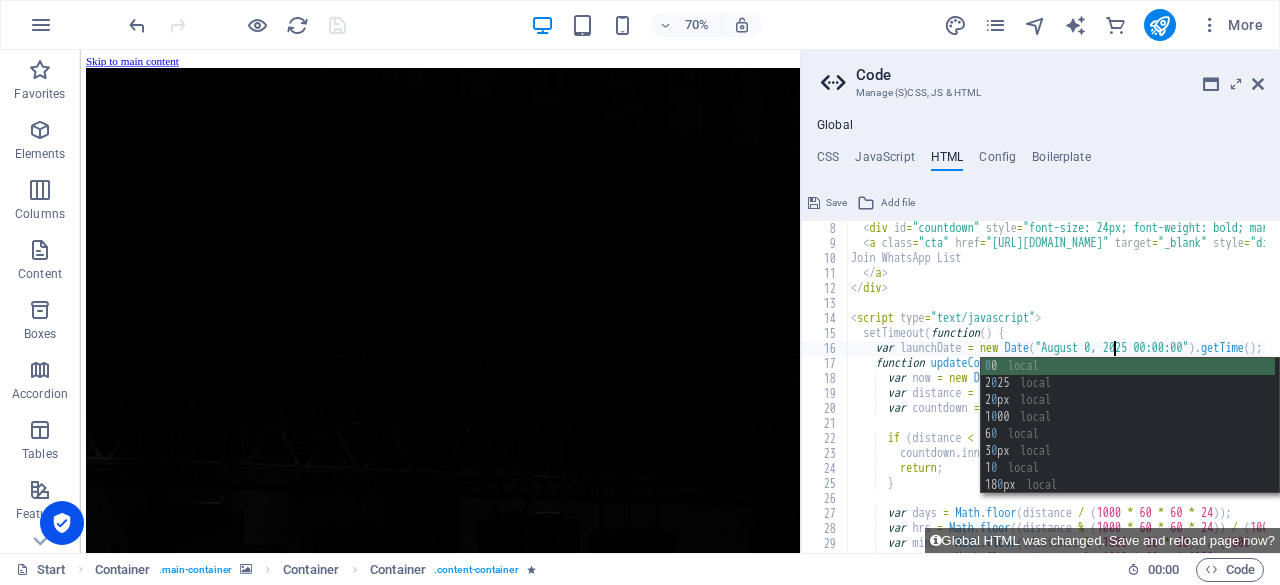 scroll, scrollTop: 0, scrollLeft: 21, axis: horizontal 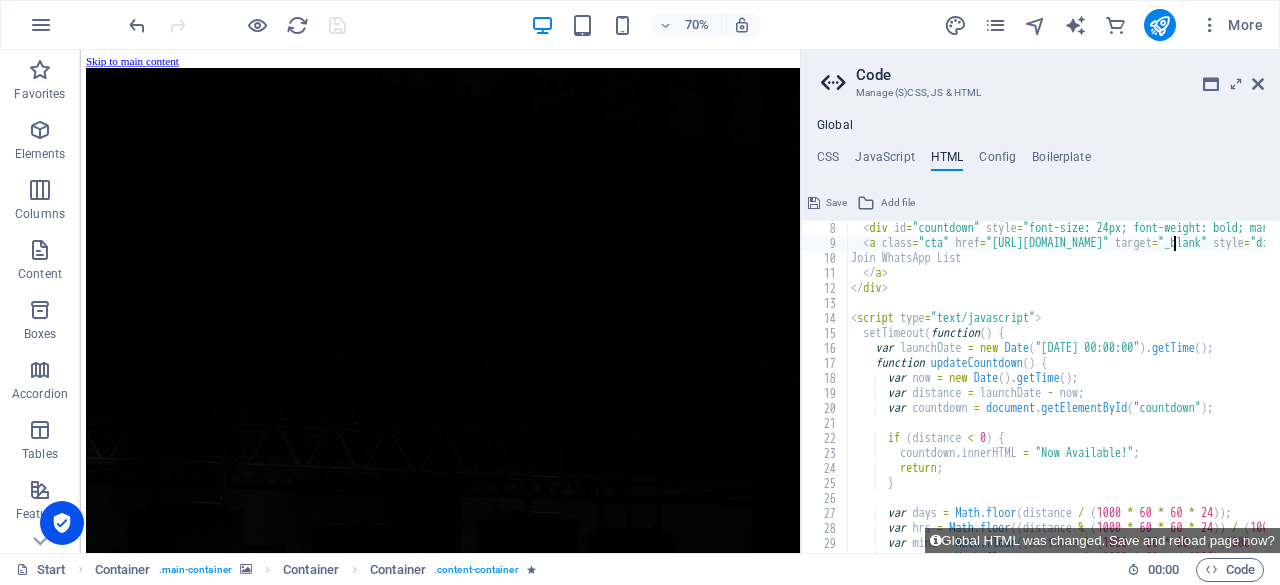 click on "< div   id = "countdown"   style = "font-size: 24px; font-weight: bold; margin: 30px auto;" > Loading countdown... </ div >    < a   class = "cta"   href = "[URL][DOMAIN_NAME]"   target = "_blank"   style = "display: inline-block; margin-top: 20px; background-color: #222; color: #fff; padding: 12px 25px; text-decoration: none; border-radius: 6px;" >     Join WhatsApp List    </ a > </ div > < script   type = "text/javascript" >    setTimeout ( function ( )   {      var   launchDate   =   new   Date ( "[DATE] 00:00:00" ) . getTime ( ) ;      function   updateCountdown ( )   {         var   now   =   new   Date ( ) . getTime ( ) ;         var   distance   =   launchDate   -   now ;         var   countdown   =   document . getElementById ( "countdown" ) ;         if   ( distance   <   0 )   {           countdown . innerHTML   =   "Now Available!" ;           return ;         }         var   days   =   Math . floor ( distance   /   ( 1000   *   60   *   60   *   24 )) ;         var   hrs   =" at bounding box center (1575, 394) 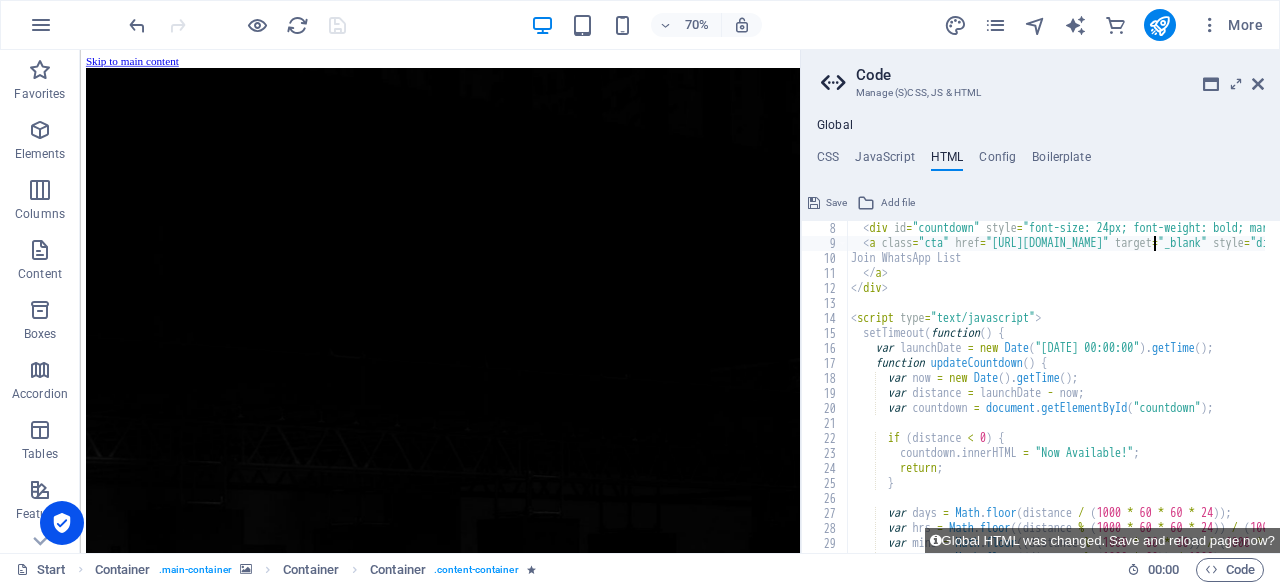 scroll, scrollTop: 0, scrollLeft: 25, axis: horizontal 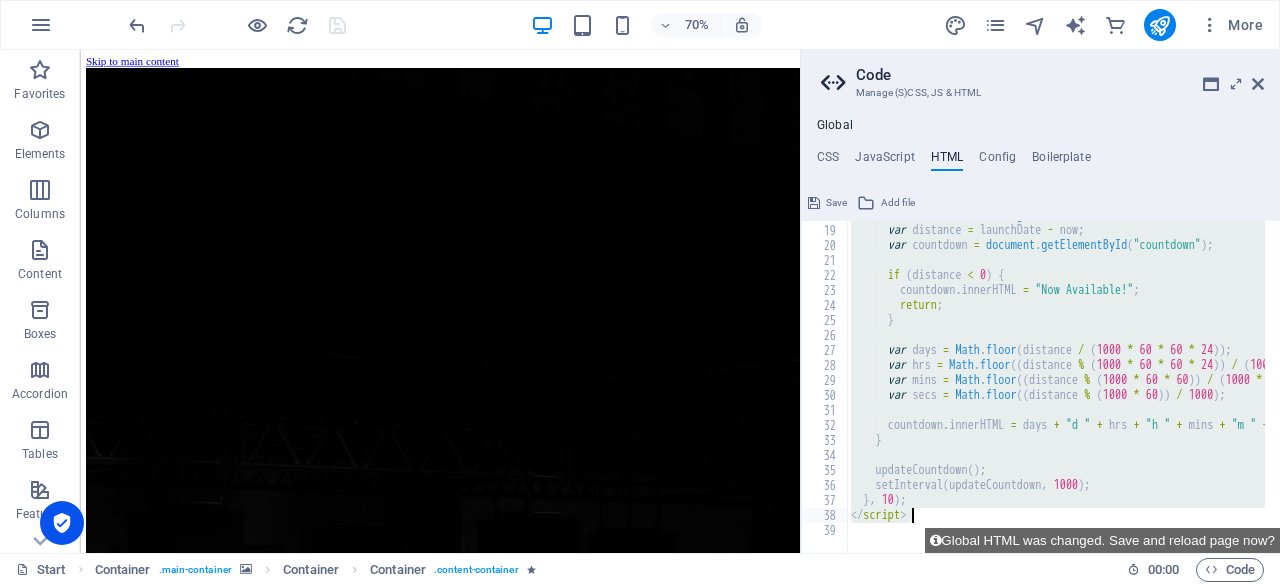 drag, startPoint x: 852, startPoint y: 317, endPoint x: 918, endPoint y: 518, distance: 211.5585 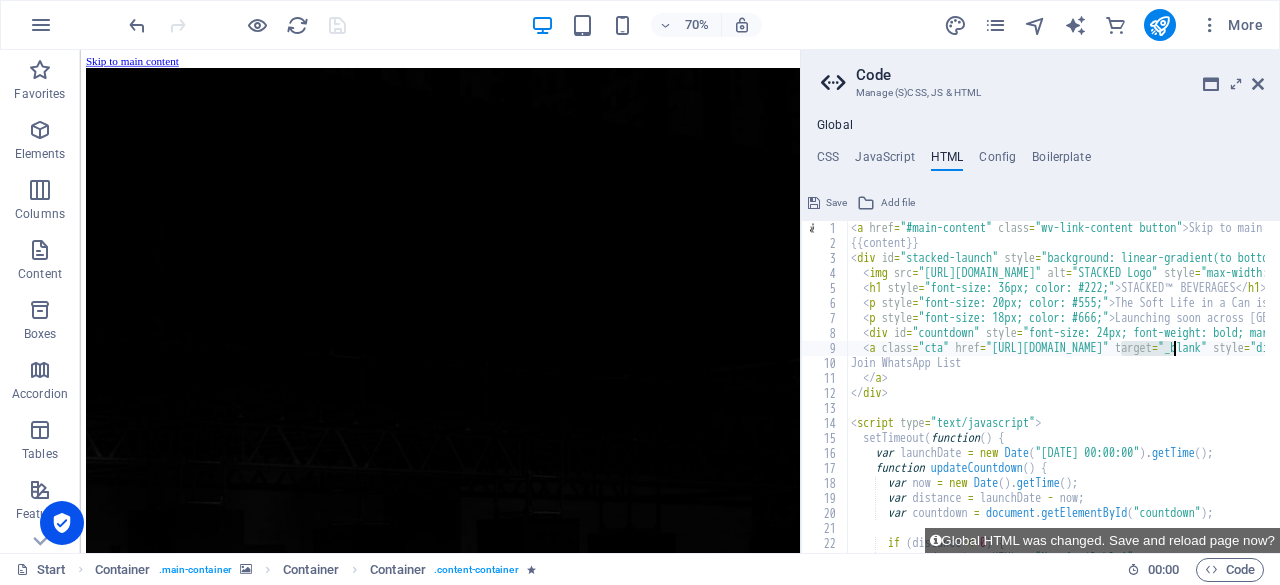 paste 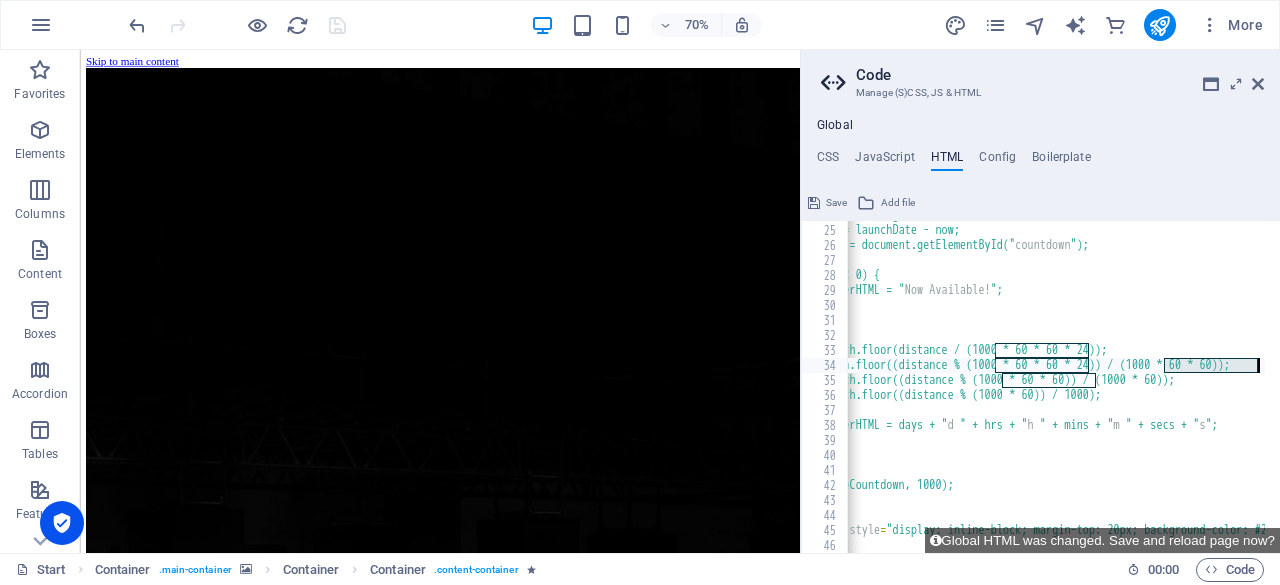 scroll, scrollTop: 0, scrollLeft: 0, axis: both 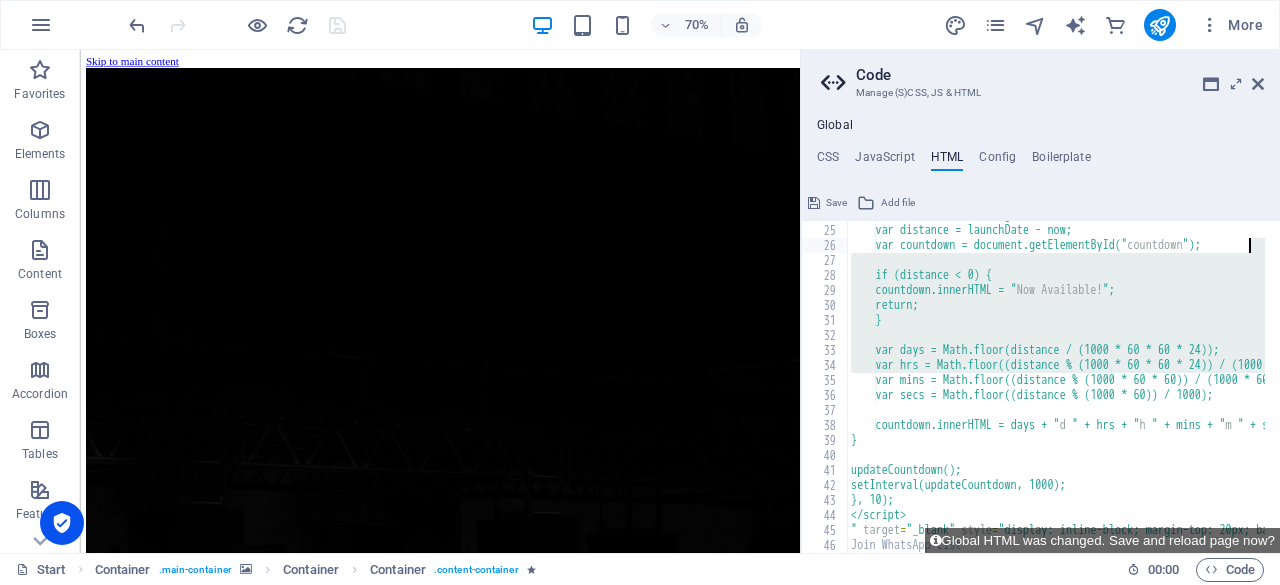 drag, startPoint x: 1274, startPoint y: 373, endPoint x: 1272, endPoint y: 233, distance: 140.01428 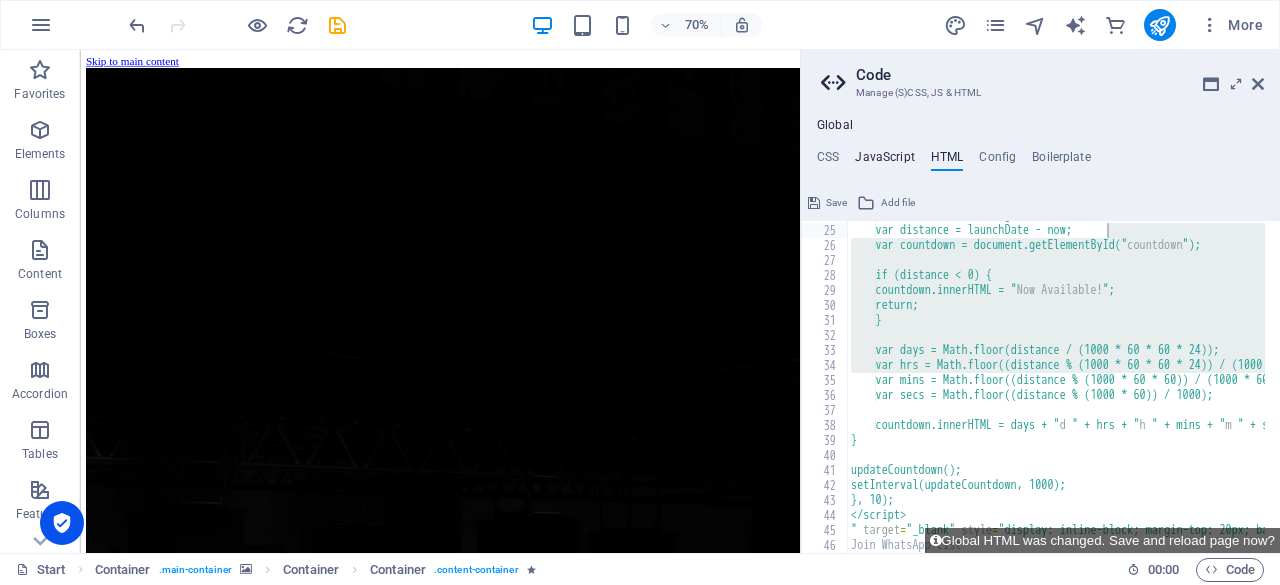 click on "JavaScript" at bounding box center [884, 161] 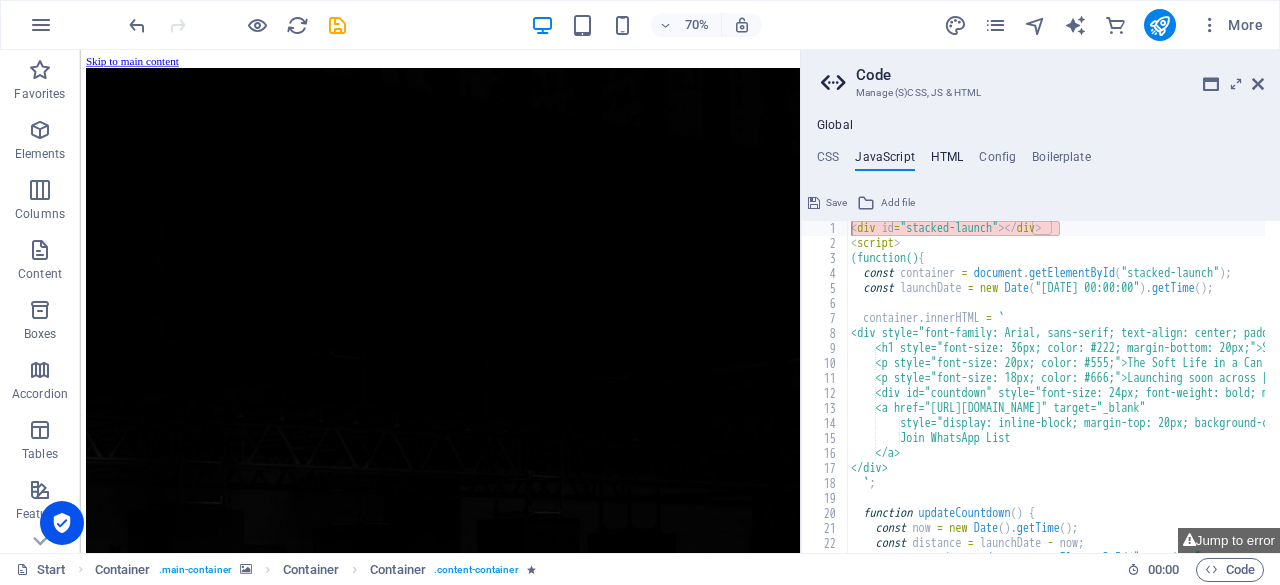 click on "HTML" at bounding box center [947, 161] 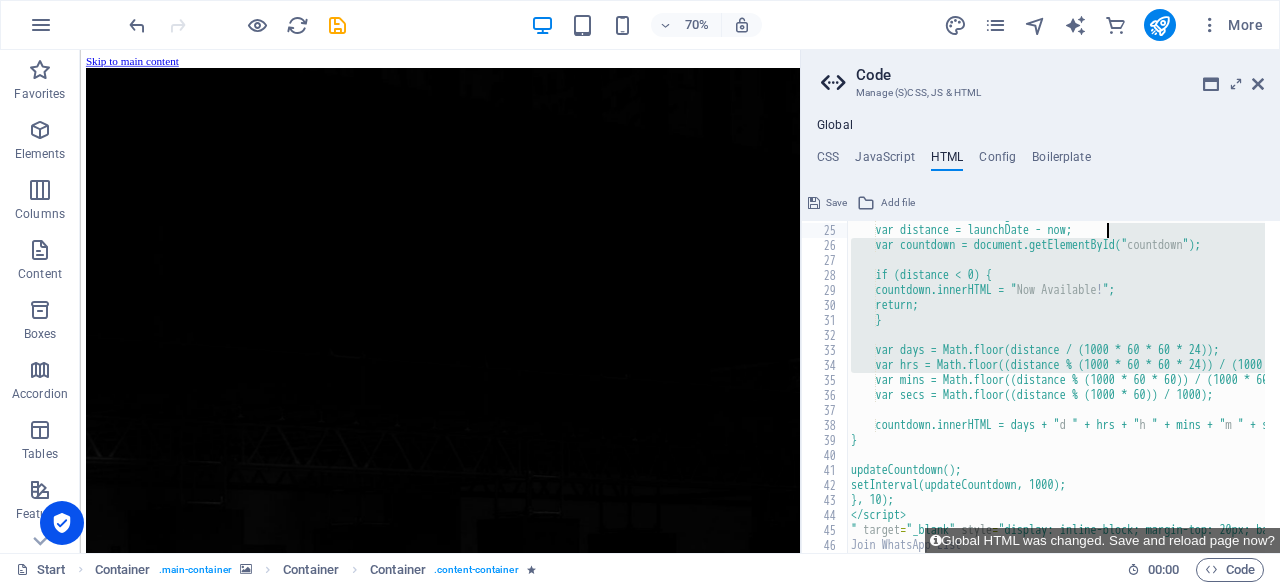 click on "var now = new Date().getTime();        var distance = launchDate - now;        var countdown = document.getElementById(" countdown ");        if (distance < 0) {          countdown.innerHTML = " Now   Available ! ";          return;        }        var days = Math.floor(distance / (1000 * 60 * 60 * 24));        var hrs = Math.floor((distance % (1000 * 60 * 60 * 24)) / (1000 * 60 * 60));        var mins = Math.floor((distance % (1000 * 60 * 60)) / (1000 * 60));        var secs = Math.floor((distance % (1000 * 60)) / 1000);        countdown.innerHTML = days + " d   " + hrs + " h   " + mins + " m   " + secs + " s ";     }     updateCountdown();     setInterval(updateCountdown, 1000);   }, 10); </script> "   target = "_blank"   style = "display: inline-block; margin-top: 20px; background-color: #222; color: #fff; padding: 12px 25px; text-decoration: none; border-radius: 6px;" >     Join WhatsApp List" at bounding box center [1056, 387] 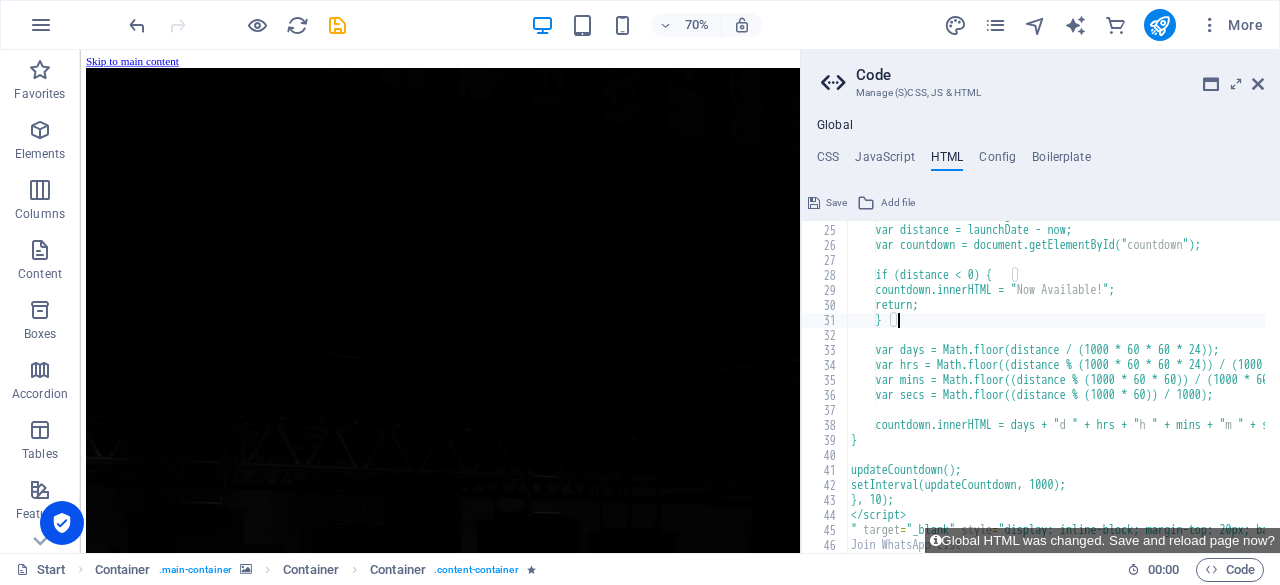 scroll, scrollTop: 0, scrollLeft: 2, axis: horizontal 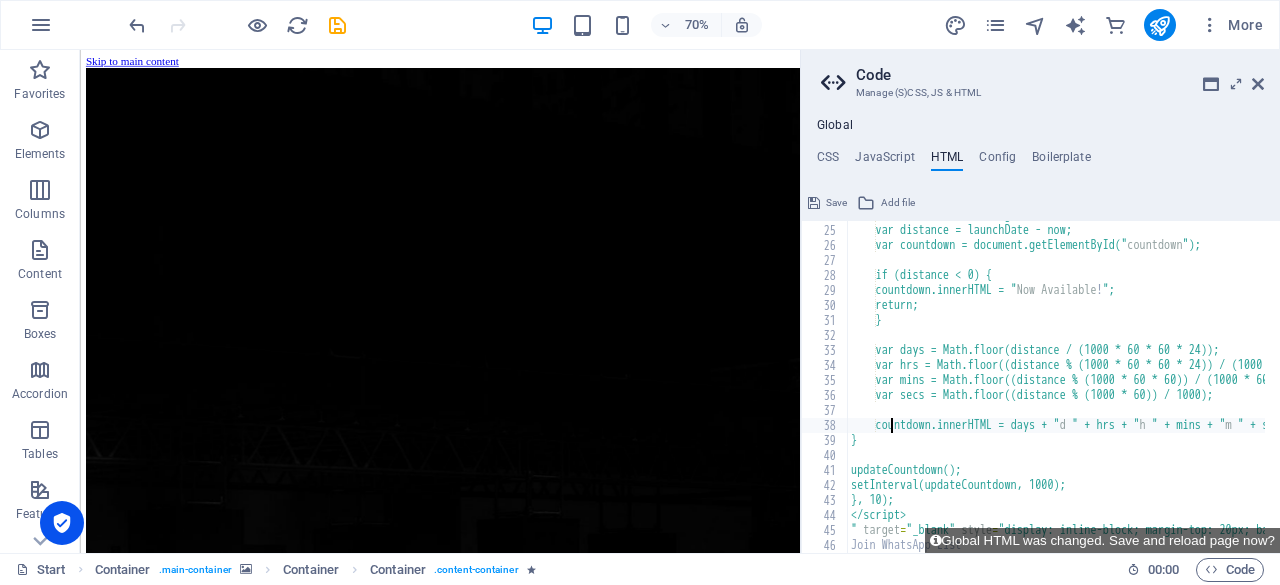click on "var now = new Date().getTime();        var distance = launchDate - now;        var countdown = document.getElementById(" countdown ");        if (distance < 0) {          countdown.innerHTML = " Now   Available ! ";          return;        }        var days = Math.floor(distance / (1000 * 60 * 60 * 24));        var hrs = Math.floor((distance % (1000 * 60 * 60 * 24)) / (1000 * 60 * 60));        var mins = Math.floor((distance % (1000 * 60 * 60)) / (1000 * 60));        var secs = Math.floor((distance % (1000 * 60)) / 1000);        countdown.innerHTML = days + " d   " + hrs + " h   " + mins + " m   " + secs + " s ";     }     updateCountdown();     setInterval(updateCountdown, 1000);   }, 10); </script> "   target = "_blank"   style = "display: inline-block; margin-top: 20px; background-color: #222; color: #fff; padding: 12px 25px; text-decoration: none; border-radius: 6px;" >     Join WhatsApp List" at bounding box center [1575, 381] 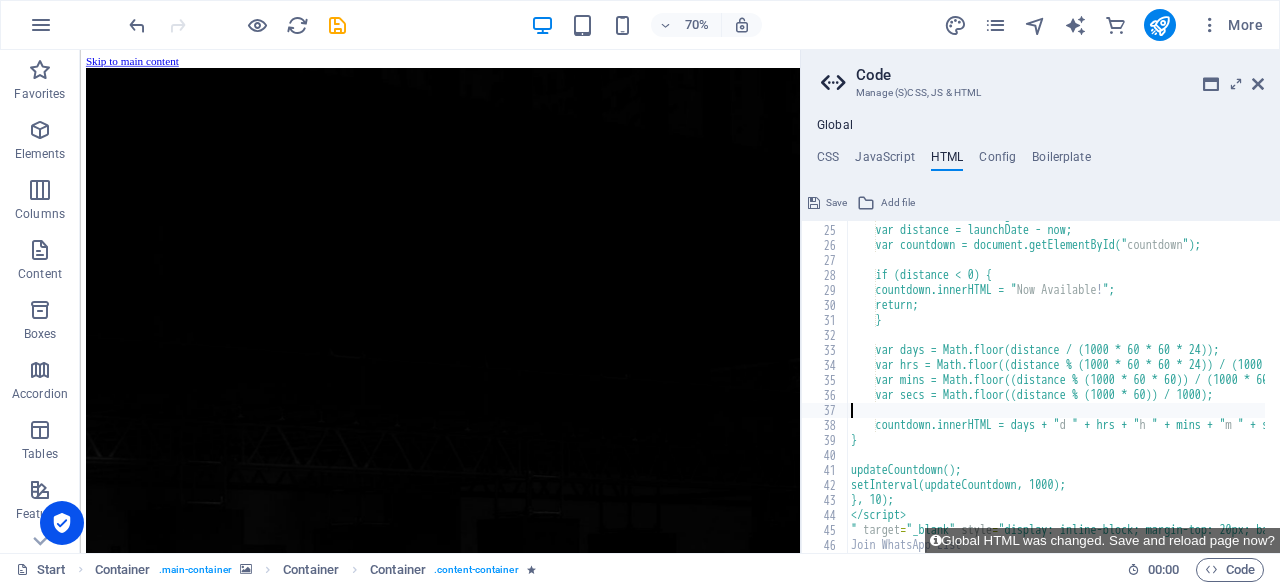 scroll, scrollTop: 0, scrollLeft: 0, axis: both 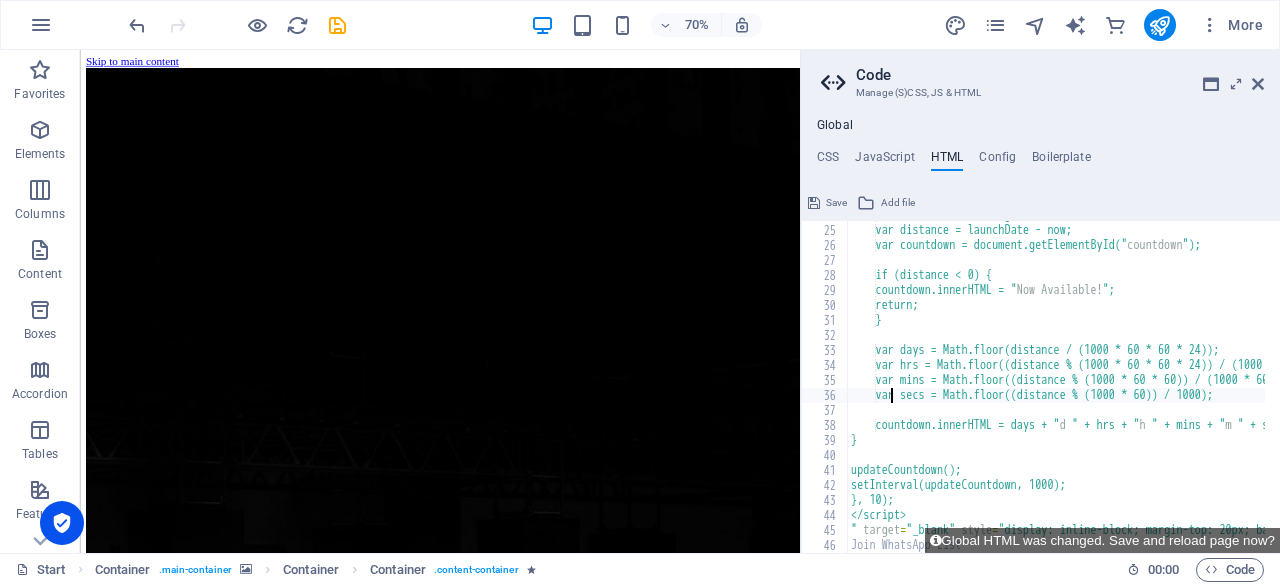 type on "var days = Math.floor(distance / (1000 * 60 * 60 * 24));" 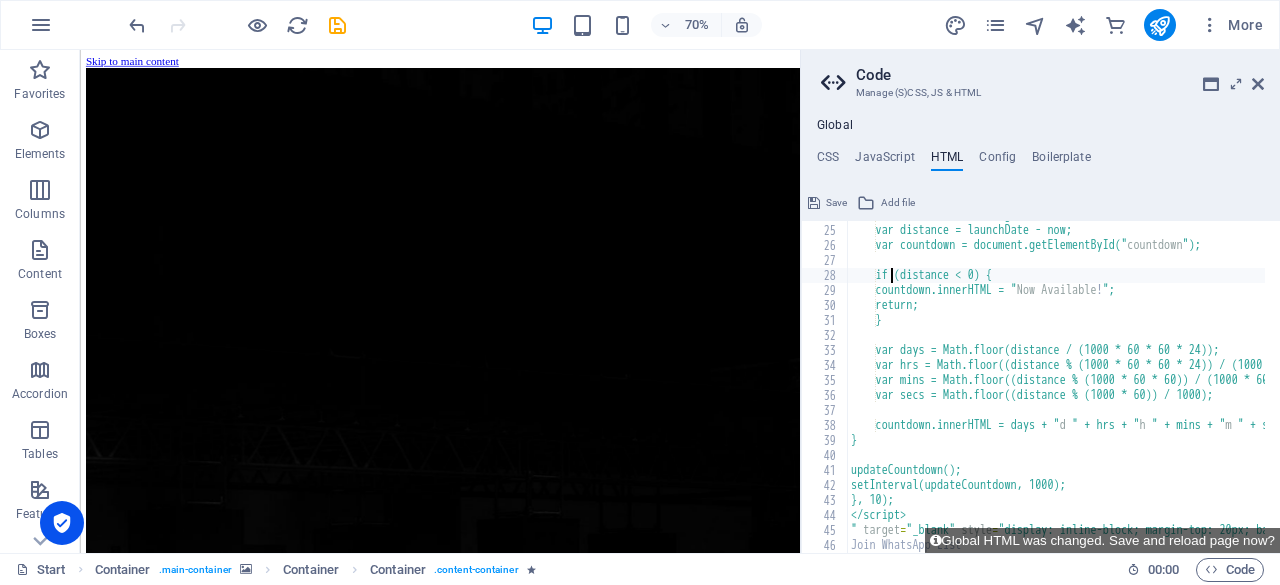 type on "<script type="text/javascript">" 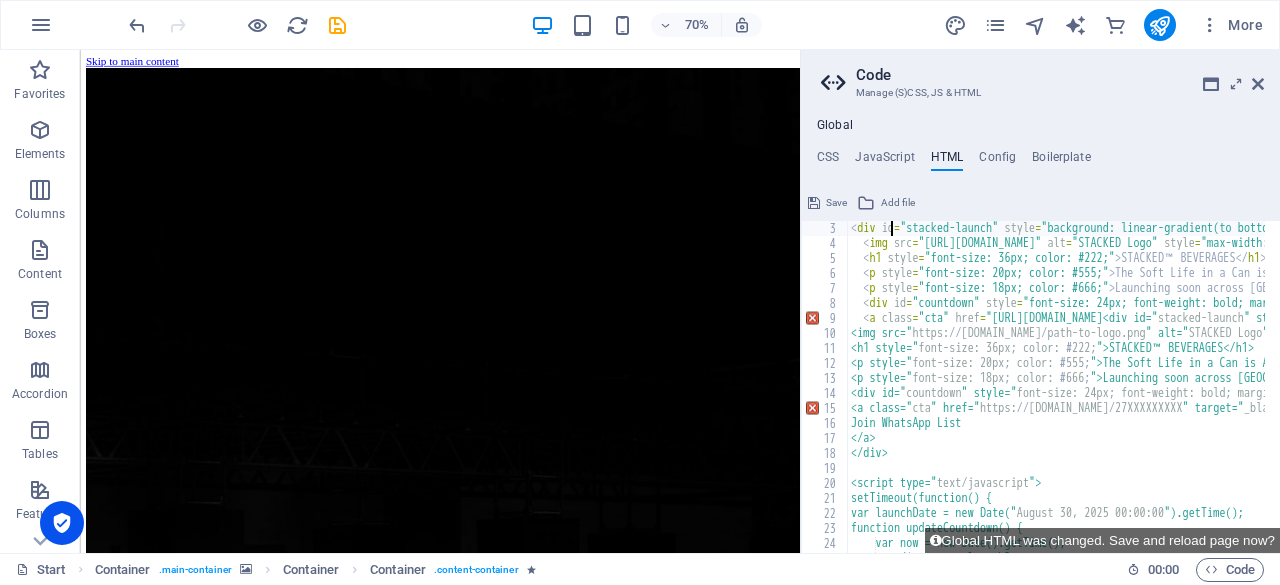 scroll, scrollTop: 0, scrollLeft: 0, axis: both 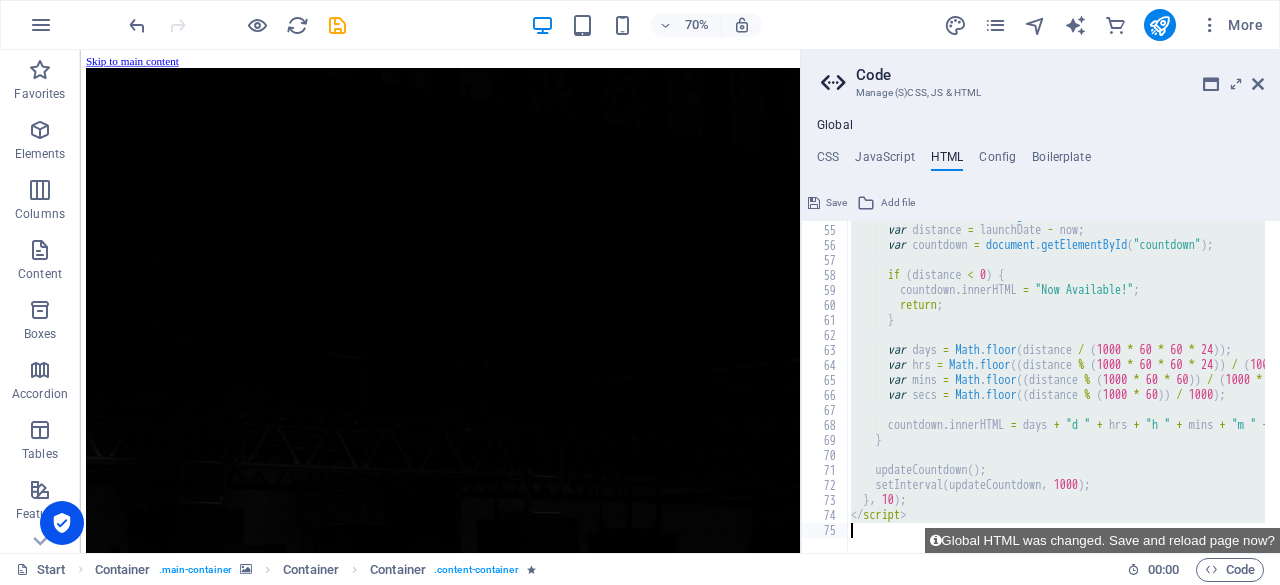 drag, startPoint x: 850, startPoint y: 258, endPoint x: 957, endPoint y: 595, distance: 353.57886 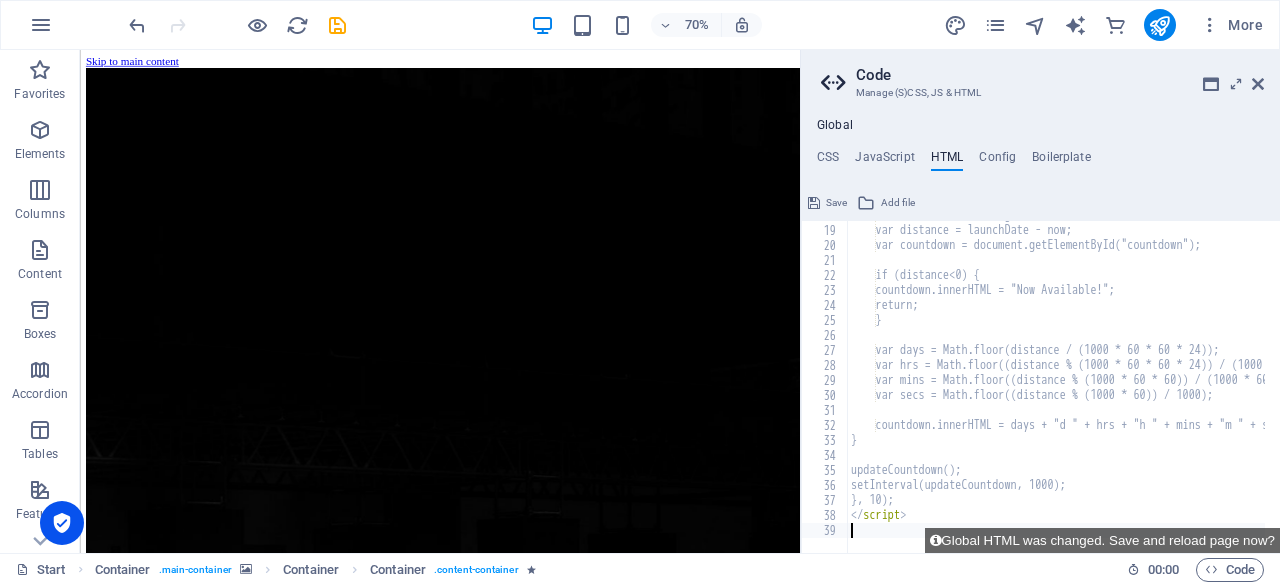scroll, scrollTop: 268, scrollLeft: 0, axis: vertical 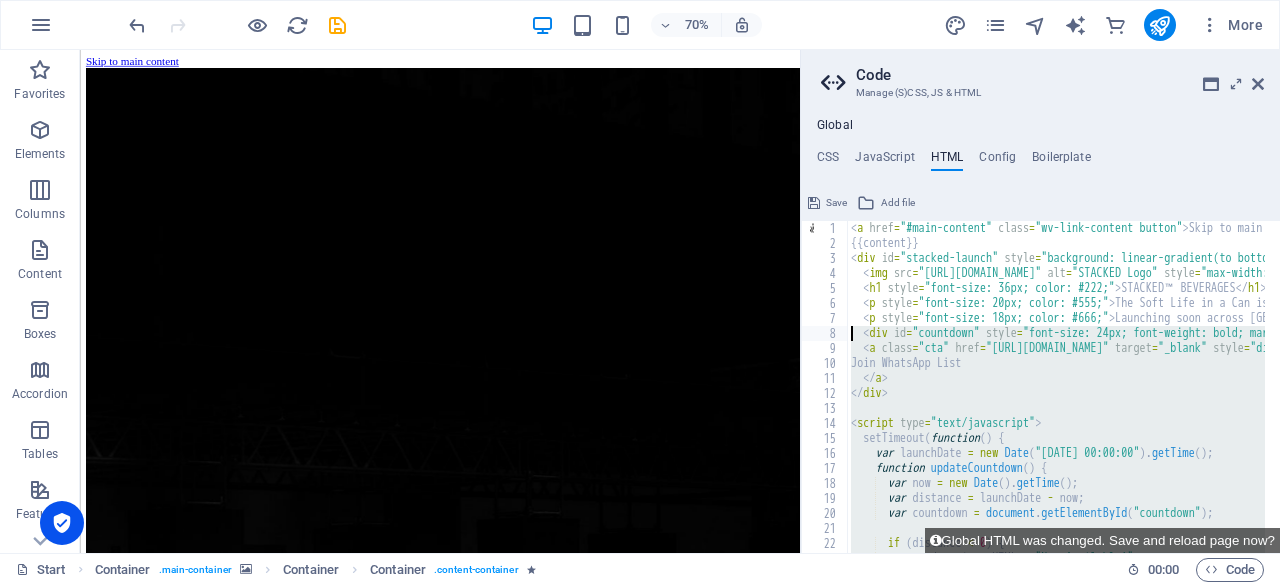drag, startPoint x: 916, startPoint y: 513, endPoint x: 844, endPoint y: 363, distance: 166.3851 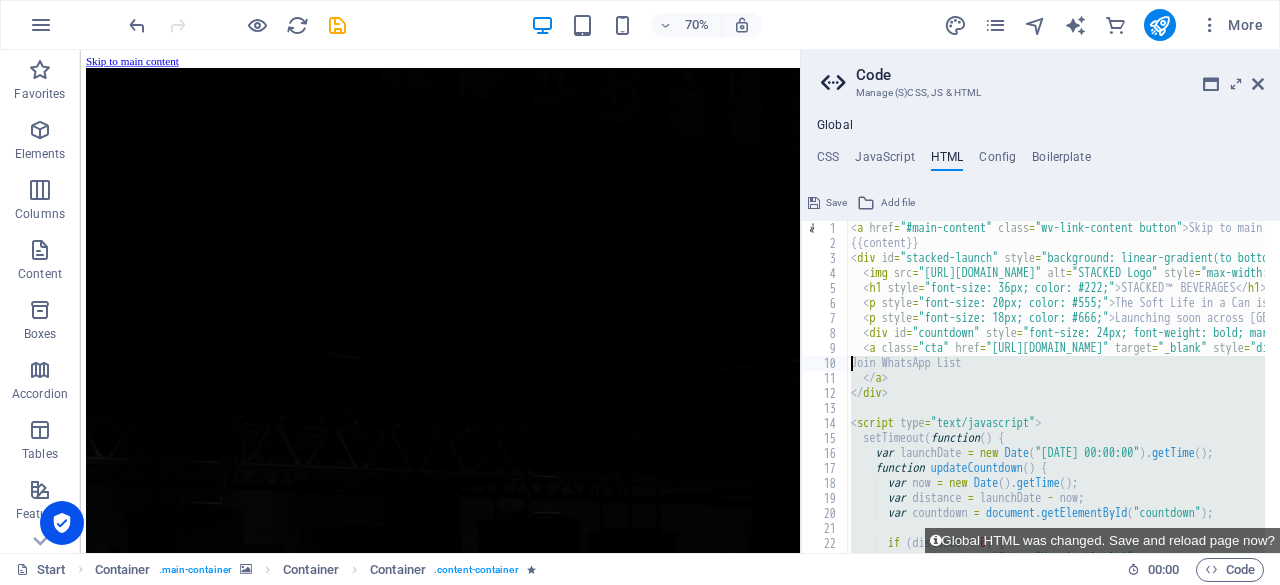 click on "< a   href = "#main-content"   class = "wv-link-content button" > Skip to main content </ a > {{content}} < div   id = "stacked-launch"   style = "background: linear-gradient(to bottom right, #e5ffe5, #ffffff); padding: 80px 20px; text-align: center; font-family: Arial, sans-serif;" >    < img   src = "[URL][DOMAIN_NAME]"   alt = "STACKED Logo"   style = "max-width: 180px; margin-bottom: 20px;"   />    < h1   style = "font-size: 36px; color: #222;" > STACKED™ BEVERAGES </ h1 >    < p   style = "font-size: 20px; color: #555;" > The Soft Life in a Can is Almost Here... </ p >    < p   style = "font-size: 18px; color: #666;" > Launching soon across [GEOGRAPHIC_DATA]. Stay ready — and stay STACKED. </ p >    < div   id = "countdown"   style = "font-size: 24px; font-weight: bold; margin: 30px auto;" > Loading countdown... </ div >    < a   class = "cta"   href = "[URL][DOMAIN_NAME]"   target = "_blank"   style = >     Join WhatsApp List    </ a > </ div > < script   type = >    ( ( )" at bounding box center [1056, 387] 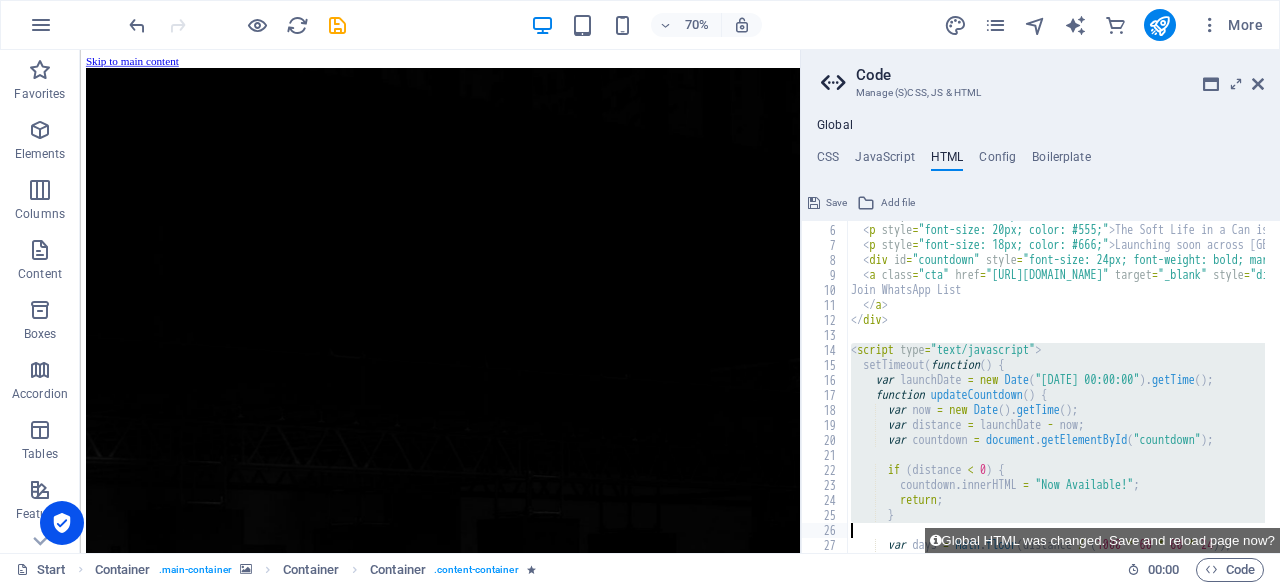 scroll, scrollTop: 268, scrollLeft: 0, axis: vertical 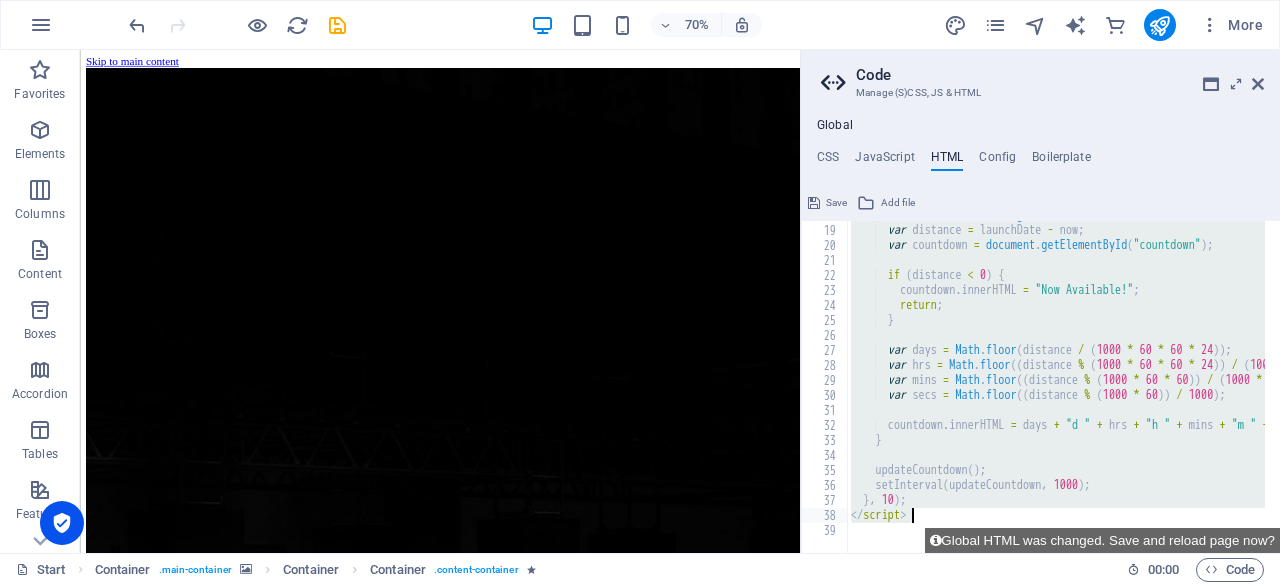 drag, startPoint x: 852, startPoint y: 423, endPoint x: 911, endPoint y: 512, distance: 106.78015 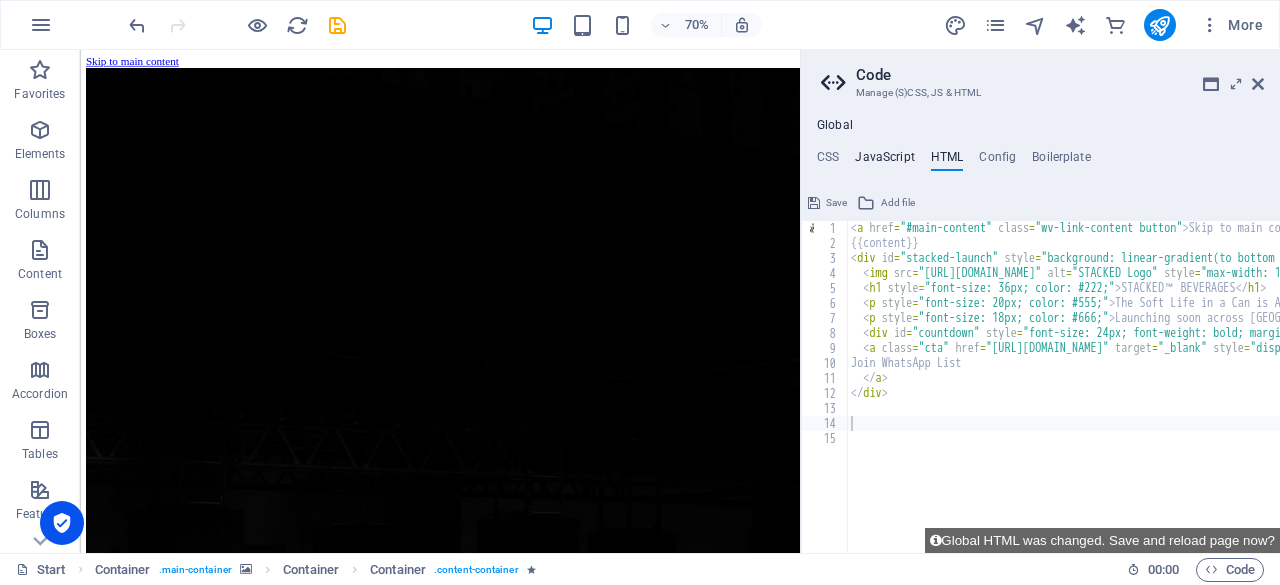 click on "JavaScript" at bounding box center (884, 161) 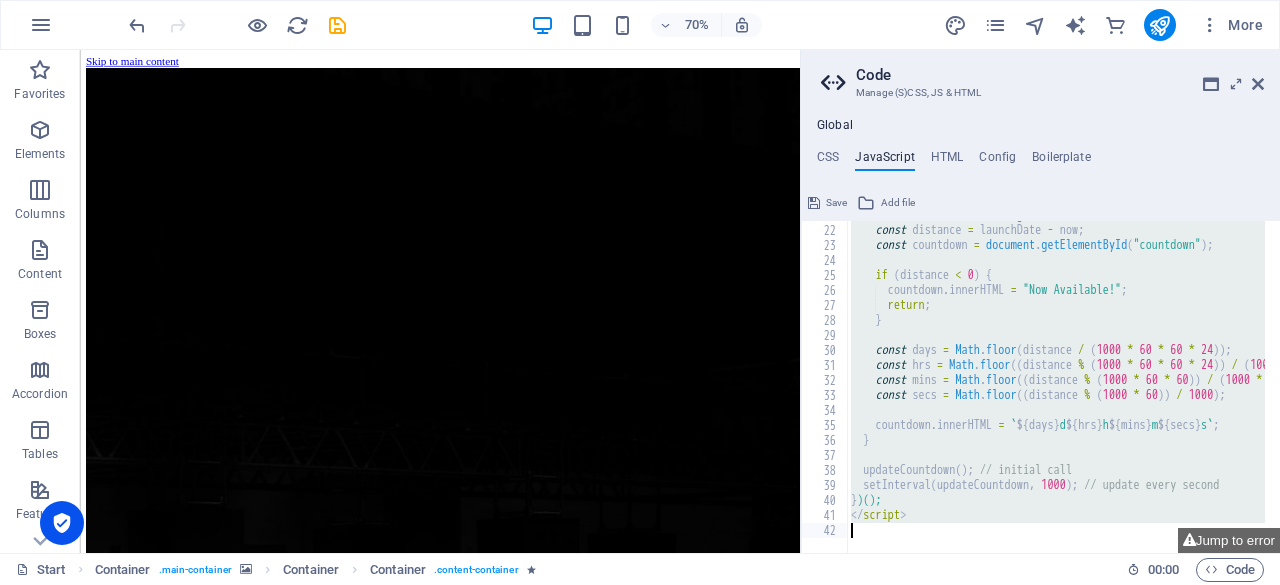 scroll, scrollTop: 312, scrollLeft: 0, axis: vertical 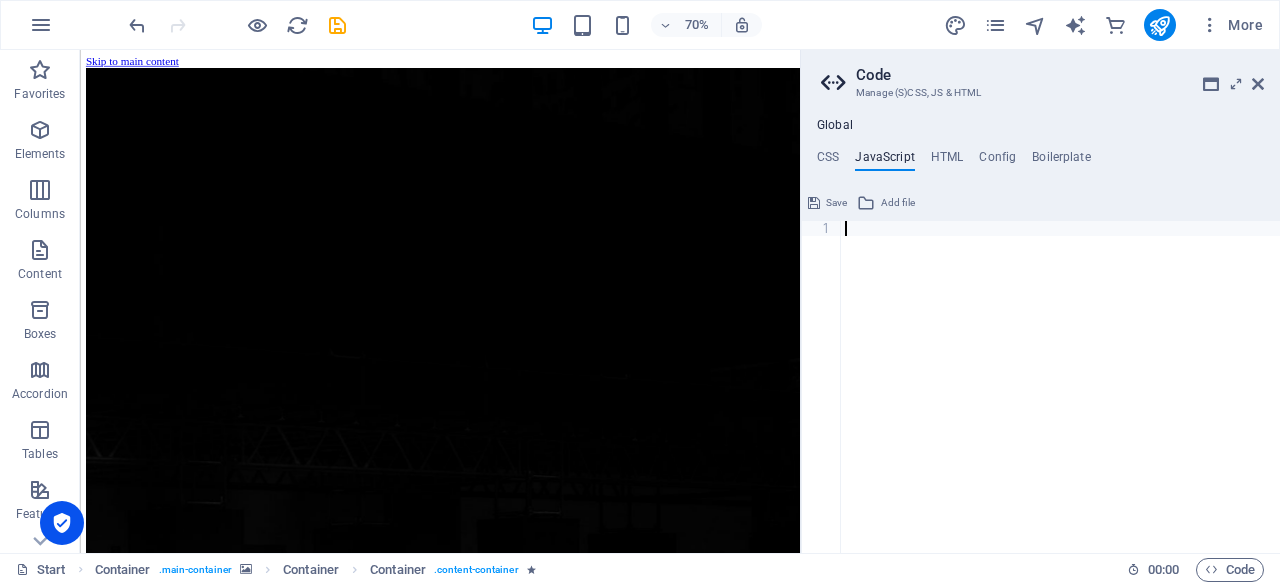 paste on "</script>" 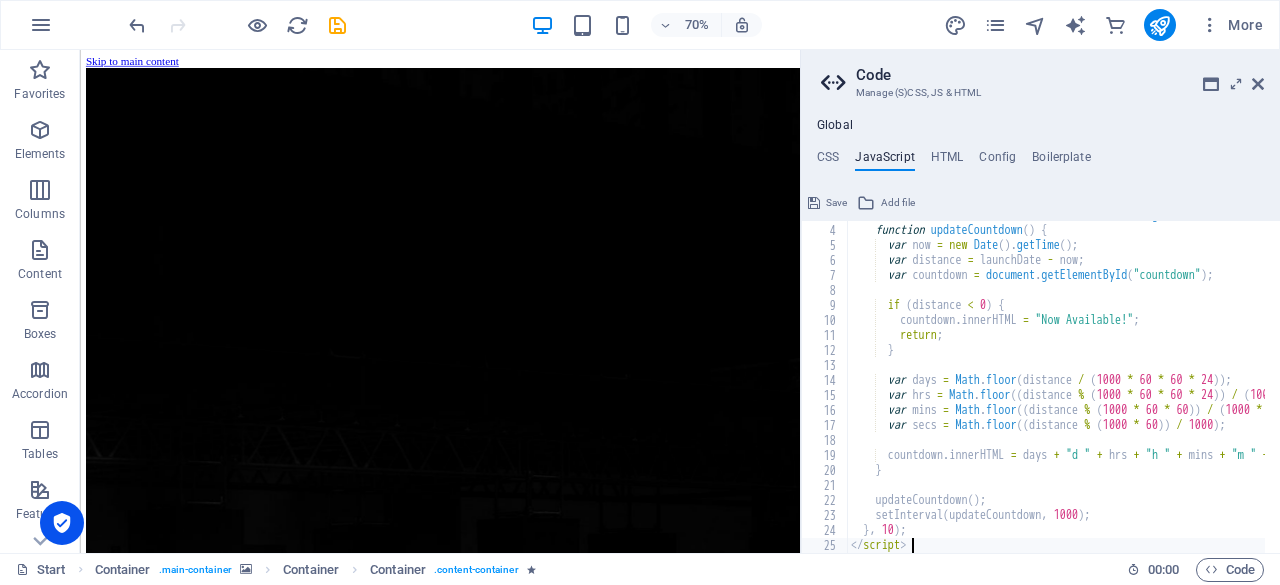 scroll, scrollTop: 43, scrollLeft: 0, axis: vertical 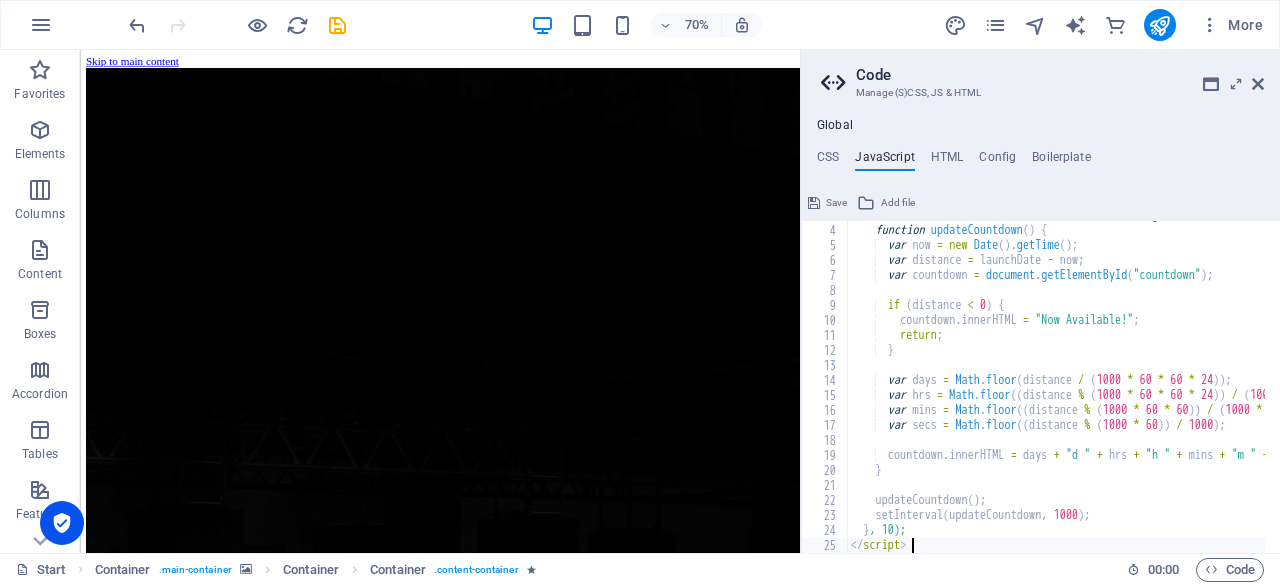 click on "var   launchDate   =   new   Date ( "[DATE] 00:00:00" ) . getTime ( ) ;      function   updateCountdown ( )   {         var   now   =   new   Date ( ) . getTime ( ) ;         var   distance   =   launchDate   -   now ;         var   countdown   =   document . getElementById ( "countdown" ) ;         if   ( distance   <   0 )   {           countdown . innerHTML   =   "Now Available!" ;           return ;         }         var   days   =   Math . floor ( distance   /   ( 1000   *   60   *   60   *   24 )) ;         var   hrs   =   Math . floor (( distance   %   ( 1000   *   60   *   60   *   24 ))   /   ( 1000   *   60   *   60 )) ;         var   mins   =   Math . floor (( distance   %   ( 1000   *   60   *   60 ))   /   ( 1000   *   60 )) ;         var   secs   =   Math . floor (( distance   %   ( 1000   *   60 ))   /   1000 ) ;         countdown . innerHTML   =   days   +   "d "   +   hrs   +   "h "   +   mins   +   "m "   +   secs   +   "s" ;      }      updateCountdown ( ) ;      setInterval (" at bounding box center (1127, 381) 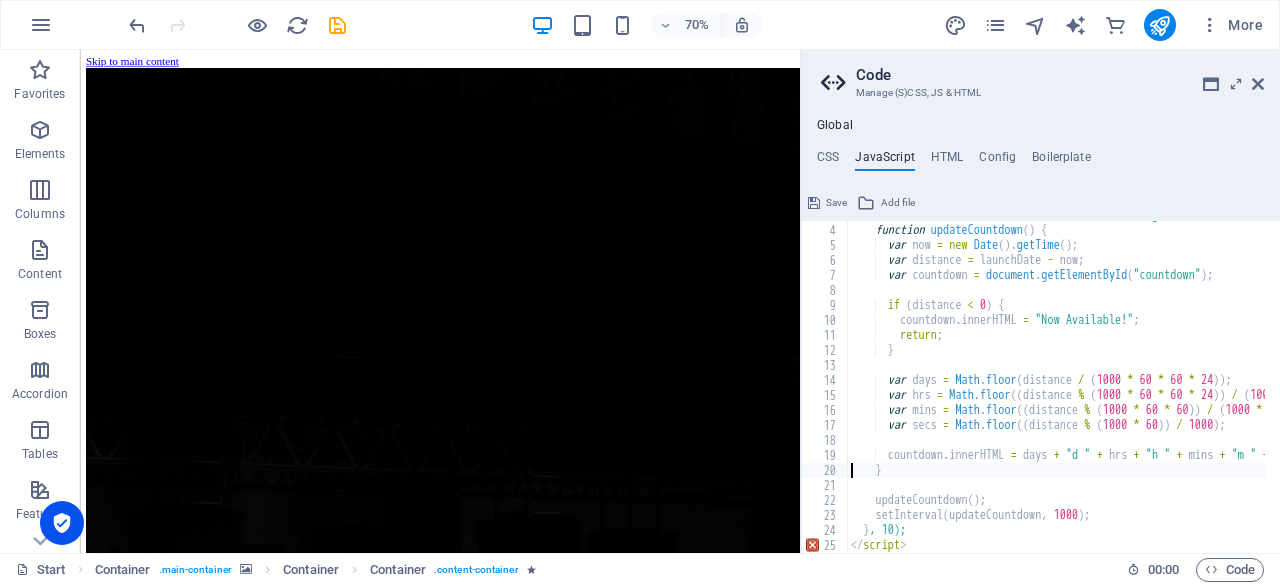type on "countdown.innerHTML = days + "d " + hrs + "h " + mins + "m " + secs + "s";" 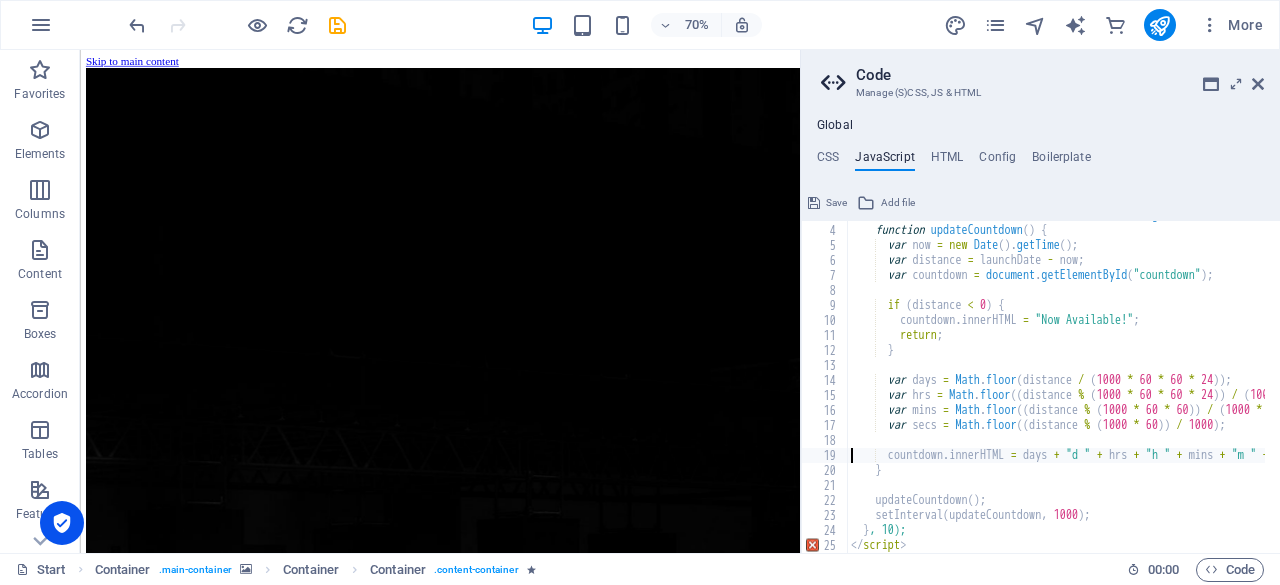 type on "var days = Math.floor(distance / (1000 * 60 * 60 * 24));" 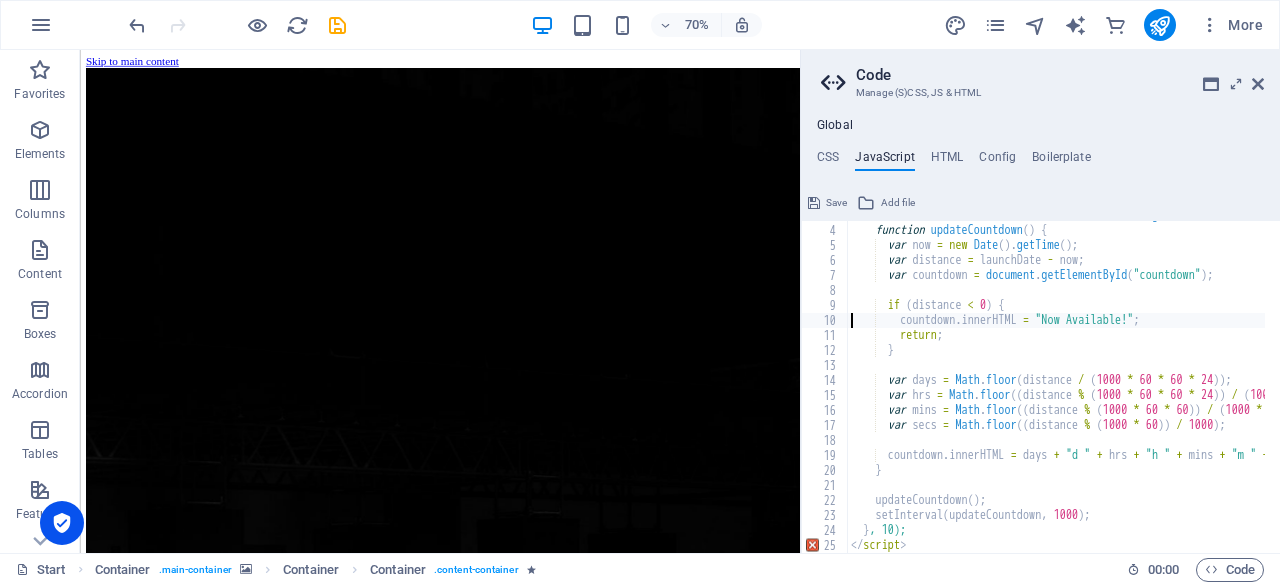 type on "if (distance < 0) {" 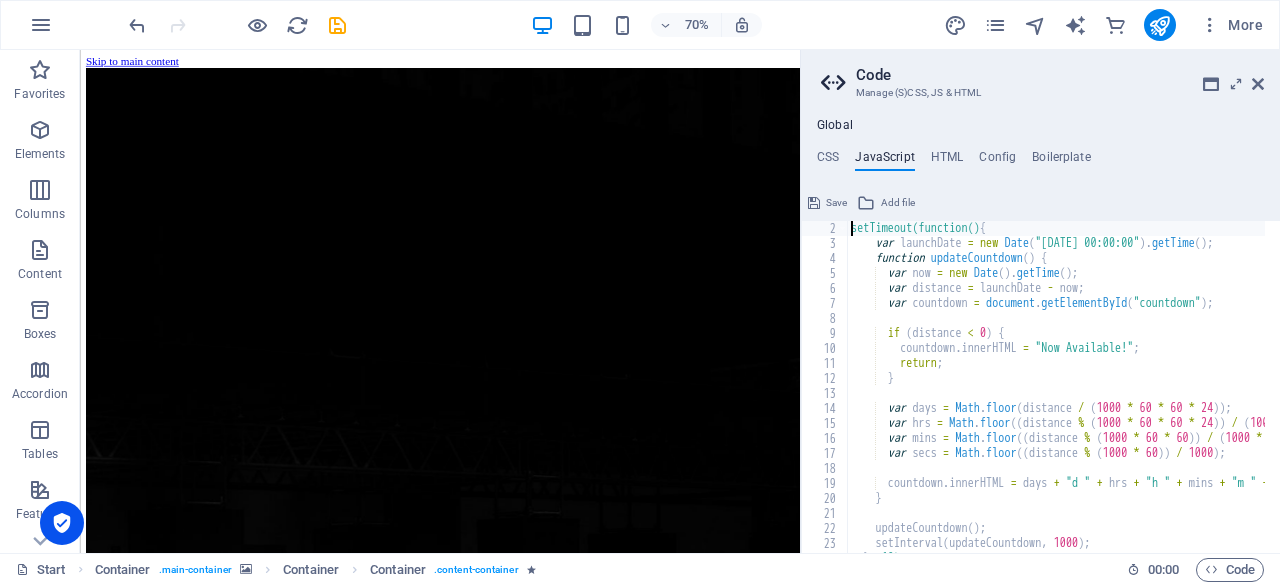type on "<script type="text/javascript">" 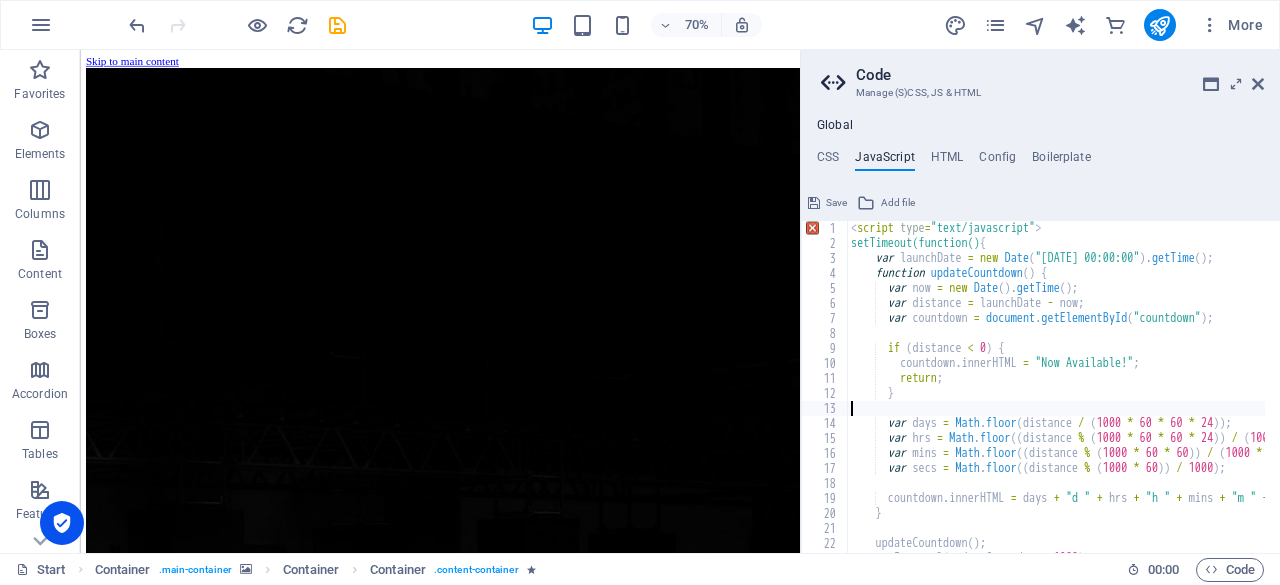 click on "< script   type = "text/javascript" >   setTimeout(function()  {      var   launchDate   =   new   Date ( "[DATE] 00:00:00" ) . getTime ( ) ;      function   updateCountdown ( )   {         var   now   =   new   Date ( ) . getTime ( ) ;         var   distance   =   launchDate   -   now ;         var   countdown   =   document . getElementById ( "countdown" ) ;         if   ( distance   <   0 )   {           countdown . innerHTML   =   "Now Available!" ;           return ;         }         var   days   =   Math . floor ( distance   /   ( 1000   *   60   *   60   *   24 )) ;         var   hrs   =   Math . floor (( distance   %   ( 1000   *   60   *   60   *   24 ))   /   ( 1000   *   60   *   60 )) ;         var   mins   =   Math . floor (( distance   %   ( 1000   *   60   *   60 ))   /   ( 1000   *   60 )) ;         var   secs   =   Math . floor (( distance   %   ( 1000   *   60 ))   /   1000 ) ;         countdown . innerHTML   =   days   +   "d "   +   hrs   +   "h "   +   mins   +   "m "   +   secs" at bounding box center (1127, 394) 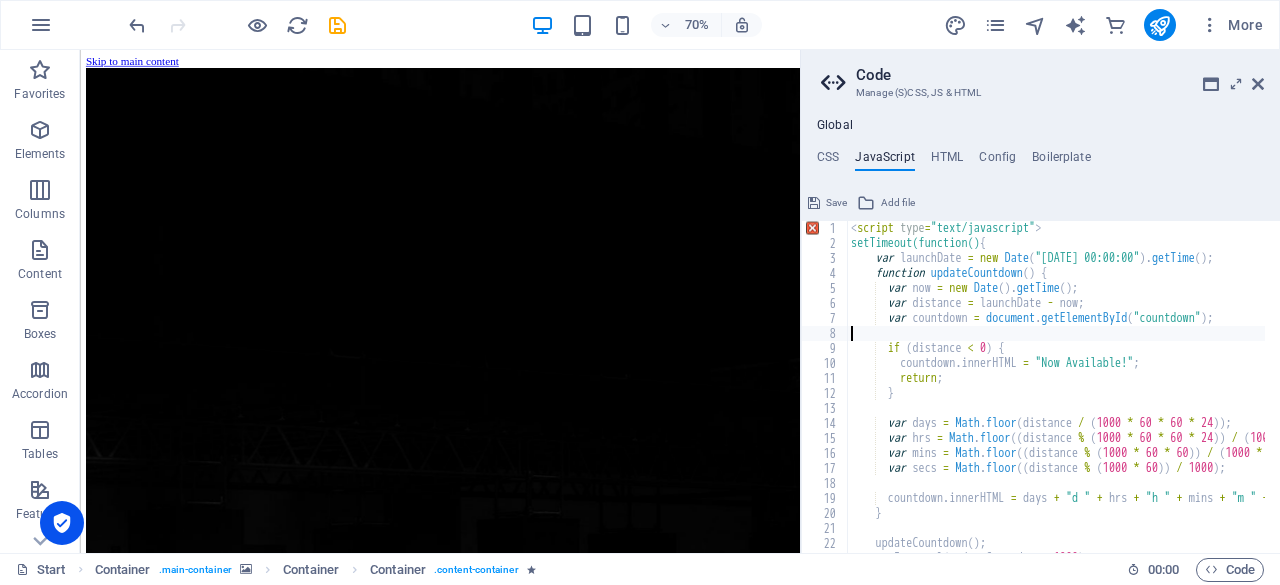 click on "< script   type = "text/javascript" >   setTimeout(function()  {      var   launchDate   =   new   Date ( "[DATE] 00:00:00" ) . getTime ( ) ;      function   updateCountdown ( )   {         var   now   =   new   Date ( ) . getTime ( ) ;         var   distance   =   launchDate   -   now ;         var   countdown   =   document . getElementById ( "countdown" ) ;         if   ( distance   <   0 )   {           countdown . innerHTML   =   "Now Available!" ;           return ;         }         var   days   =   Math . floor ( distance   /   ( 1000   *   60   *   60   *   24 )) ;         var   hrs   =   Math . floor (( distance   %   ( 1000   *   60   *   60   *   24 ))   /   ( 1000   *   60   *   60 )) ;         var   mins   =   Math . floor (( distance   %   ( 1000   *   60   *   60 ))   /   ( 1000   *   60 )) ;         var   secs   =   Math . floor (( distance   %   ( 1000   *   60 ))   /   1000 ) ;         countdown . innerHTML   =   days   +   "d "   +   hrs   +   "h "   +   mins   +   "m "   +   secs" at bounding box center (1127, 394) 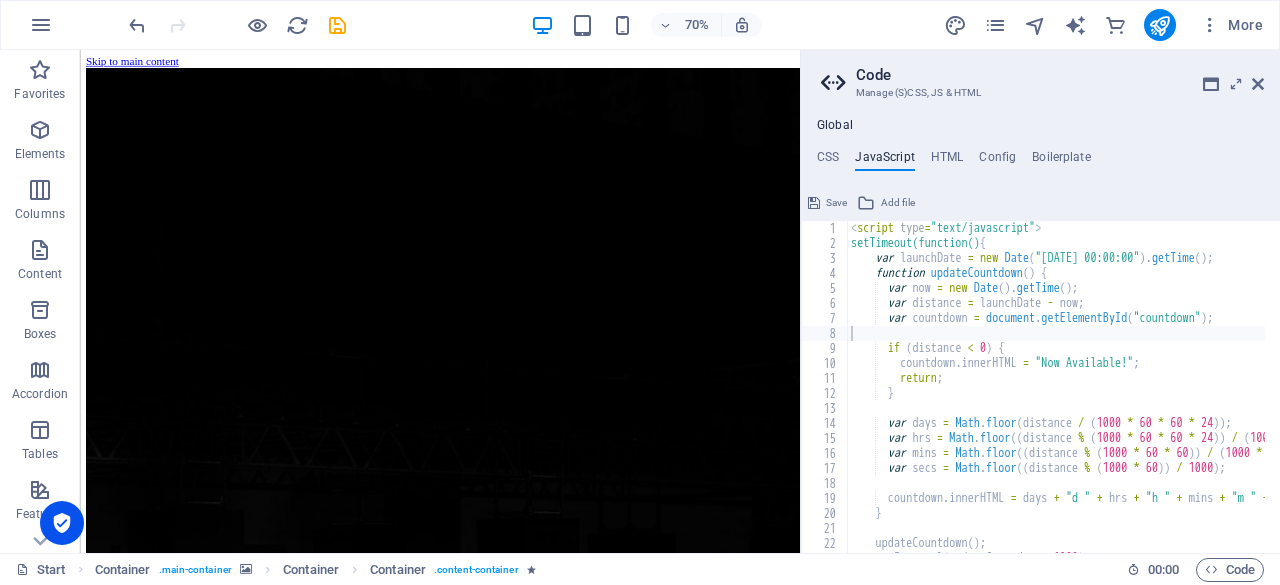 click on "Save" at bounding box center (836, 203) 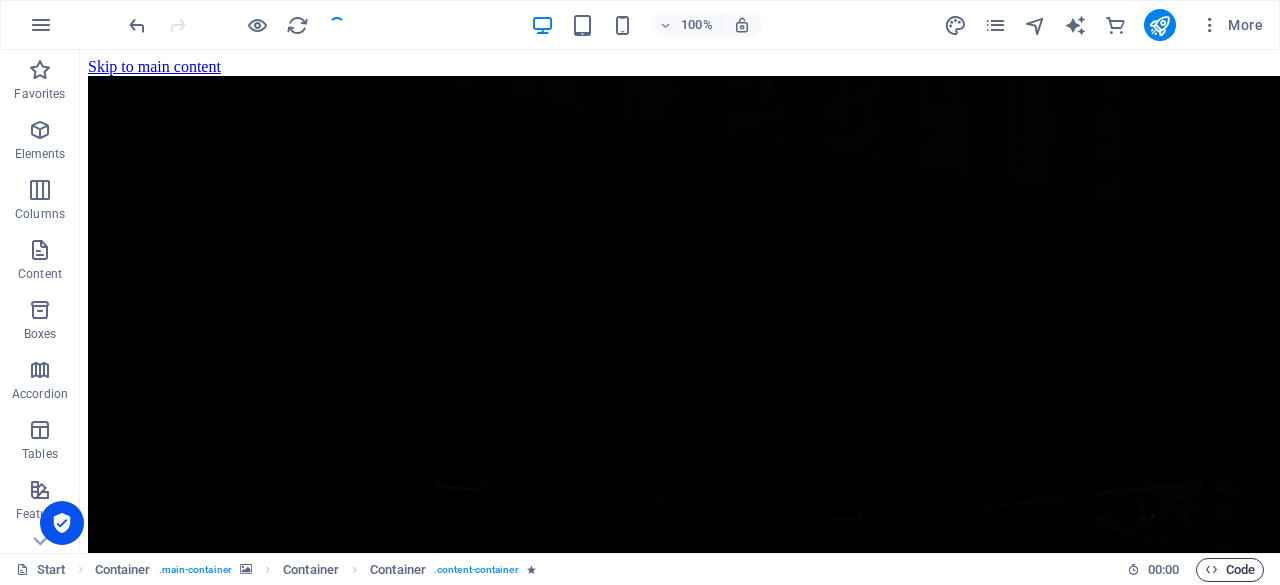 click on "Code" at bounding box center [1230, 570] 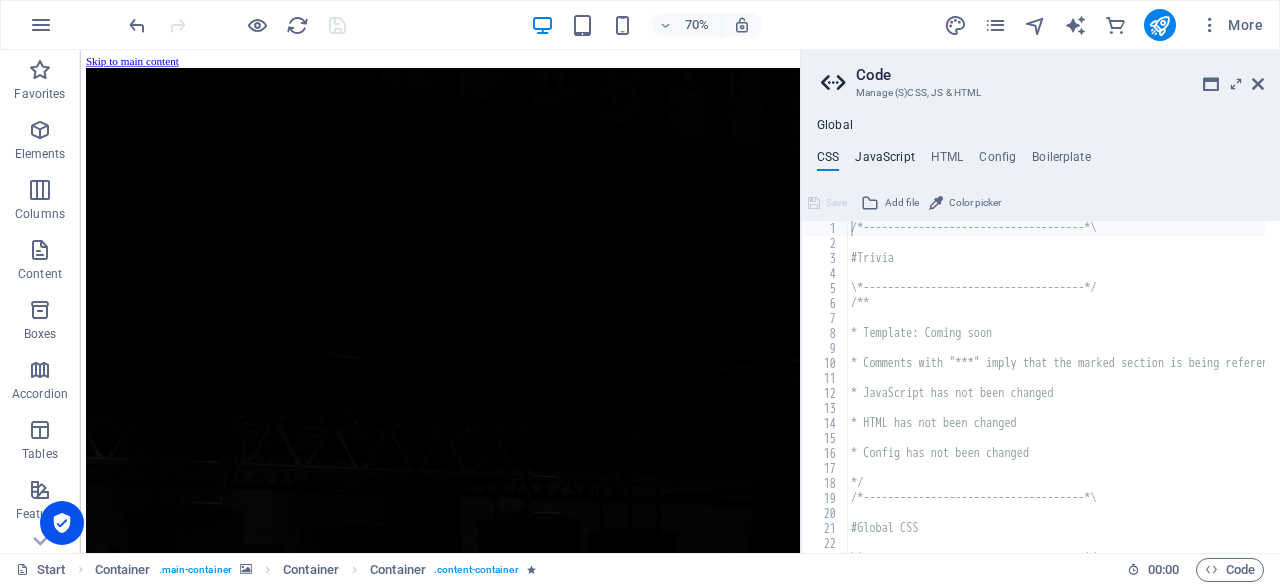 click on "JavaScript" at bounding box center (884, 161) 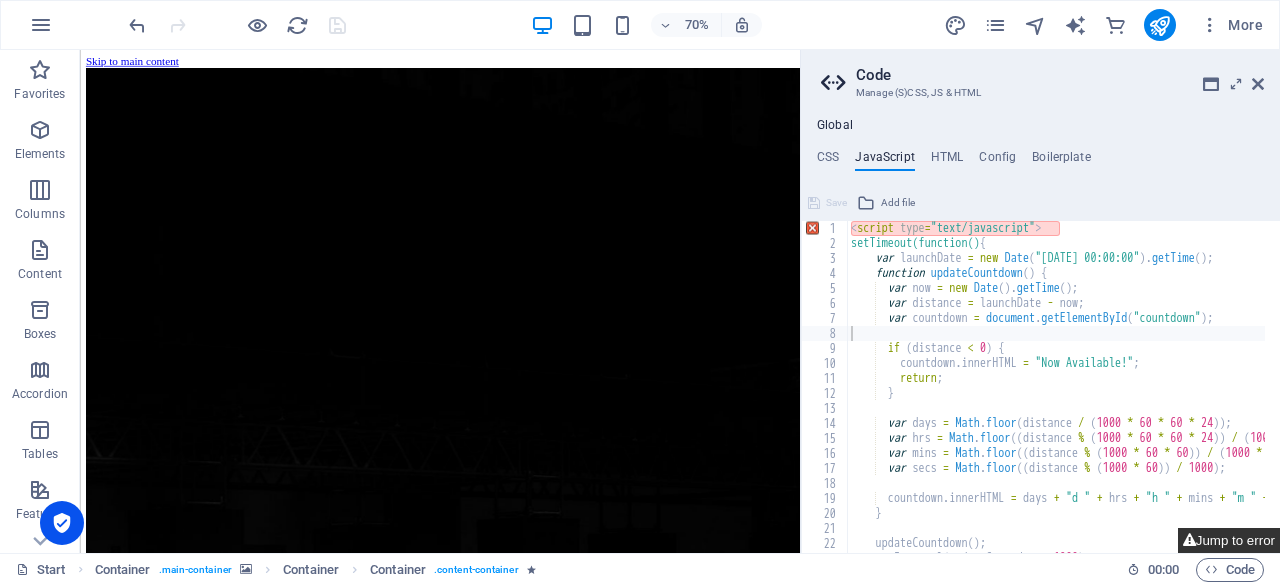 click on "Jump to error" at bounding box center [1229, 540] 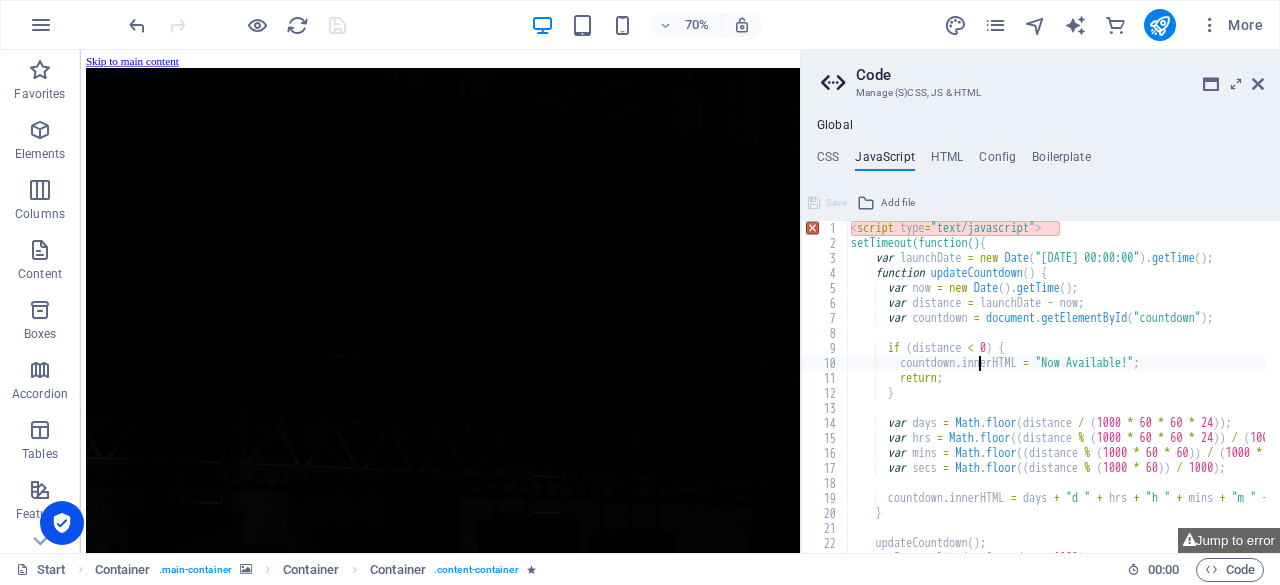 click on "< script   type = "text/javascript" >   setTimeout(function()  {      var   launchDate   =   new   Date ( "[DATE] 00:00:00" ) . getTime ( ) ;      function   updateCountdown ( )   {         var   now   =   new   Date ( ) . getTime ( ) ;         var   distance   =   launchDate   -   now ;         var   countdown   =   document . getElementById ( "countdown" ) ;         if   ( distance   <   0 )   {           countdown . innerHTML   =   "Now Available!" ;           return ;         }         var   days   =   Math . floor ( distance   /   ( 1000   *   60   *   60   *   24 )) ;         var   hrs   =   Math . floor (( distance   %   ( 1000   *   60   *   60   *   24 ))   /   ( 1000   *   60   *   60 )) ;         var   mins   =   Math . floor (( distance   %   ( 1000   *   60   *   60 ))   /   ( 1000   *   60 )) ;         var   secs   =   Math . floor (( distance   %   ( 1000   *   60 ))   /   1000 ) ;         countdown . innerHTML   =   days   +   "d "   +   hrs   +   "h "   +   mins   +   "m "   +   secs" at bounding box center (1127, 394) 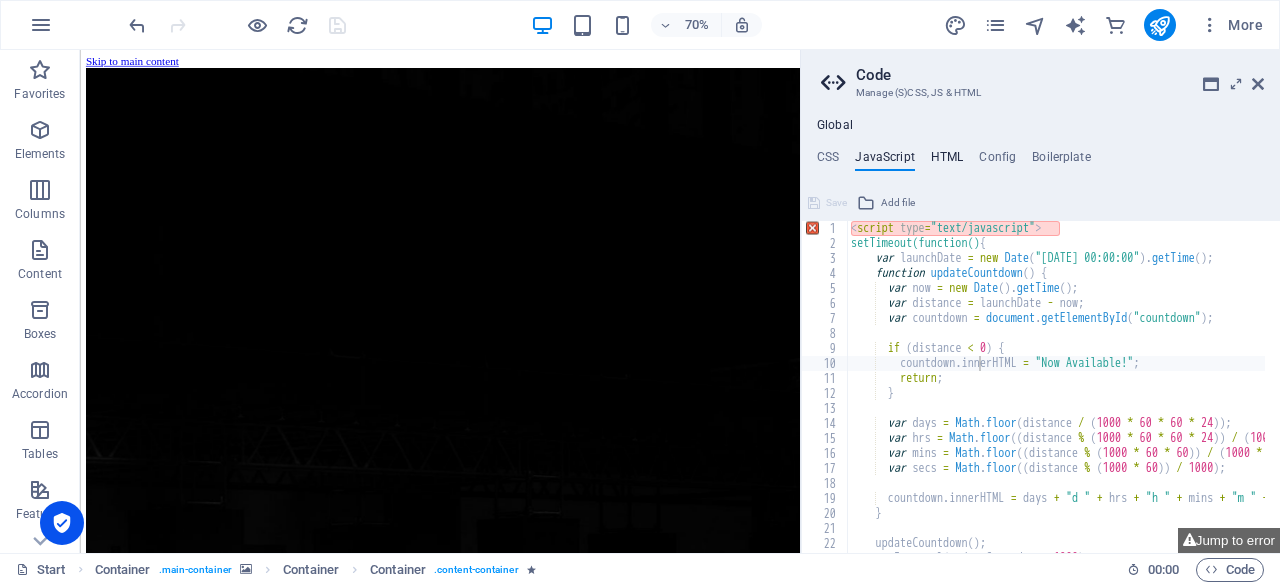 click on "HTML" at bounding box center [947, 161] 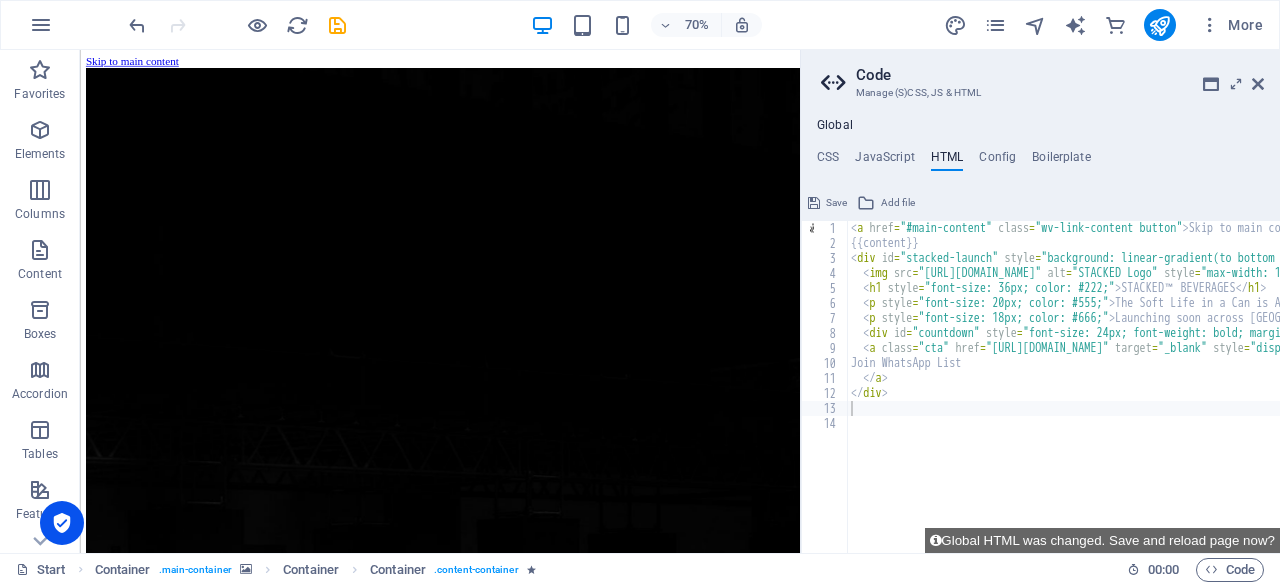 click on "Save" at bounding box center [836, 203] 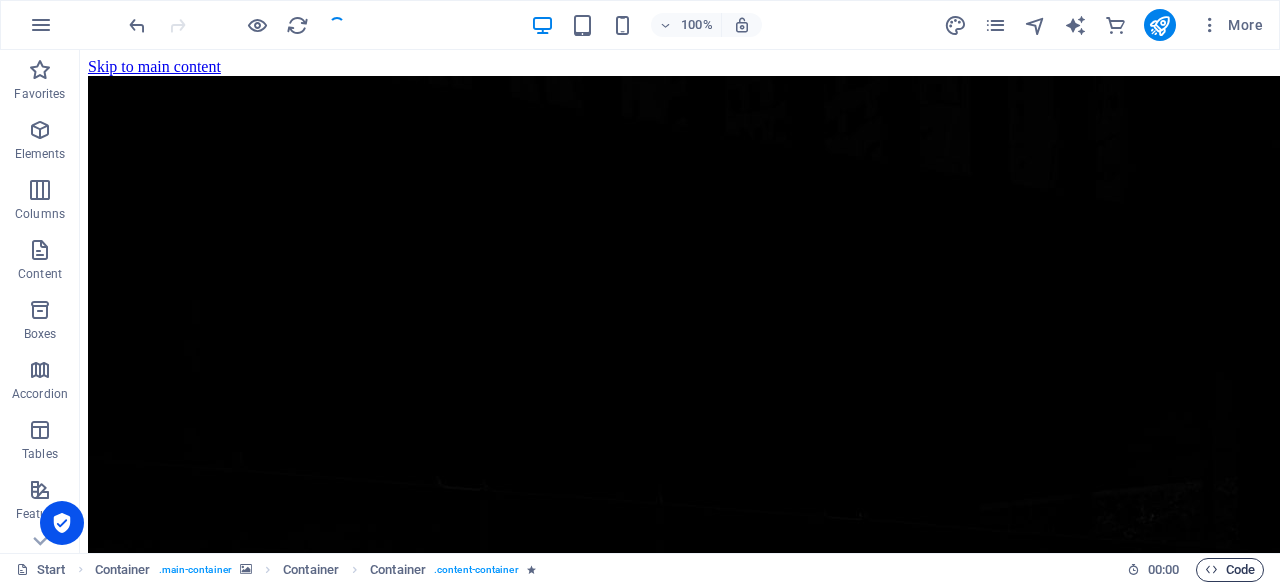click at bounding box center (1211, 569) 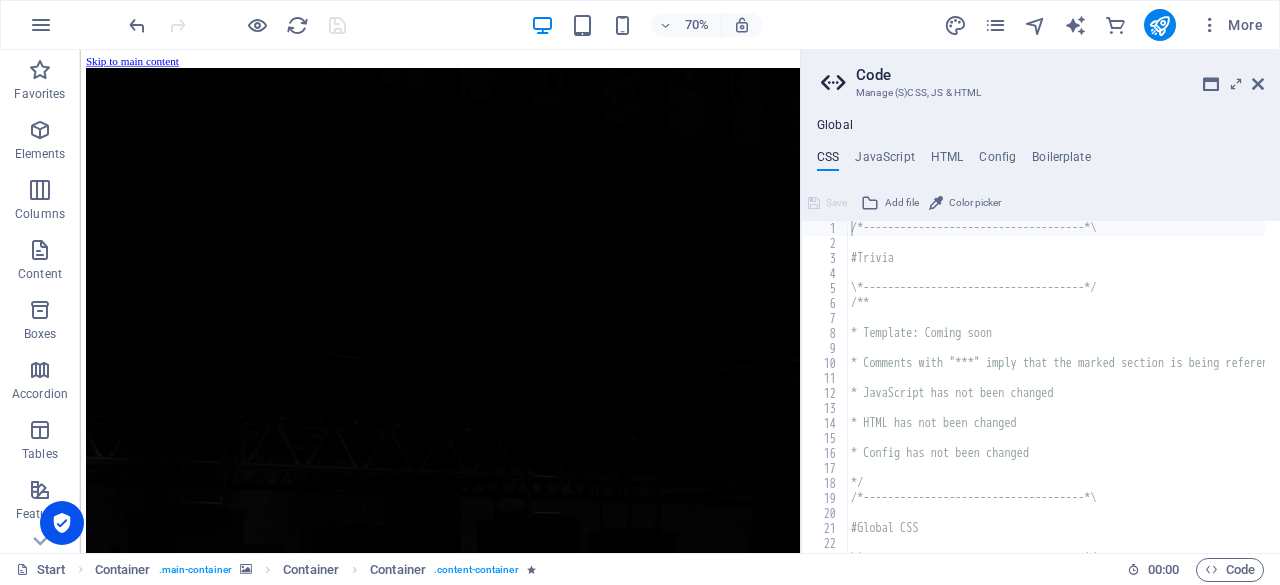 click on "Global CSS JavaScript HTML Config Boilerplate /*------------------------------------*\ 1 2 3 4 5 6 7 8 9 10 11 12 13 14 15 16 17 18 19 20 21 22 23 24 /*------------------------------------*\     #Trivia \*------------------------------------*/ /**   * Template: Coming soon   * Comments with "***" imply that the marked section is being referenced somewhere else   * JavaScript has not been changed   * HTML has not been changed   * Config has not been changed   */ /*------------------------------------*\     #Global CSS \*------------------------------------*/     XXXXXXXXXXXXXXXXXXXXXXXXXXXXXXXXXXXXXXXXXXXXXXXXXXXXXXXXXXXXXXXXXXXXXXXXXXXXXXXXXXXXXXXXXXXXXXXXXXXXXXXXXXXXXXXXXXXXXXXXXXXXXXXXXXXXXXXXXXXXXXXXXXXXXXXXXXXXXXXXXXXXXXXXXXXXXXXXXXXXXXXXXXXXXXXXXXXXXXXXXXXXXXXXXXXXXXXXXXXXXXXXXXXXXXXXXXXXXXXXXXXXXXXXXXXXXXXX Save Add file Color picker countdown.innerHTML = "Now Available!"; 1 2 3 4 5 6 7 8 9 10 11 12 13 14 15 16 17 18 19 20 21 22 23 24 < script   type = "text/javascript" >   setTimeout(function()  {" at bounding box center [1040, 335] 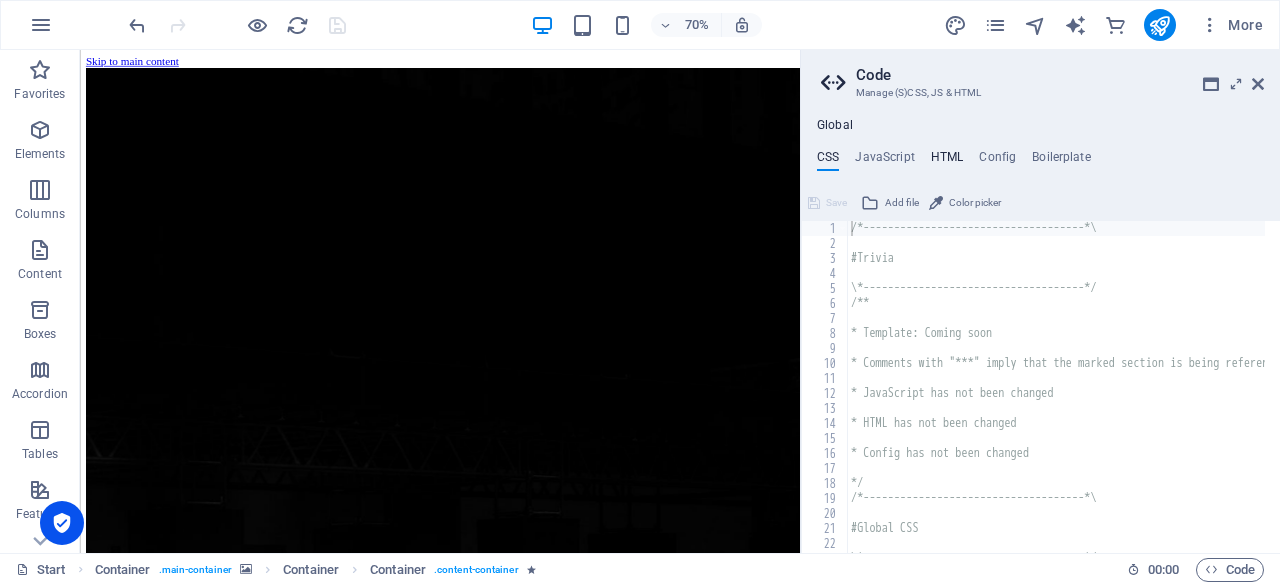 click on "HTML" at bounding box center [947, 161] 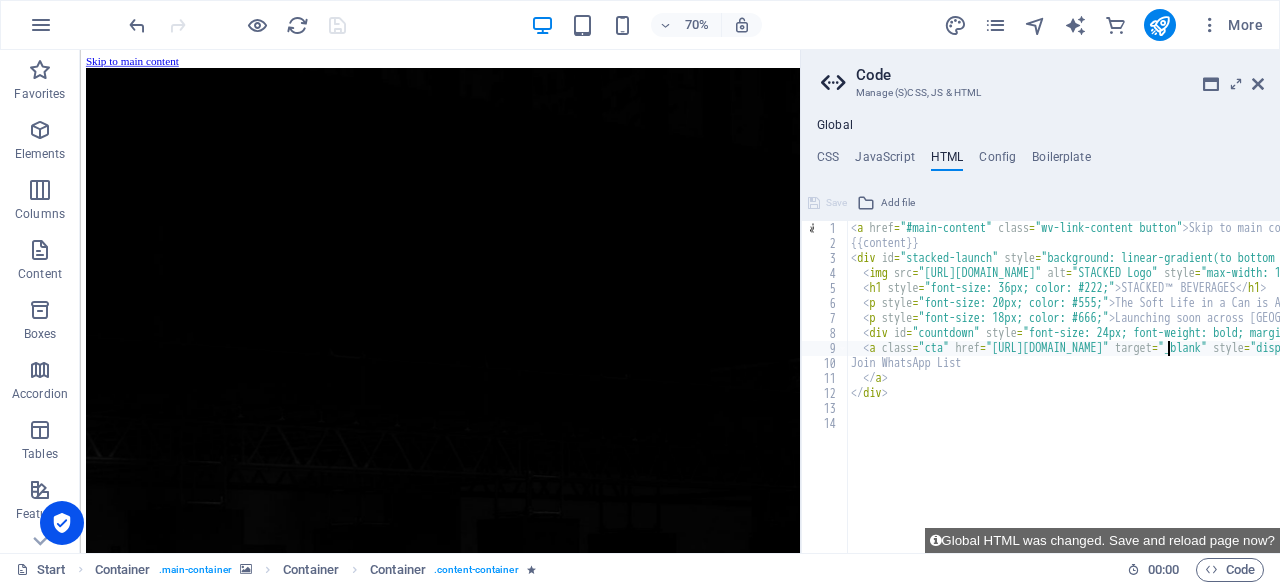 click on "< a   href = "#main-content"   class = "wv-link-content button" > Skip to main content </ a > {{content}} < div   id = "stacked-launch"   style = "background: linear-gradient(to bottom right, #e5ffe5, #ffffff); padding: 80px 20px; text-align: center; font-family: Arial, sans-serif;" >    < img   src = "[URL][DOMAIN_NAME]"   alt = "STACKED Logo"   style = "max-width: 180px; margin-bottom: 20px;"   />    < h1   style = "font-size: 36px; color: #222;" > STACKED™ BEVERAGES </ h1 >    < p   style = "font-size: 20px; color: #555;" > The Soft Life in a Can is Almost Here... </ p >    < p   style = "font-size: 18px; color: #666;" > Launching soon across [GEOGRAPHIC_DATA]. Stay ready — and stay STACKED. </ p >    < div   id = "countdown"   style = "font-size: 24px; font-weight: bold; margin: 30px auto;" > Loading countdown... </ div >    < a   class = "cta"   href = "[URL][DOMAIN_NAME]"   target = "_blank"   style = >     Join WhatsApp List    </ a > </ div >" at bounding box center (1575, 394) 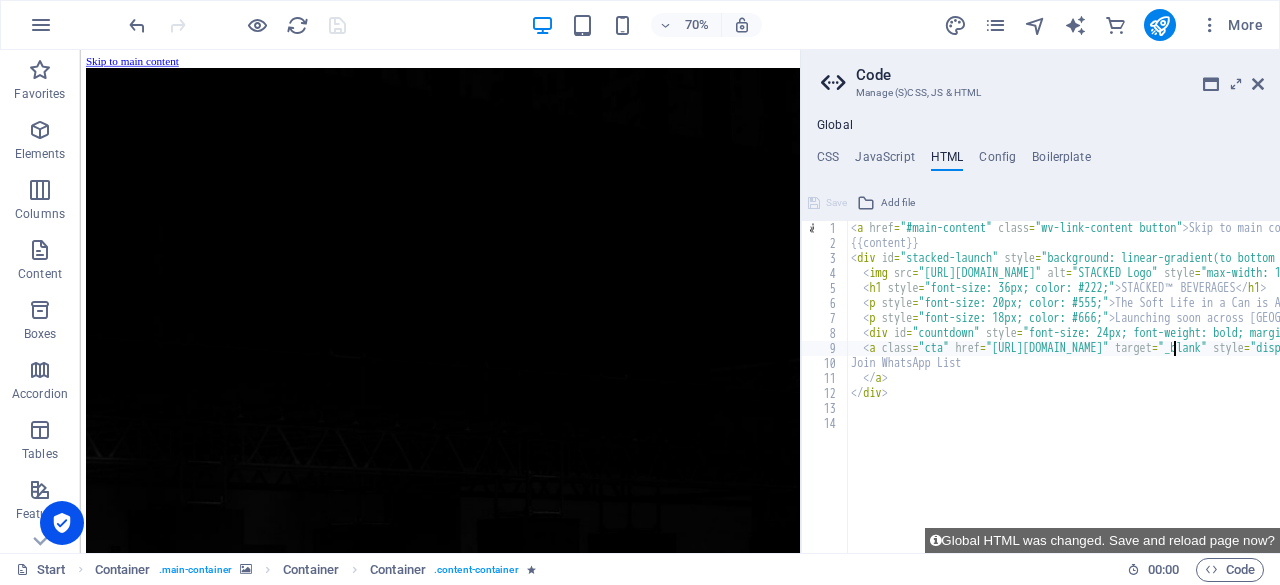 click on "< a   href = "#main-content"   class = "wv-link-content button" > Skip to main content </ a > {{content}} < div   id = "stacked-launch"   style = "background: linear-gradient(to bottom right, #e5ffe5, #ffffff); padding: 80px 20px; text-align: center; font-family: Arial, sans-serif;" >    < img   src = "[URL][DOMAIN_NAME]"   alt = "STACKED Logo"   style = "max-width: 180px; margin-bottom: 20px;"   />    < h1   style = "font-size: 36px; color: #222;" > STACKED™ BEVERAGES </ h1 >    < p   style = "font-size: 20px; color: #555;" > The Soft Life in a Can is Almost Here... </ p >    < p   style = "font-size: 18px; color: #666;" > Launching soon across [GEOGRAPHIC_DATA]. Stay ready — and stay STACKED. </ p >    < div   id = "countdown"   style = "font-size: 24px; font-weight: bold; margin: 30px auto;" > Loading countdown... </ div >    < a   class = "cta"   href = "[URL][DOMAIN_NAME]"   target = "_blank"   style = >     Join WhatsApp List    </ a > </ div >" at bounding box center [1575, 394] 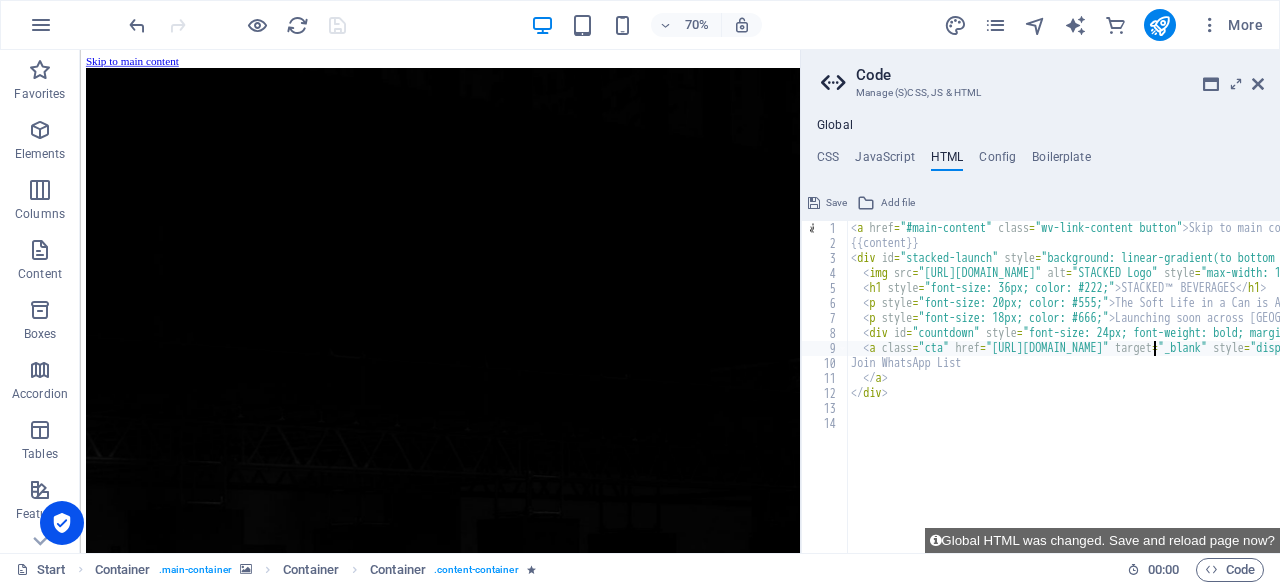 type on "<a class="cta" href="[URL][DOMAIN_NAME]" target="_blank" style="display: inline-block; margin-top: 20px; background-color: #222; color: #fff; padding: 12px 25px; text-decoration: none; border-radius: 6px;">" 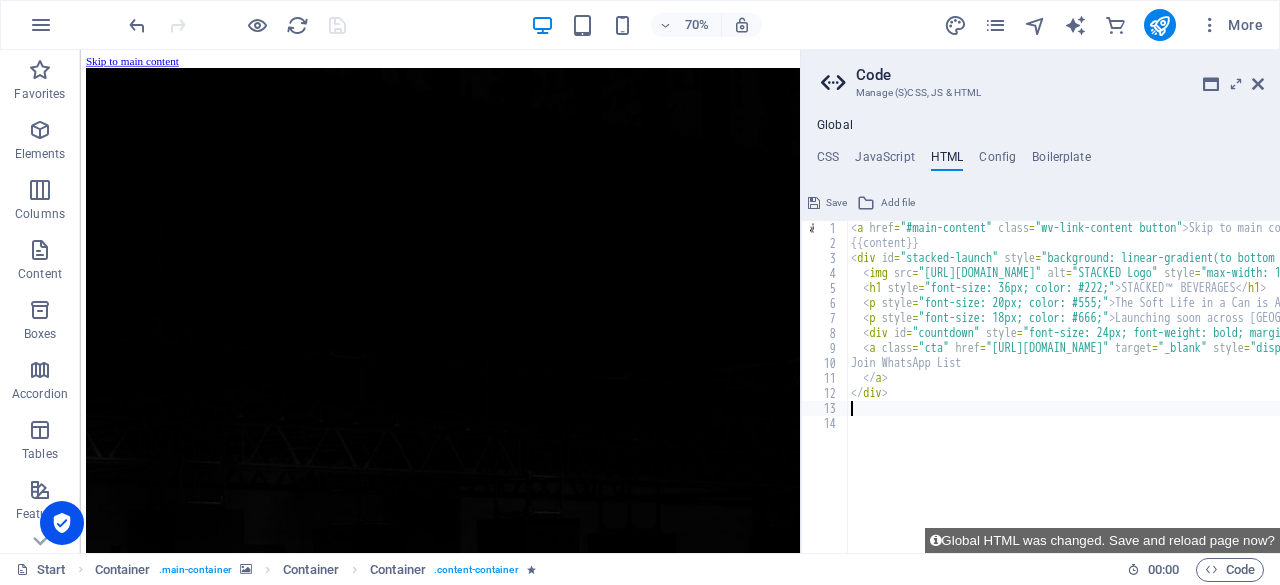 click on "< a   href = "#main-content"   class = "wv-link-content button" > Skip to main content </ a > {{content}} < div   id = "stacked-launch"   style = "background: linear-gradient(to bottom right, #e5ffe5, #ffffff); padding: 80px 20px; text-align: center; font-family: Arial, sans-serif;" >    < img   src = "[URL][DOMAIN_NAME]"   alt = "STACKED Logo"   style = "max-width: 180px; margin-bottom: 20px;"   />    < h1   style = "font-size: 36px; color: #222;" > STACKED™ BEVERAGES </ h1 >    < p   style = "font-size: 20px; color: #555;" > The Soft Life in a Can is Almost Here... </ p >    < p   style = "font-size: 18px; color: #666;" > Launching soon across [GEOGRAPHIC_DATA]. Stay ready — and stay STACKED. </ p >    < div   id = "countdown"   style = "font-size: 24px; font-weight: bold; margin: 30px auto;" > Loading countdown... </ div >    < a   class = "cta"   href = "[URL][DOMAIN_NAME]"   target = "_blank"   style = >     Join WhatsApp List    </ a > </ div >" at bounding box center (1568, 394) 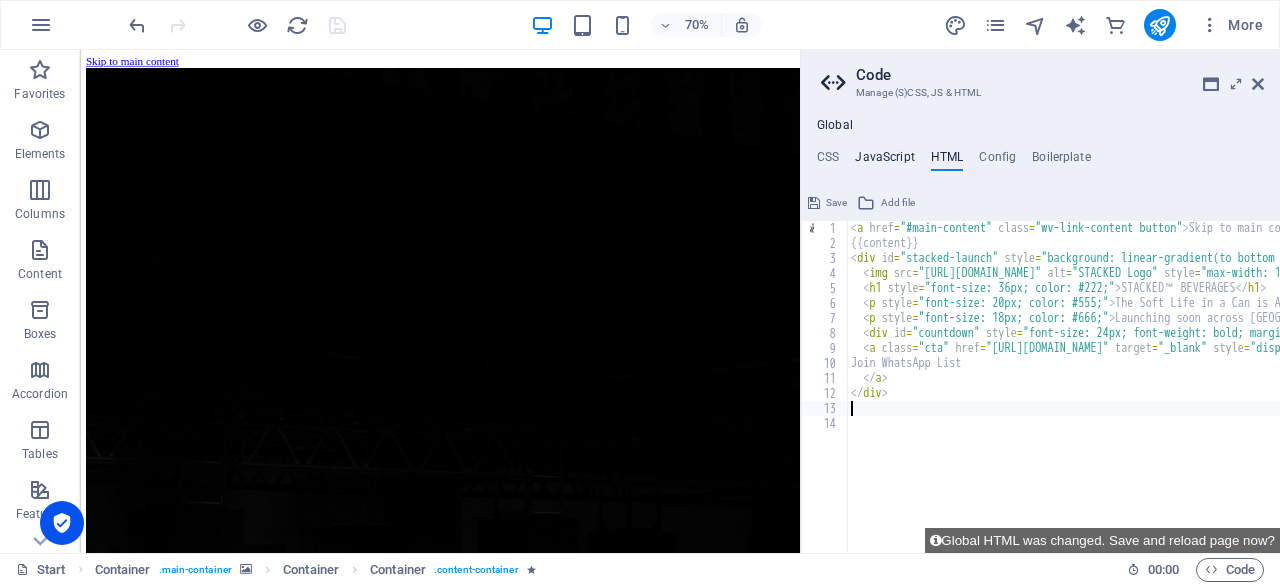 type 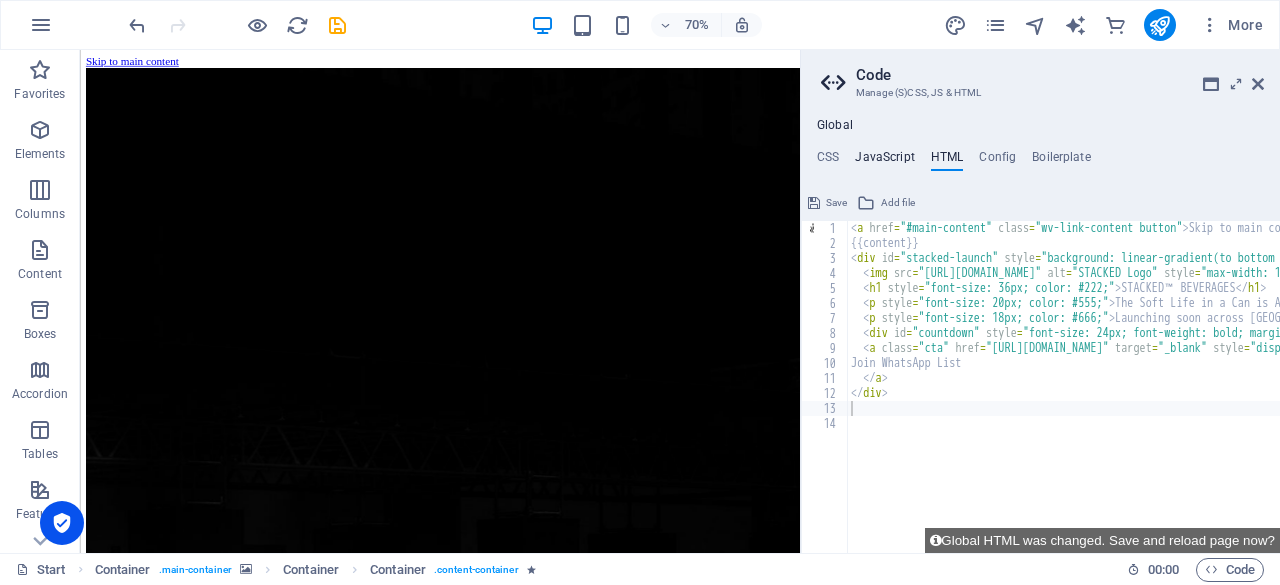 click on "JavaScript" at bounding box center [884, 161] 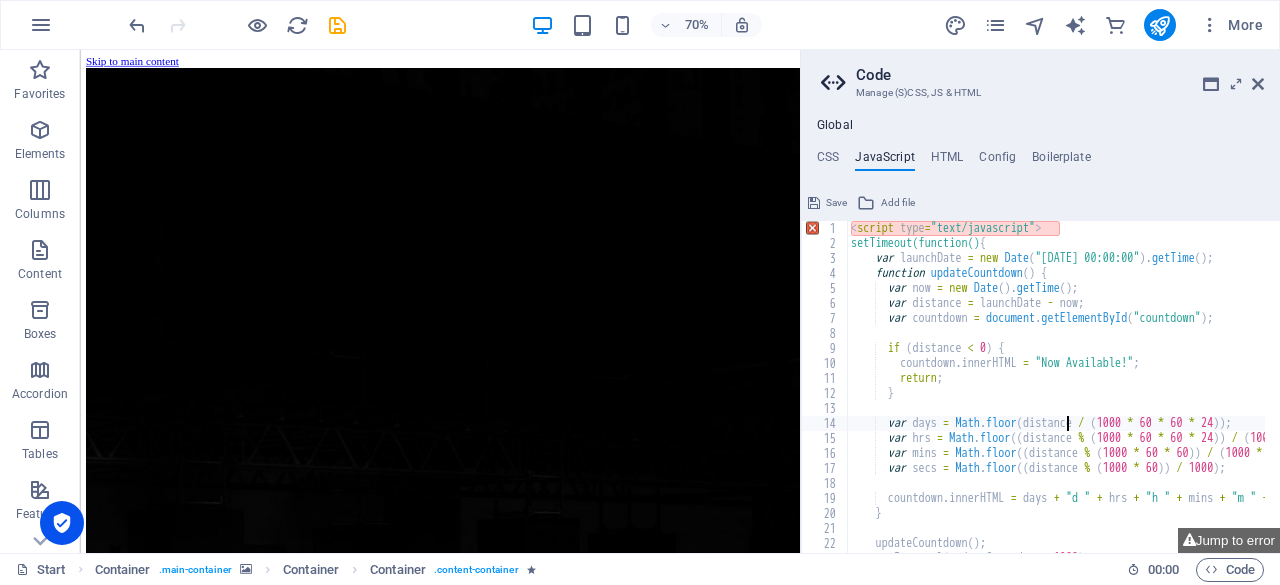 click on "< script   type = "text/javascript" >   setTimeout(function()  {      var   launchDate   =   new   Date ( "[DATE] 00:00:00" ) . getTime ( ) ;      function   updateCountdown ( )   {         var   now   =   new   Date ( ) . getTime ( ) ;         var   distance   =   launchDate   -   now ;         var   countdown   =   document . getElementById ( "countdown" ) ;         if   ( distance   <   0 )   {           countdown . innerHTML   =   "Now Available!" ;           return ;         }         var   days   =   Math . floor ( distance   /   ( 1000   *   60   *   60   *   24 )) ;         var   hrs   =   Math . floor (( distance   %   ( 1000   *   60   *   60   *   24 ))   /   ( 1000   *   60   *   60 )) ;         var   mins   =   Math . floor (( distance   %   ( 1000   *   60   *   60 ))   /   ( 1000   *   60 )) ;         var   secs   =   Math . floor (( distance   %   ( 1000   *   60 ))   /   1000 ) ;         countdown . innerHTML   =   days   +   "d "   +   hrs   +   "h "   +   mins   +   "m "   +   secs" at bounding box center [1127, 394] 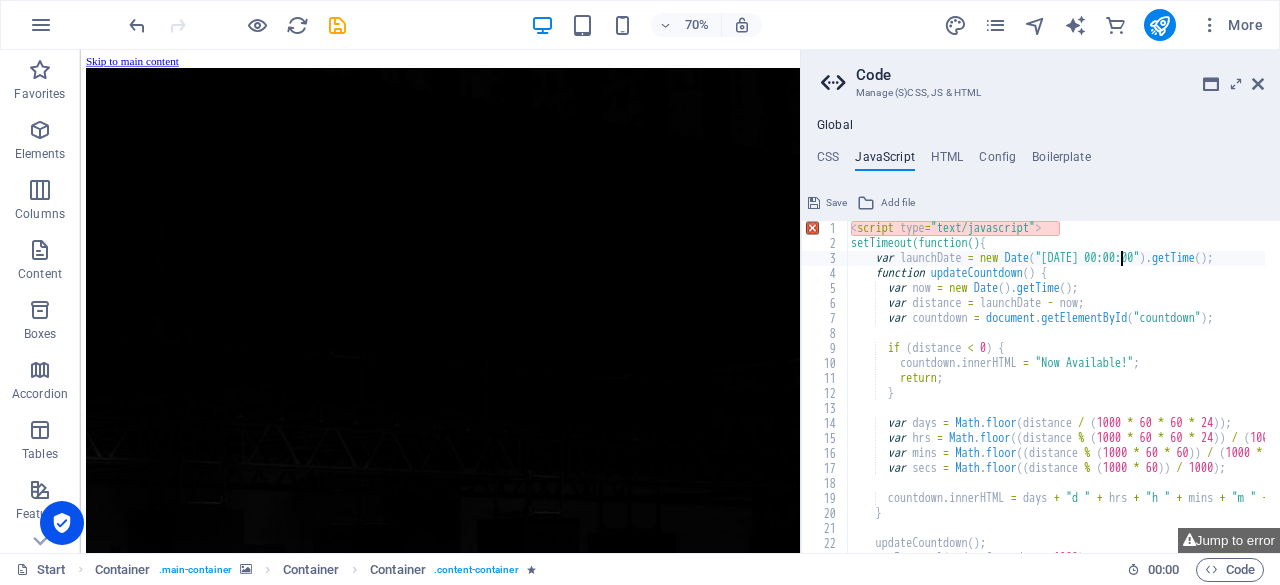 click on "< script   type = "text/javascript" >   setTimeout(function()  {      var   launchDate   =   new   Date ( "[DATE] 00:00:00" ) . getTime ( ) ;      function   updateCountdown ( )   {         var   now   =   new   Date ( ) . getTime ( ) ;         var   distance   =   launchDate   -   now ;         var   countdown   =   document . getElementById ( "countdown" ) ;         if   ( distance   <   0 )   {           countdown . innerHTML   =   "Now Available!" ;           return ;         }         var   days   =   Math . floor ( distance   /   ( 1000   *   60   *   60   *   24 )) ;         var   hrs   =   Math . floor (( distance   %   ( 1000   *   60   *   60   *   24 ))   /   ( 1000   *   60   *   60 )) ;         var   mins   =   Math . floor (( distance   %   ( 1000   *   60   *   60 ))   /   ( 1000   *   60 )) ;         var   secs   =   Math . floor (( distance   %   ( 1000   *   60 ))   /   1000 ) ;         countdown . innerHTML   =   days   +   "d "   +   hrs   +   "h "   +   mins   +   "m "   +   secs" at bounding box center (1127, 394) 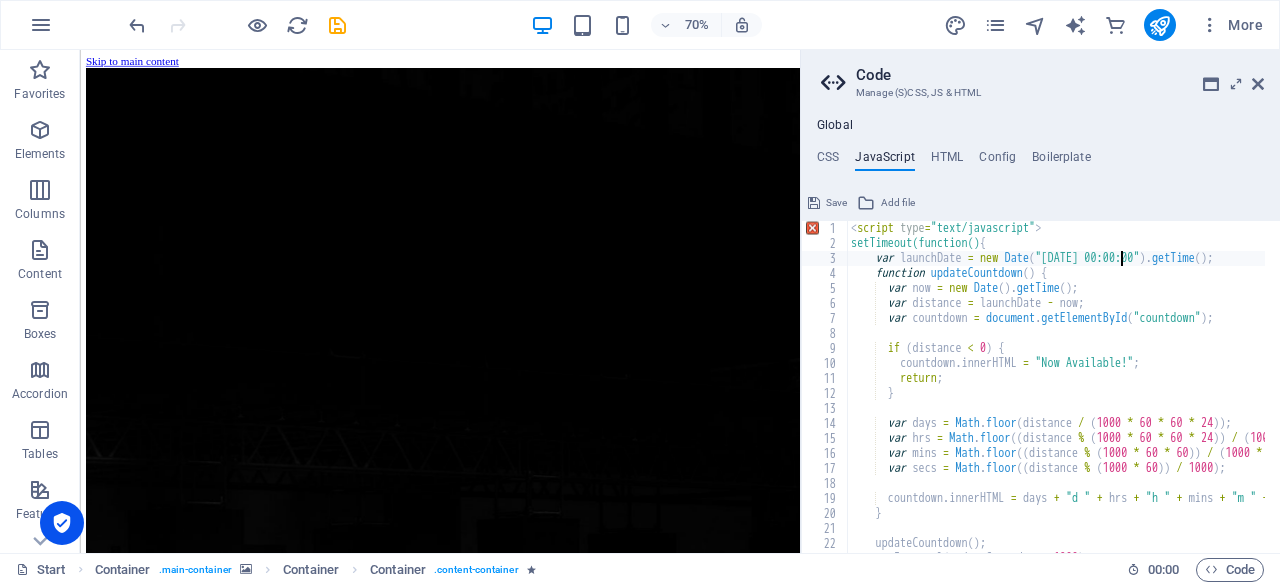 scroll, scrollTop: 0, scrollLeft: 21, axis: horizontal 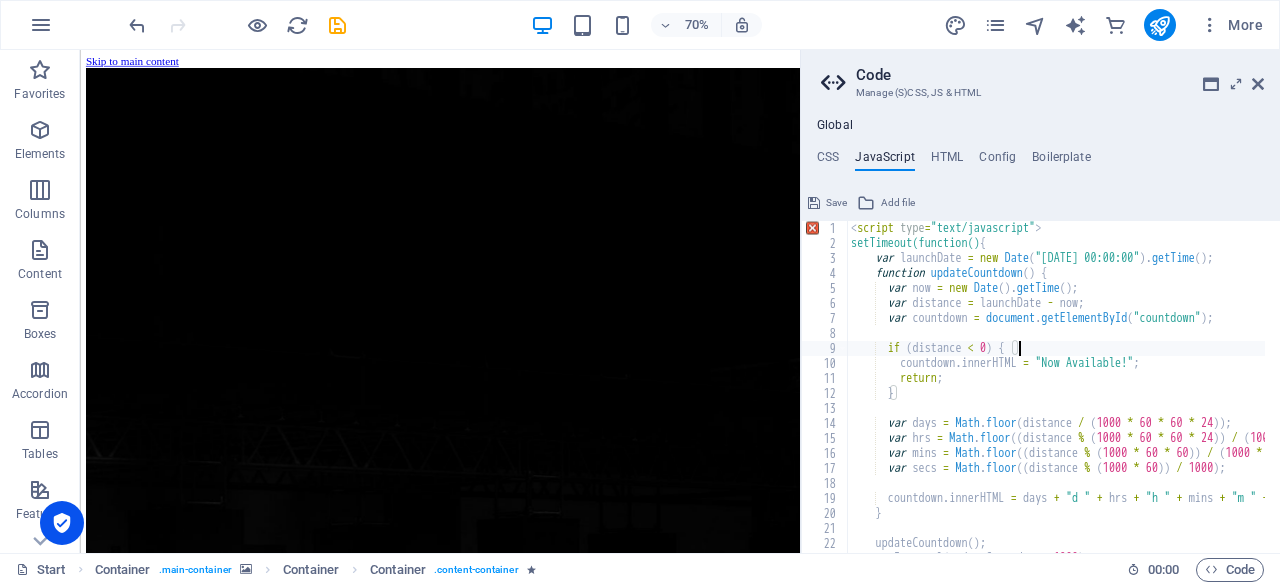 click on "< script   type = "text/javascript" >   setTimeout(function()  {      var   launchDate   =   new   Date ( "[DATE] 00:00:00" ) . getTime ( ) ;      function   updateCountdown ( )   {         var   now   =   new   Date ( ) . getTime ( ) ;         var   distance   =   launchDate   -   now ;         var   countdown   =   document . getElementById ( "countdown" ) ;         if   ( distance   <   0 )   {           countdown . innerHTML   =   "Now Available!" ;           return ;         }         var   days   =   Math . floor ( distance   /   ( 1000   *   60   *   60   *   24 )) ;         var   hrs   =   Math . floor (( distance   %   ( 1000   *   60   *   60   *   24 ))   /   ( 1000   *   60   *   60 )) ;         var   mins   =   Math . floor (( distance   %   ( 1000   *   60   *   60 ))   /   ( 1000   *   60 )) ;         var   secs   =   Math . floor (( distance   %   ( 1000   *   60 ))   /   1000 ) ;         countdown . innerHTML   =   days   +   "d "   +   hrs   +   "h "   +   mins   +   "m "   +   secs" at bounding box center [1127, 394] 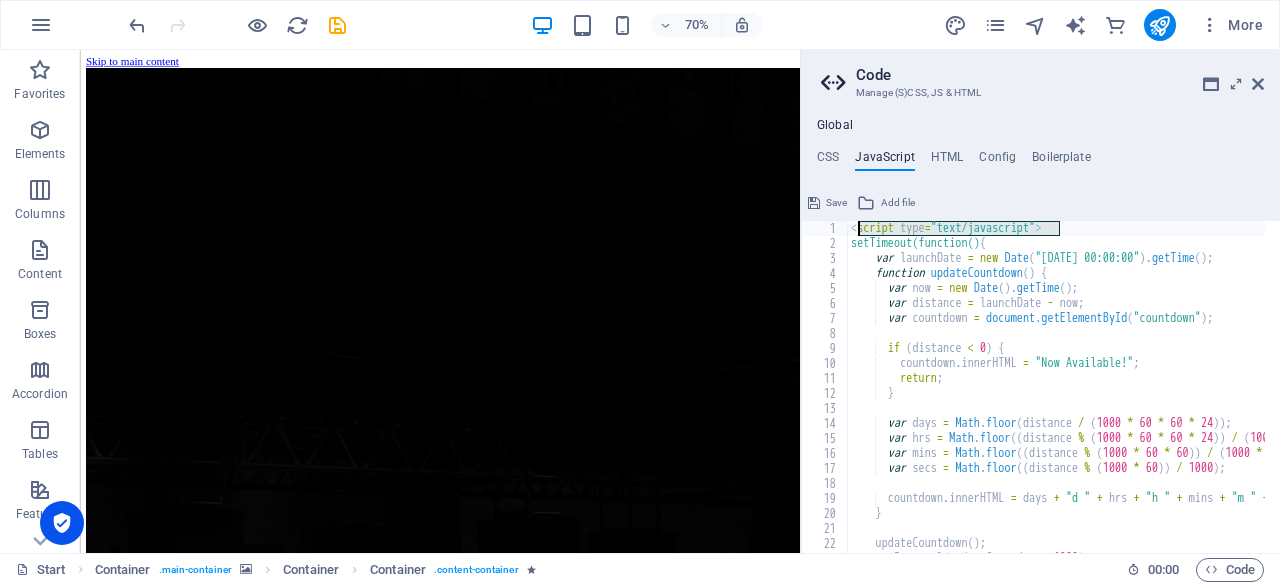 drag, startPoint x: 1074, startPoint y: 234, endPoint x: 855, endPoint y: 230, distance: 219.03653 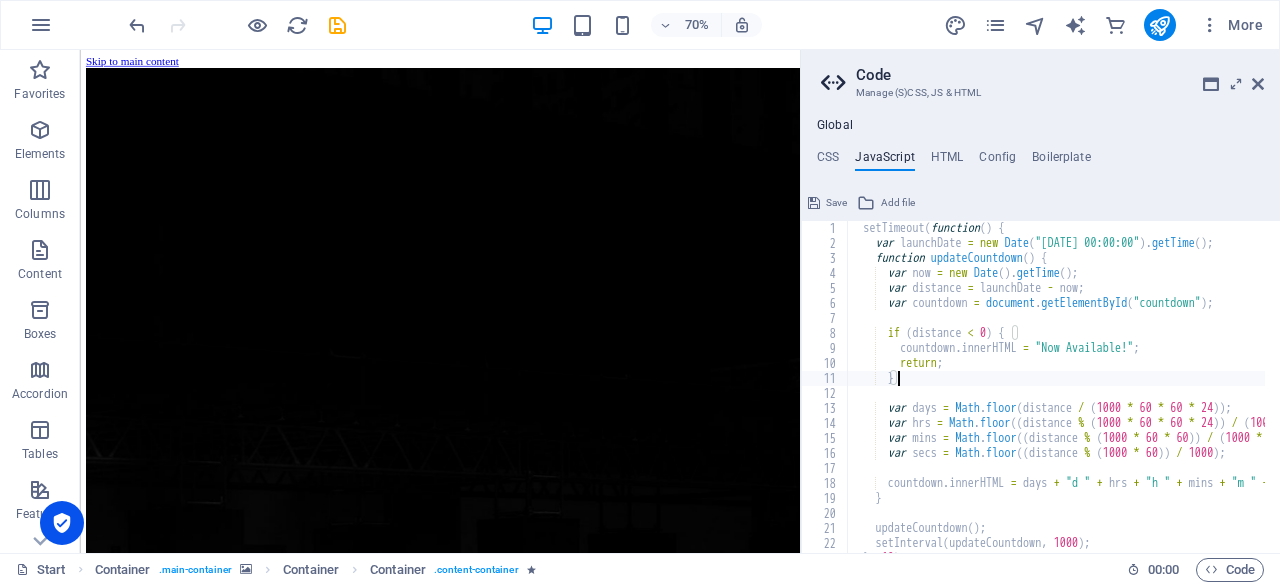 click on "setTimeout ( function ( )   {      var   launchDate   =   new   Date ( "[DATE] 00:00:00" ) . getTime ( ) ;      function   updateCountdown ( )   {         var   now   =   new   Date ( ) . getTime ( ) ;         var   distance   =   launchDate   -   now ;         var   countdown   =   document . getElementById ( "countdown" ) ;         if   ( distance   <   0 )   {           countdown . innerHTML   =   "Now Available!" ;           return ;         }         var   days   =   Math . floor ( distance   /   ( 1000   *   60   *   60   *   24 )) ;         var   hrs   =   Math . floor (( distance   %   ( 1000   *   60   *   60   *   24 ))   /   ( 1000   *   60   *   60 )) ;         var   mins   =   Math . floor (( distance   %   ( 1000   *   60   *   60 ))   /   ( 1000   *   60 )) ;         var   secs   =   Math . floor (( distance   %   ( 1000   *   60 ))   /   1000 ) ;         countdown . innerHTML   =   days   +   "d "   +   hrs   +   "h "   +   mins   +   "m "   +   secs   +   "s" ;      }      ( ) ; (" at bounding box center [1127, 394] 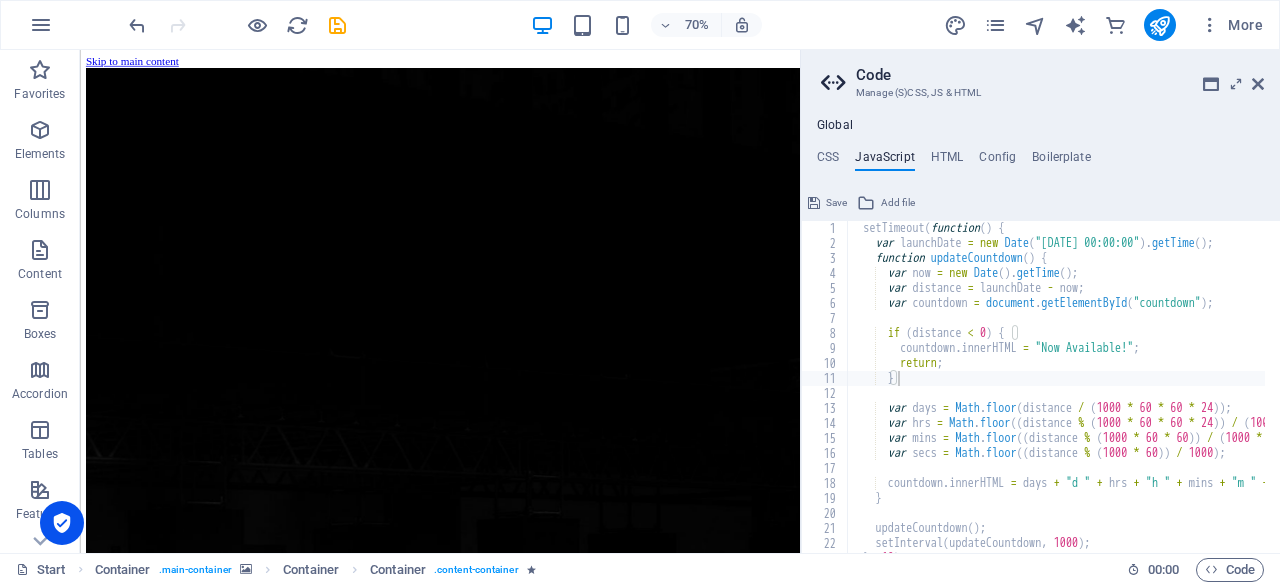 click on "Save" at bounding box center (836, 203) 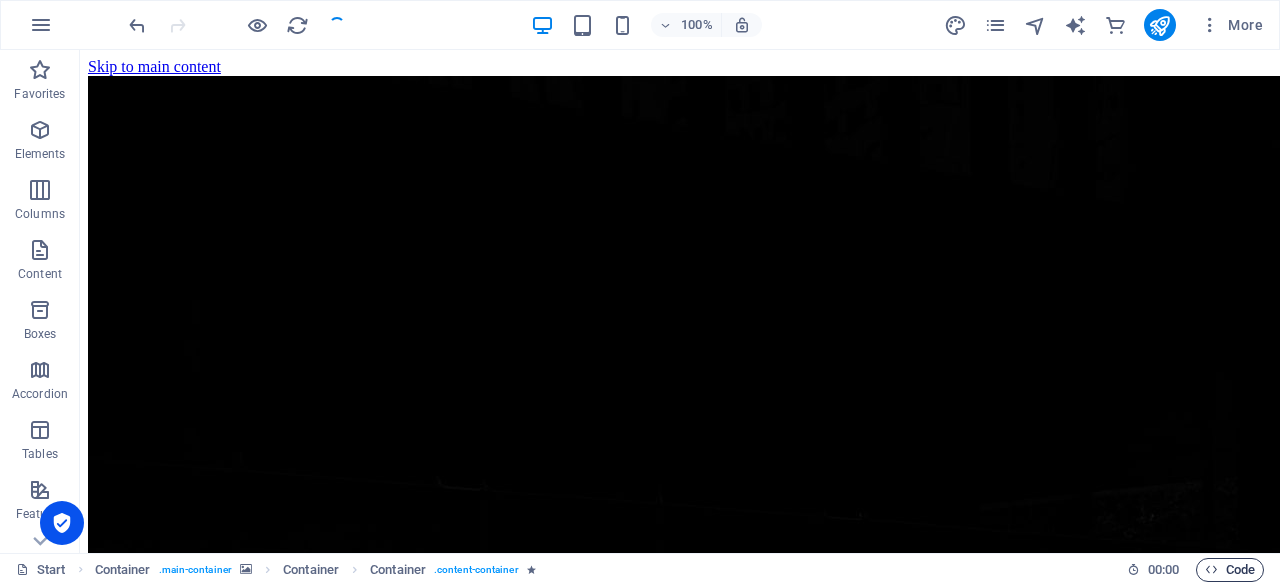 click at bounding box center [1211, 569] 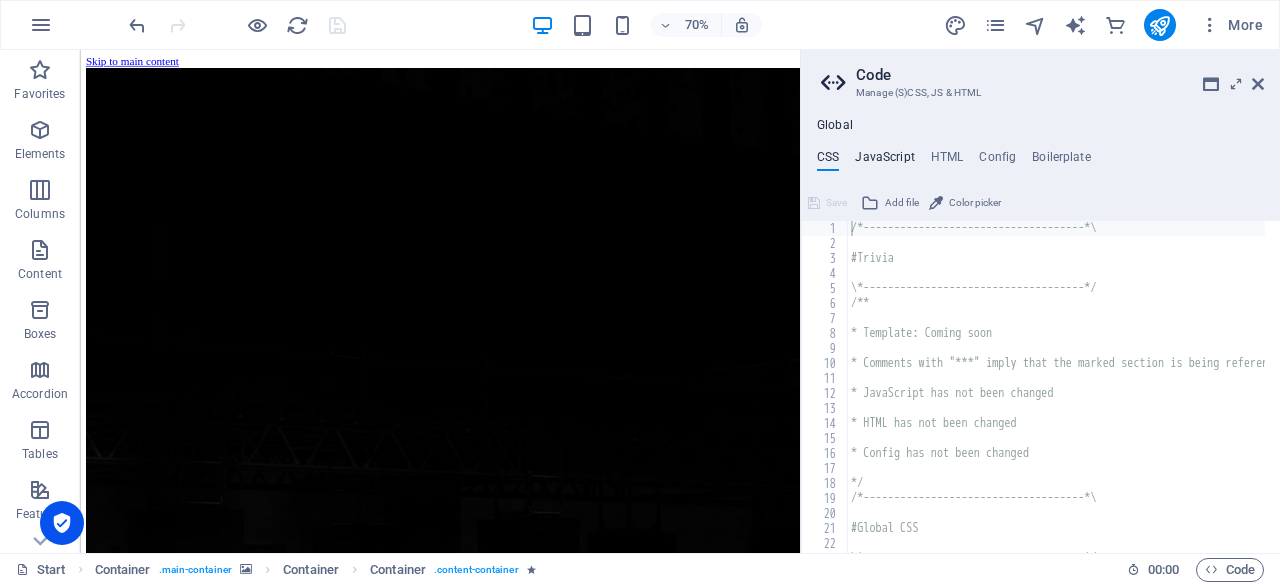 click on "JavaScript" at bounding box center [884, 161] 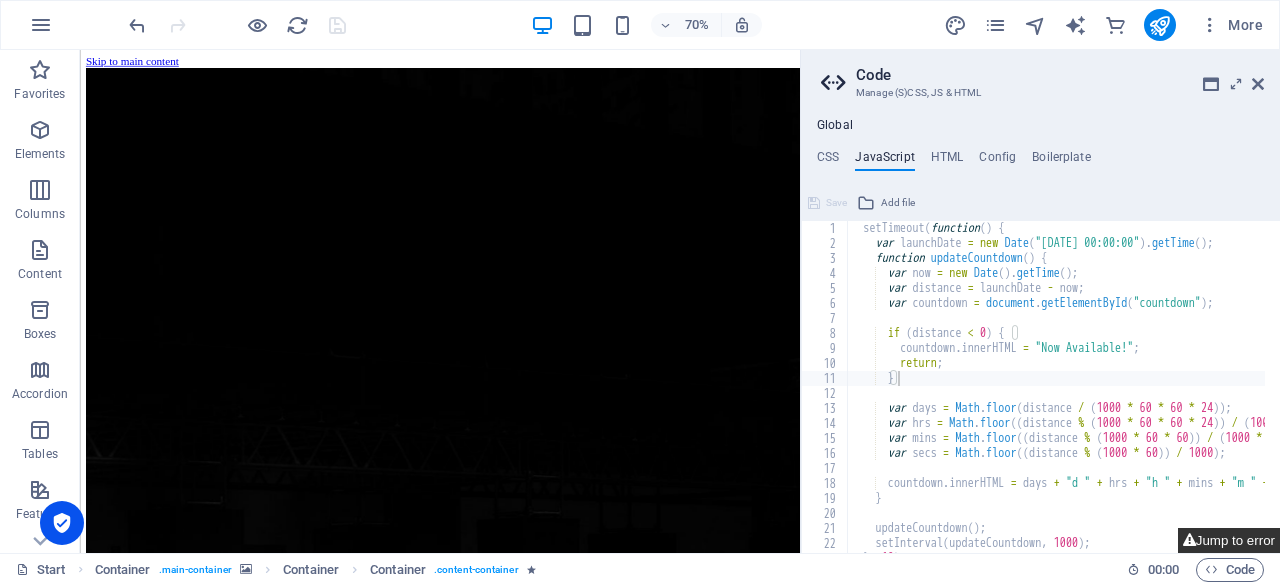 click on "Jump to error" at bounding box center [1229, 540] 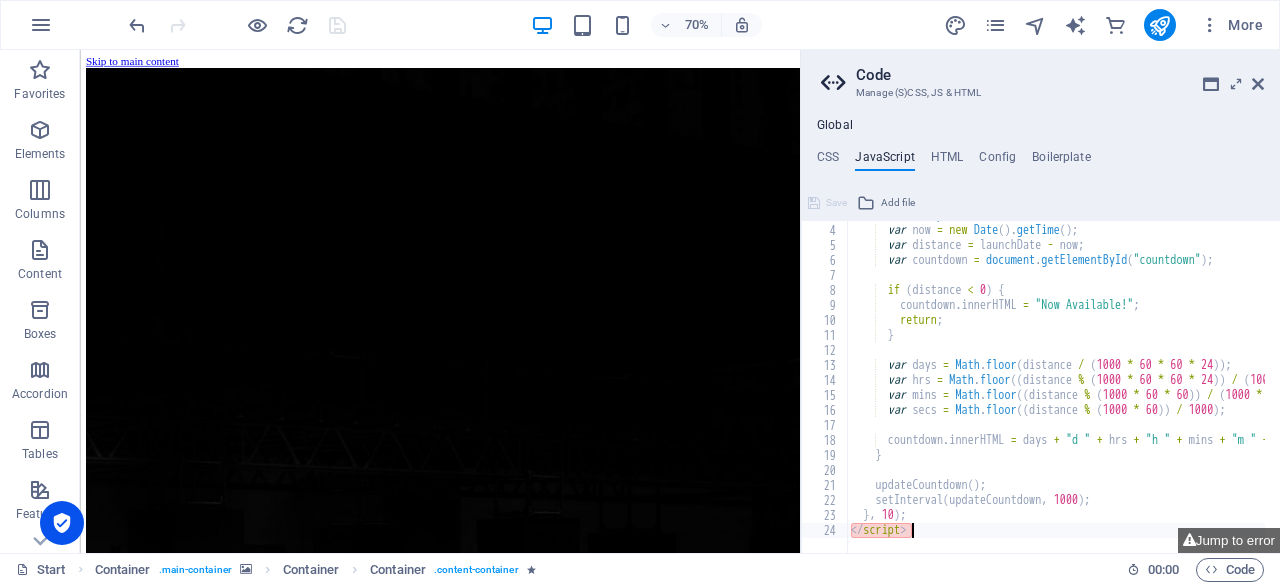 click on "function   updateCountdown ( )   {         var   now   =   new   Date ( ) . getTime ( ) ;         var   distance   =   launchDate   -   now ;         var   countdown   =   document . getElementById ( "countdown" ) ;         if   ( distance   <   0 )   {           countdown . innerHTML   =   "Now Available!" ;           return ;         }         var   days   =   Math . floor ( distance   /   ( 1000   *   60   *   60   *   24 )) ;         var   hrs   =   Math . floor (( distance   %   ( 1000   *   60   *   60   *   24 ))   /   ( 1000   *   60   *   60 )) ;         var   mins   =   Math . floor (( distance   %   ( 1000   *   60   *   60 ))   /   ( 1000   *   60 )) ;         var   secs   =   Math . floor (( distance   %   ( 1000   *   60 ))   /   1000 ) ;         countdown . innerHTML   =   days   +   "d "   +   hrs   +   "h "   +   mins   +   "m "   +   secs   +   "s" ;      }      updateCountdown ( ) ;      setInterval ( updateCountdown ,   1000 ) ;    } ,   10 ) ; </ script >" at bounding box center [1127, 381] 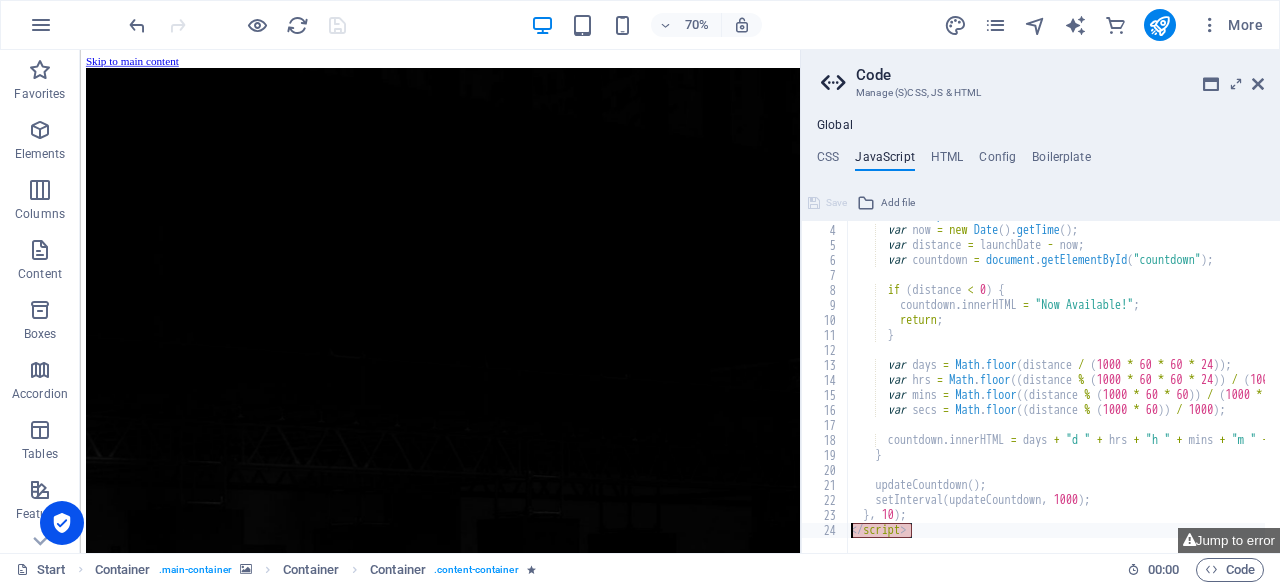 drag, startPoint x: 920, startPoint y: 529, endPoint x: 837, endPoint y: 534, distance: 83.15047 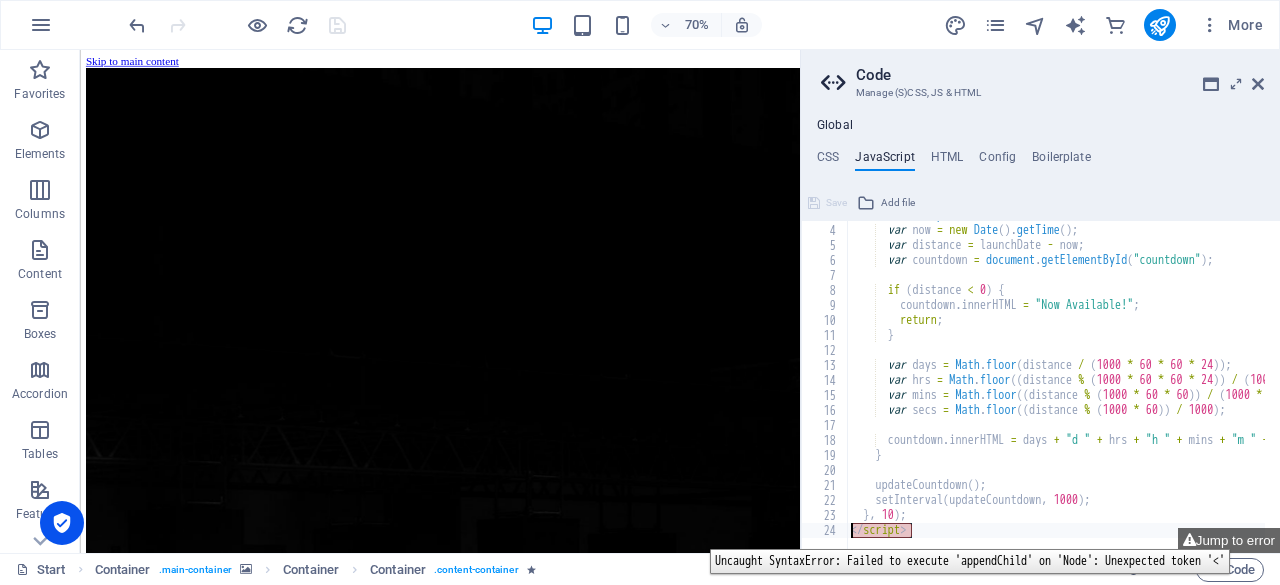 type 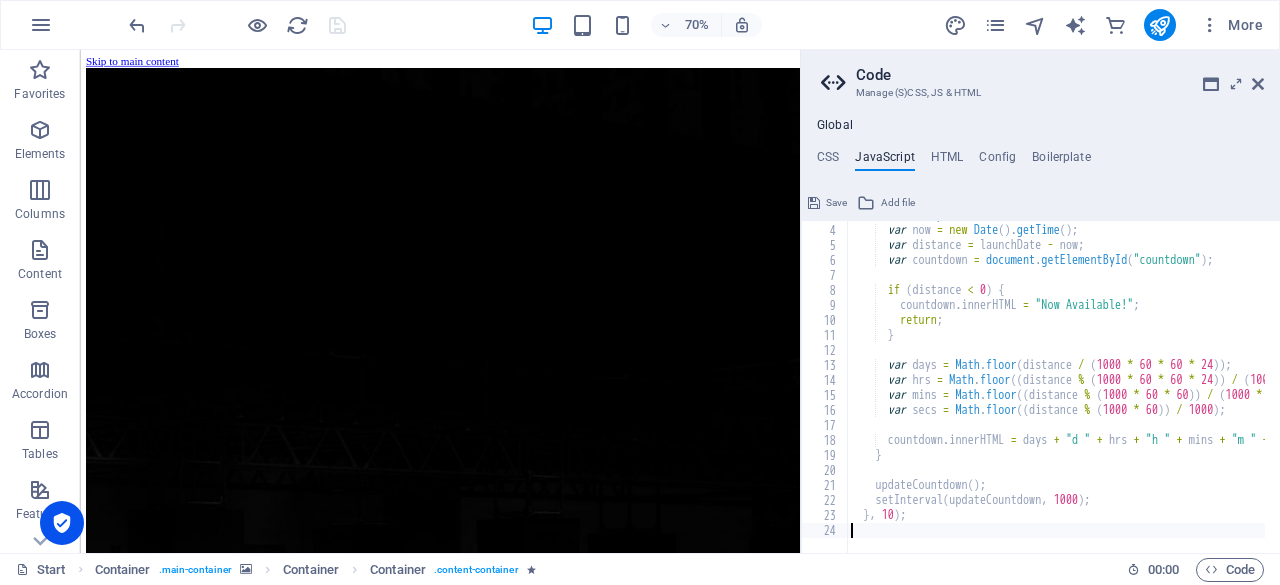 click on "Save" at bounding box center [836, 203] 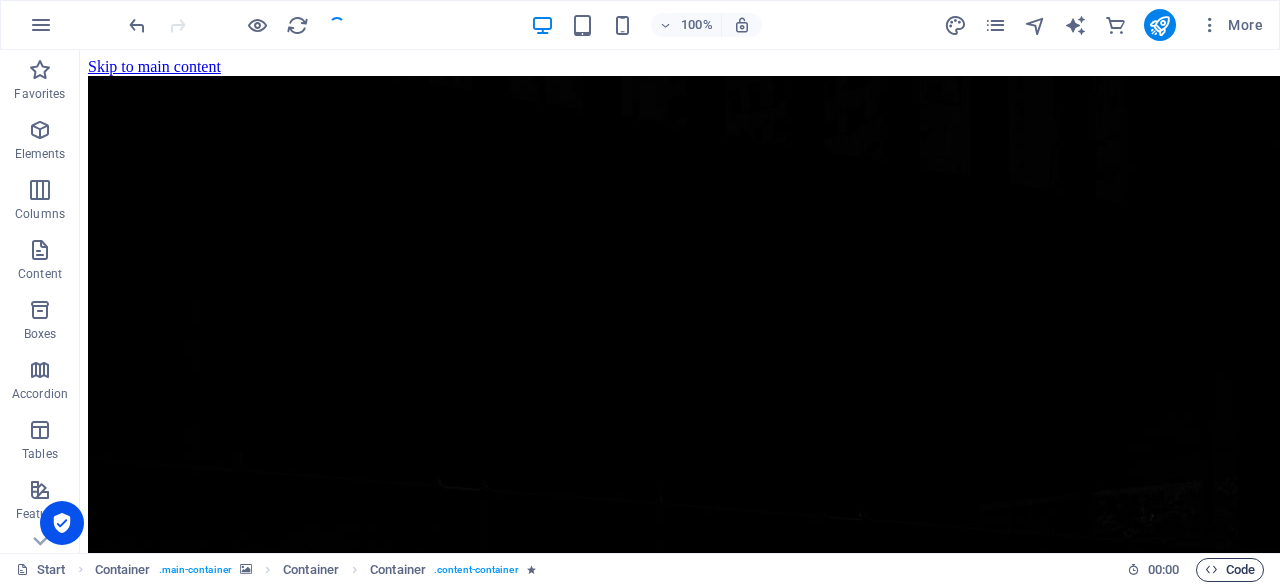 click on "Code" at bounding box center (1230, 570) 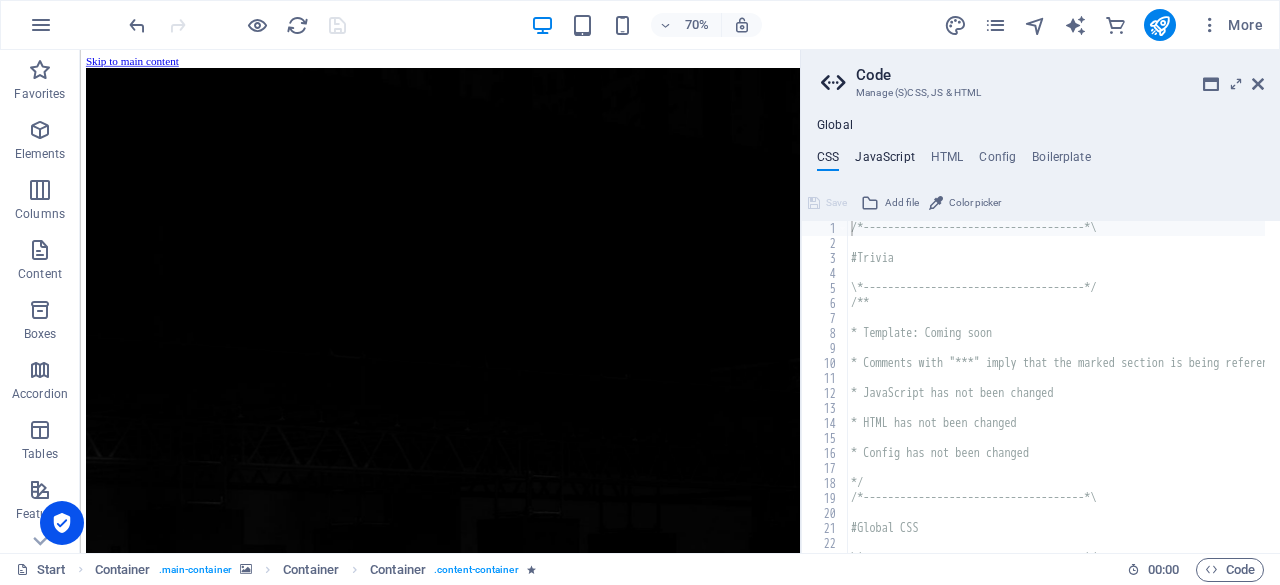 click on "JavaScript" at bounding box center [884, 161] 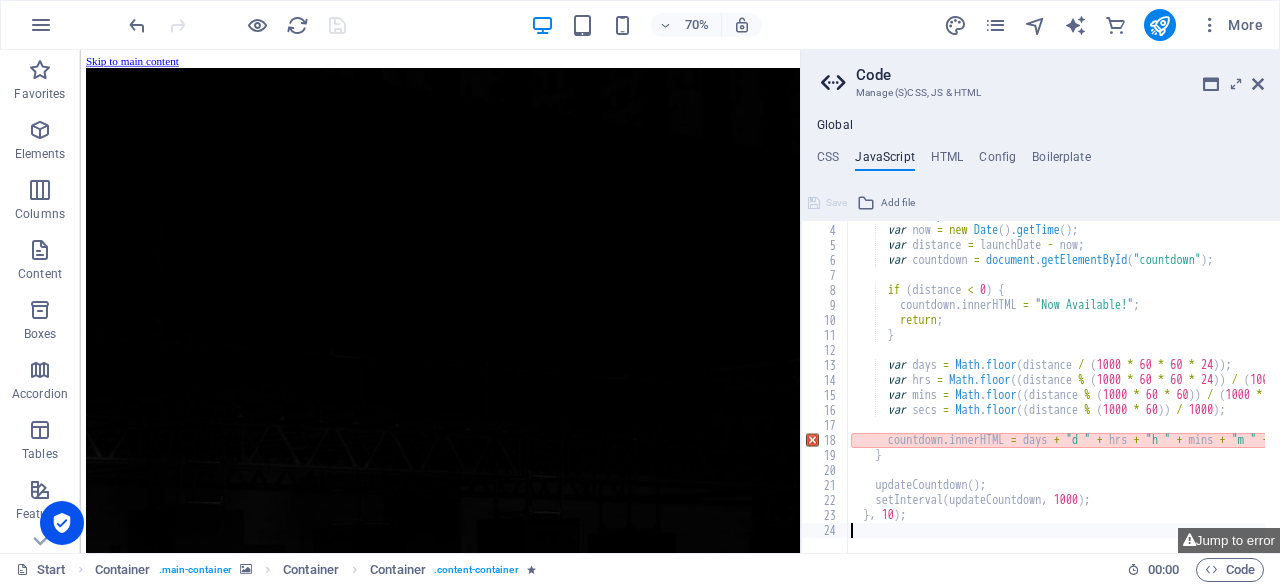 type on "}, 10);" 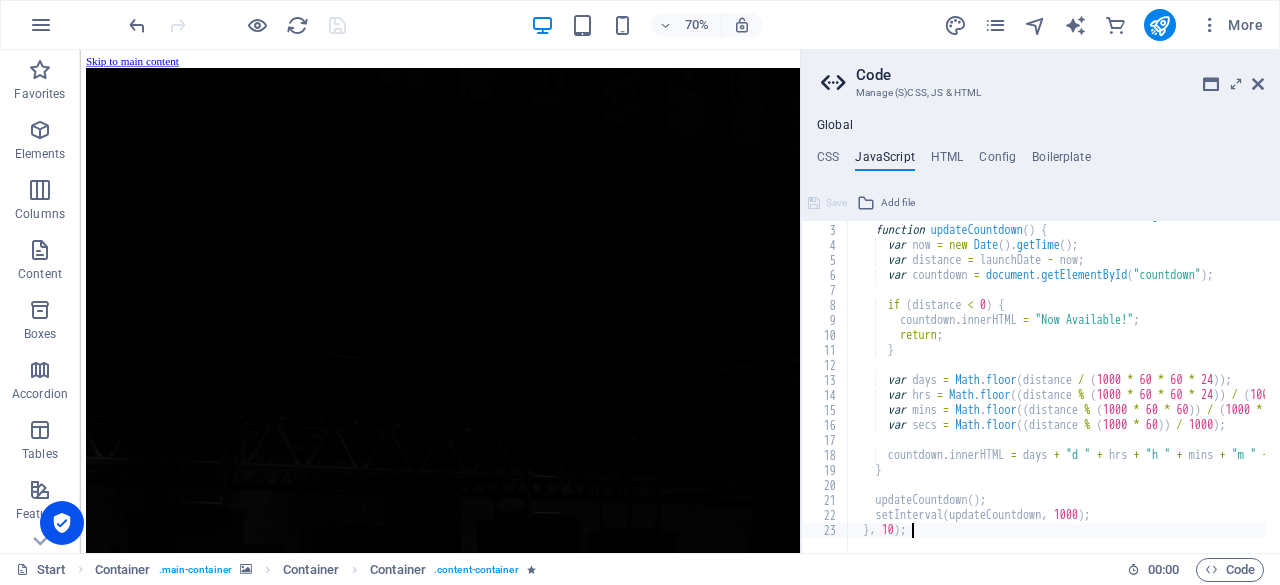 scroll, scrollTop: 28, scrollLeft: 0, axis: vertical 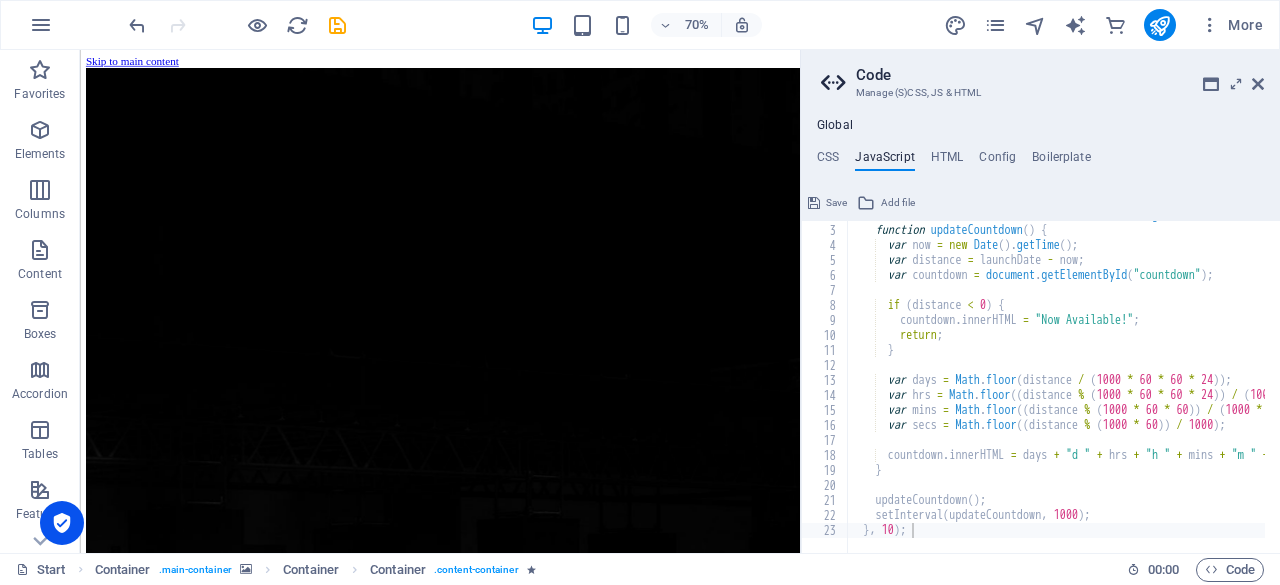 click on "Save" at bounding box center (836, 203) 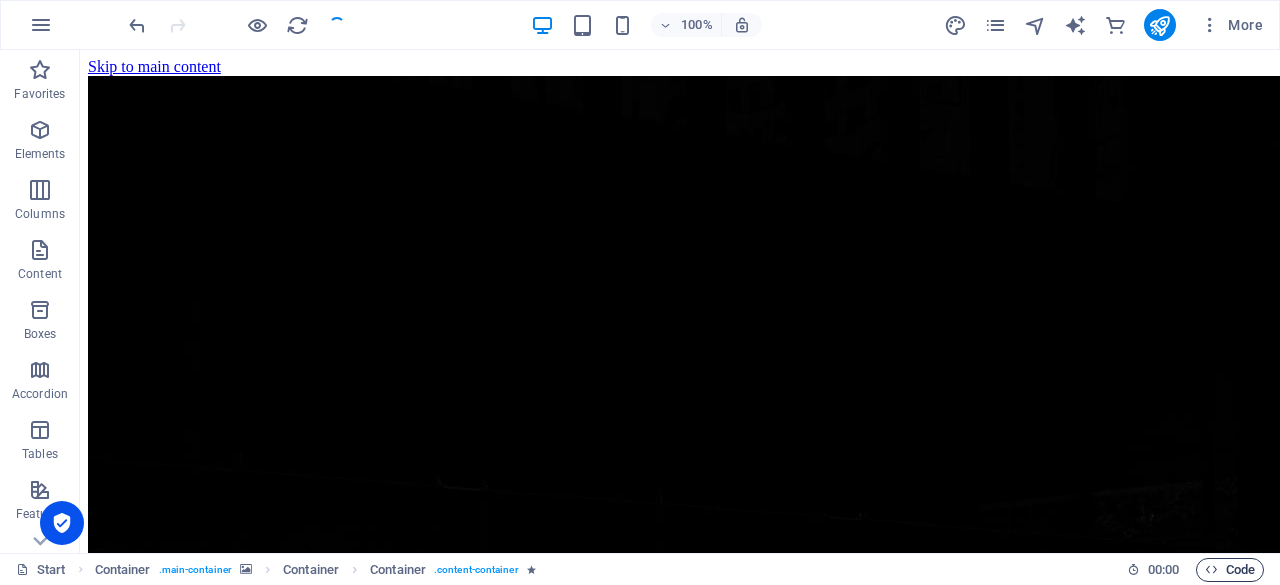 click on "Code" at bounding box center (1230, 570) 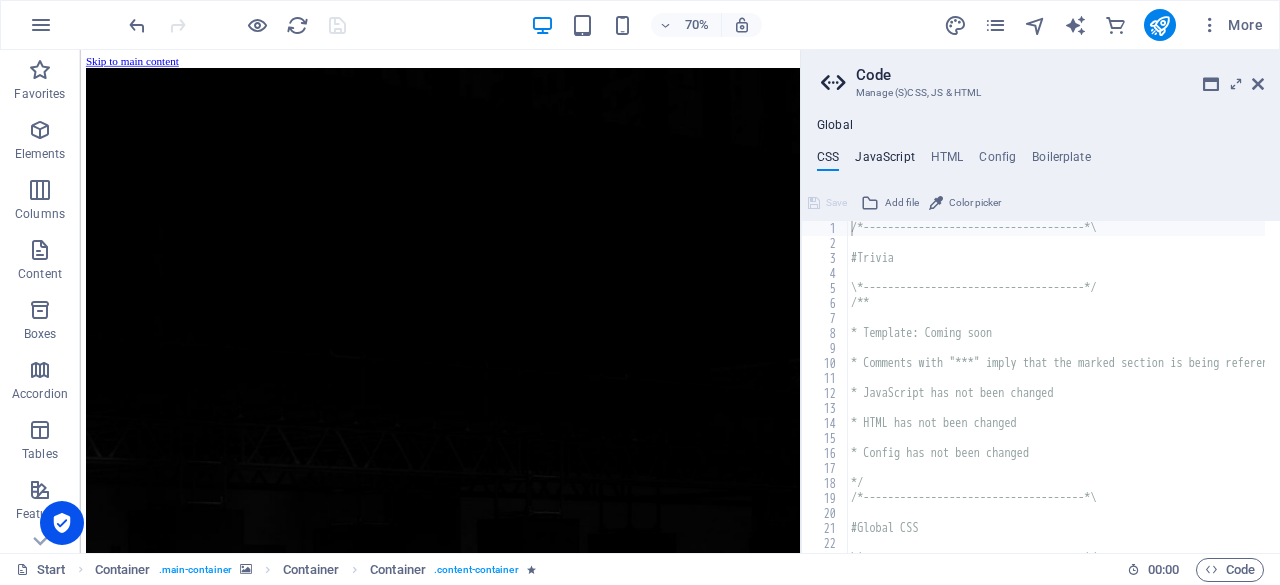 click on "JavaScript" at bounding box center [884, 161] 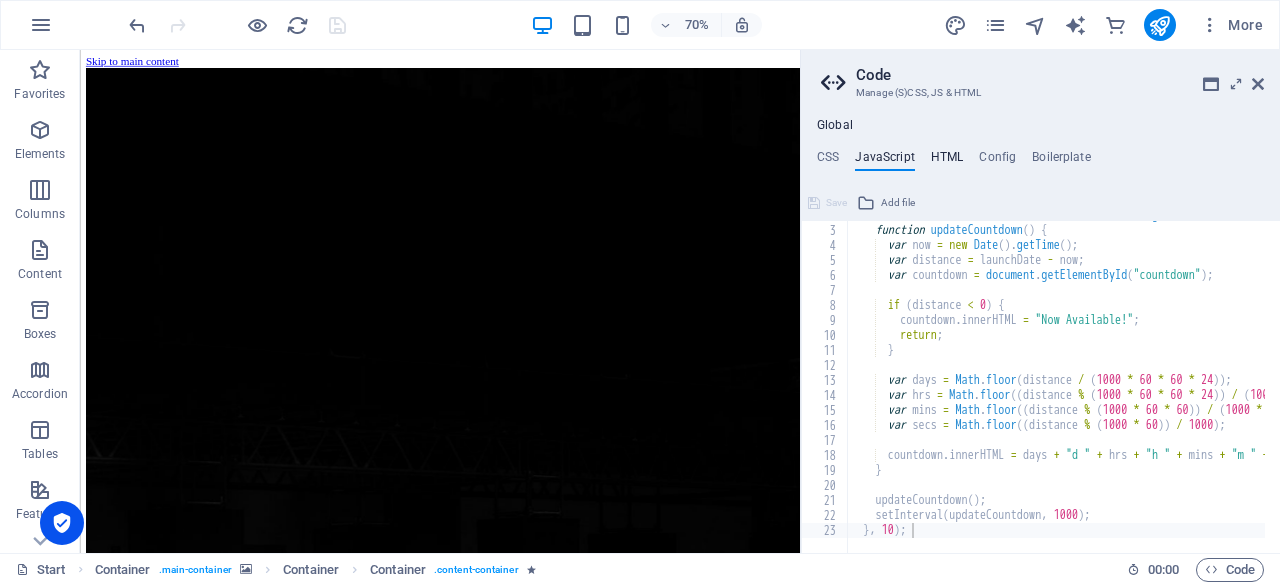 click on "HTML" at bounding box center [947, 161] 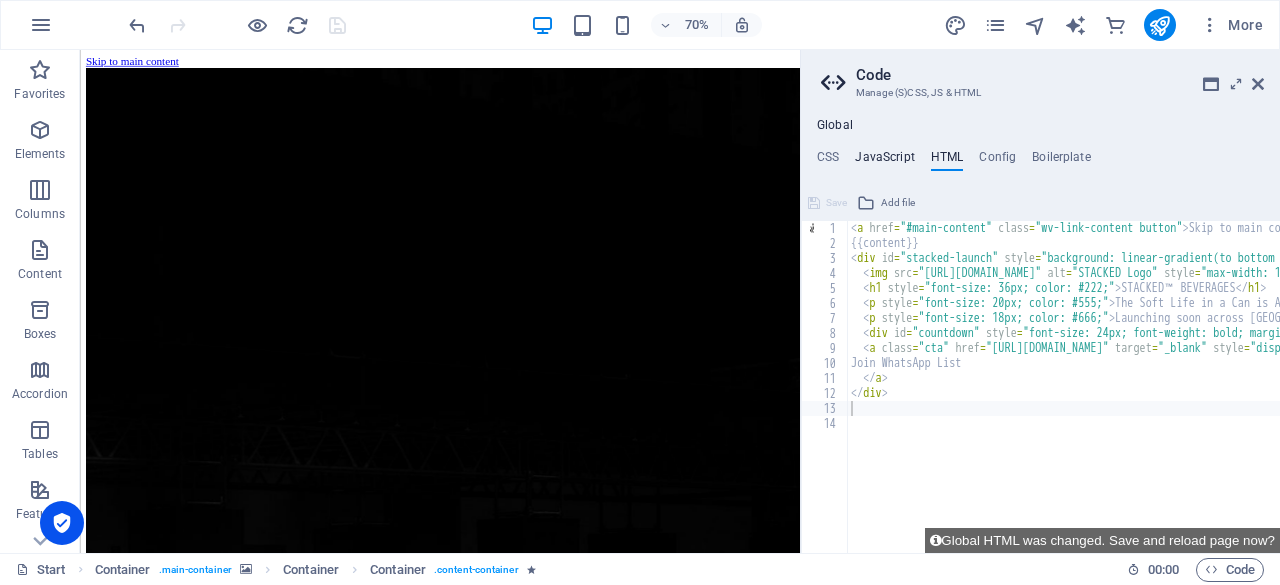 click on "JavaScript" at bounding box center (884, 161) 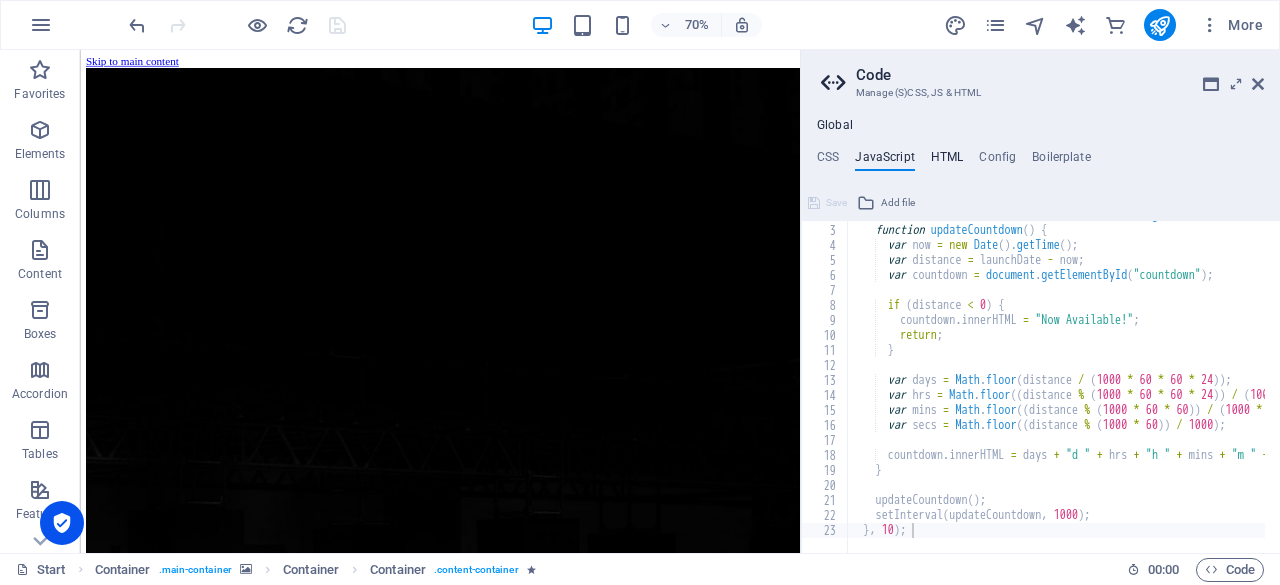 click on "HTML" at bounding box center (947, 161) 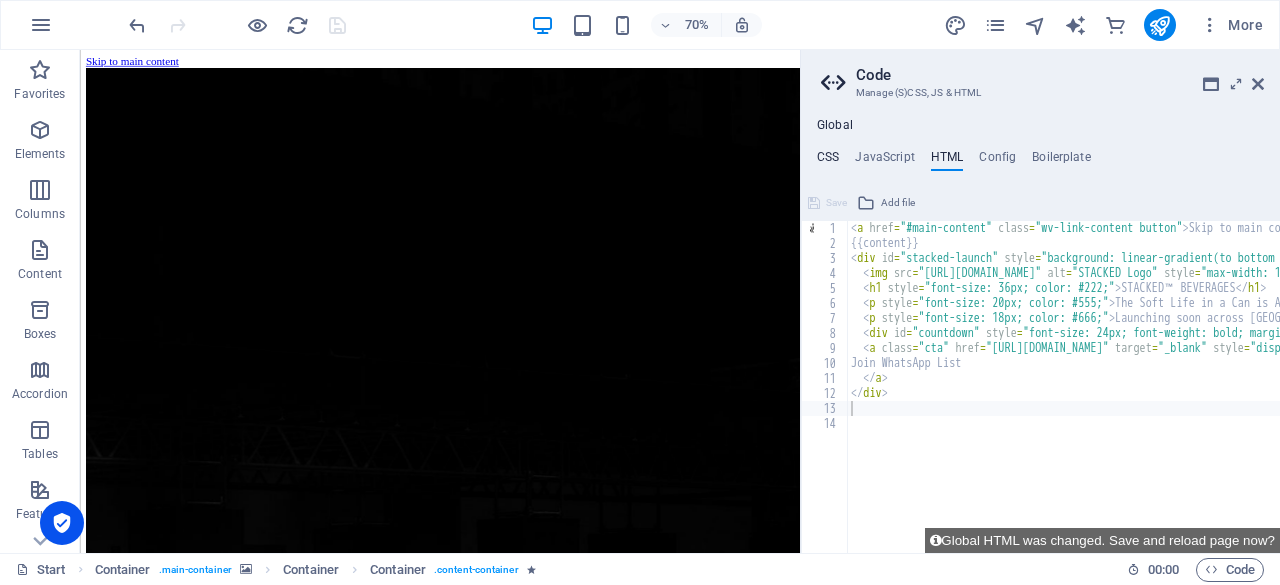 click on "CSS" at bounding box center [828, 161] 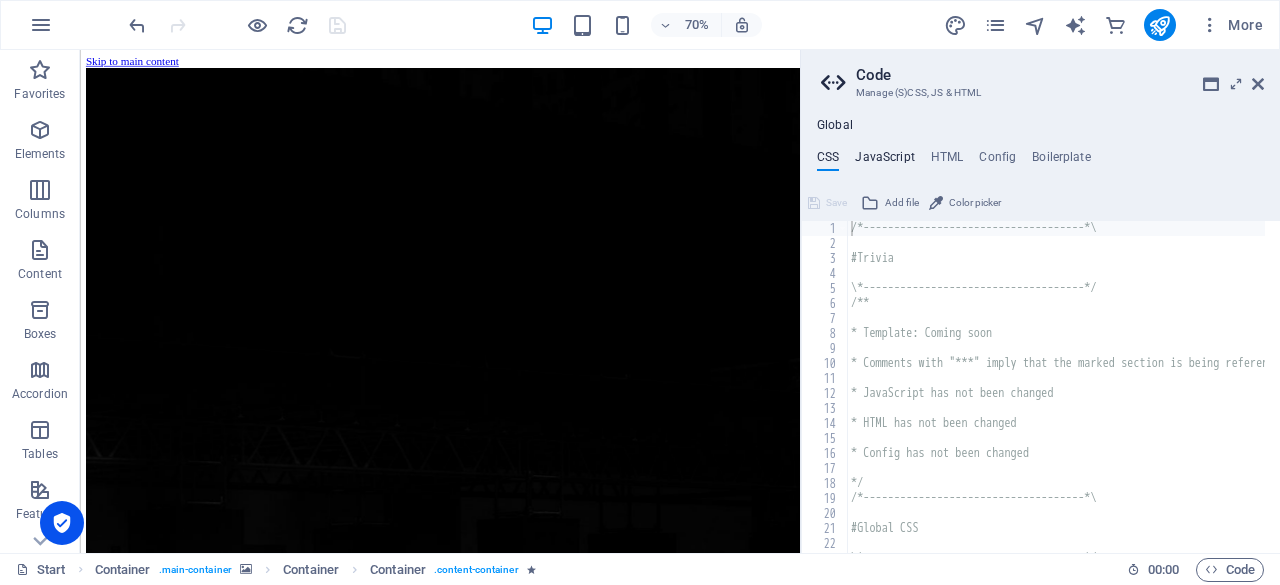 click on "JavaScript" at bounding box center [884, 161] 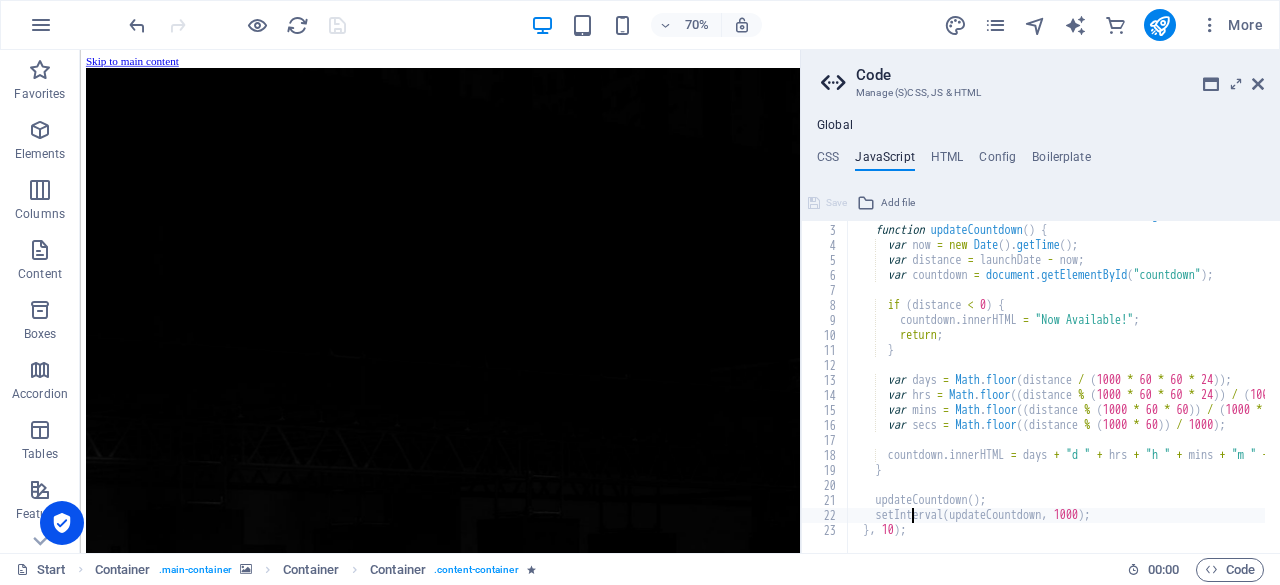 type on "updateCountdown();" 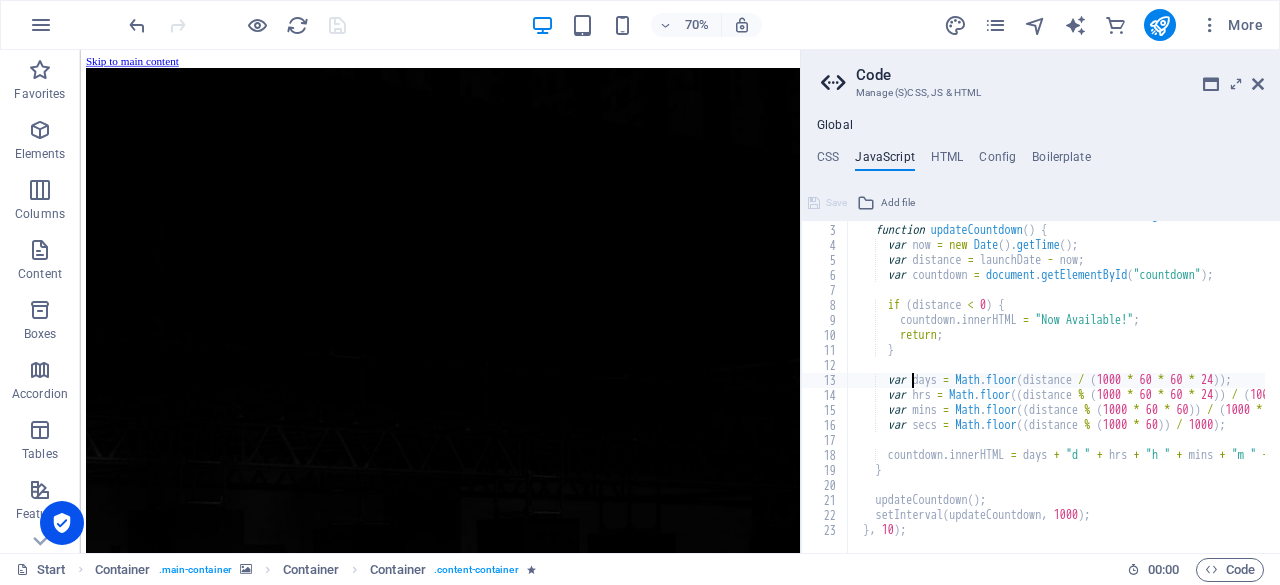 type on "var days = Math.floor(distance / (1000 * 60 * 60 * 24));" 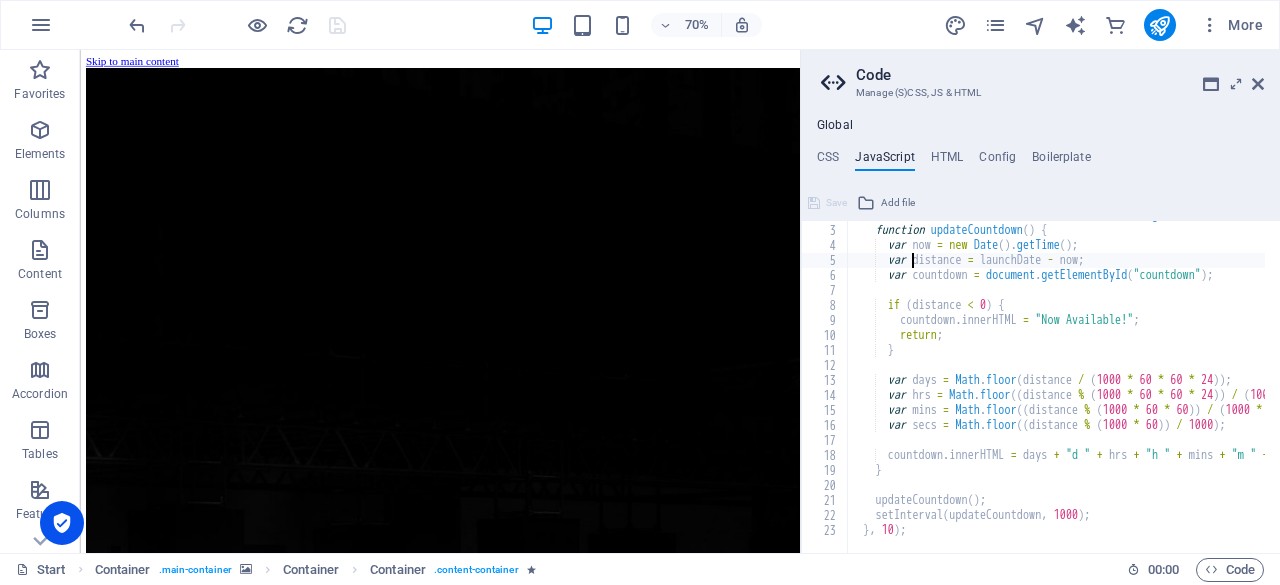 type on "setTimeout(function() {" 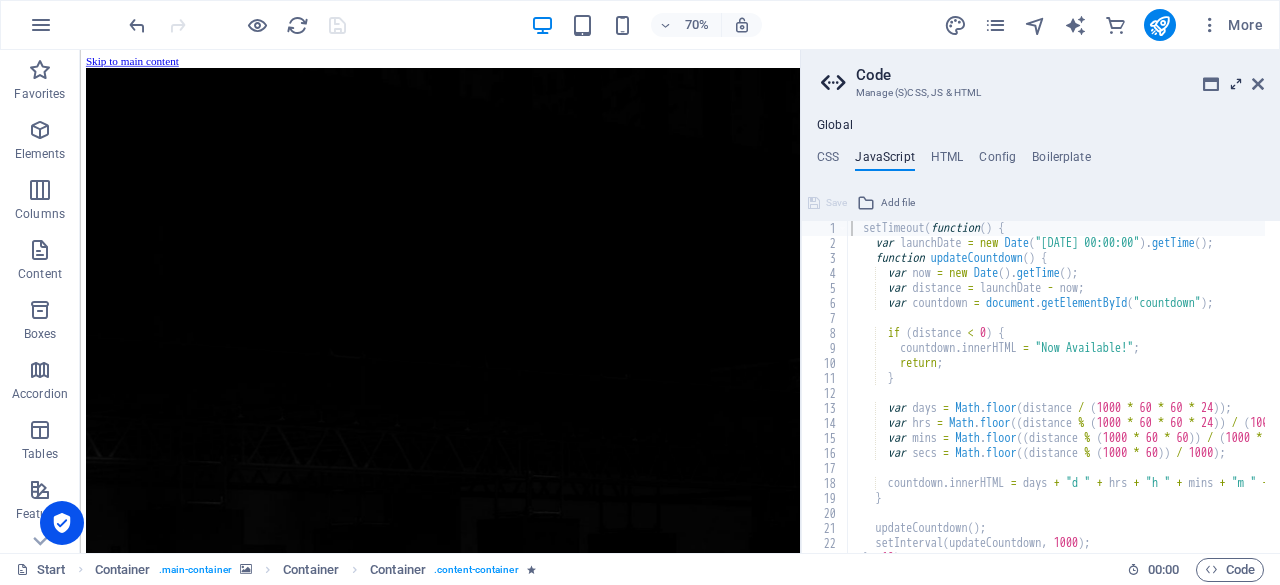 click at bounding box center (1236, 84) 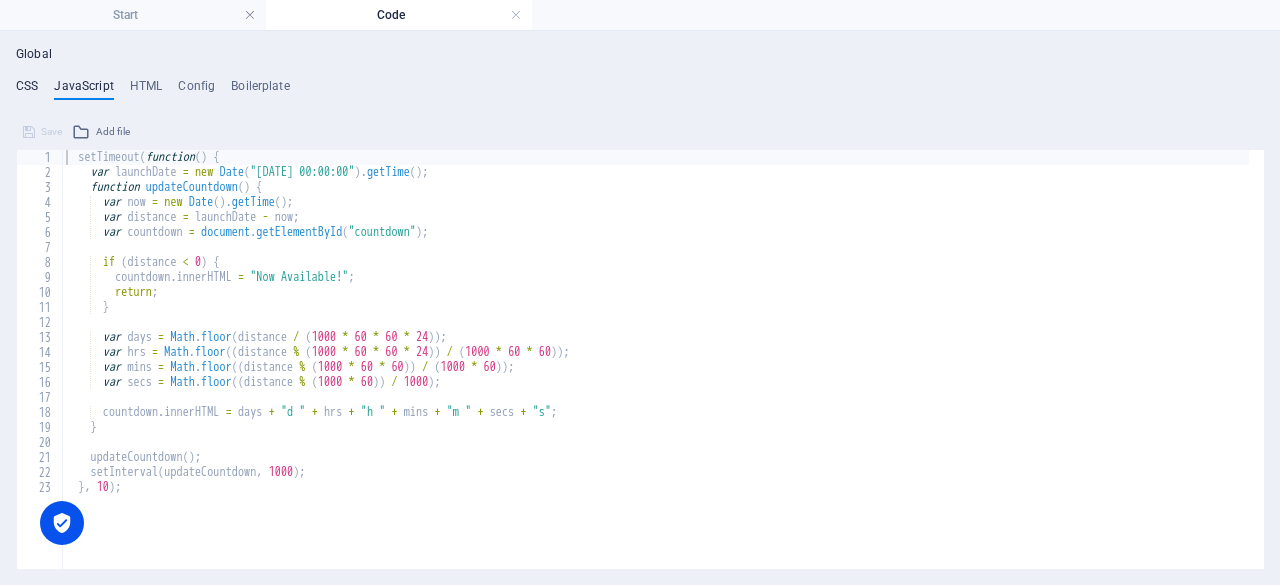 click on "CSS" at bounding box center [27, 90] 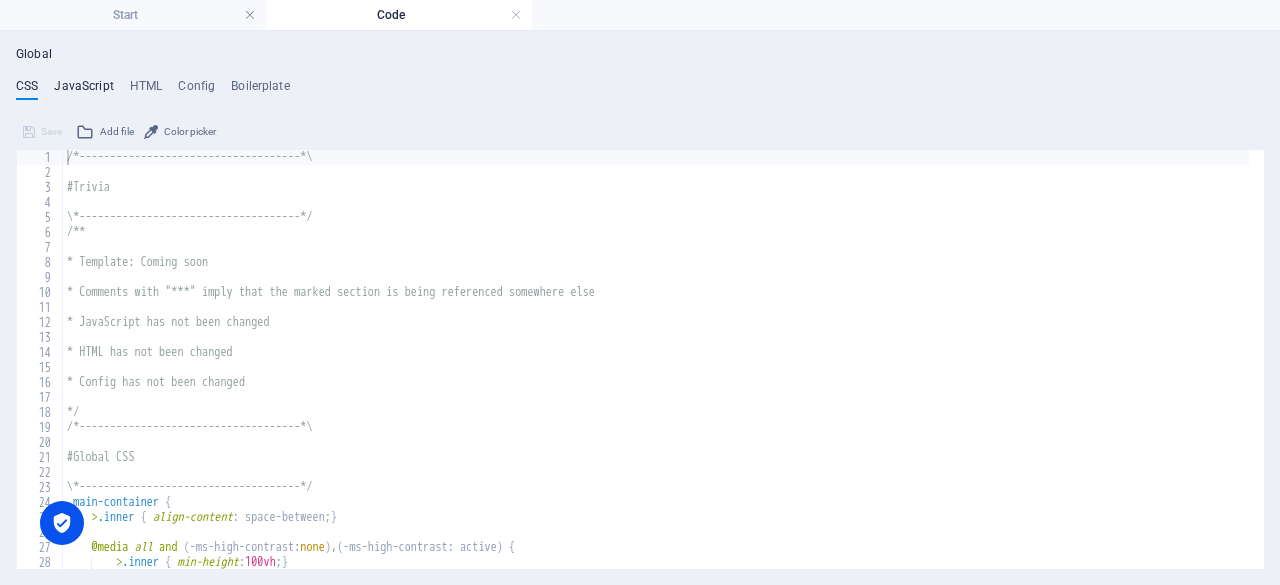 click on "JavaScript" at bounding box center [83, 90] 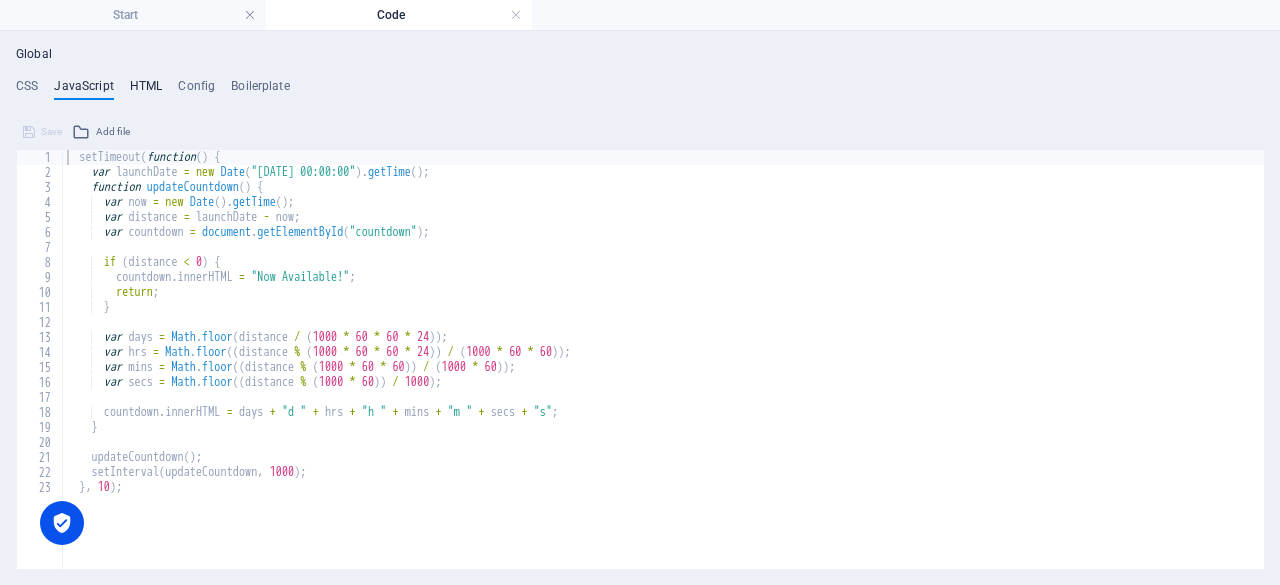 click on "HTML" at bounding box center (146, 90) 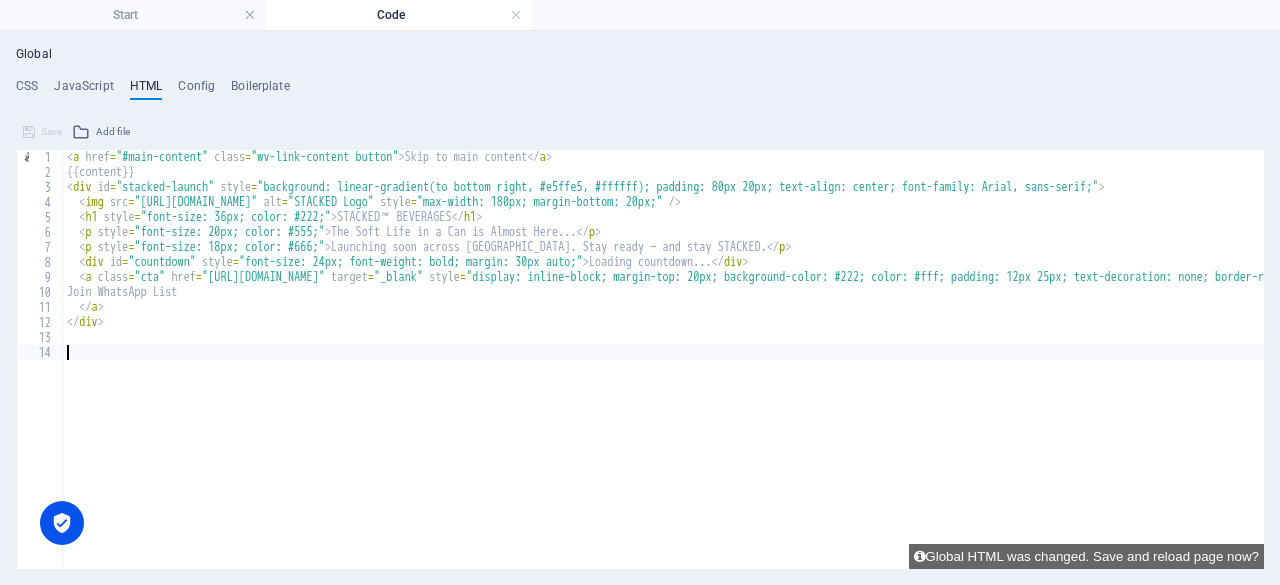 click on "< a   href = "#main-content"   class = "wv-link-content button" > Skip to main content </ a > {{content}} < div   id = "stacked-launch"   style = "background: linear-gradient(to bottom right, #e5ffe5, #ffffff); padding: 80px 20px; text-align: center; font-family: Arial, sans-serif;" >    < img   src = "[URL][DOMAIN_NAME]"   alt = "STACKED Logo"   style = "max-width: 180px; margin-bottom: 20px;"   />    < h1   style = "font-size: 36px; color: #222;" > STACKED™ BEVERAGES </ h1 >    < p   style = "font-size: 20px; color: #555;" > The Soft Life in a Can is Almost Here... </ p >    < p   style = "font-size: 18px; color: #666;" > Launching soon across [GEOGRAPHIC_DATA]. Stay ready — and stay STACKED. </ p >    < div   id = "countdown"   style = "font-size: 24px; font-weight: bold; margin: 30px auto;" > Loading countdown... </ div >    < a   class = "cta"   href = "[URL][DOMAIN_NAME]"   target = "_blank"   style = >     Join WhatsApp List    </ a > </ div >" at bounding box center [784, 367] 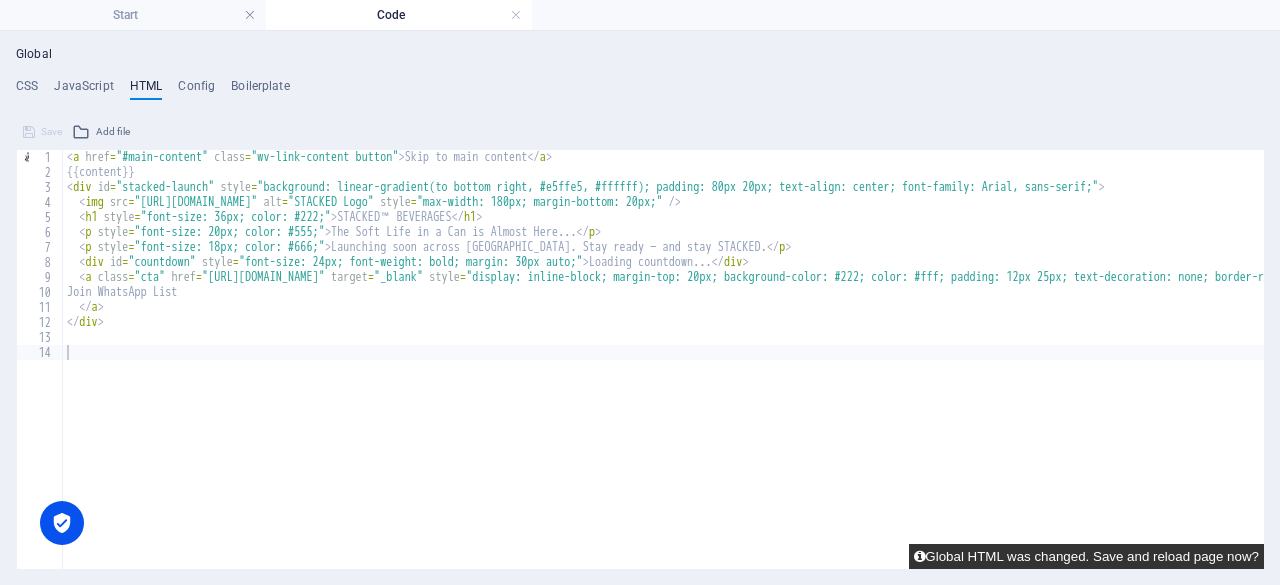 click on "Global HTML was changed. Save and reload page now?" at bounding box center [1086, 556] 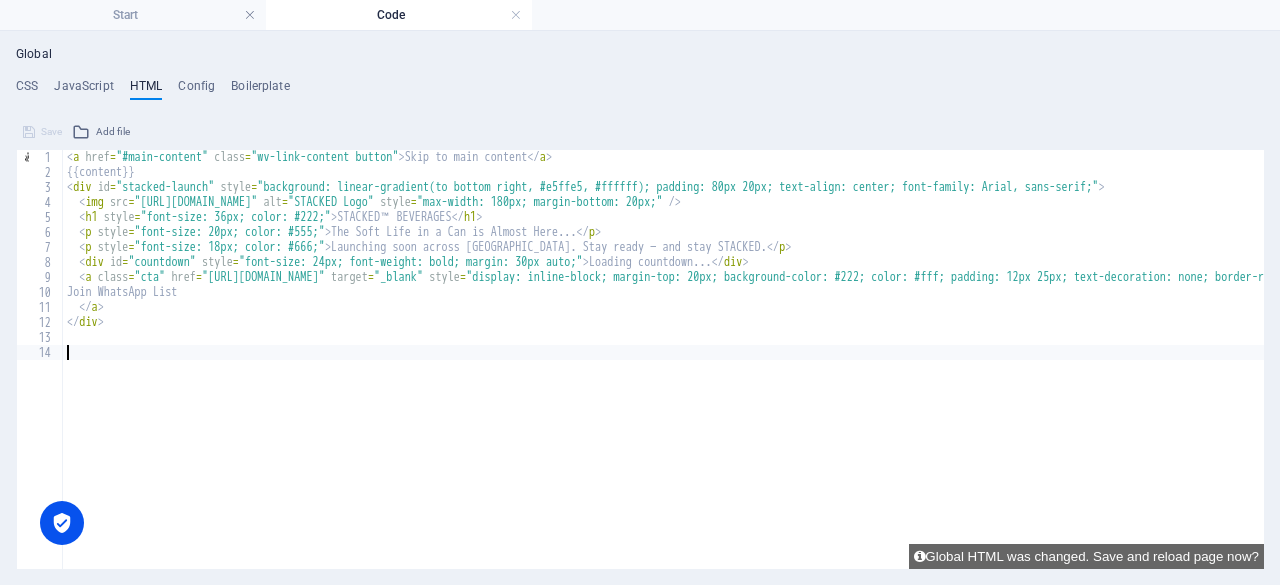 click on "< a   href = "#main-content"   class = "wv-link-content button" > Skip to main content </ a > {{content}} < div   id = "stacked-launch"   style = "background: linear-gradient(to bottom right, #e5ffe5, #ffffff); padding: 80px 20px; text-align: center; font-family: Arial, sans-serif;" >    < img   src = "[URL][DOMAIN_NAME]"   alt = "STACKED Logo"   style = "max-width: 180px; margin-bottom: 20px;"   />    < h1   style = "font-size: 36px; color: #222;" > STACKED™ BEVERAGES </ h1 >    < p   style = "font-size: 20px; color: #555;" > The Soft Life in a Can is Almost Here... </ p >    < p   style = "font-size: 18px; color: #666;" > Launching soon across [GEOGRAPHIC_DATA]. Stay ready — and stay STACKED. </ p >    < div   id = "countdown"   style = "font-size: 24px; font-weight: bold; margin: 30px auto;" > Loading countdown... </ div >    < a   class = "cta"   href = "[URL][DOMAIN_NAME]"   target = "_blank"   style = >     Join WhatsApp List    </ a > </ div >" at bounding box center (784, 367) 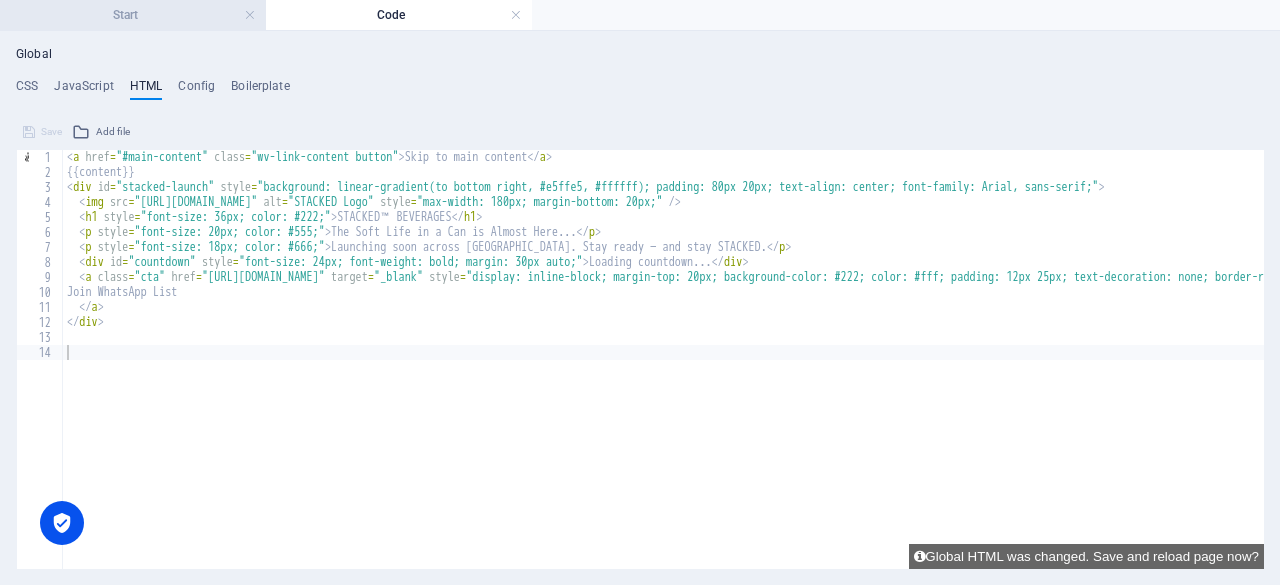 click on "Start" at bounding box center (133, 15) 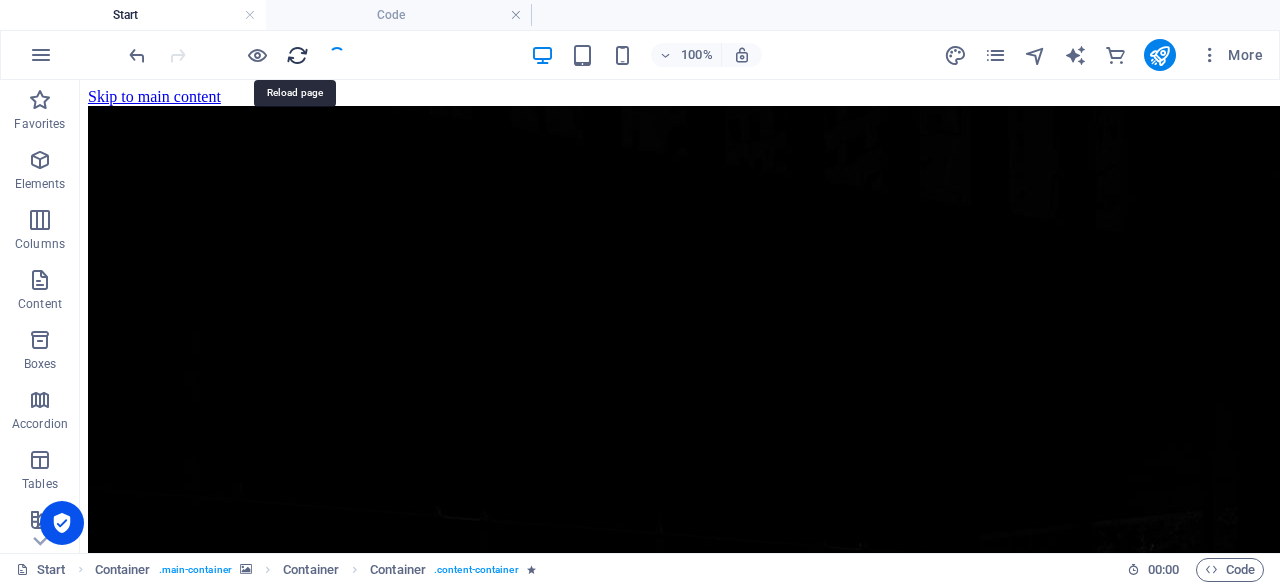 click at bounding box center (297, 55) 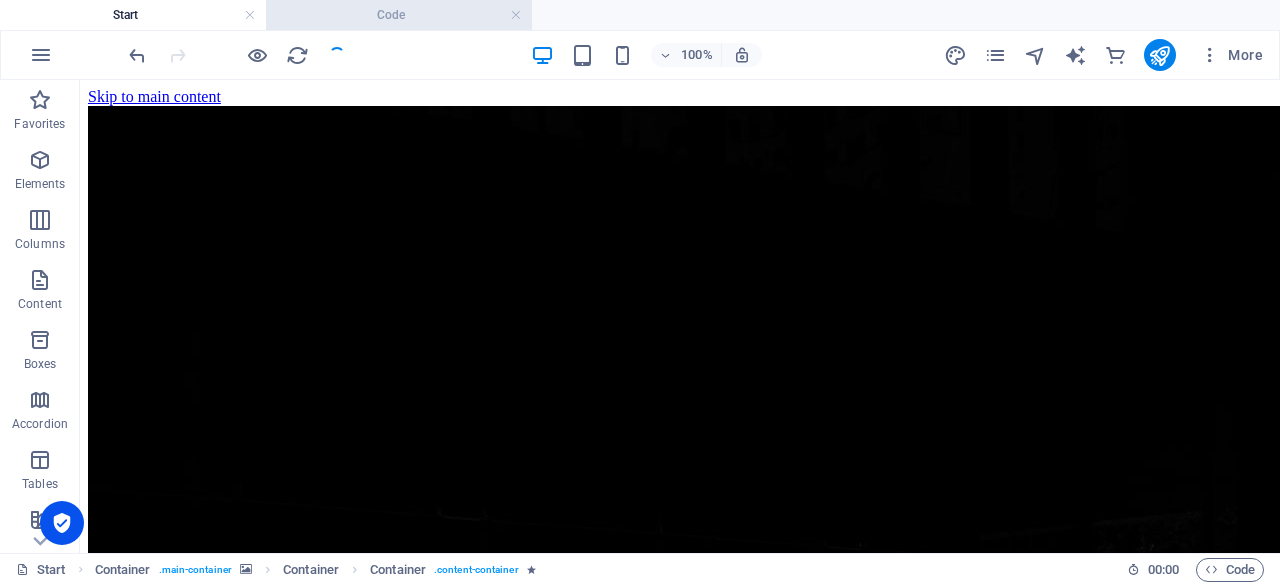 click on "Code" at bounding box center [399, 15] 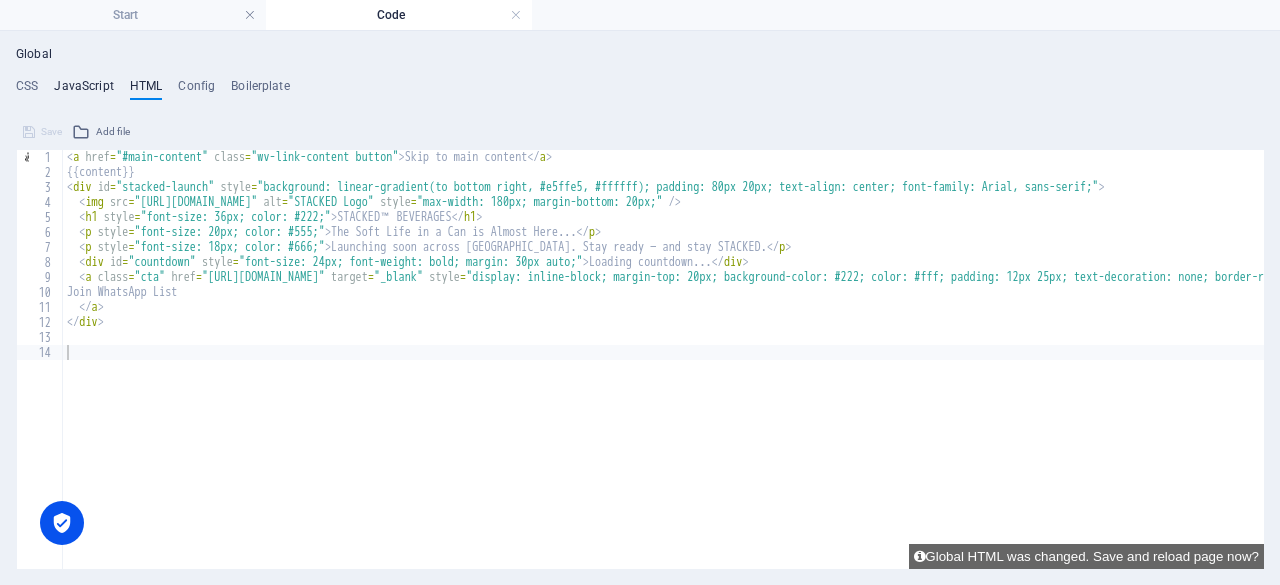 click on "JavaScript" at bounding box center [83, 90] 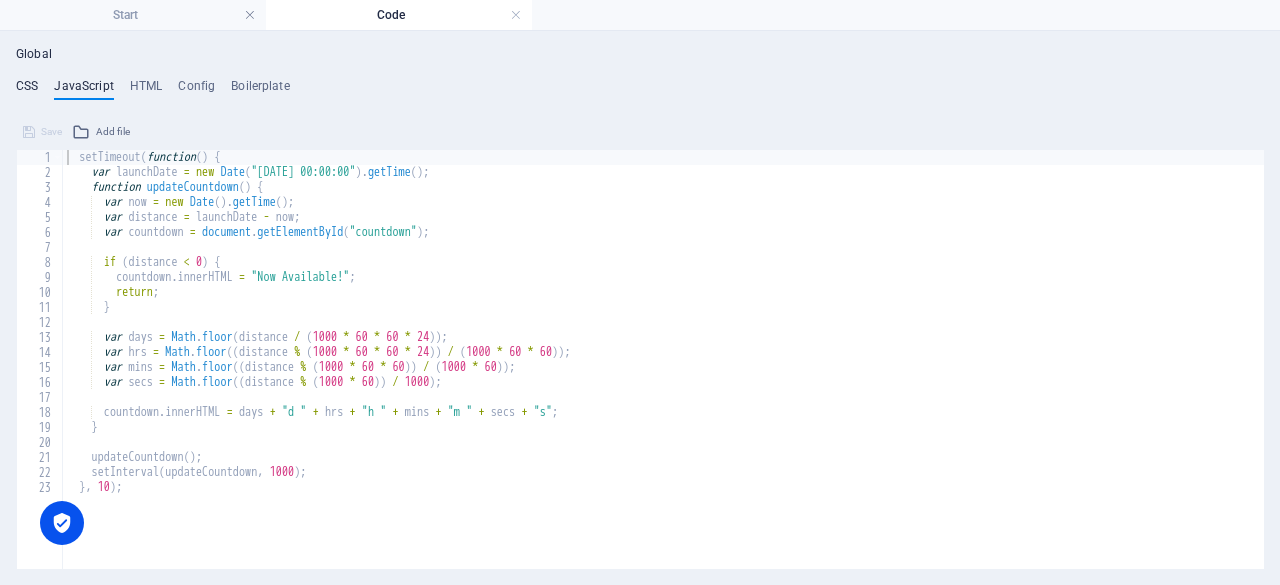 click on "CSS" at bounding box center (27, 90) 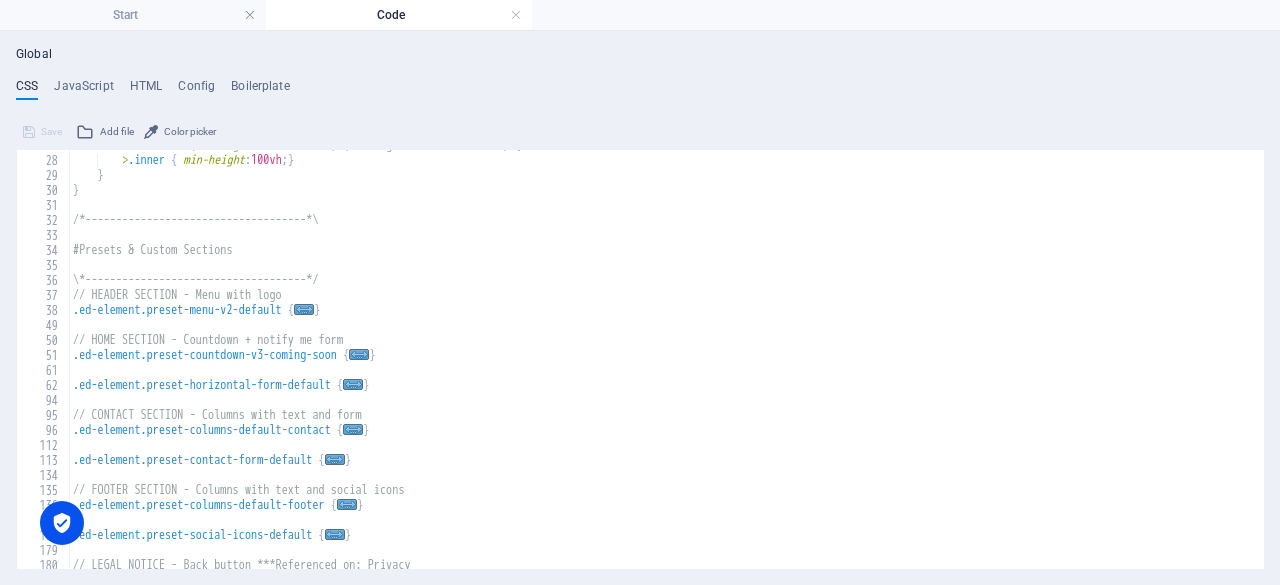 scroll, scrollTop: 420, scrollLeft: 0, axis: vertical 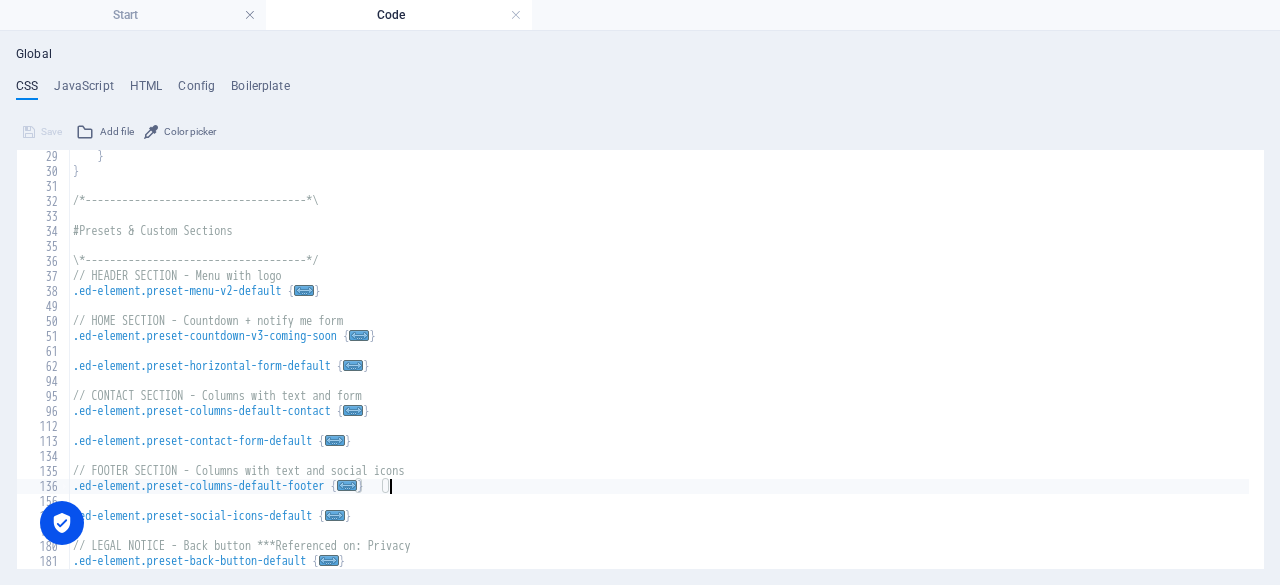 click on "} } /*------------------------------------*\     #Presets & Custom Sections \*------------------------------------*/ // HEADER SECTION - Menu with logo     .ed-element.preset-menu-v2-default   { ... } // HOME SECTION - Countdown + notify me form .ed-element.preset-countdown-v3-coming-soon   { ... } .ed-element.preset-horizontal-form-default   { ... } // CONTACT SECTION - Columns with text and form .ed-element.preset-columns-default-contact   { ... } .ed-element.preset-contact-form-default   { ... } // FOOTER SECTION - Columns with text and social icons .ed-element.preset-columns-default-footer   { ... } .ed-element.preset-social-icons-default   { ... } // LEGAL NOTICE - Back button ***Referenced on: Privacy .ed-element.preset-back-button-default   { ... }" at bounding box center [659, 373] 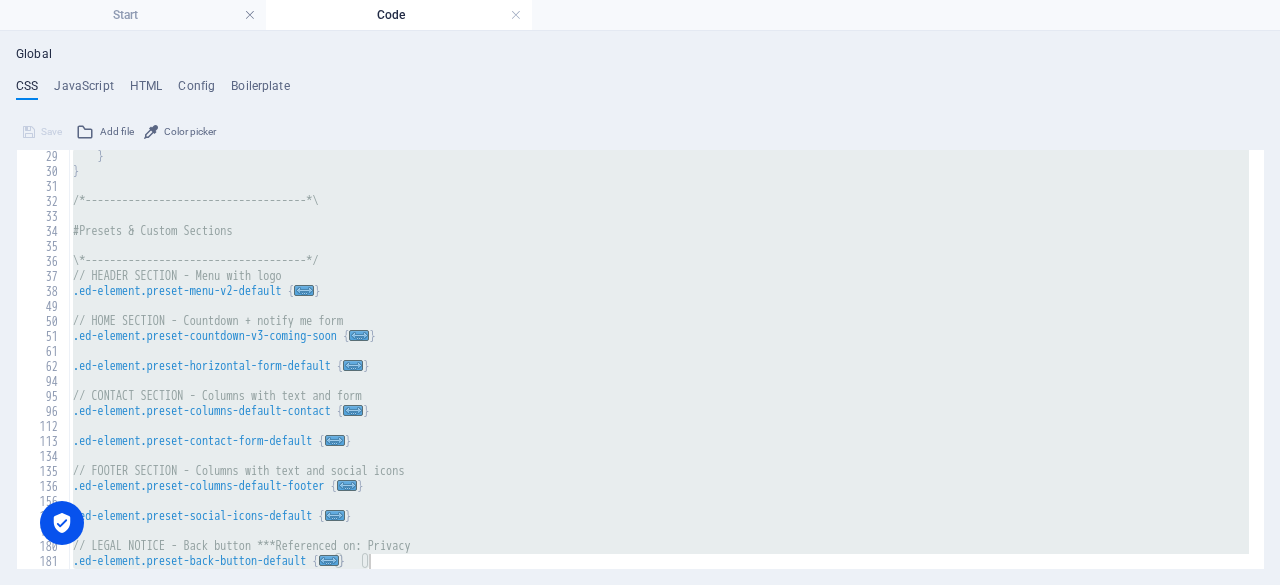 scroll, scrollTop: 0, scrollLeft: 0, axis: both 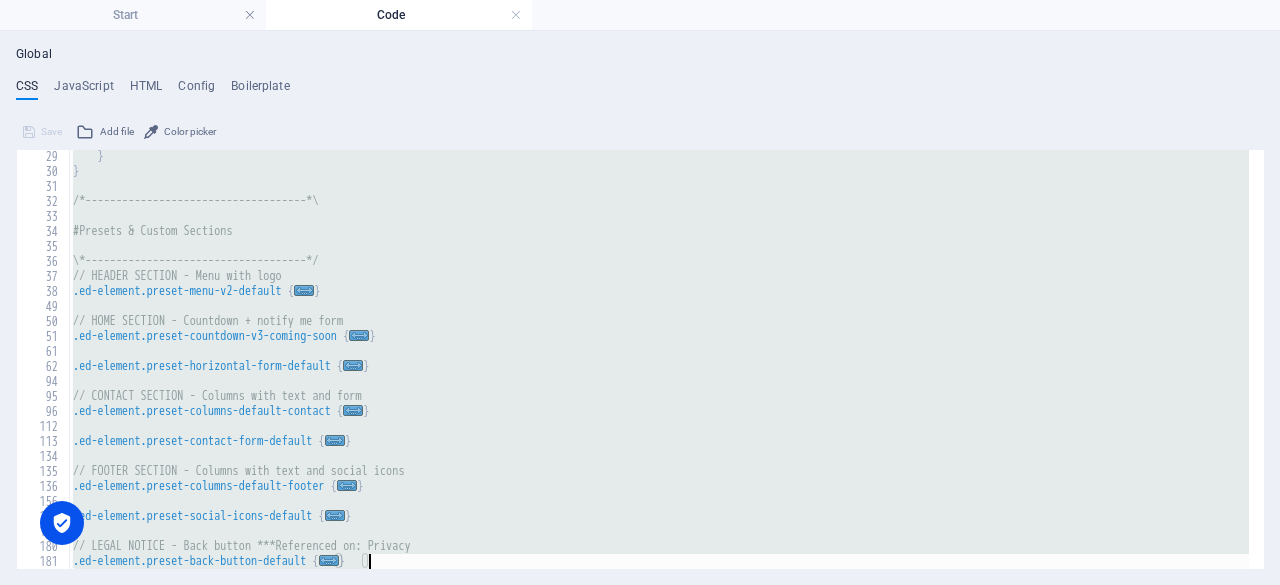 click on "} } /*------------------------------------*\     #Presets & Custom Sections \*------------------------------------*/ // HEADER SECTION - Menu with logo     .ed-element.preset-menu-v2-default   { ... } // HOME SECTION - Countdown + notify me form .ed-element.preset-countdown-v3-coming-soon   { ... } .ed-element.preset-horizontal-form-default   { ... } // CONTACT SECTION - Columns with text and form .ed-element.preset-columns-default-contact   { ... } .ed-element.preset-contact-form-default   { ... } // FOOTER SECTION - Columns with text and social icons .ed-element.preset-columns-default-footer   { ... } .ed-element.preset-social-icons-default   { ... } // LEGAL NOTICE - Back button ***Referenced on: Privacy .ed-element.preset-back-button-default   { ... }" at bounding box center [659, 359] 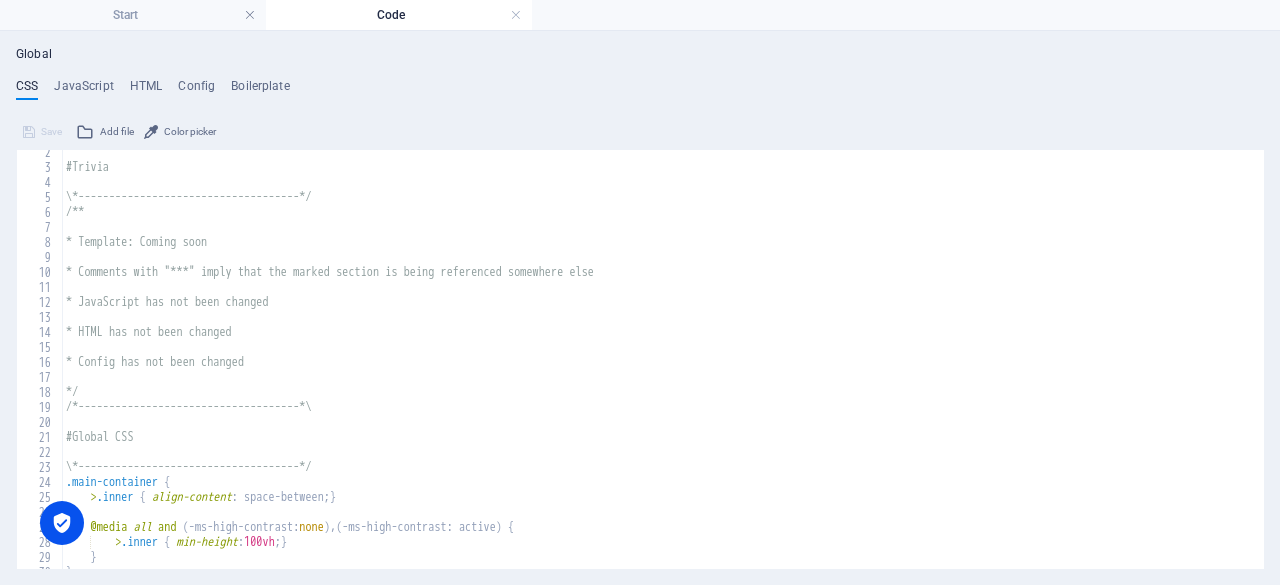 scroll, scrollTop: 0, scrollLeft: 0, axis: both 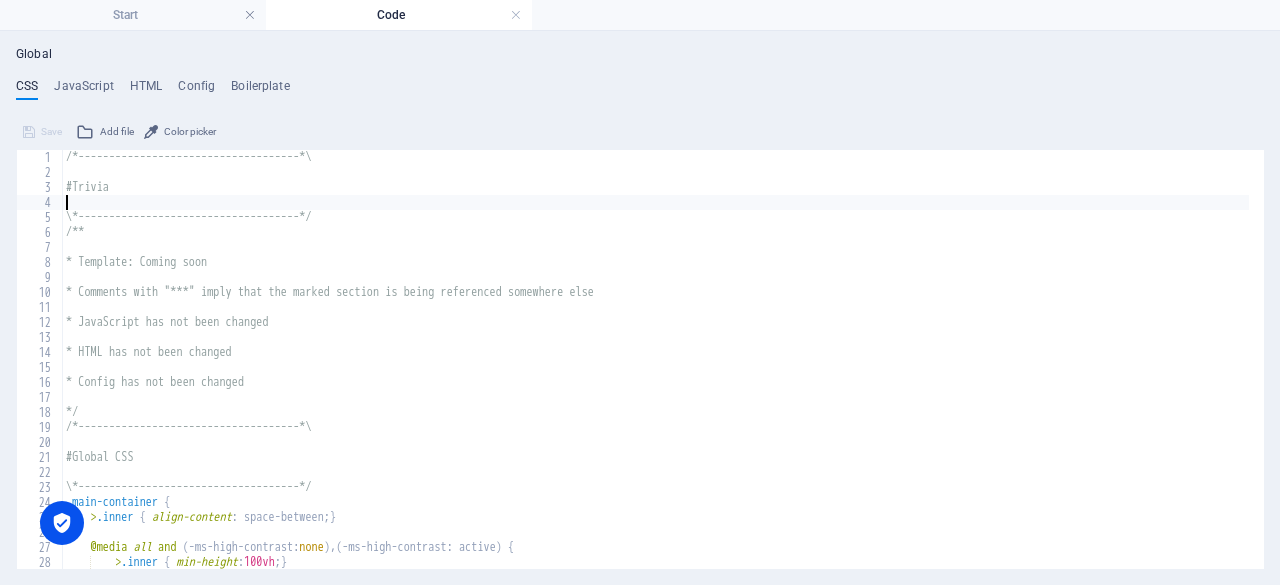 click on "/*------------------------------------*\     #Trivia \*------------------------------------*/ /**   * Template: Coming soon   * Comments with "***" imply that the marked section is being referenced somewhere else   * JavaScript has not been changed   * HTML has not been changed   * Config has not been changed   */ /*------------------------------------*\     #Global CSS \*------------------------------------*/ .main-container   {      > .inner   {   align-content : space-between;  }      @media   all   and   ( -ms-high-contrast:  none ) ,  ( -ms-high-contrast: active )   {           > .inner   {   min-height :  100vh ;  }      }" at bounding box center (655, 374) 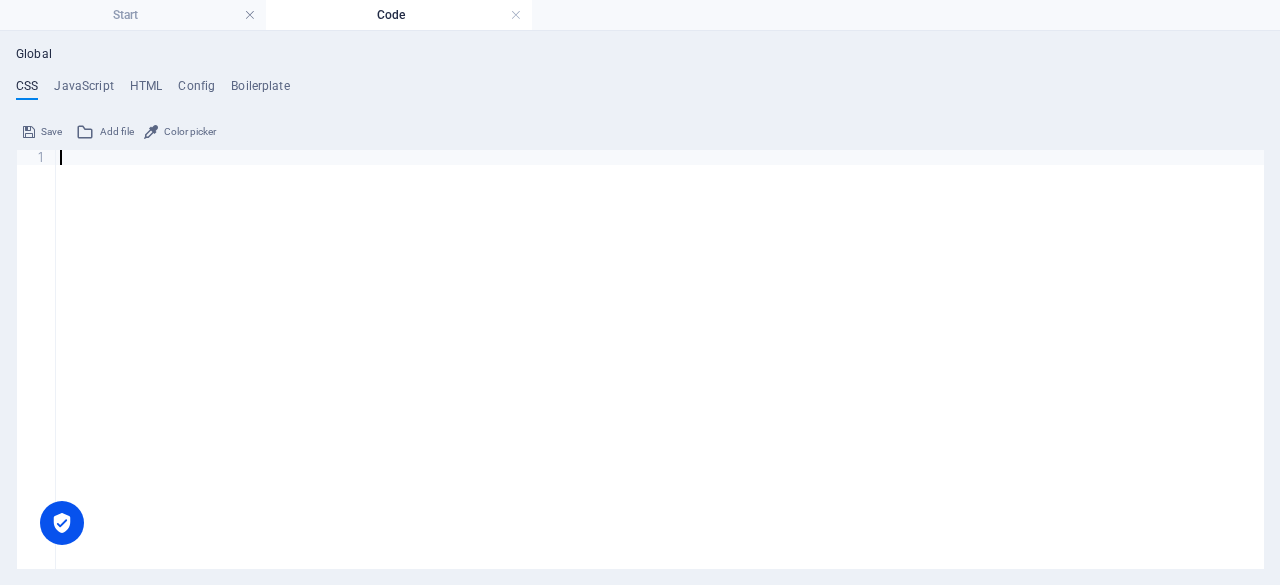 paste on "background-color: #222;" 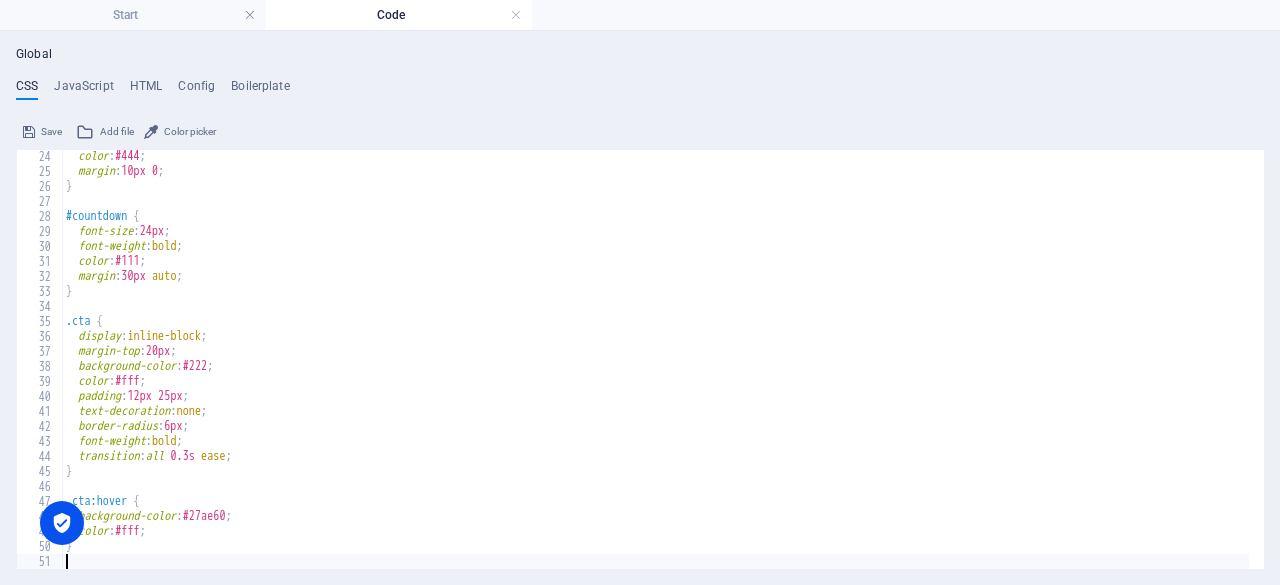 scroll, scrollTop: 346, scrollLeft: 0, axis: vertical 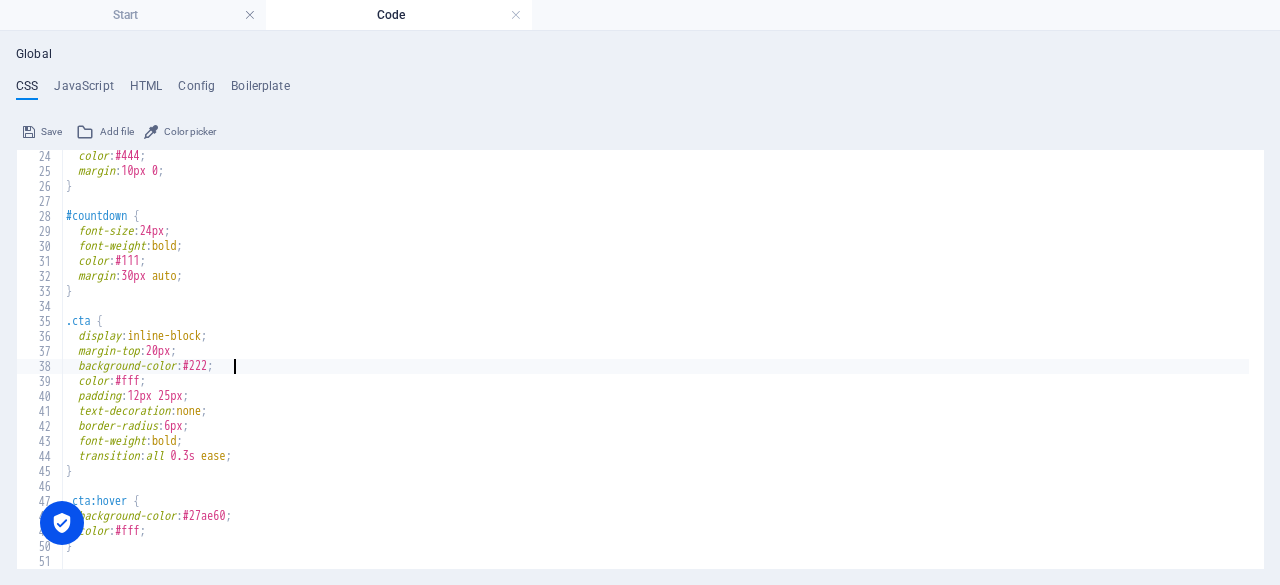 click on "color :  #444 ;    margin :  10px   0 ; } #countdown   {    font-size :  24px ;    font-weight :  bold ;    color :  #111 ;    margin :  30px   auto ; } .cta   {    display :  inline-block ;    margin-top :  20px ;    background-color :  #222 ;    color :  #fff ;    padding :  12px   25px ;    text-decoration :  none ;    border-radius :  6px ;    font-weight :  bold ;    transition :  all   0.3s   ease ; } .cta:hover   {    background-color :  #27ae60 ;    color :  #fff ; }" at bounding box center [655, 373] 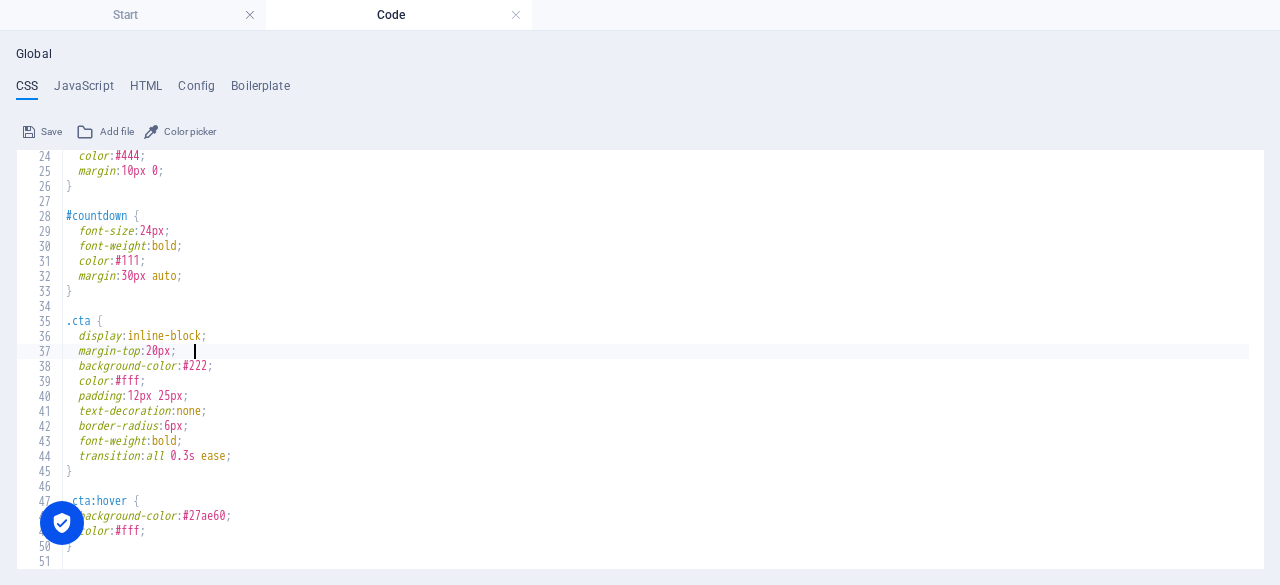 type on ".cta {" 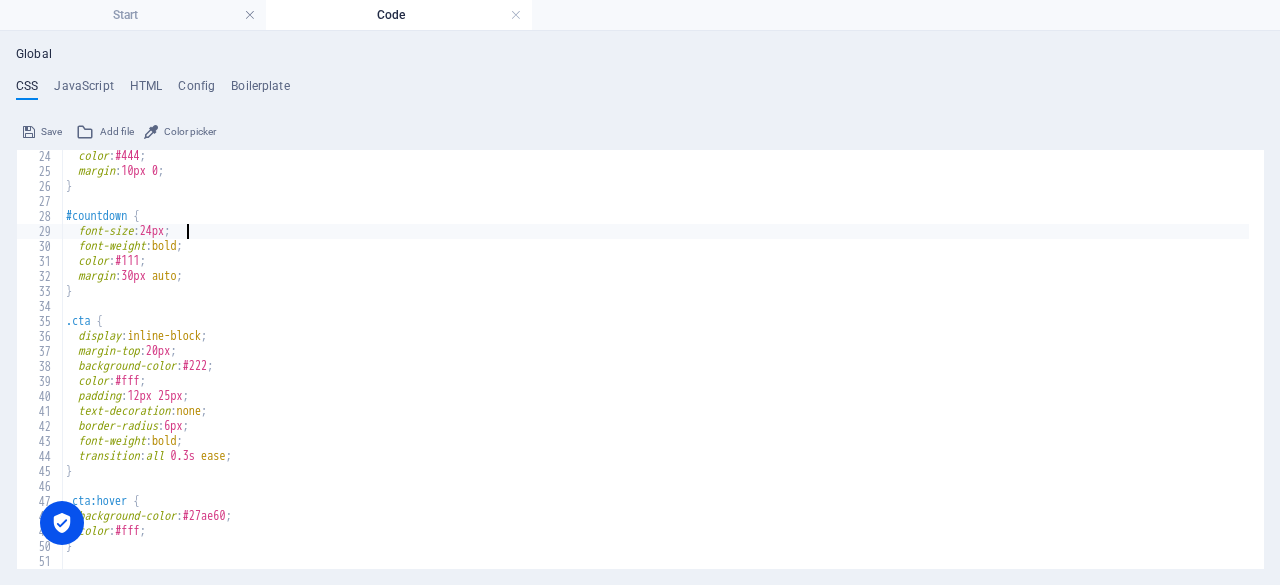 type on "#countdown {" 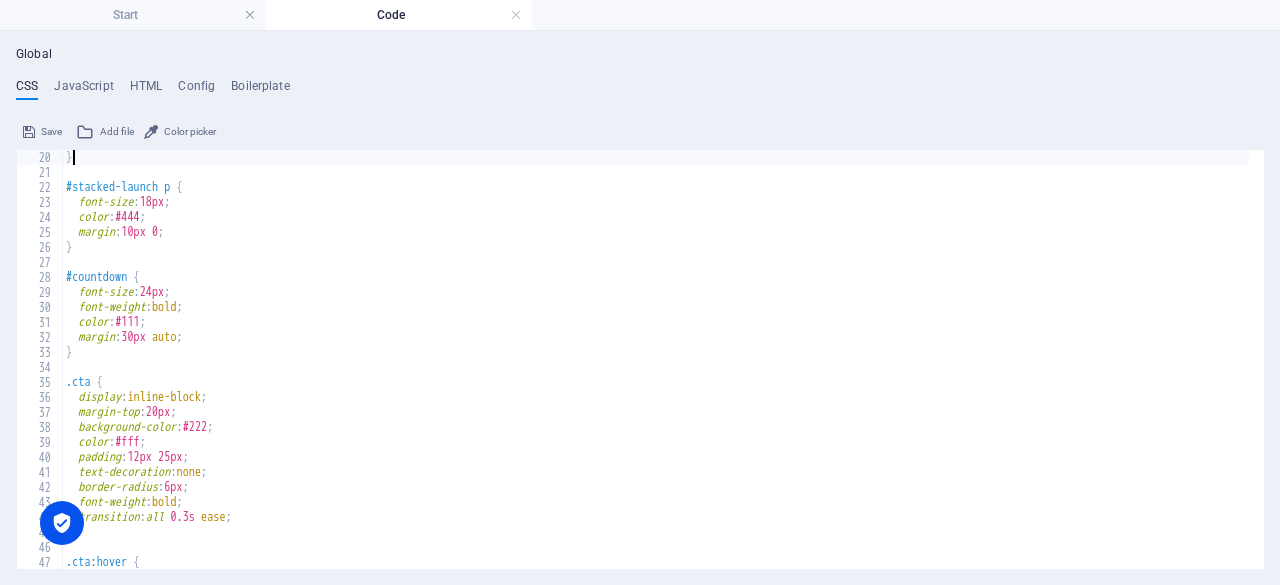 type on "#stacked-launch h1 {" 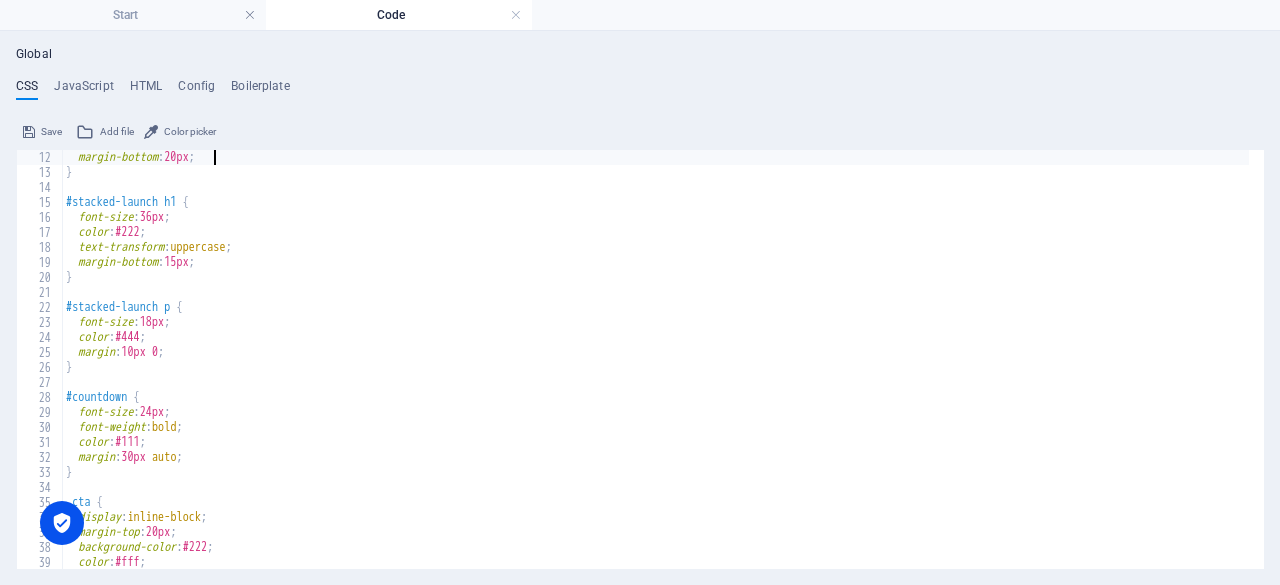 type on "#stacked-launch img {" 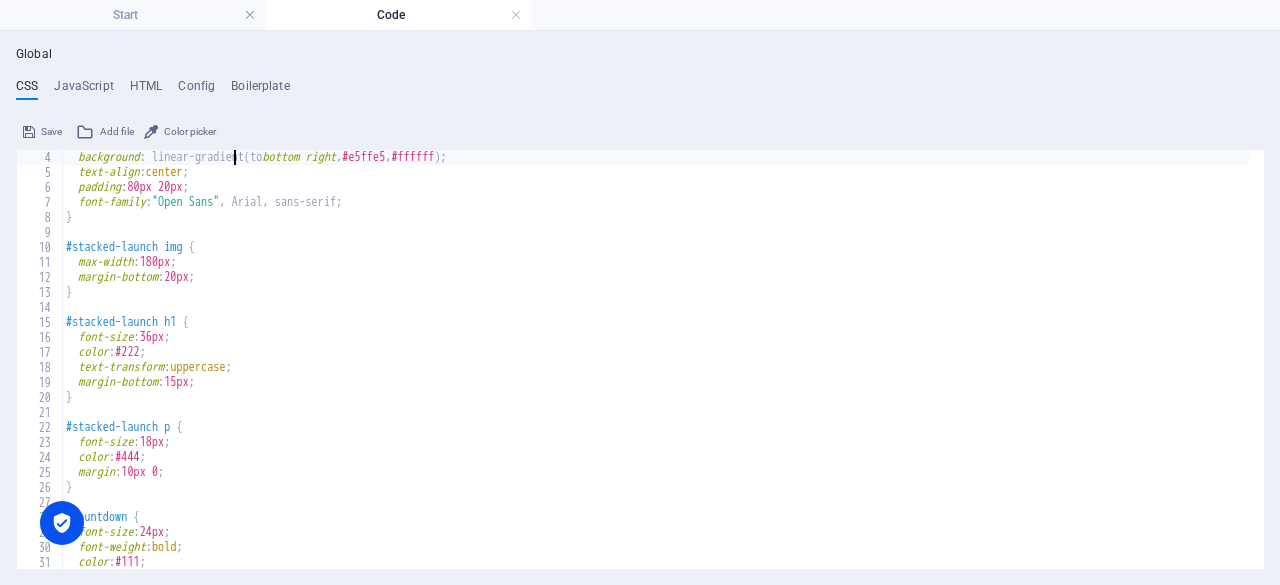 scroll, scrollTop: 45, scrollLeft: 0, axis: vertical 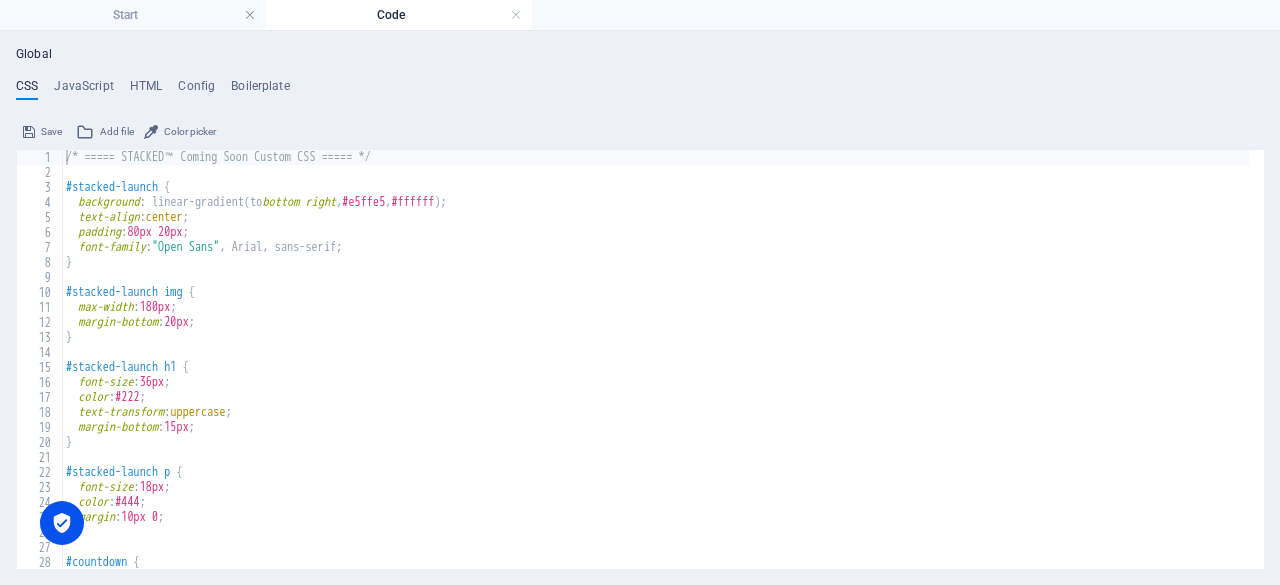 click on "Save" at bounding box center (51, 132) 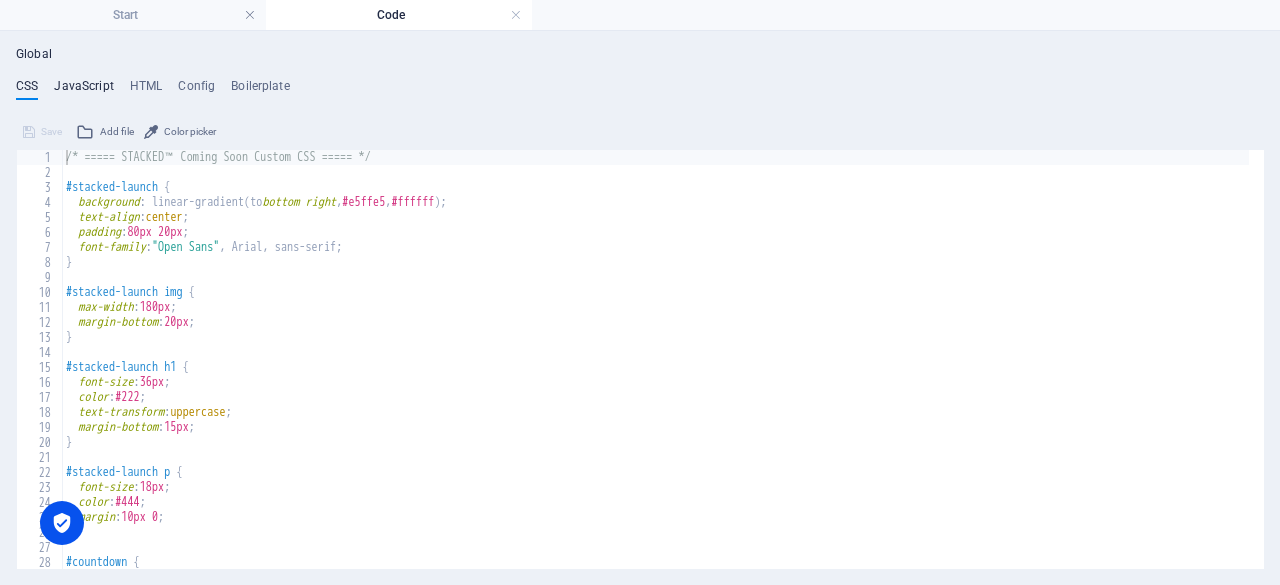 click on "JavaScript" at bounding box center (83, 90) 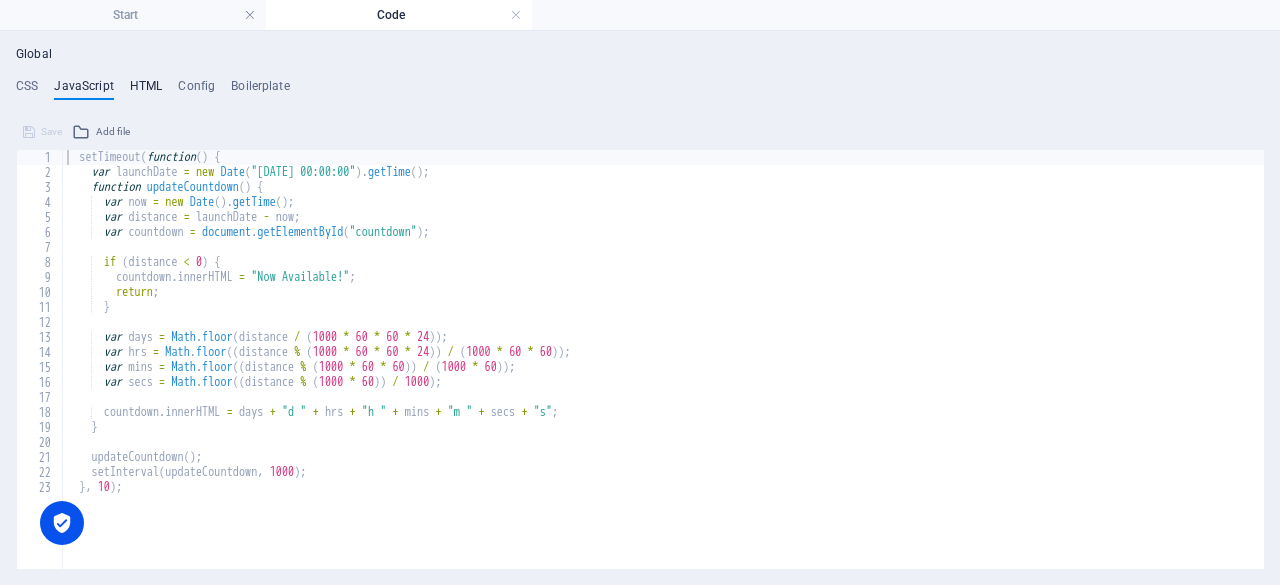 click on "HTML" at bounding box center (146, 90) 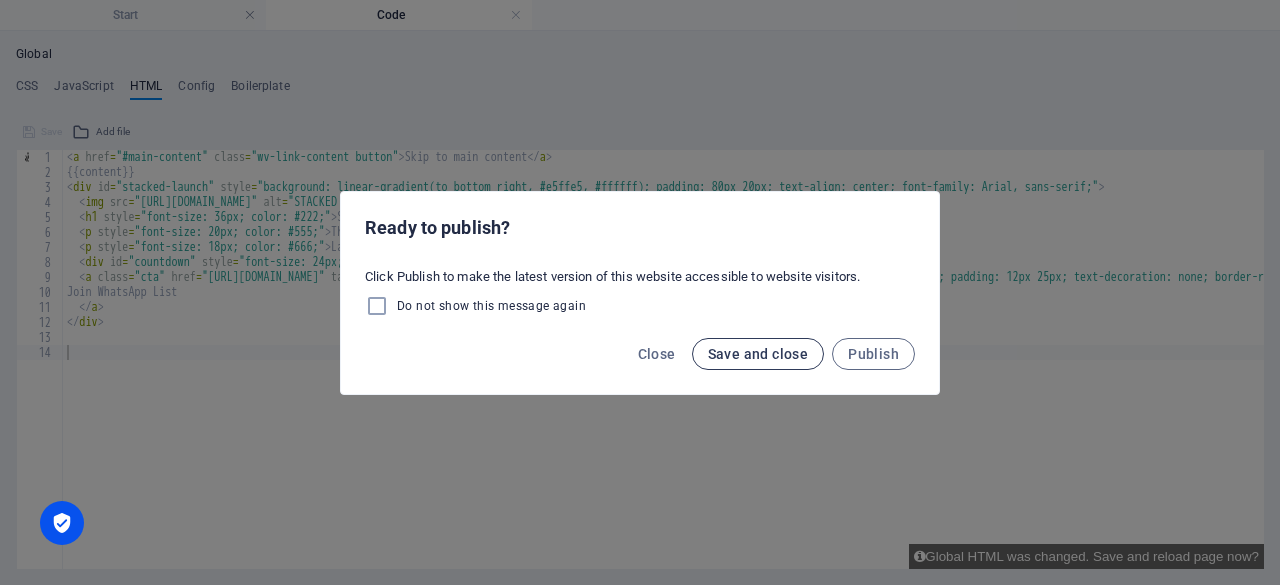 click on "Save and close" at bounding box center [758, 354] 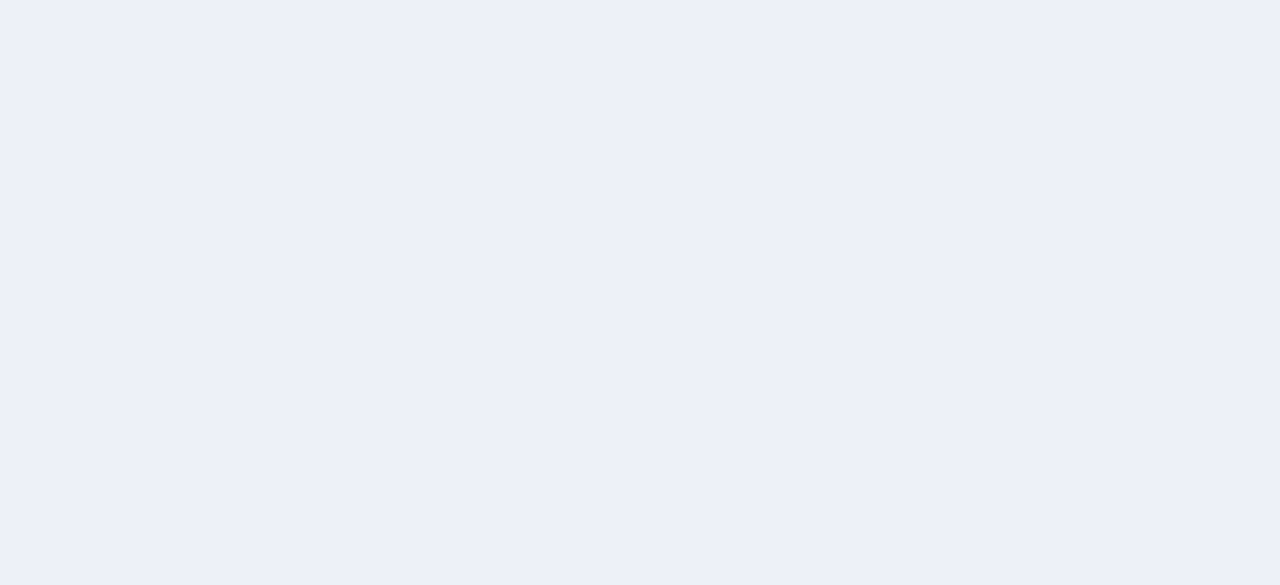 scroll, scrollTop: 0, scrollLeft: 0, axis: both 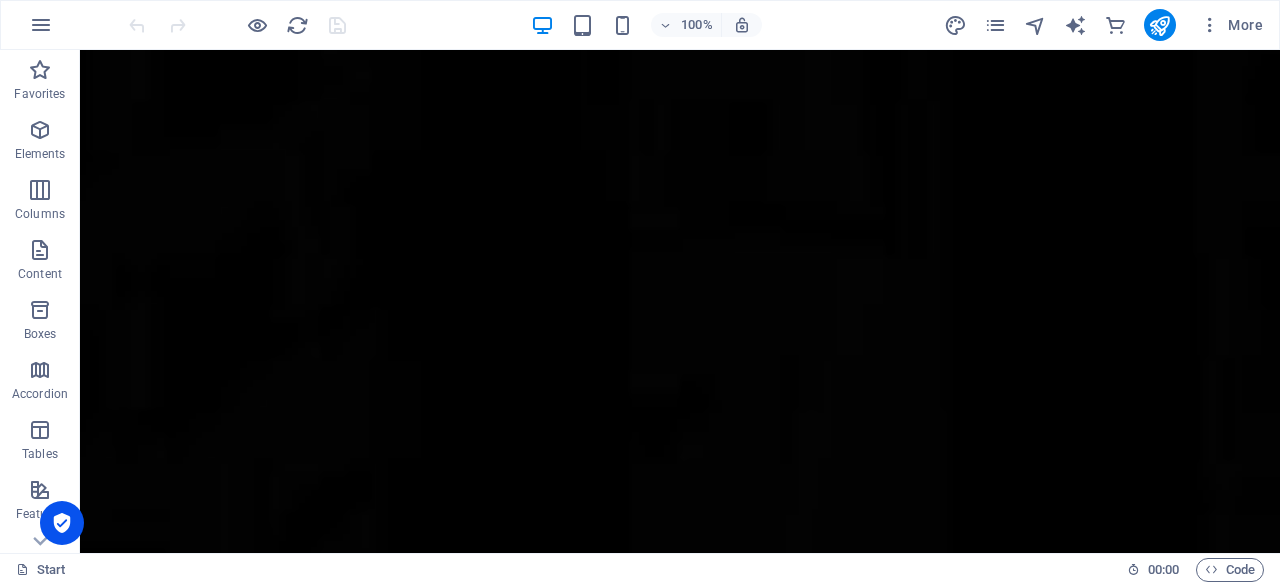 drag, startPoint x: 1269, startPoint y: 515, endPoint x: 1348, endPoint y: 87, distance: 435.22983 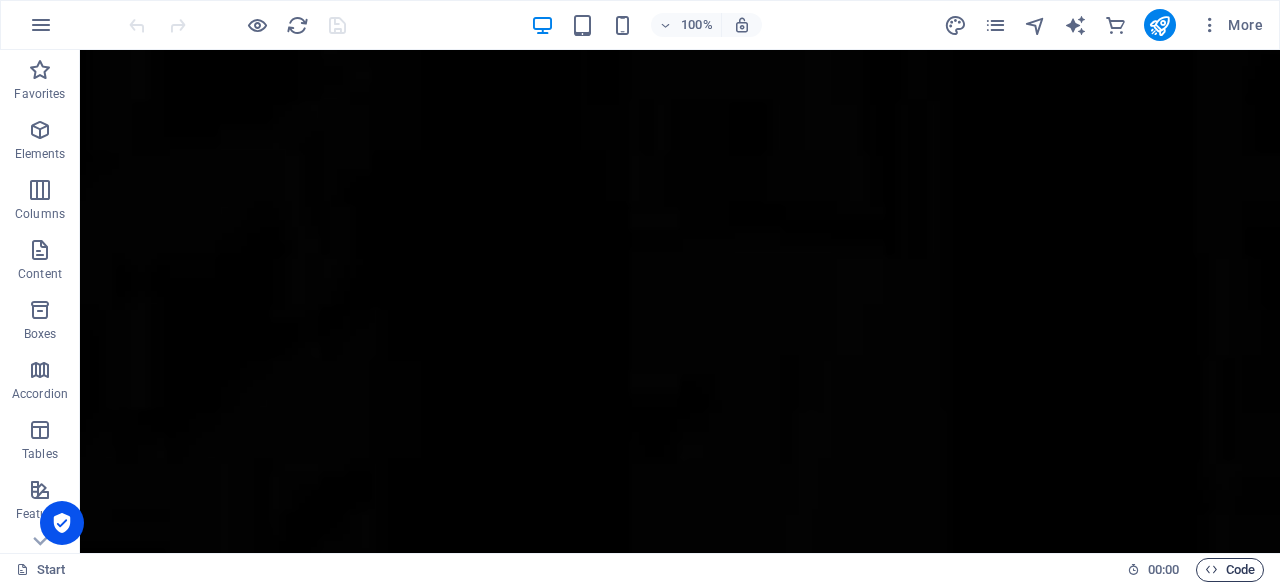 click on "Code" at bounding box center [1230, 570] 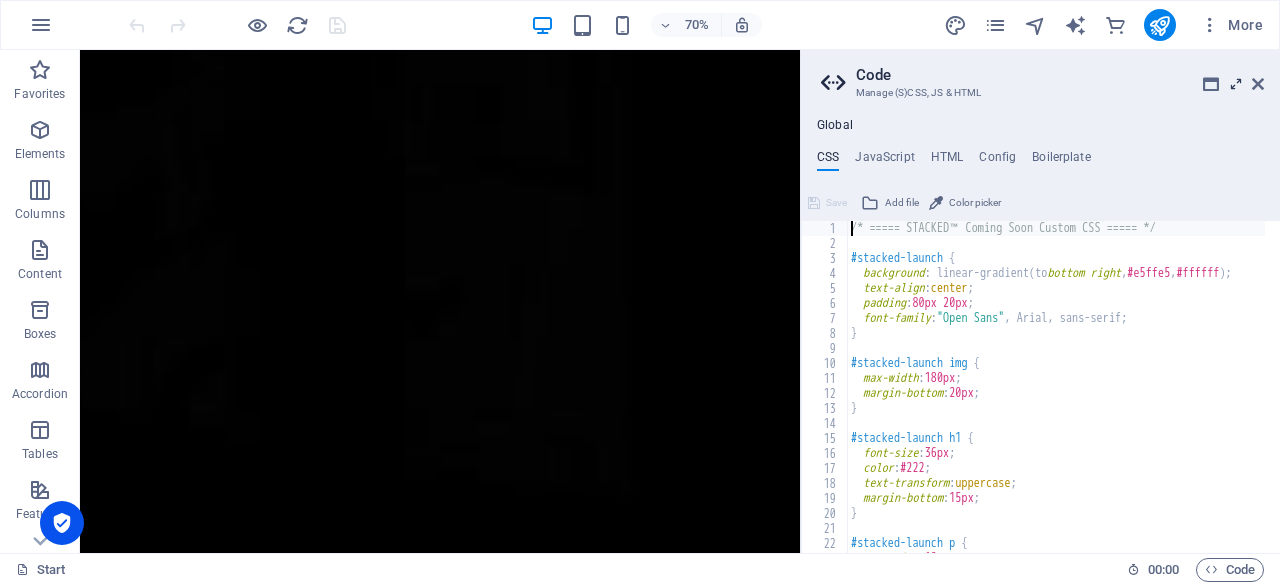 click at bounding box center [1236, 84] 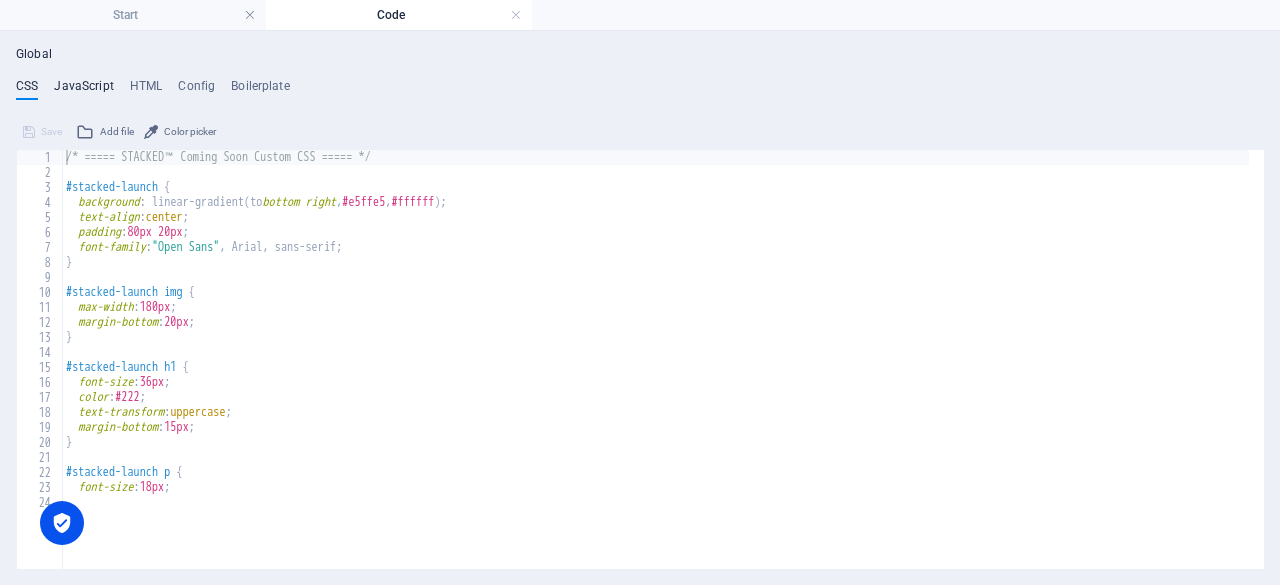 click on "JavaScript" at bounding box center [83, 90] 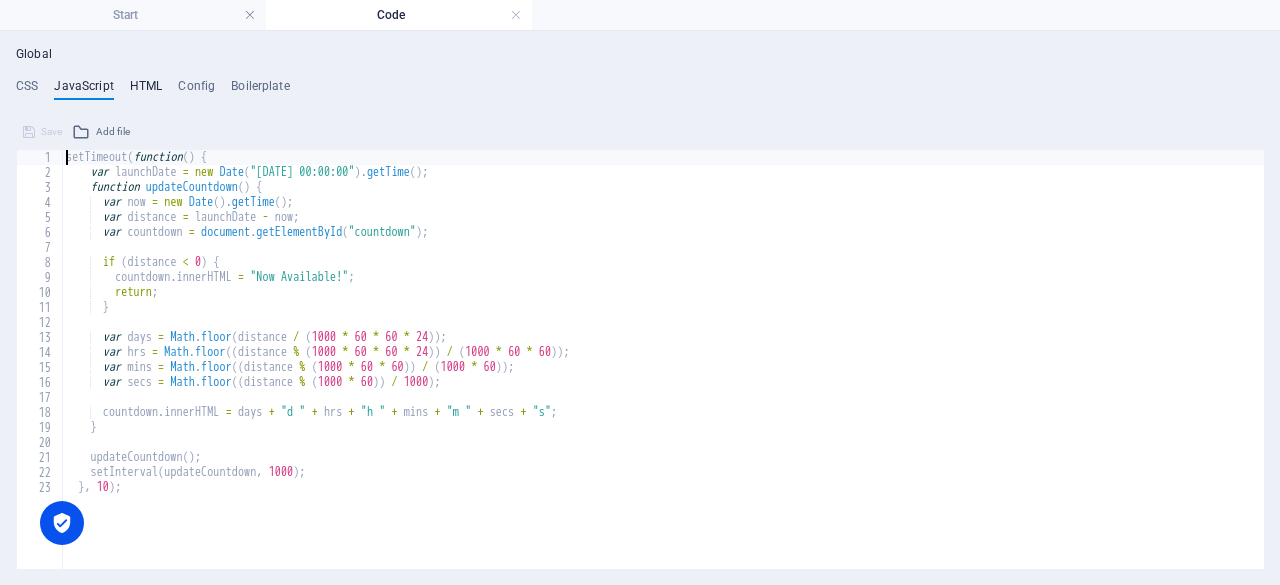 click on "HTML" at bounding box center (146, 90) 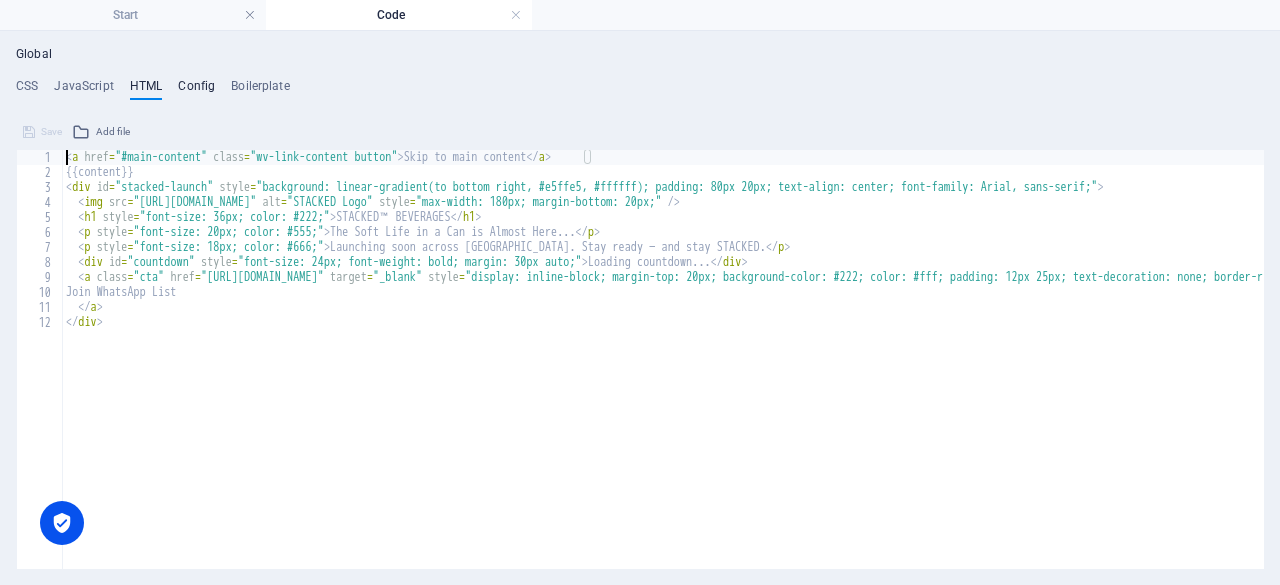 click on "Config" at bounding box center (196, 90) 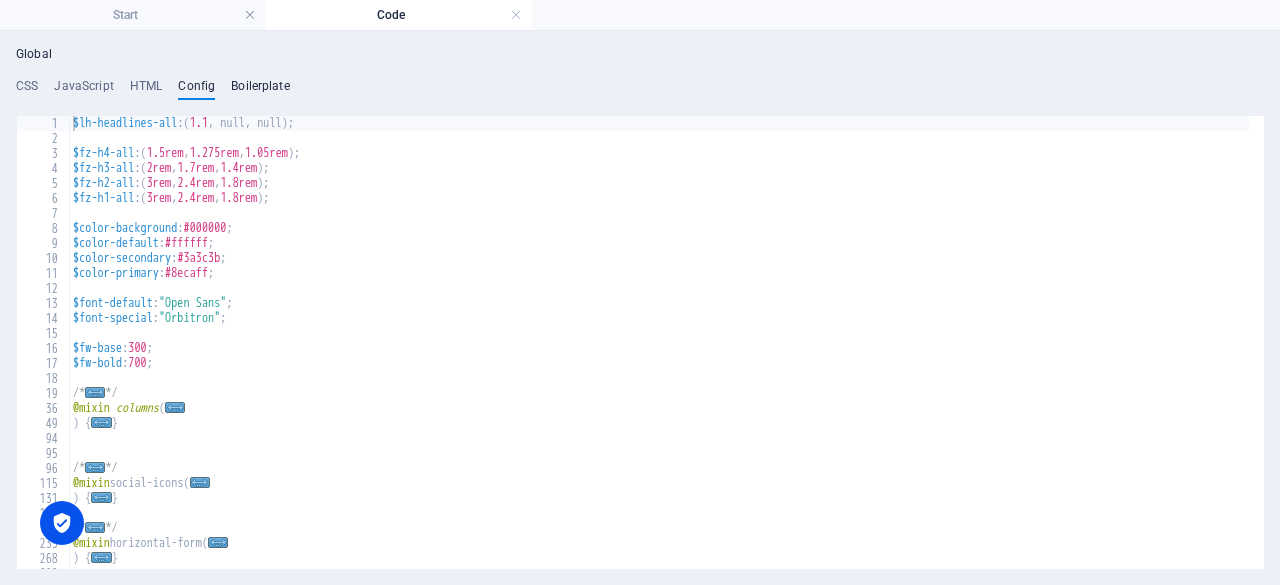 click on "Boilerplate" at bounding box center [260, 90] 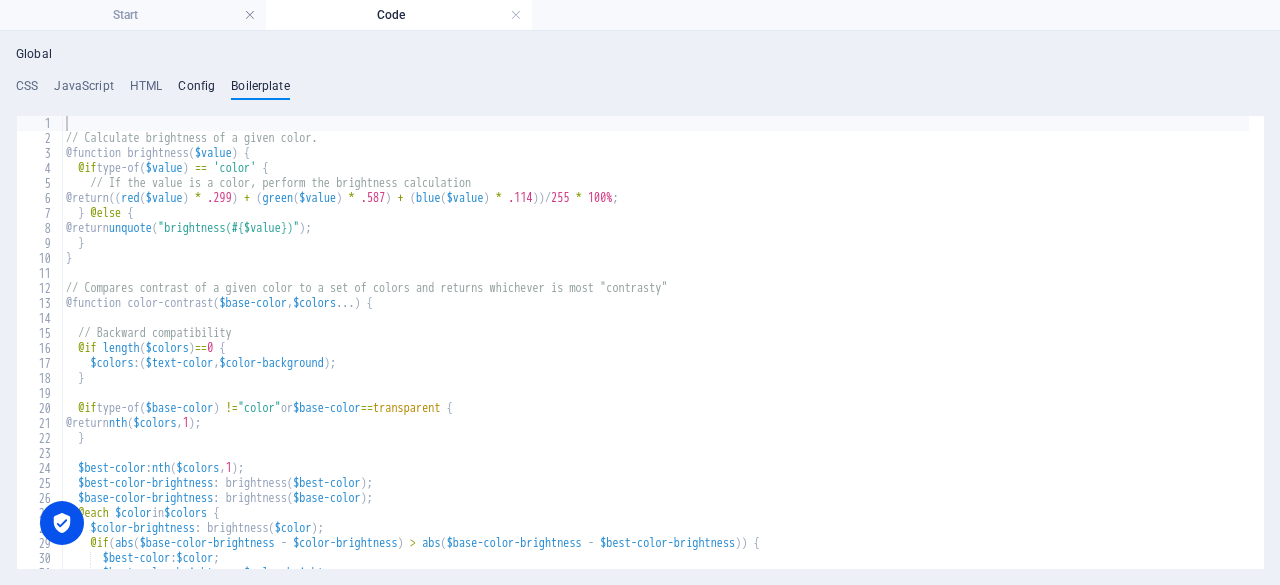 click on "Config" at bounding box center [196, 90] 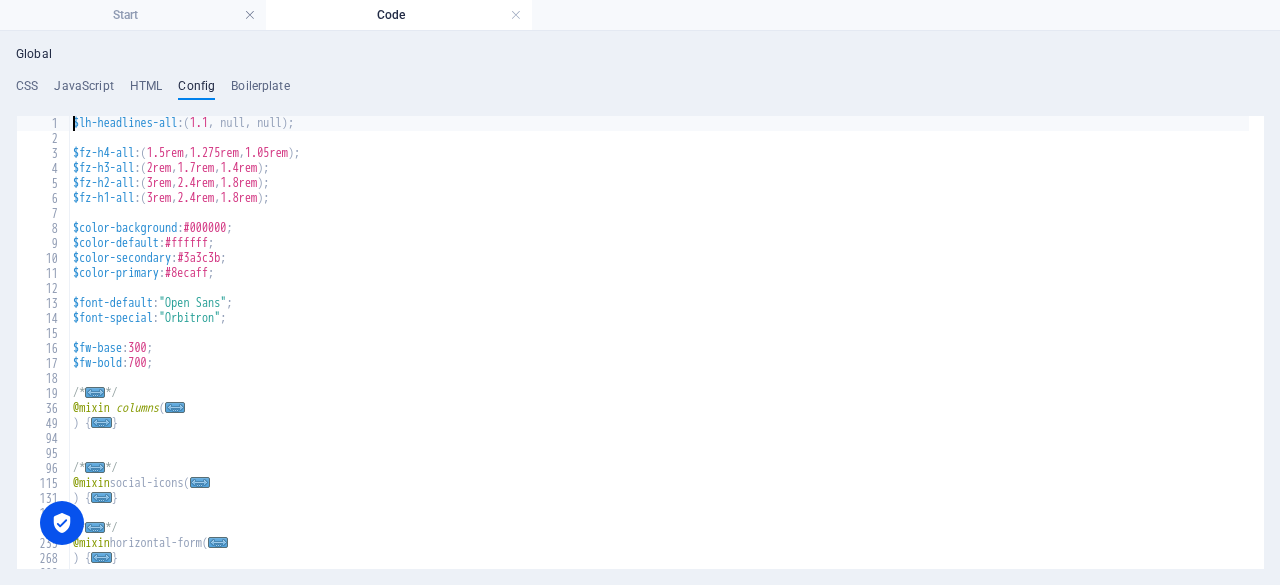type on "}
}" 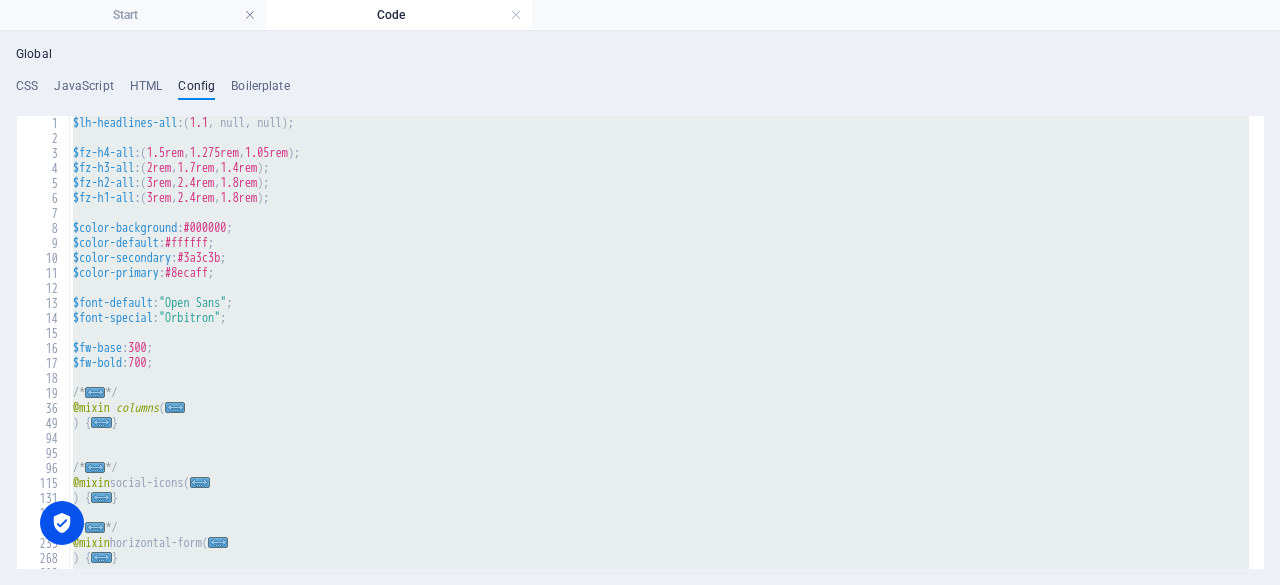 type 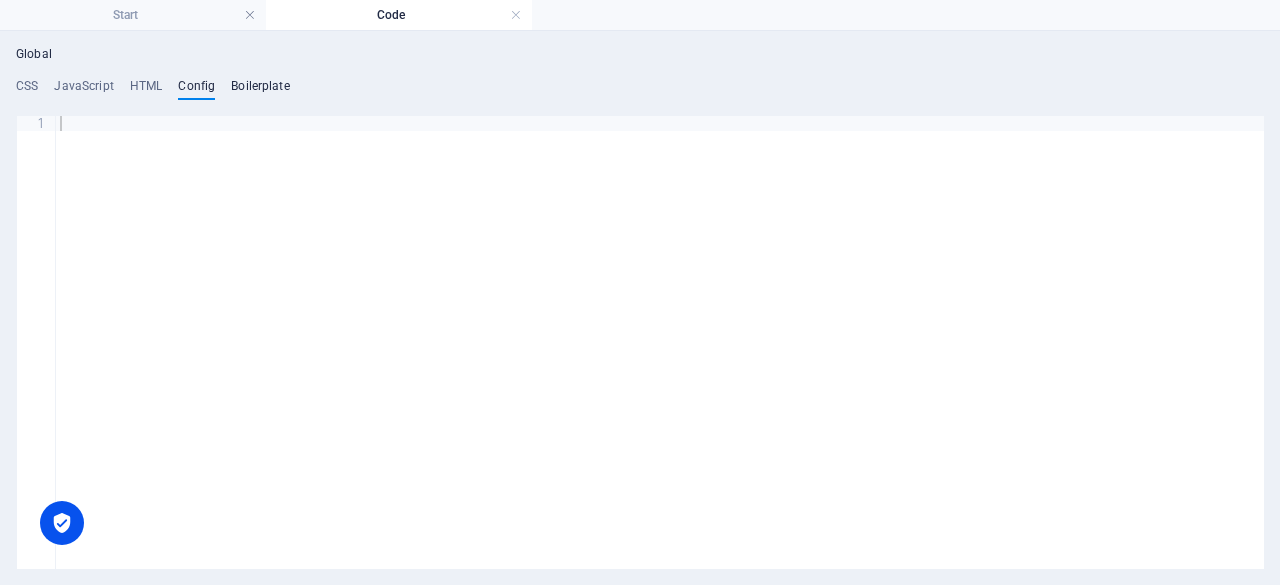 click on "Boilerplate" at bounding box center [260, 90] 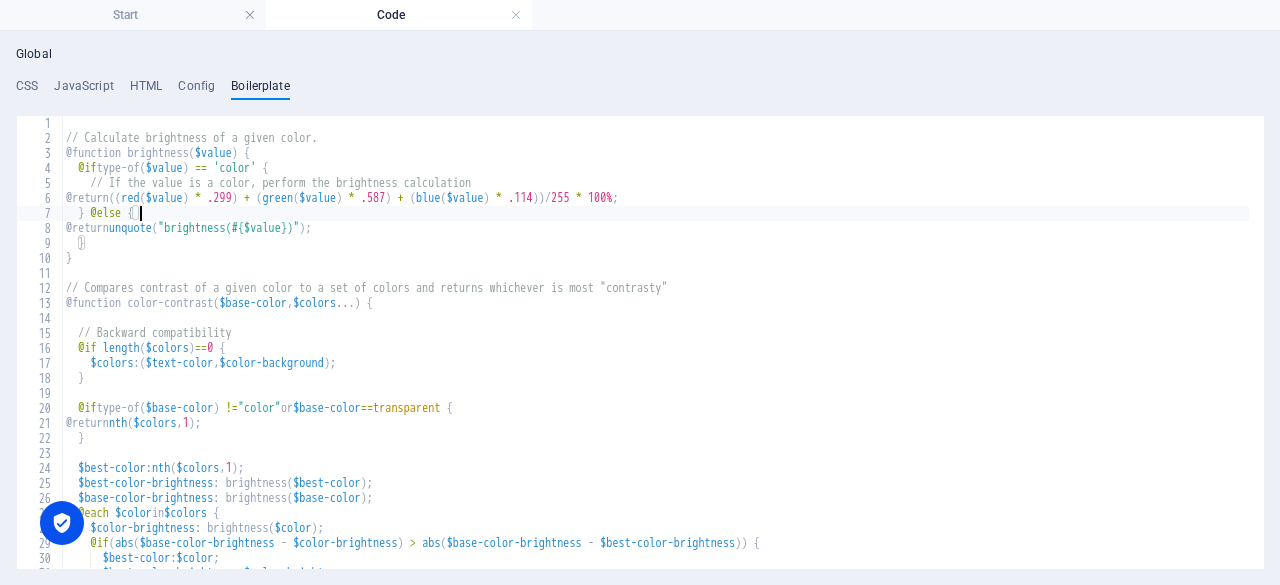 click on "// Calculate brightness of a given color. @function brightness ( $value )   {    @if  type-of ( $value )   ==   'color'   {      // If the value is a color, perform the brightness calculation     @return  (( red ( $value )   *   .299 )   +   ( green ( $value )   *   .587 )   +   ( blue ( $value )   *   .114 ))  /  255   *   100% ;    }   @else   {     @return  unquote ( "brightness(#{$value})" ) ;    } } // Compares contrast of a given color to a set of colors and returns whichever is most "contrasty" @function color-contrast ( $base-color ,  $colors ... )   {    // Backward compatibility    @if   length ( $colors ) == 0   {      $colors :  ( $text-color ,  $color-background ) ;    }    @if  type-of ( $base-color )   != "color" or  $base-color == transparent   {     @return  nth ( $colors ,  1 ) ;    }    $best-color :  nth ( $colors ,  1 ) ;    $best-color-brightness : brightness ( $best-color ) ;    $base-color-brightness : brightness ( $base-color ) ;    @each   $color  in  $colors   {      : brightness (" at bounding box center (955, 350) 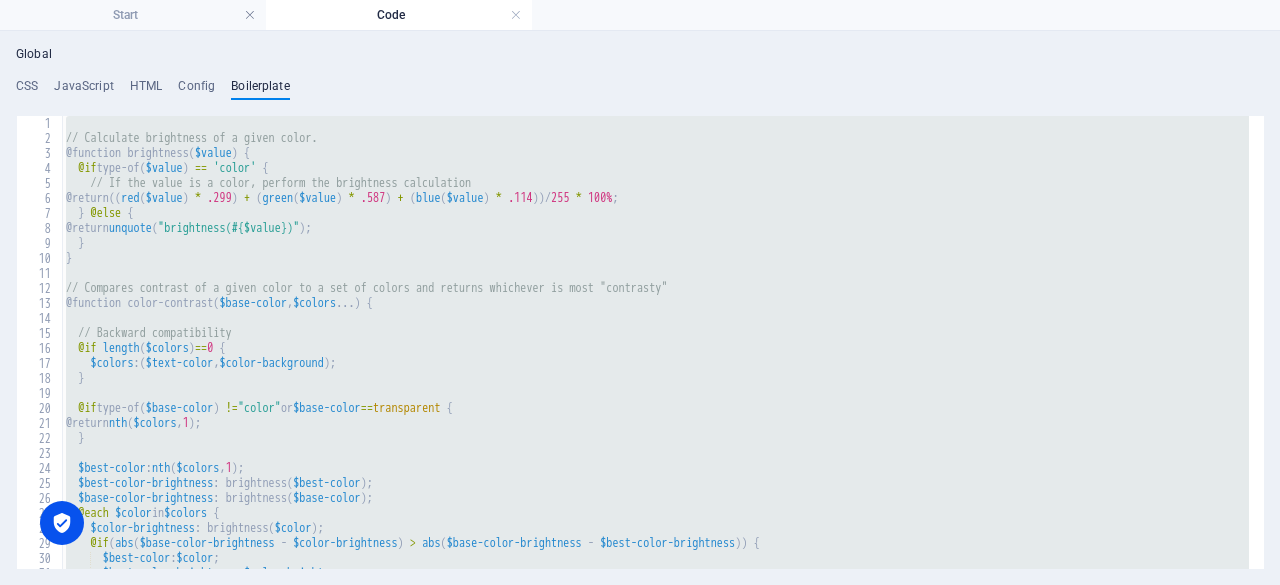 click on "// Calculate brightness of a given color. @function brightness ( $value )   {    @if  type-of ( $value )   ==   'color'   {      // If the value is a color, perform the brightness calculation     @return  (( red ( $value )   *   .299 )   +   ( green ( $value )   *   .587 )   +   ( blue ( $value )   *   .114 ))  /  255   *   100% ;    }   @else   {     @return  unquote ( "brightness(#{$value})" ) ;    } } // Compares contrast of a given color to a set of colors and returns whichever is most "contrasty" @function color-contrast ( $base-color ,  $colors ... )   {    // Backward compatibility    @if   length ( $colors ) == 0   {      $colors :  ( $text-color ,  $color-background ) ;    }    @if  type-of ( $base-color )   != "color" or  $base-color == transparent   {     @return  nth ( $colors ,  1 ) ;    }    $best-color :  nth ( $colors ,  1 ) ;    $best-color-brightness : brightness ( $best-color ) ;    $base-color-brightness : brightness ( $base-color ) ;    @each   $color  in  $colors   {      : brightness (" at bounding box center (655, 342) 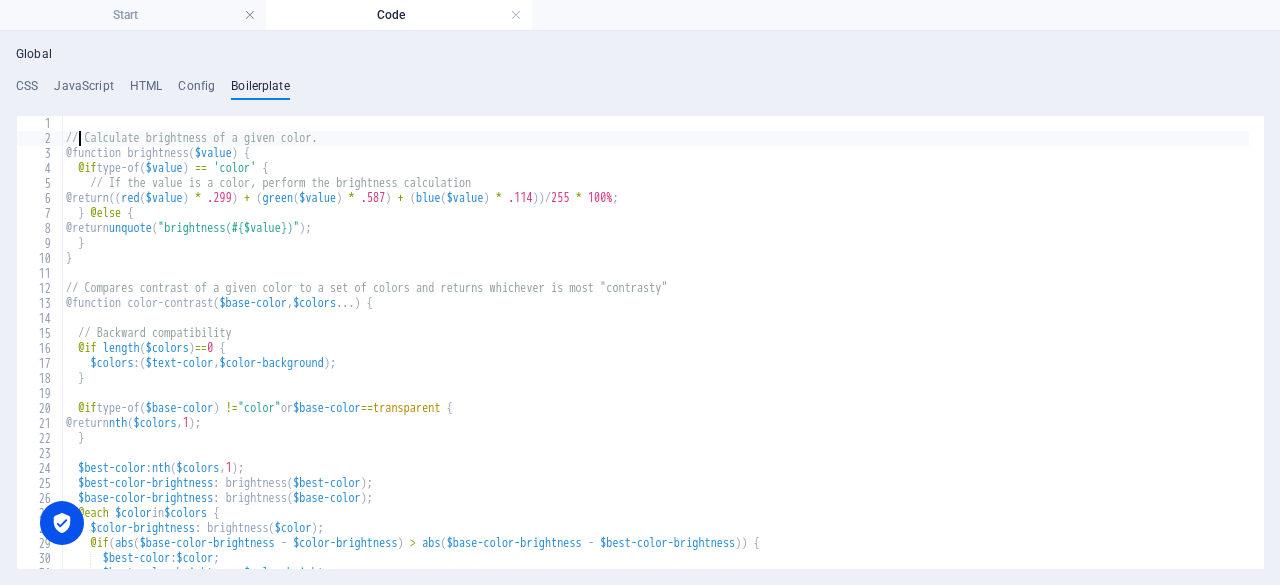 click on "// Calculate brightness of a given color. @function brightness ( $value )   {    @if  type-of ( $value )   ==   'color'   {      // If the value is a color, perform the brightness calculation     @return  (( red ( $value )   *   .299 )   +   ( green ( $value )   *   .587 )   +   ( blue ( $value )   *   .114 ))  /  255   *   100% ;    }   @else   {     @return  unquote ( "brightness(#{$value})" ) ;    } } // Compares contrast of a given color to a set of colors and returns whichever is most "contrasty" @function color-contrast ( $base-color ,  $colors ... )   {    // Backward compatibility    @if   length ( $colors ) == 0   {      $colors :  ( $text-color ,  $color-background ) ;    }    @if  type-of ( $base-color )   != "color" or  $base-color == transparent   {     @return  nth ( $colors ,  1 ) ;    }    $best-color :  nth ( $colors ,  1 ) ;    $best-color-brightness : brightness ( $best-color ) ;    $base-color-brightness : brightness ( $base-color ) ;    @each   $color  in  $colors   {      : brightness (" at bounding box center [955, 350] 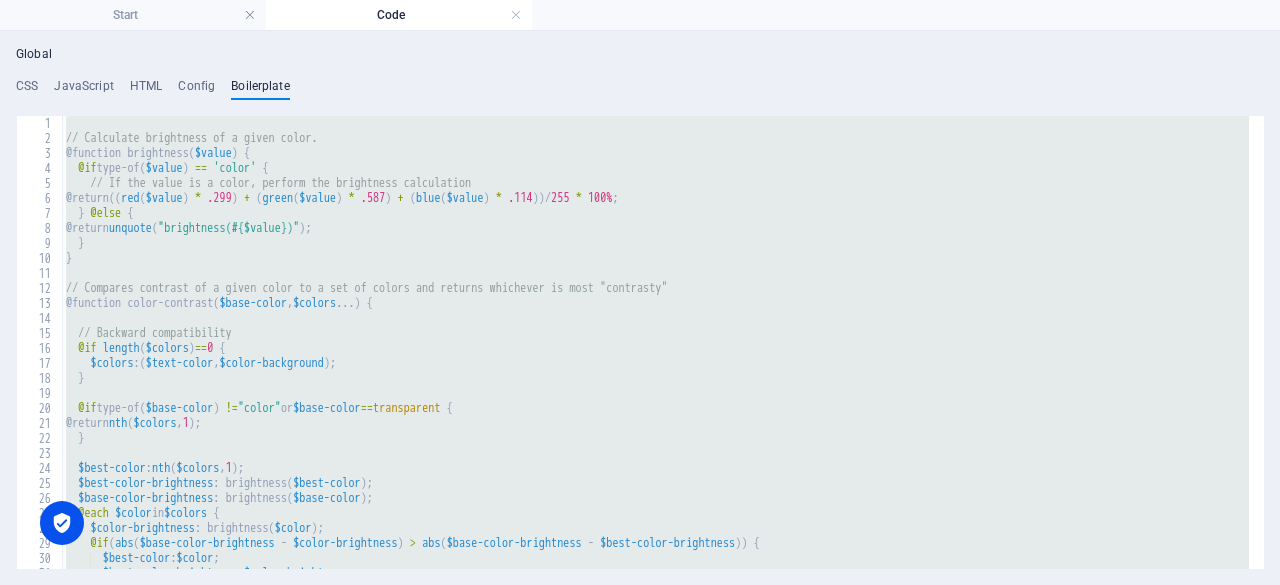click on "// Calculate brightness of a given color. @function brightness ( $value )   {    @if  type-of ( $value )   ==   'color'   {      // If the value is a color, perform the brightness calculation     @return  (( red ( $value )   *   .299 )   +   ( green ( $value )   *   .587 )   +   ( blue ( $value )   *   .114 ))  /  255   *   100% ;    }   @else   {     @return  unquote ( "brightness(#{$value})" ) ;    } } // Compares contrast of a given color to a set of colors and returns whichever is most "contrasty" @function color-contrast ( $base-color ,  $colors ... )   {    // Backward compatibility    @if   length ( $colors ) == 0   {      $colors :  ( $text-color ,  $color-background ) ;    }    @if  type-of ( $base-color )   != "color" or  $base-color == transparent   {     @return  nth ( $colors ,  1 ) ;    }    $best-color :  nth ( $colors ,  1 ) ;    $best-color-brightness : brightness ( $best-color ) ;    $base-color-brightness : brightness ( $base-color ) ;    @each   $color  in  $colors   {      : brightness (" at bounding box center (655, 342) 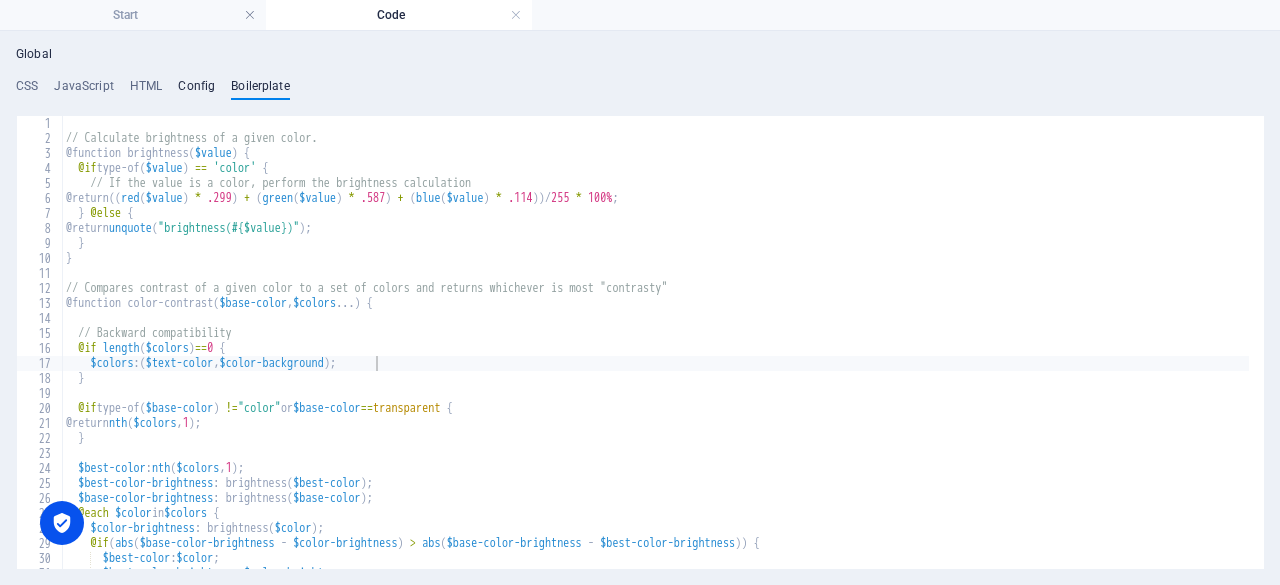 click on "Config" at bounding box center (196, 90) 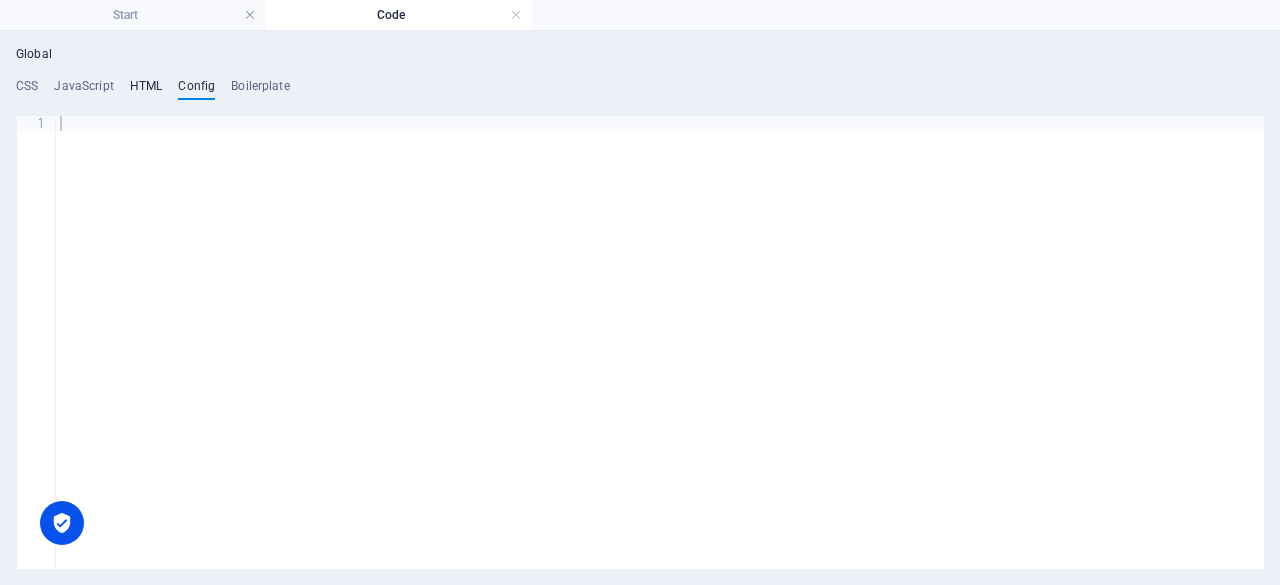 click on "HTML" at bounding box center (146, 90) 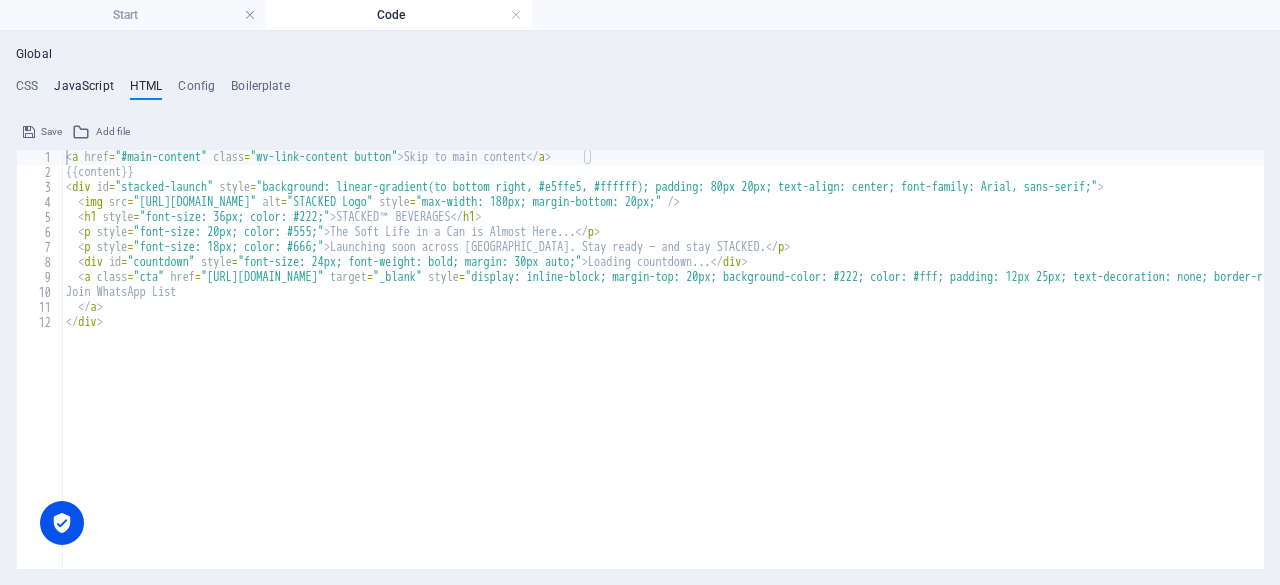 click on "JavaScript" at bounding box center (83, 90) 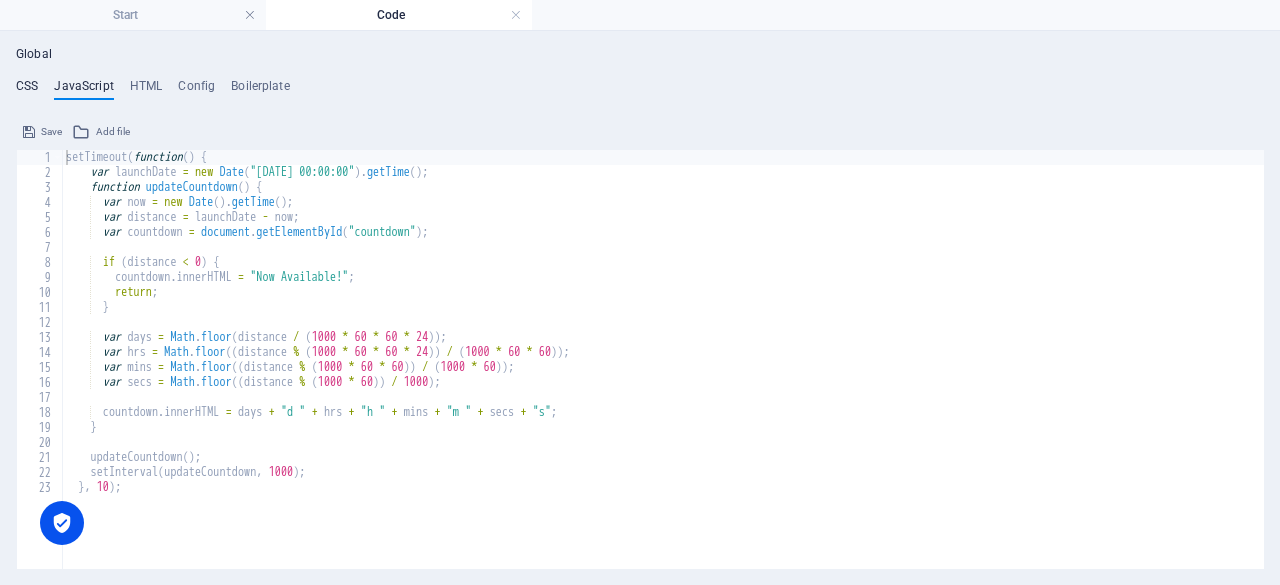 click on "CSS" at bounding box center [27, 90] 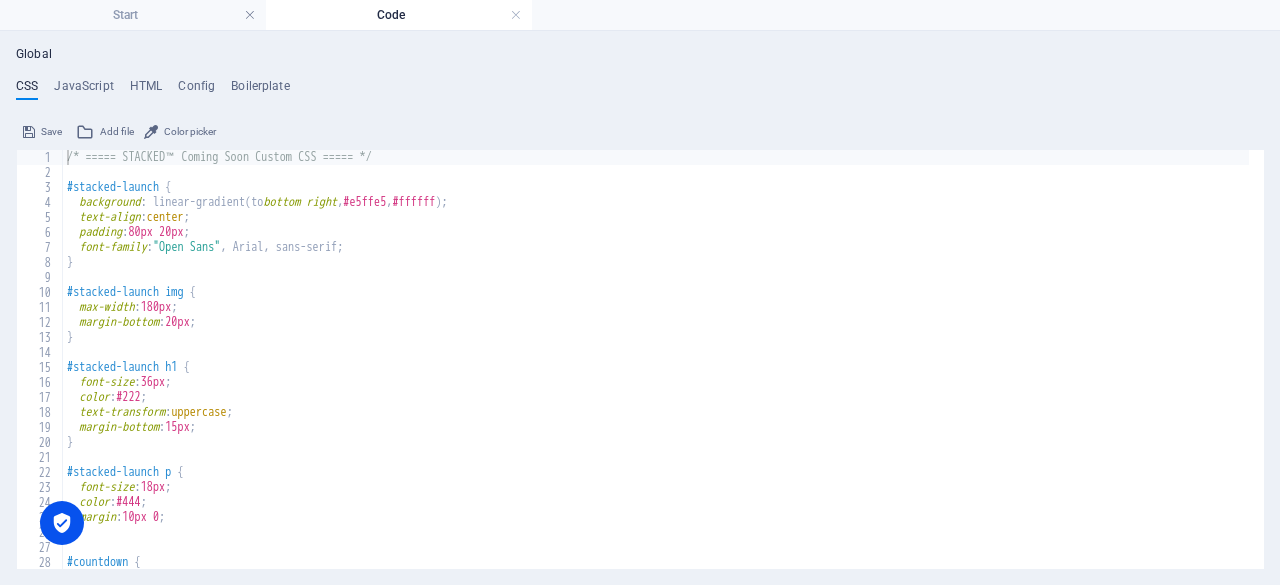 click on "Save" at bounding box center (51, 132) 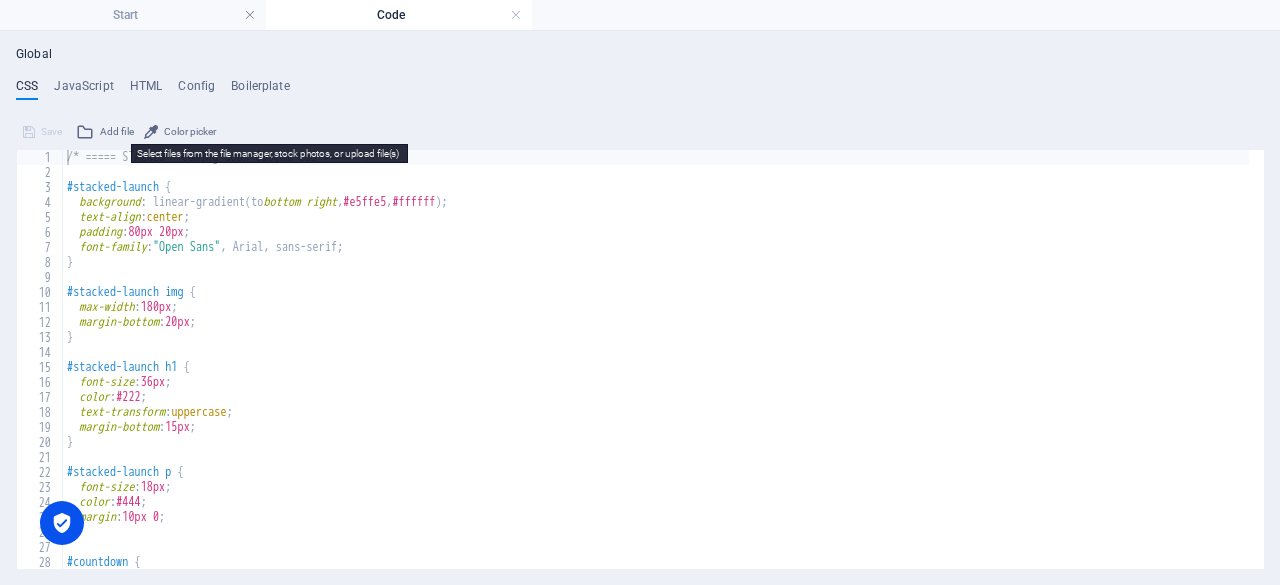 click on "Add file" at bounding box center [117, 132] 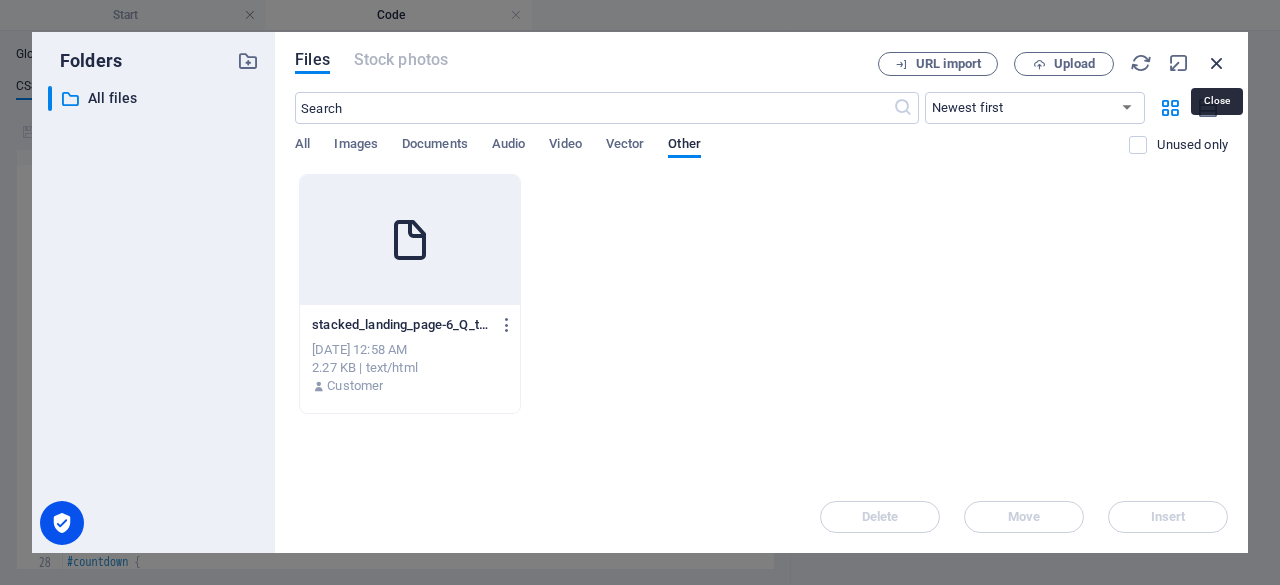 click at bounding box center [1217, 63] 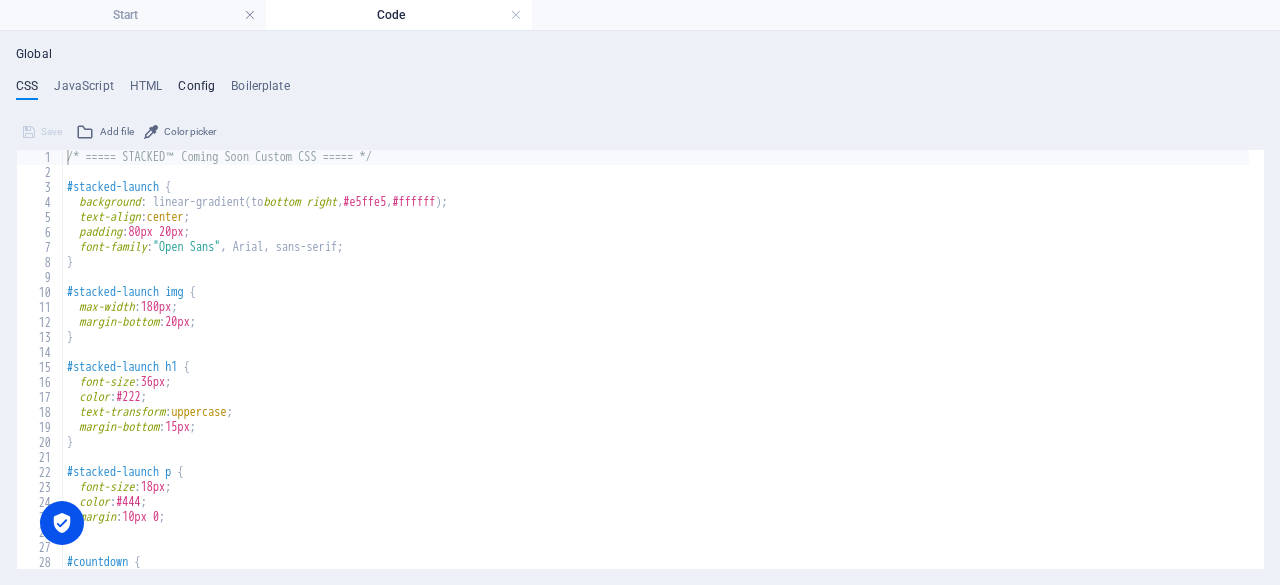 click on "Config" at bounding box center [196, 90] 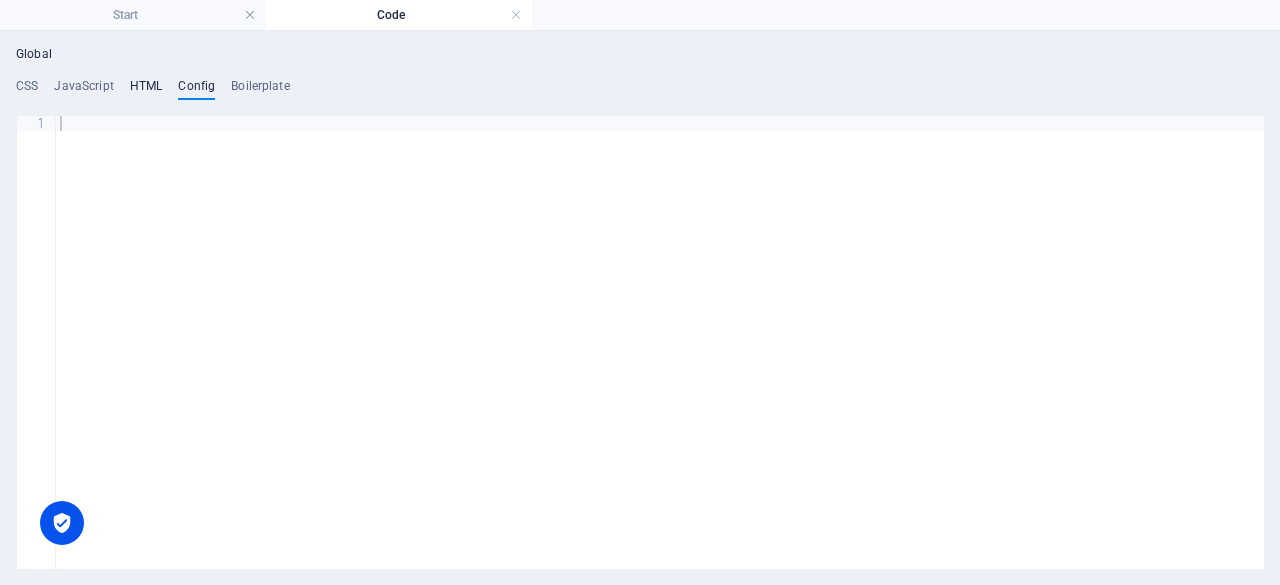 click on "HTML" at bounding box center (146, 90) 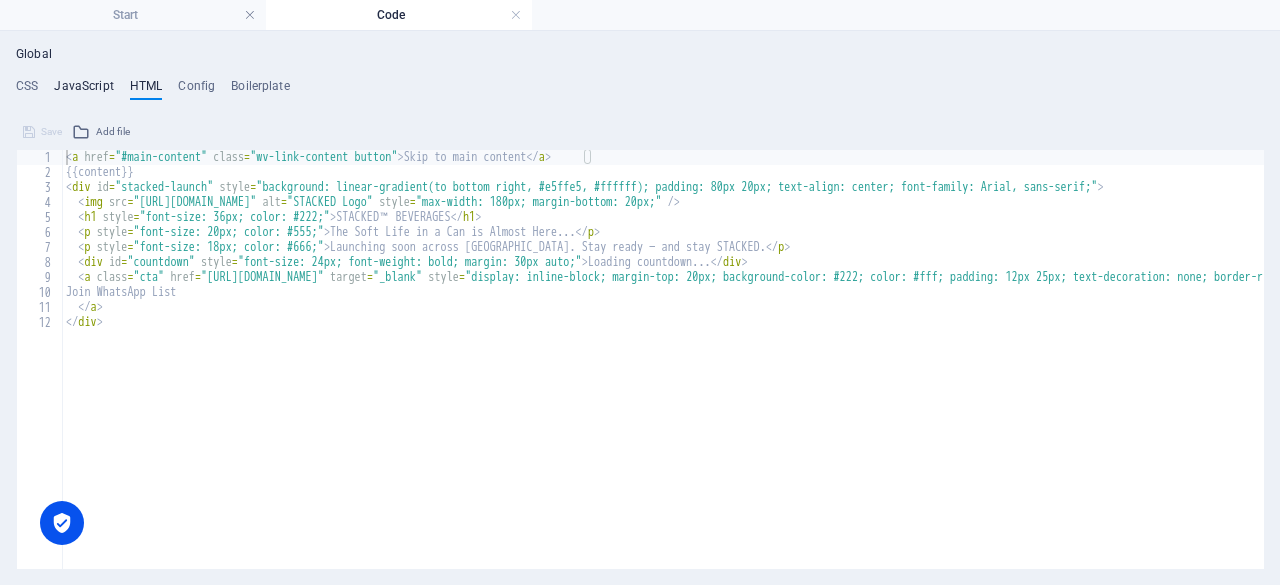 click on "JavaScript" at bounding box center (83, 90) 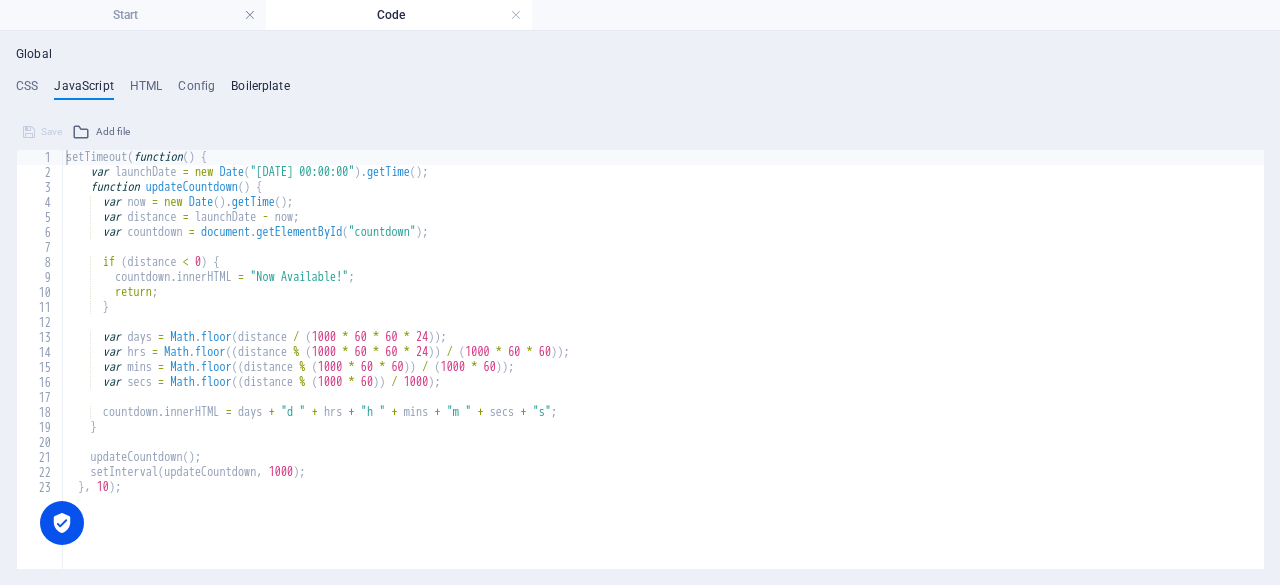 click on "Boilerplate" at bounding box center [260, 90] 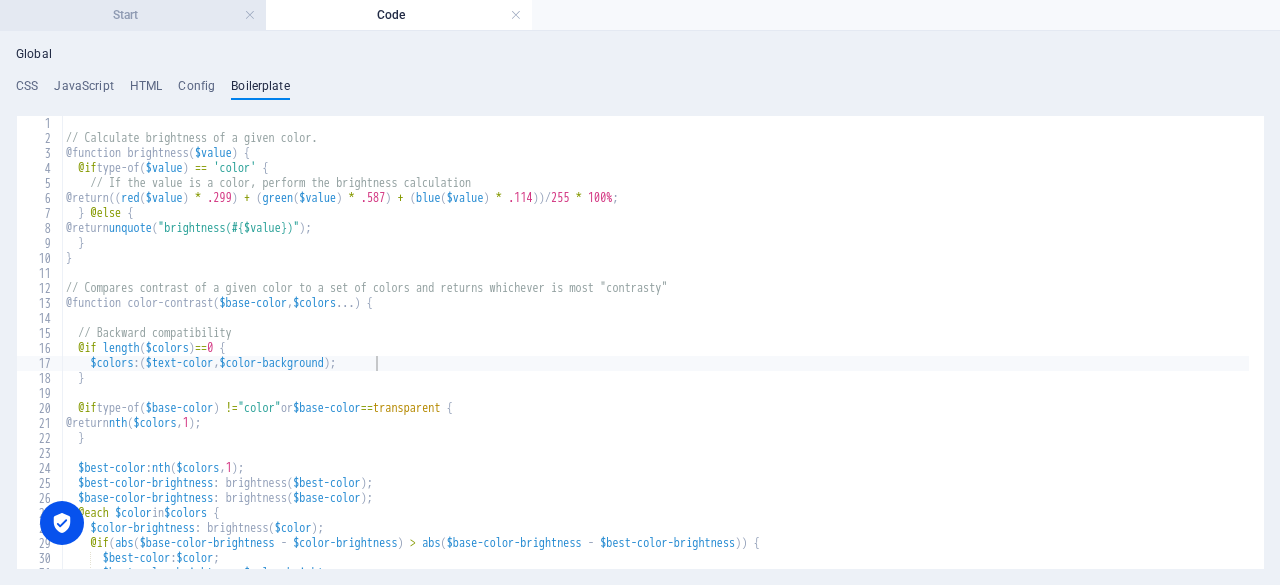 click on "Start" at bounding box center [133, 15] 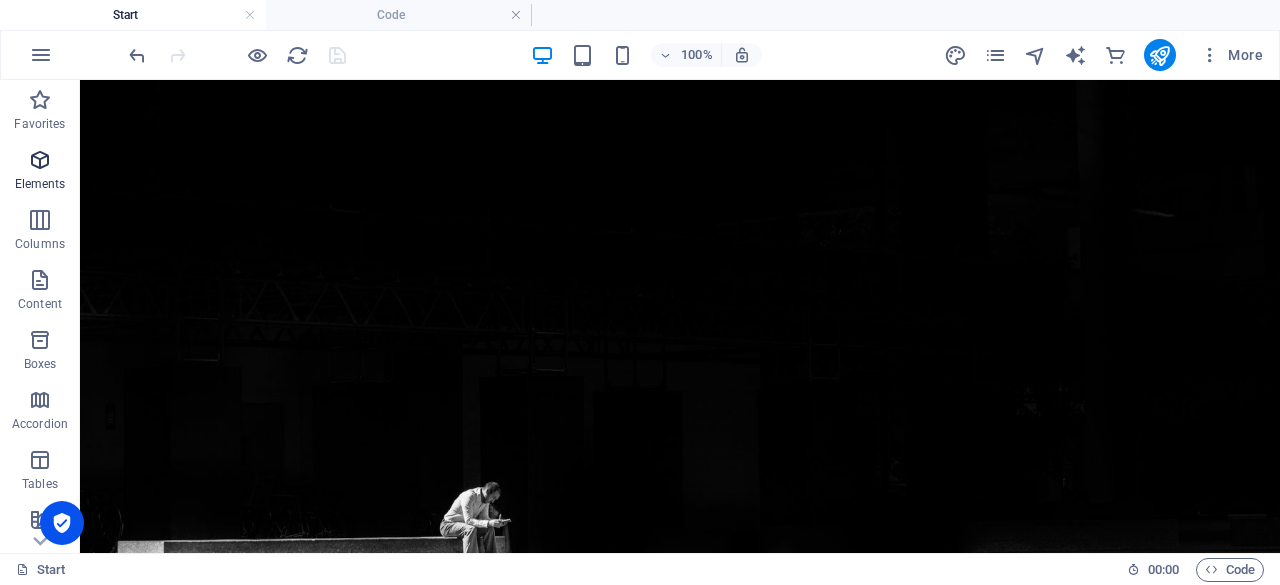click at bounding box center [40, 160] 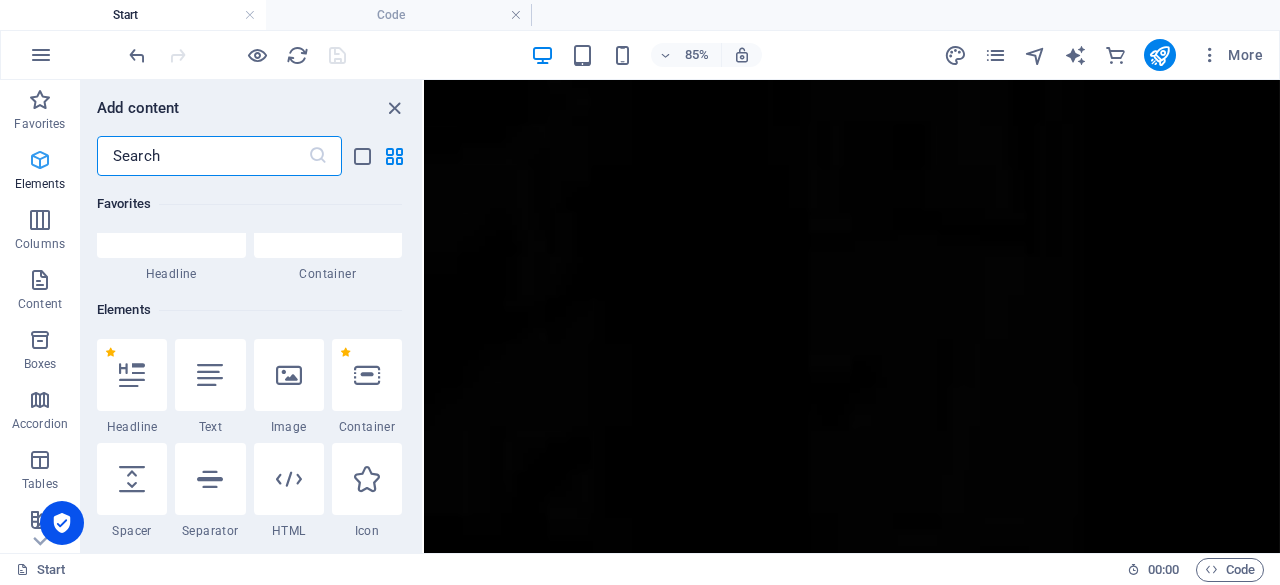scroll, scrollTop: 213, scrollLeft: 0, axis: vertical 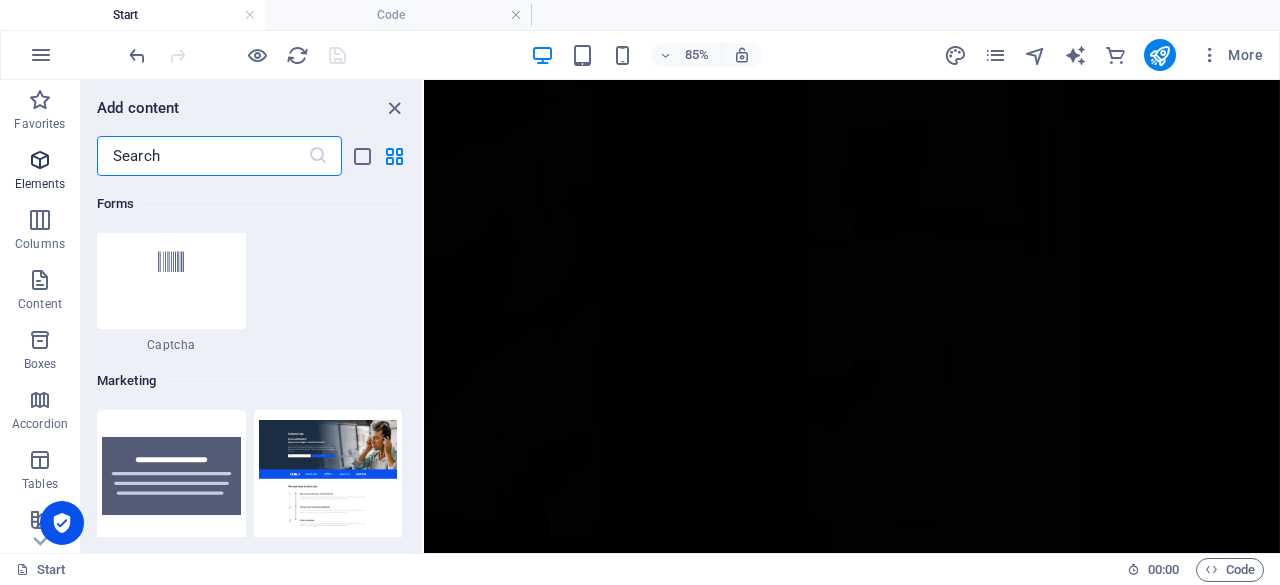 click on "Elements" at bounding box center (40, 184) 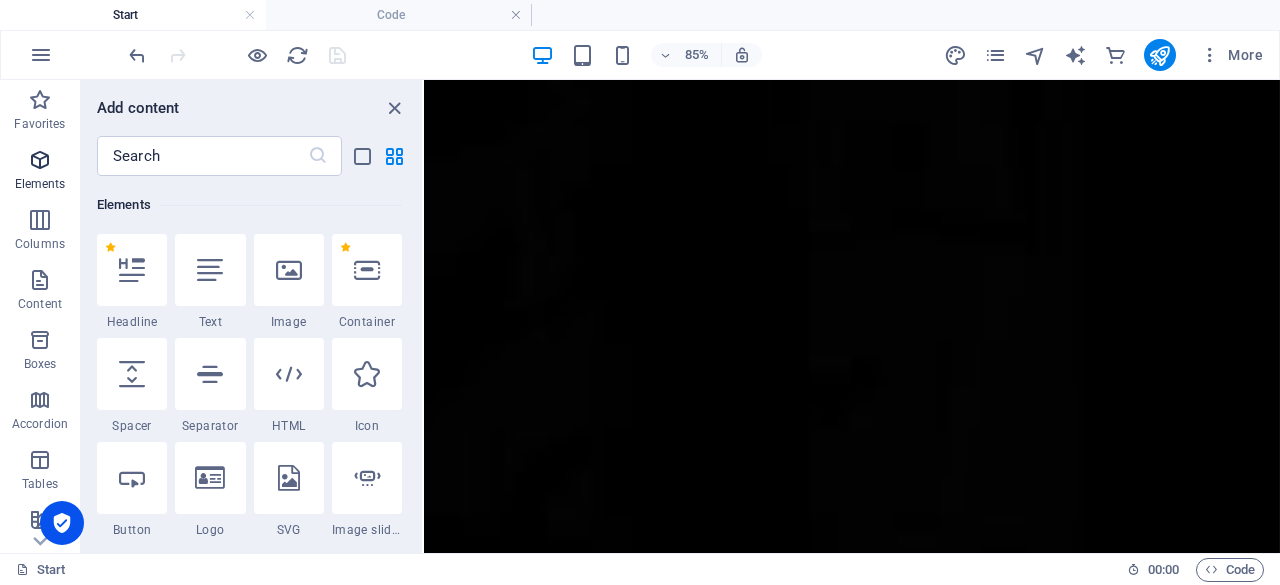 scroll, scrollTop: 212, scrollLeft: 0, axis: vertical 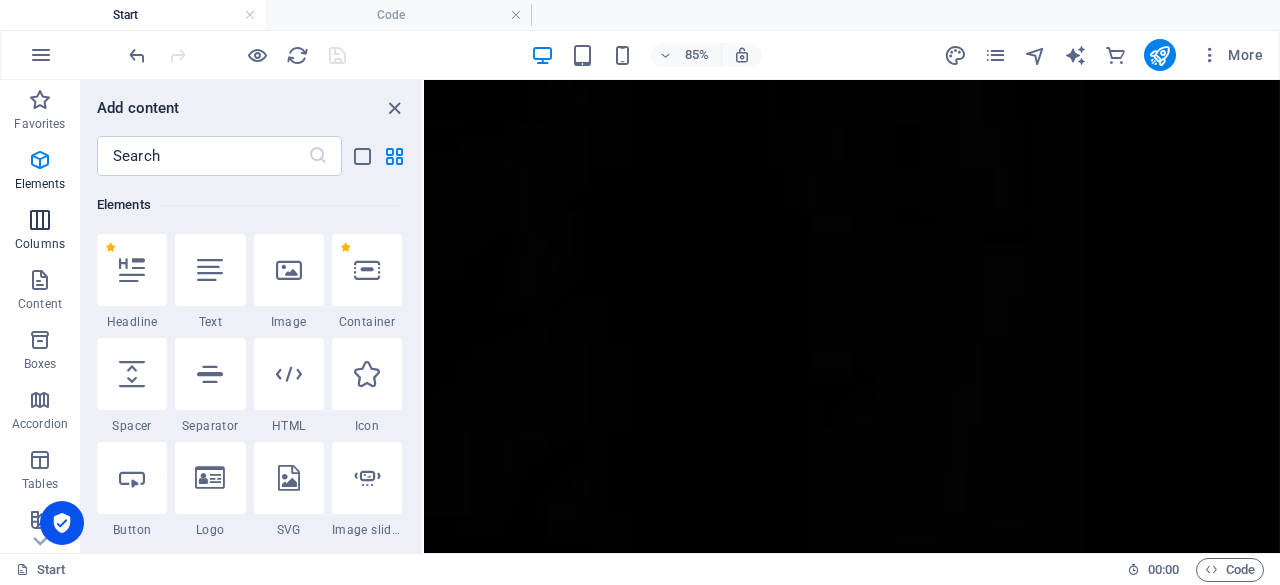 click at bounding box center (40, 220) 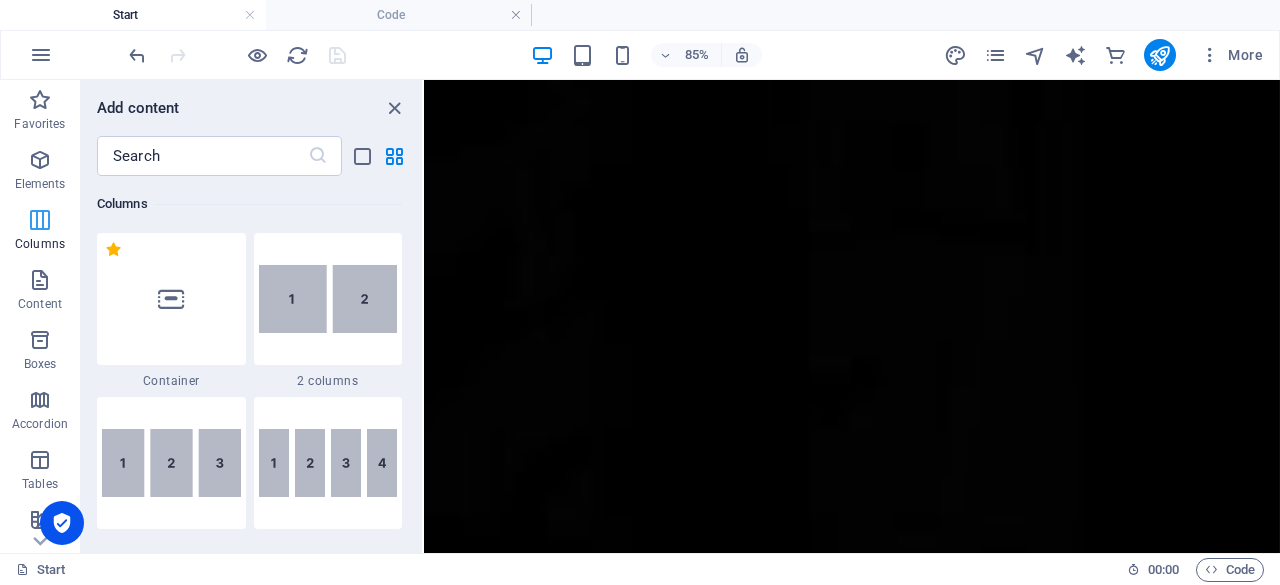 scroll, scrollTop: 990, scrollLeft: 0, axis: vertical 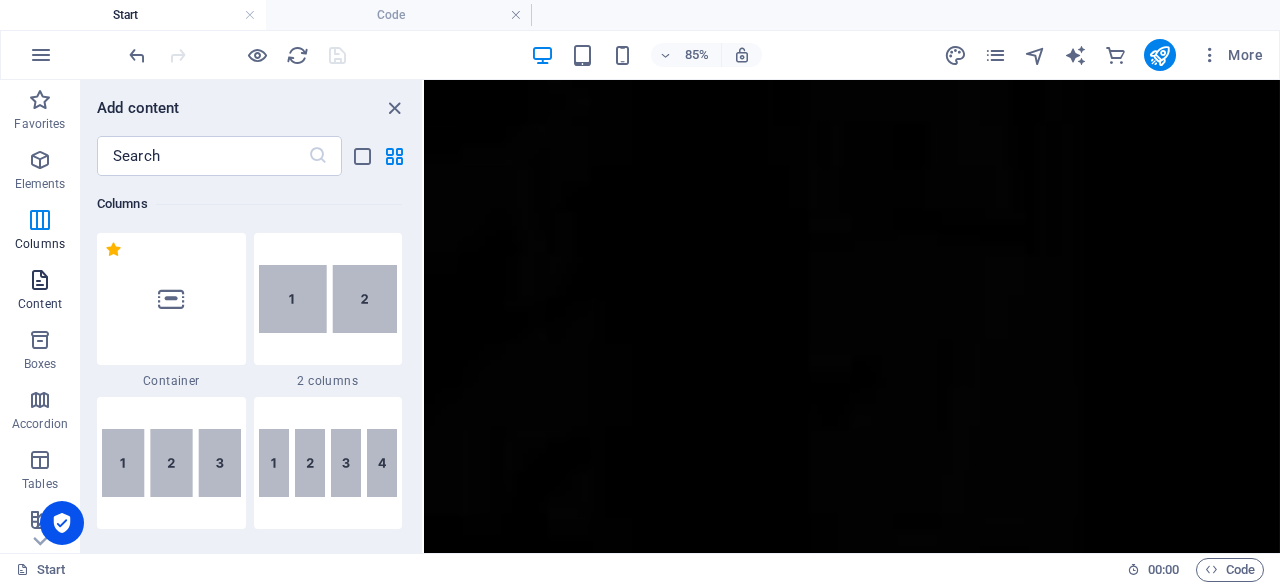click on "Content" at bounding box center [40, 304] 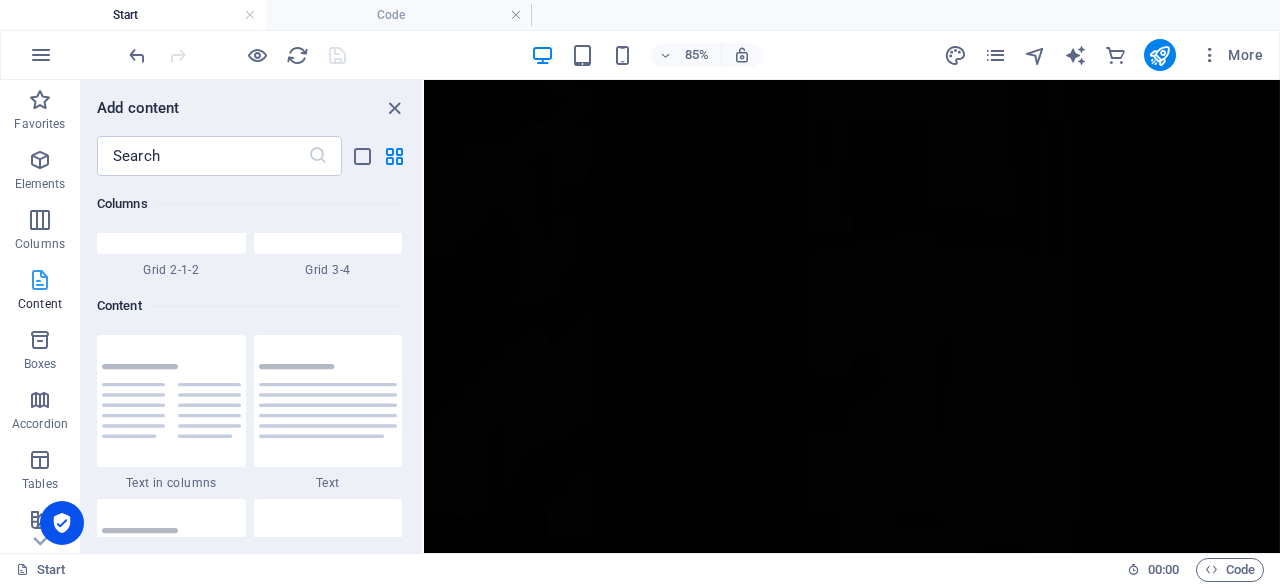 scroll, scrollTop: 3499, scrollLeft: 0, axis: vertical 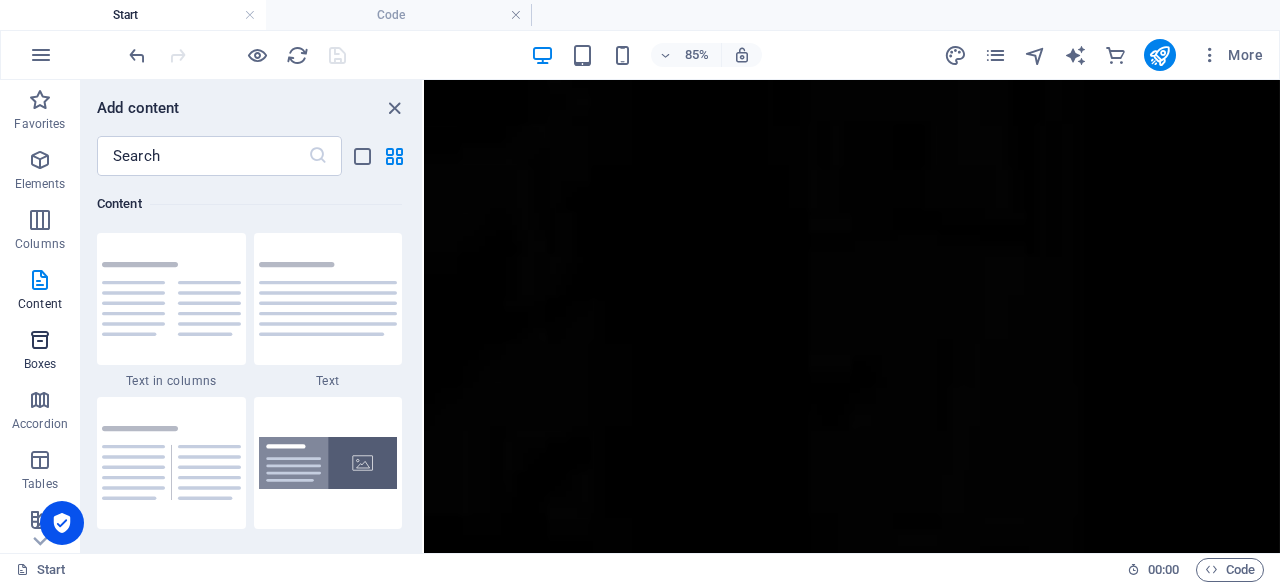 click on "Boxes" at bounding box center (40, 364) 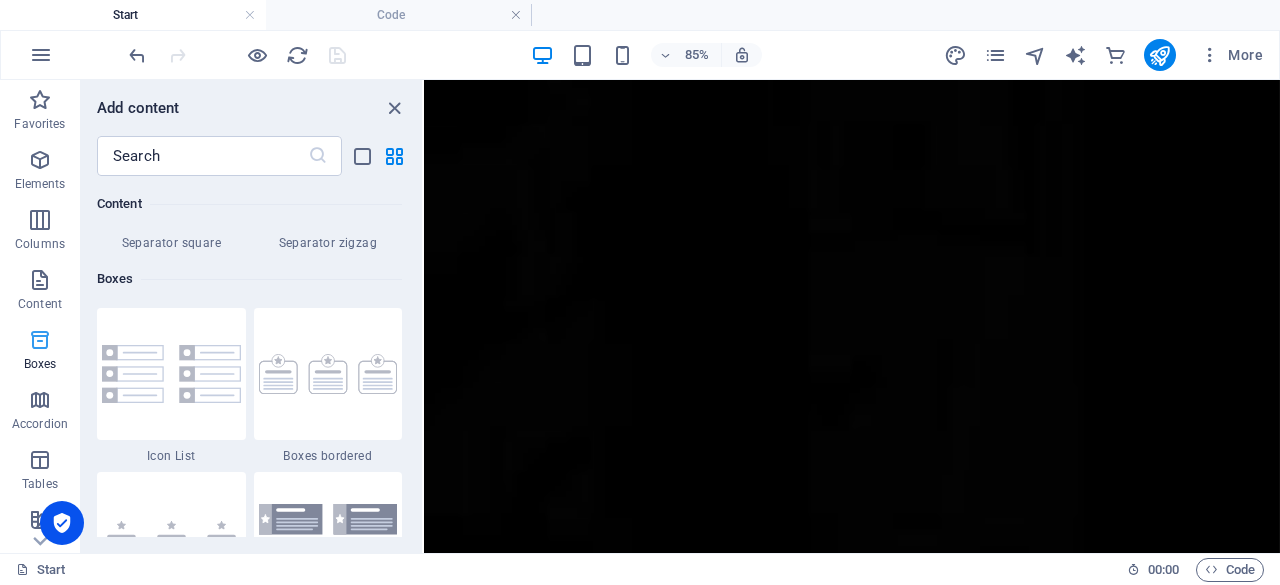 scroll, scrollTop: 5352, scrollLeft: 0, axis: vertical 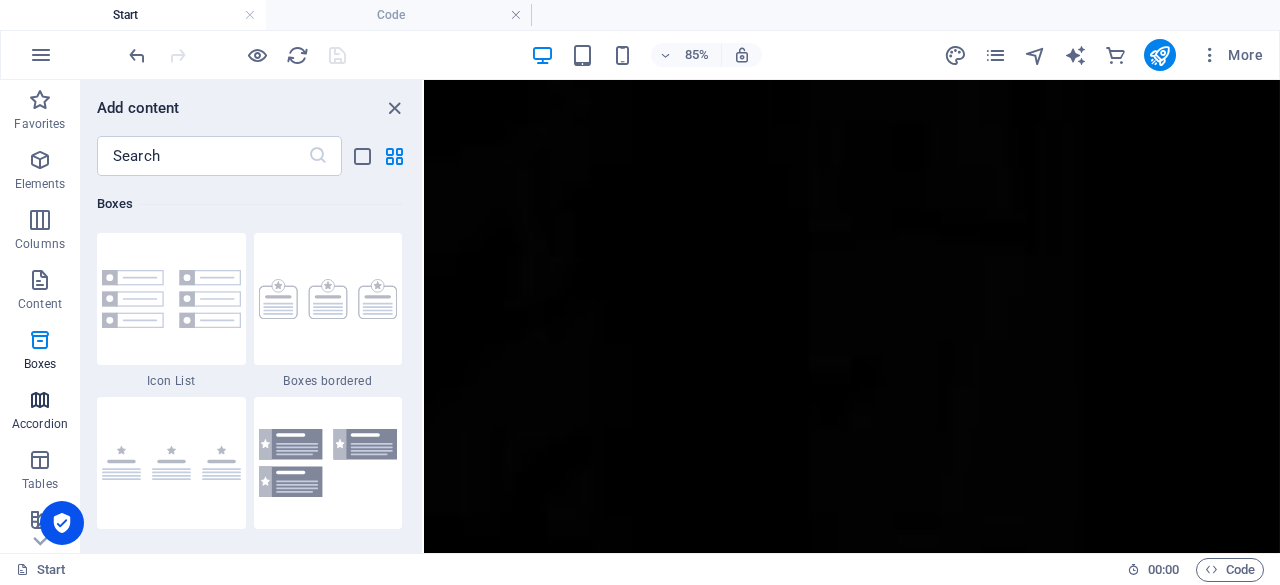 click at bounding box center [40, 400] 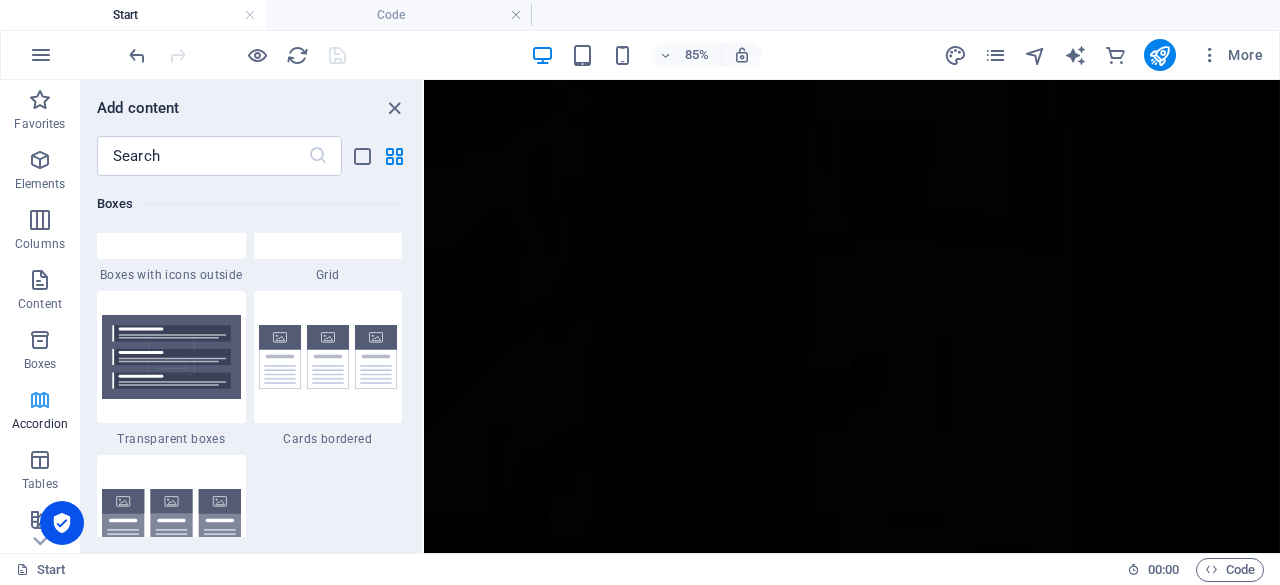 scroll, scrollTop: 6221, scrollLeft: 0, axis: vertical 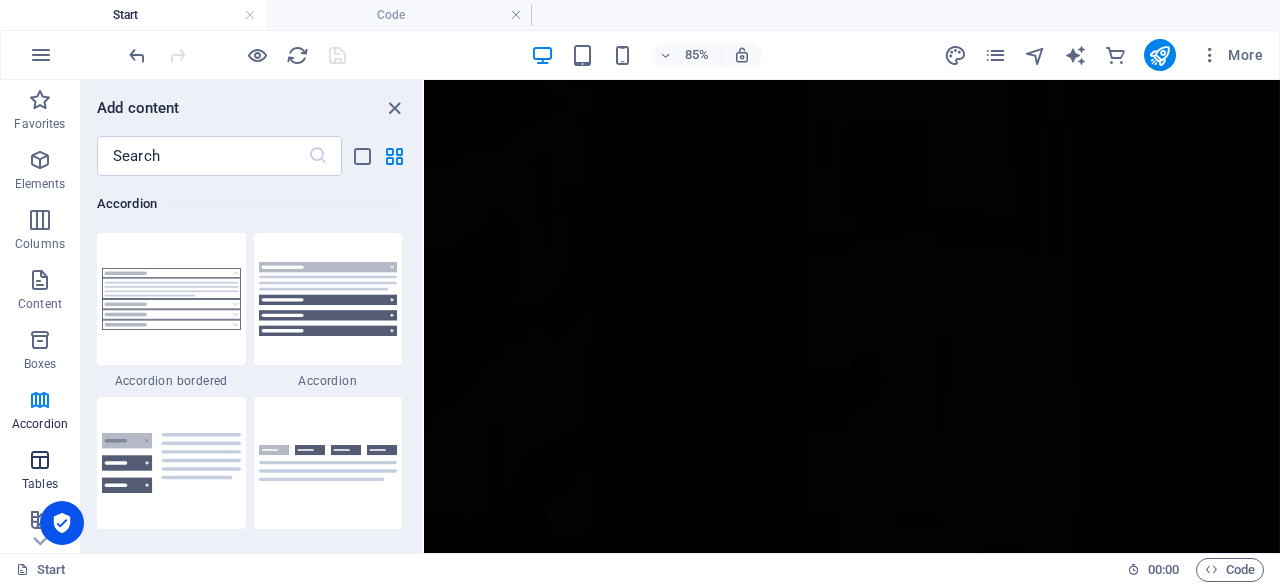click at bounding box center (40, 460) 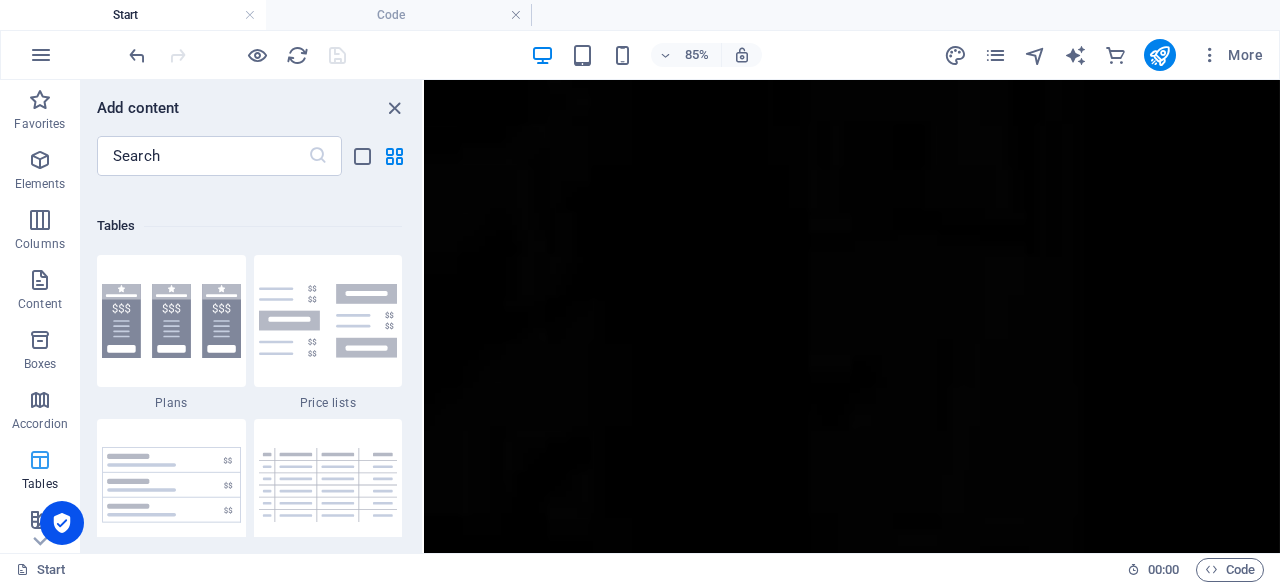 scroll, scrollTop: 6762, scrollLeft: 0, axis: vertical 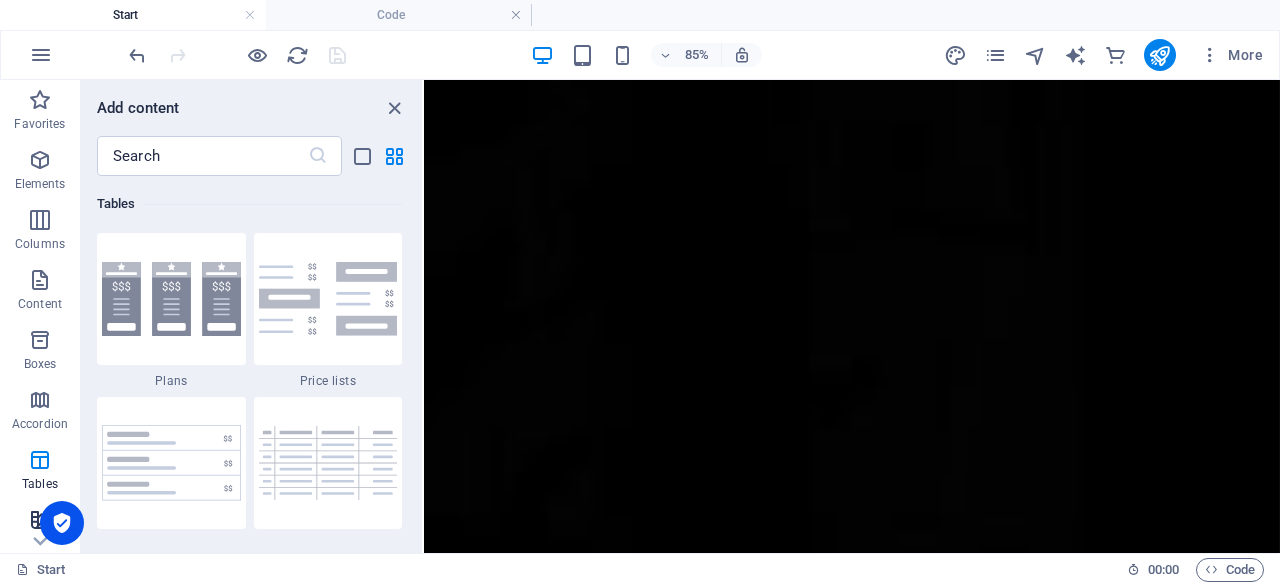 click at bounding box center [40, 520] 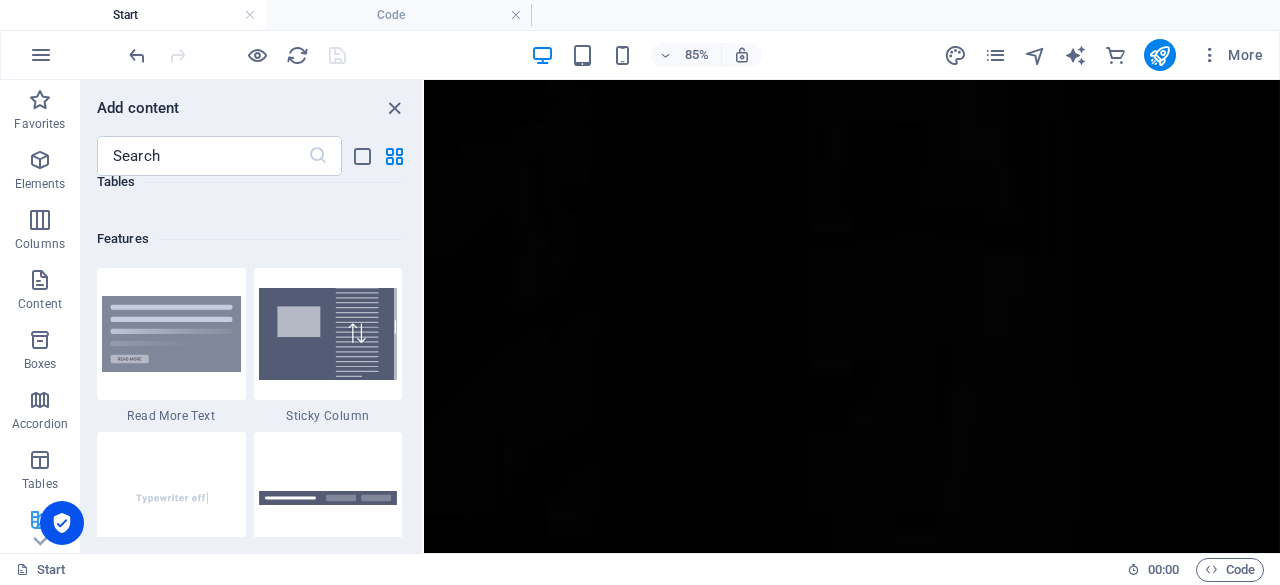 scroll, scrollTop: 7630, scrollLeft: 0, axis: vertical 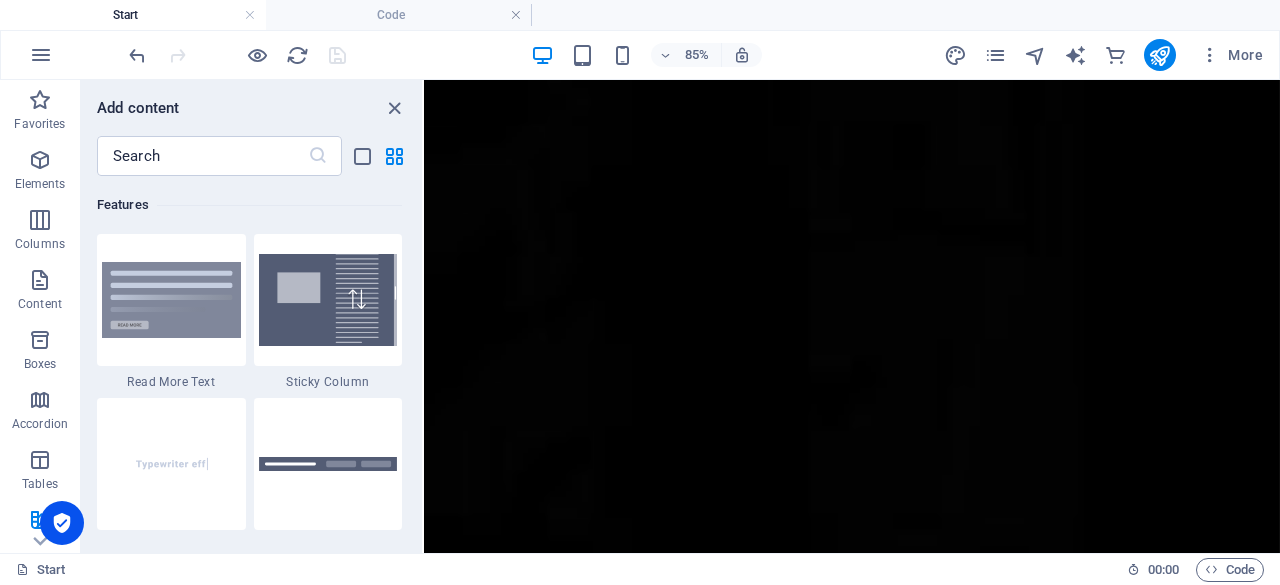 click at bounding box center [62, 523] 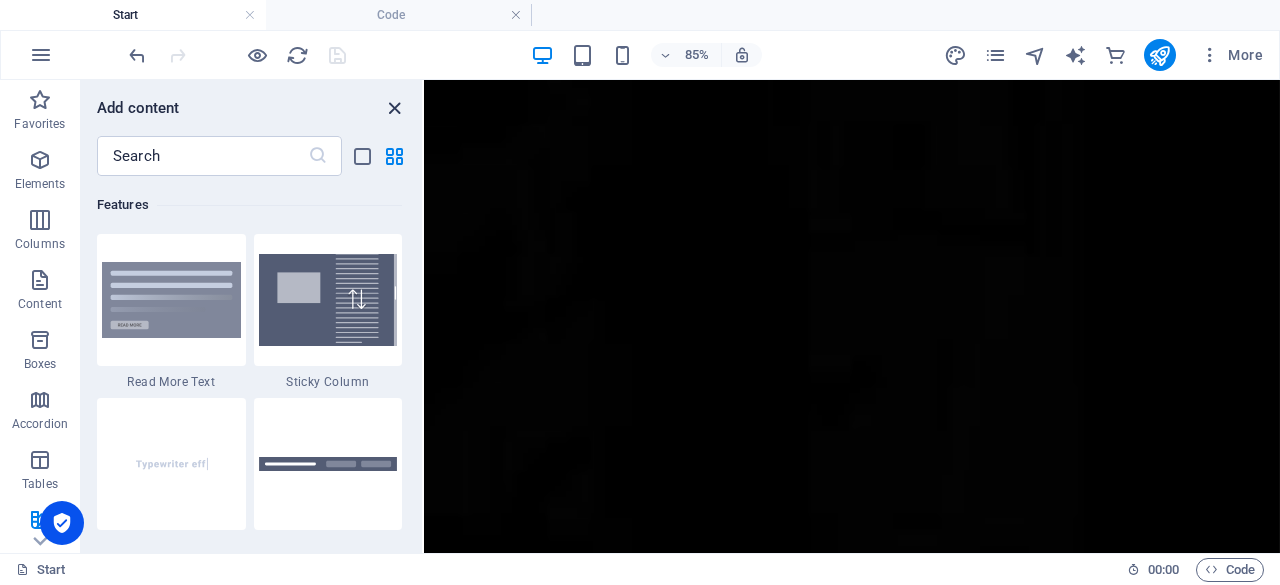 click at bounding box center (394, 108) 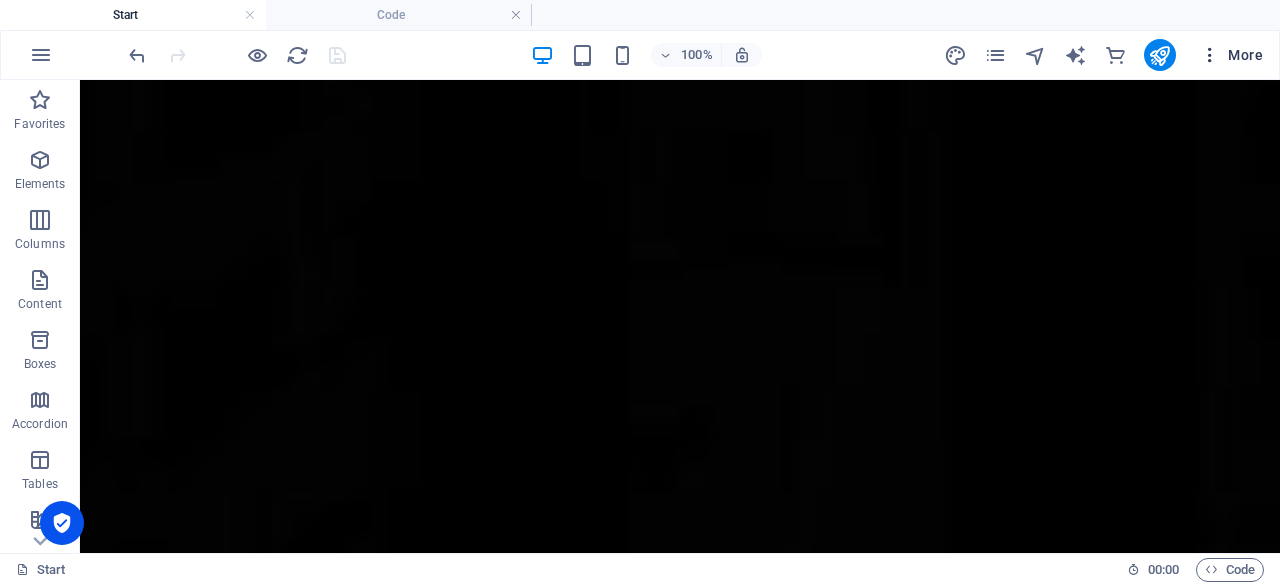 click at bounding box center (1210, 55) 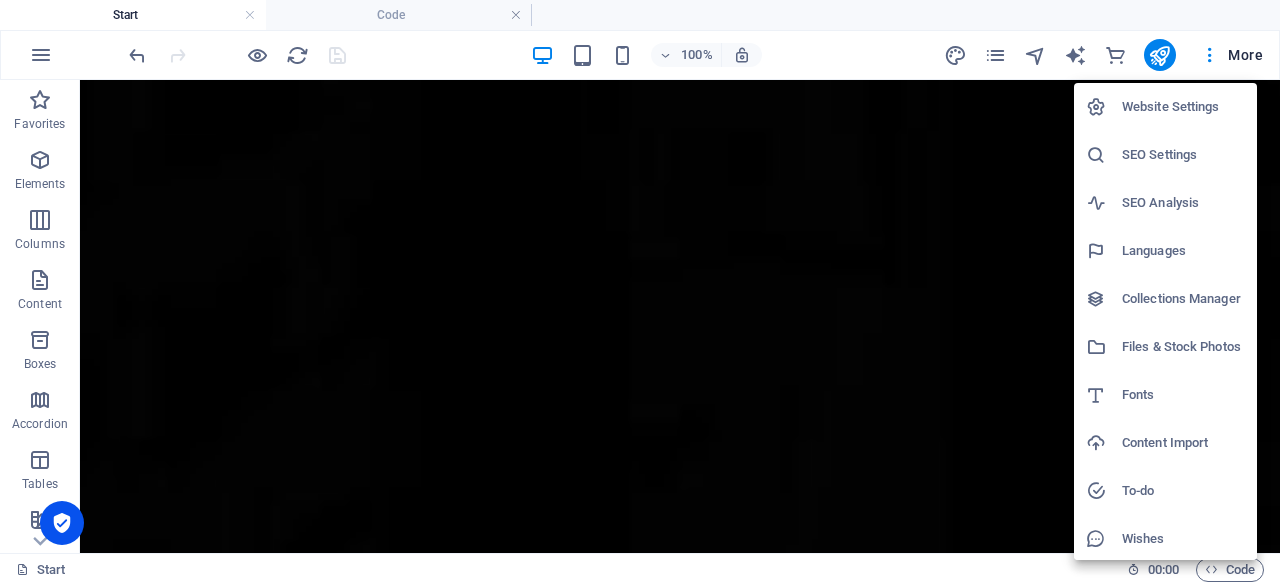 click on "Website Settings" at bounding box center [1183, 107] 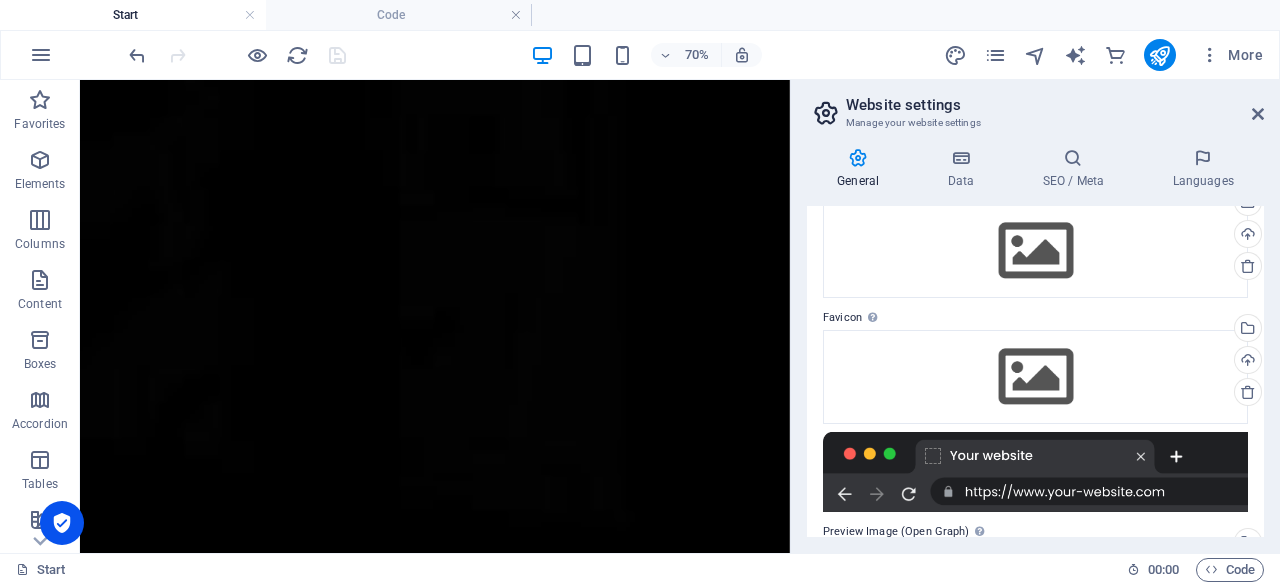 scroll, scrollTop: 0, scrollLeft: 0, axis: both 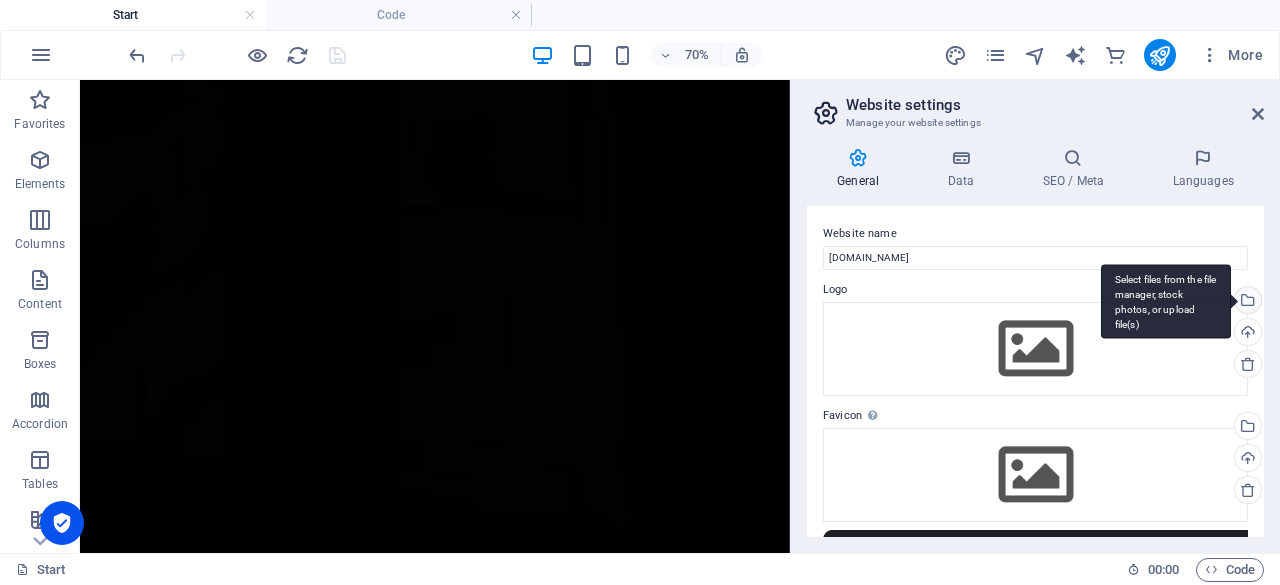 click on "Select files from the file manager, stock photos, or upload file(s)" at bounding box center [1246, 302] 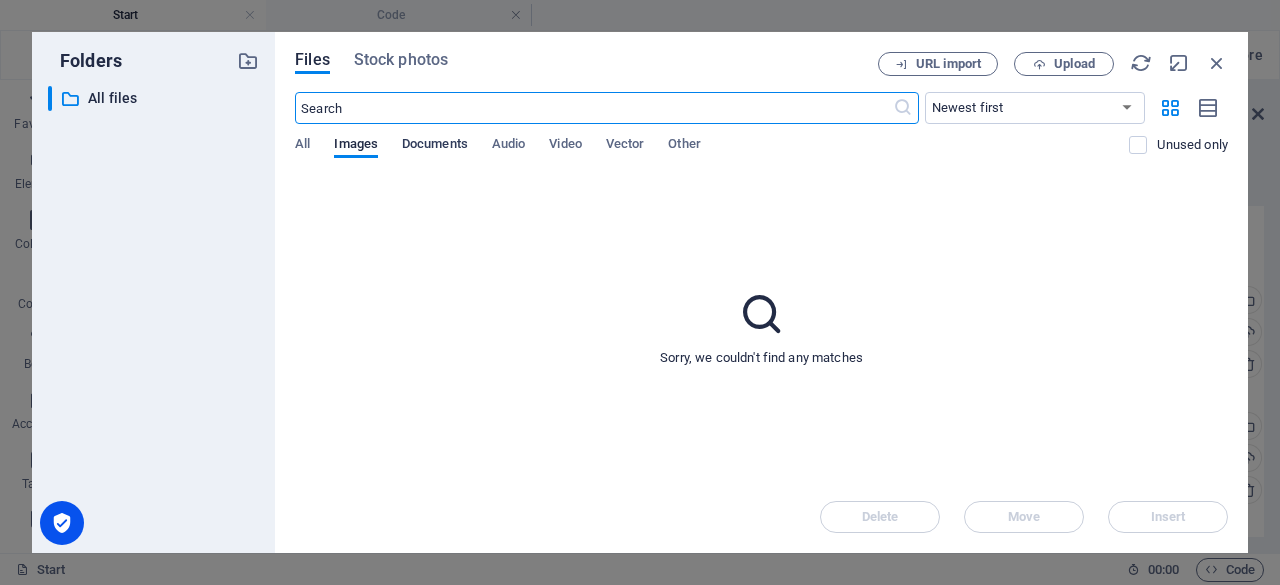 click on "Documents" at bounding box center [435, 146] 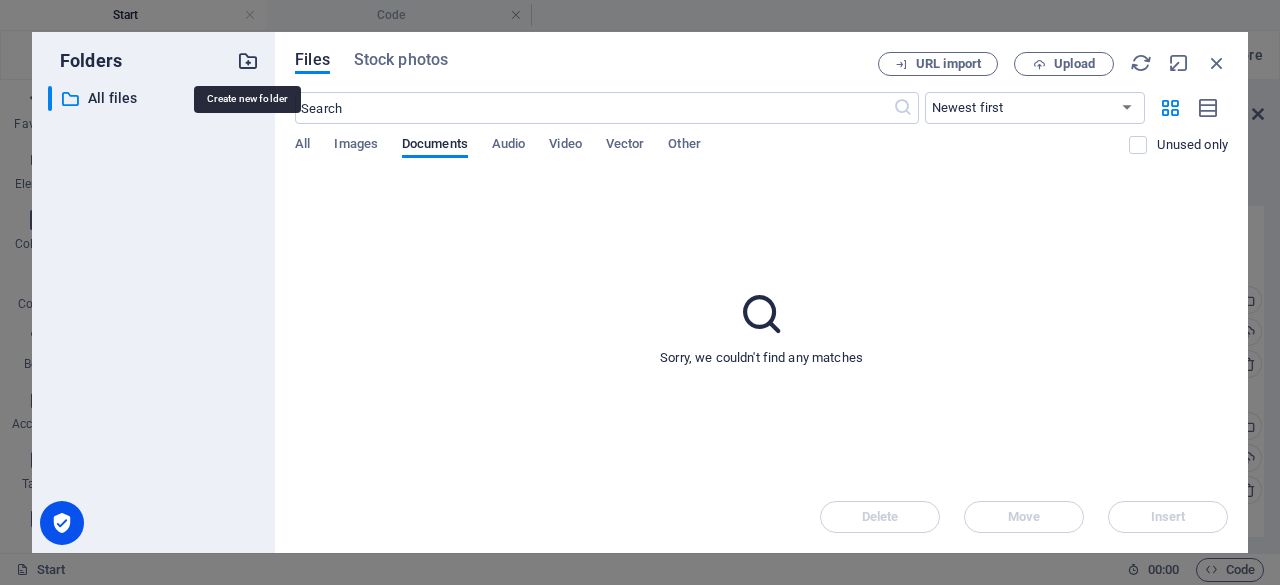 click at bounding box center [248, 61] 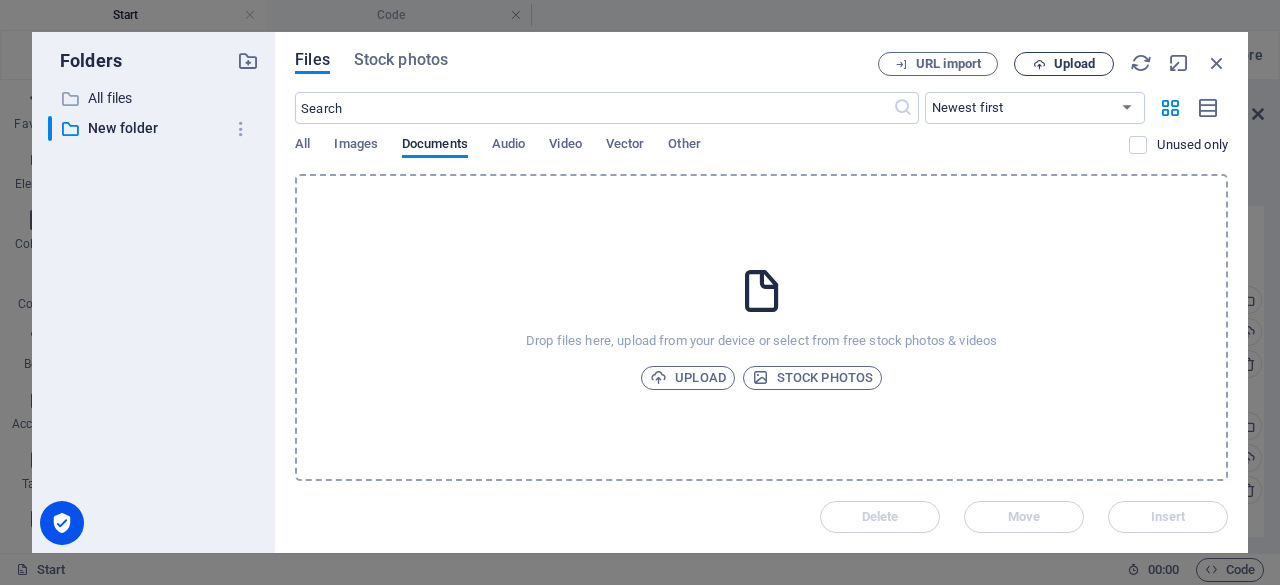 click on "Upload" at bounding box center [1074, 64] 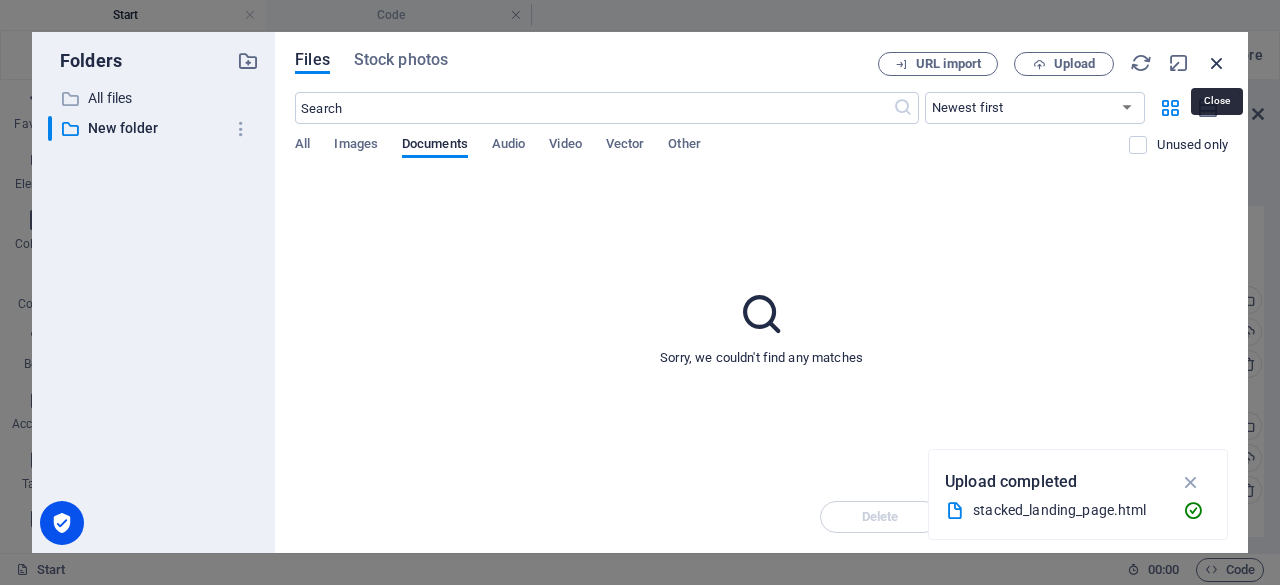 click at bounding box center (1217, 63) 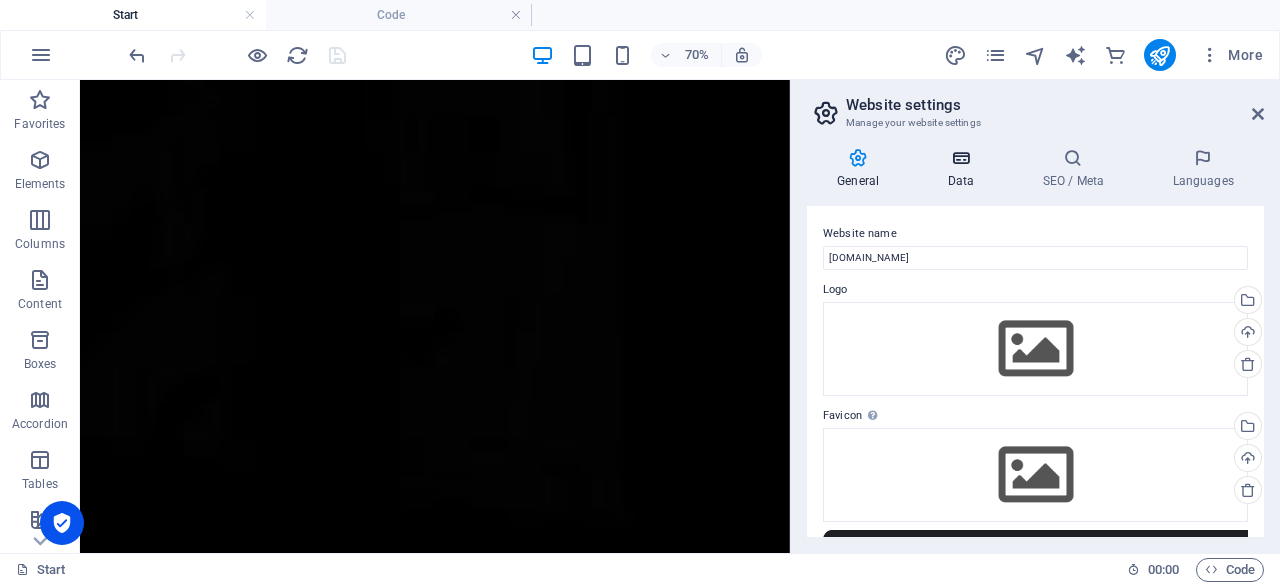 click at bounding box center (960, 158) 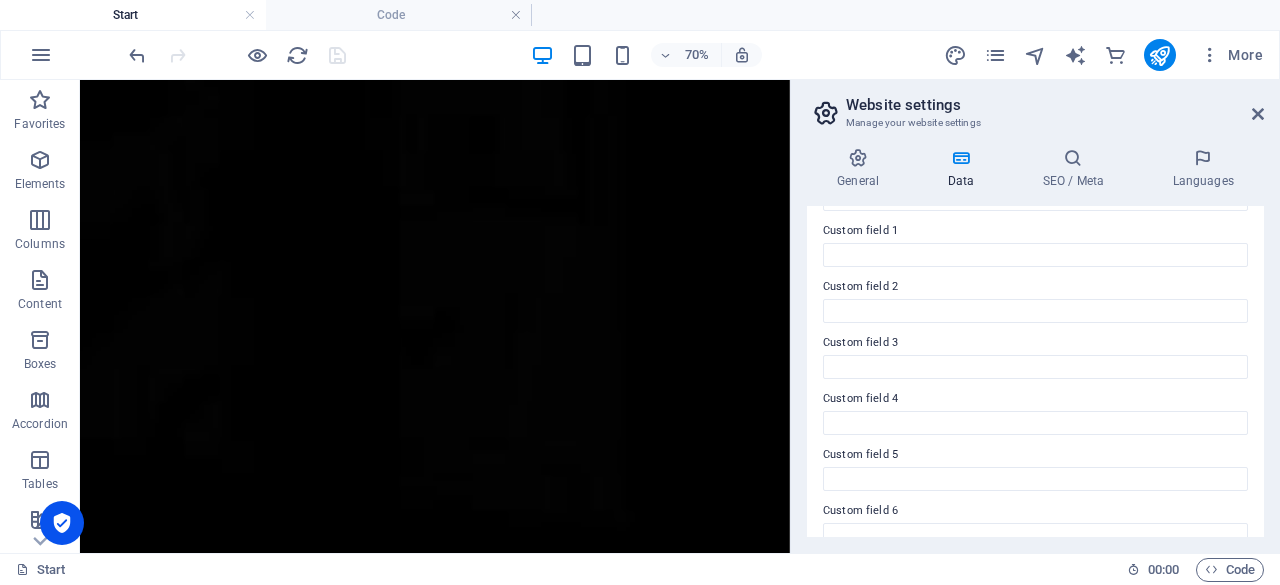 scroll, scrollTop: 629, scrollLeft: 0, axis: vertical 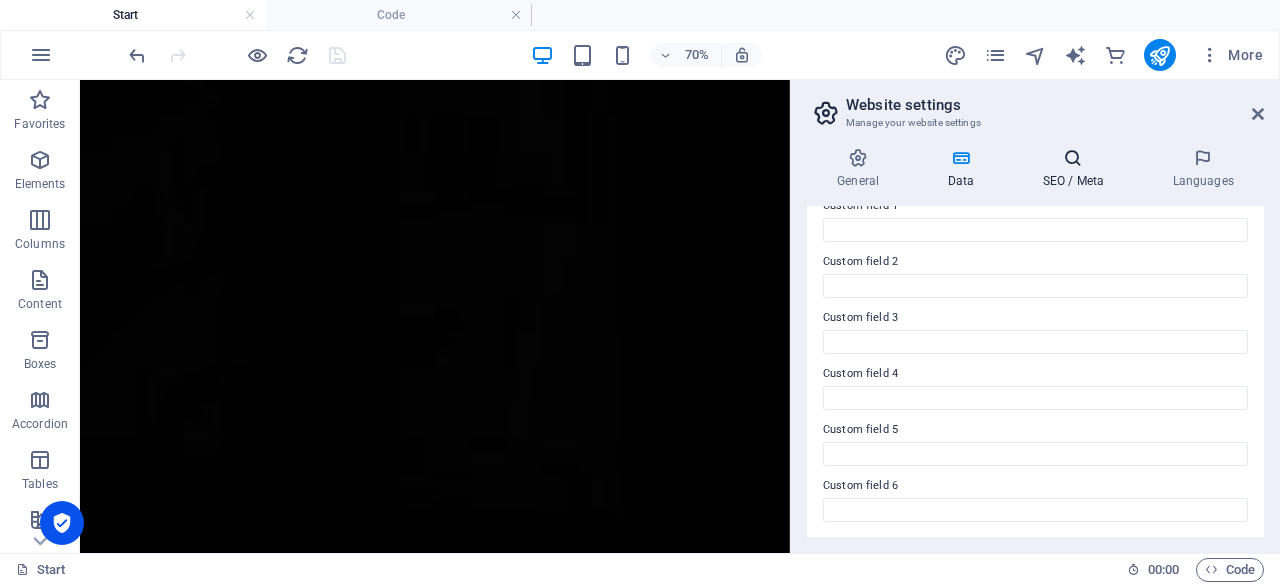 click on "SEO / Meta" at bounding box center [1077, 169] 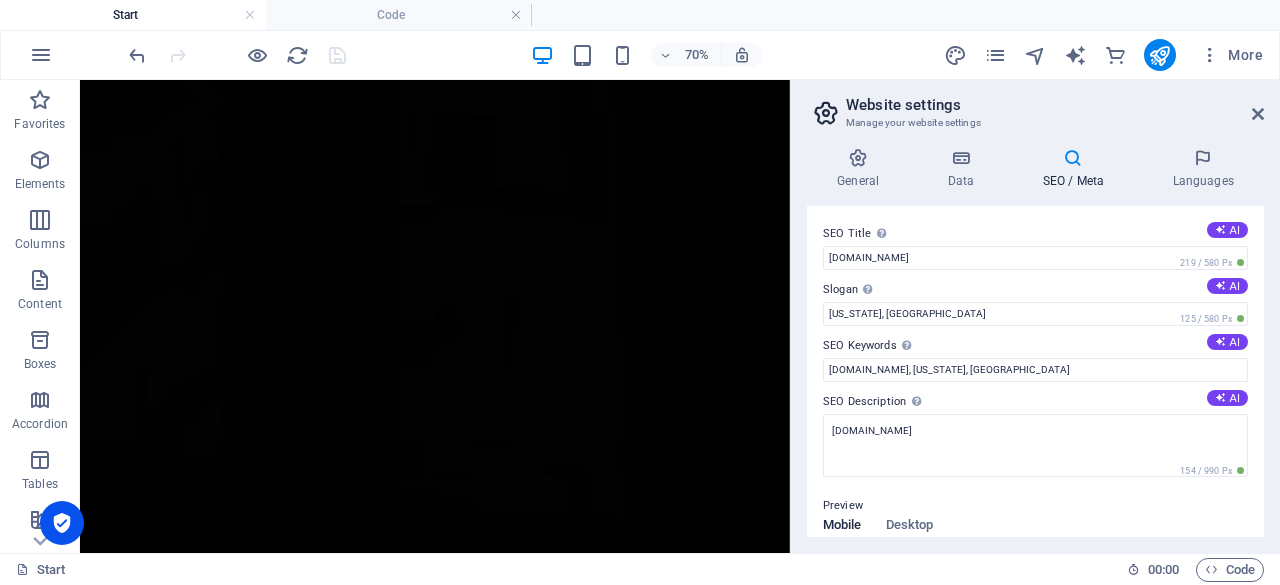 drag, startPoint x: 1259, startPoint y: 248, endPoint x: 1260, endPoint y: 274, distance: 26.019224 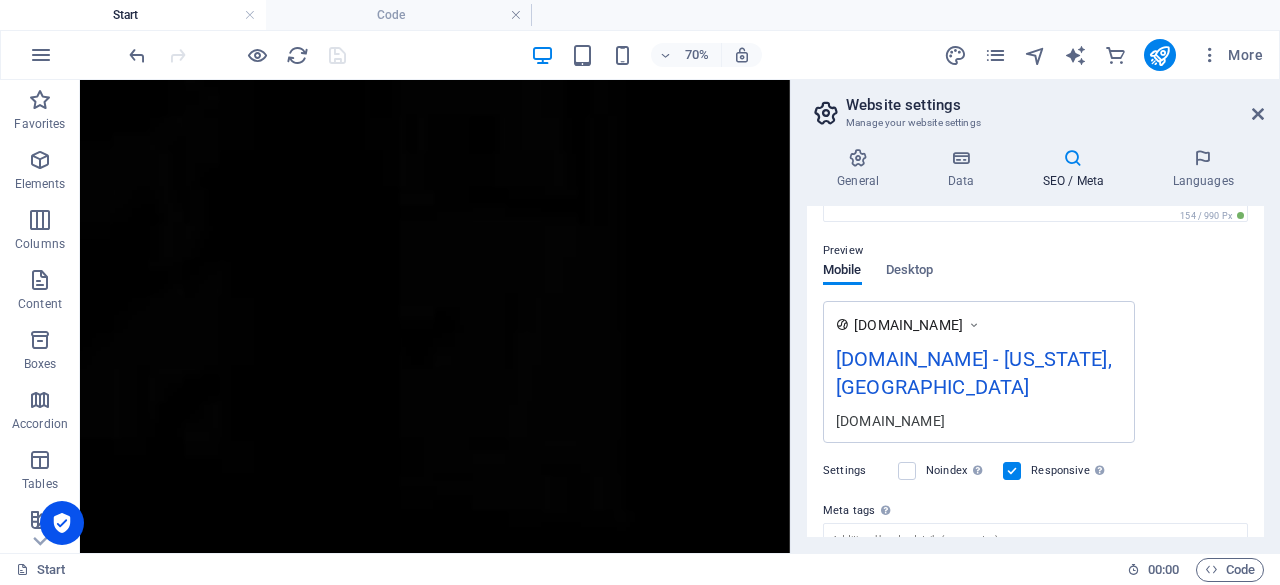 scroll, scrollTop: 430, scrollLeft: 0, axis: vertical 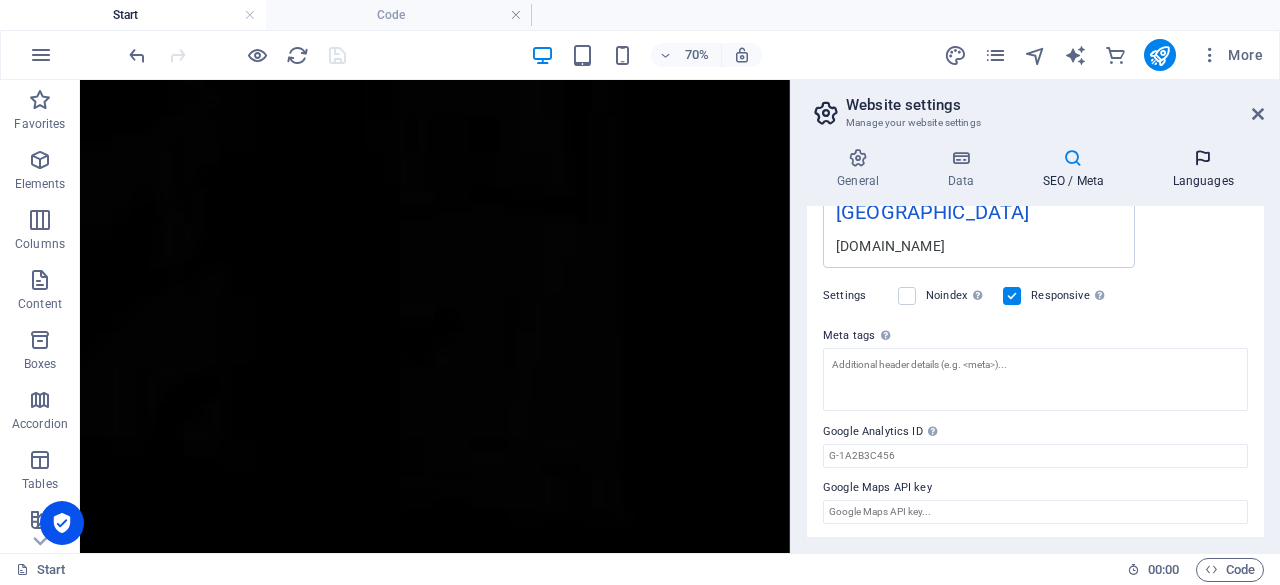 click on "Languages" at bounding box center (1203, 169) 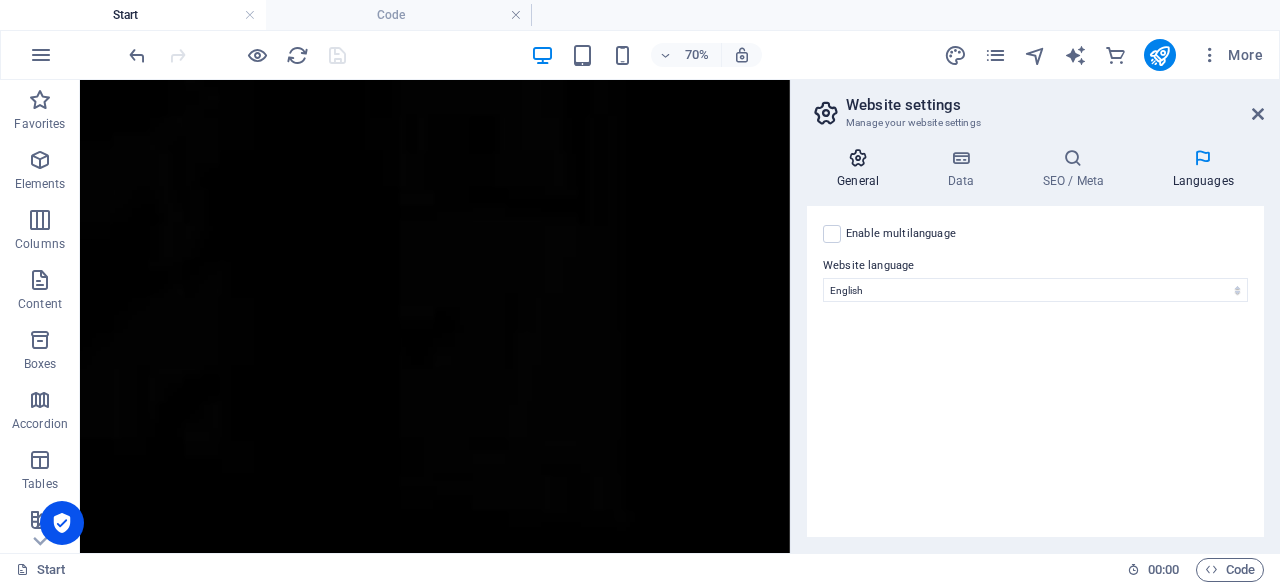 click on "General" at bounding box center [862, 169] 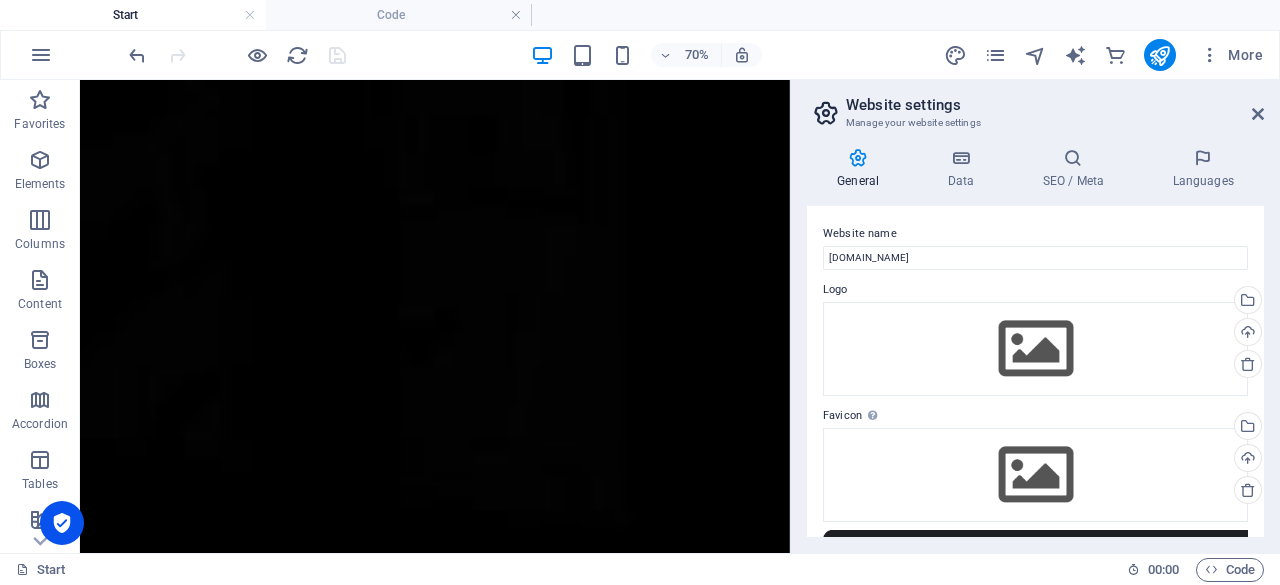drag, startPoint x: 1264, startPoint y: 330, endPoint x: 1264, endPoint y: 397, distance: 67 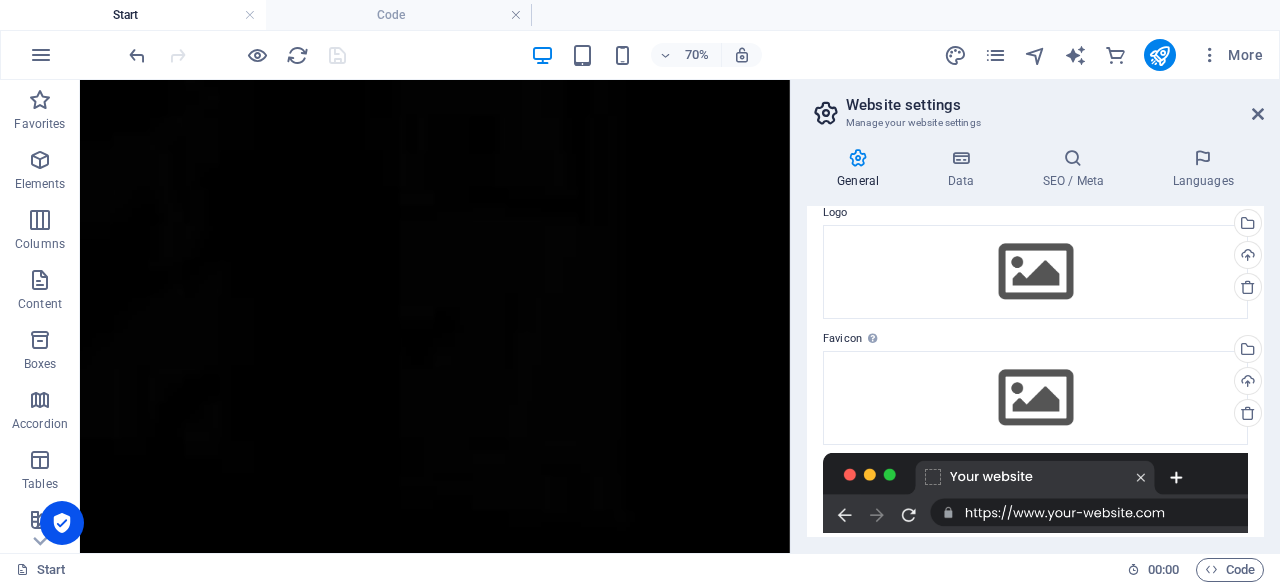 scroll, scrollTop: 0, scrollLeft: 0, axis: both 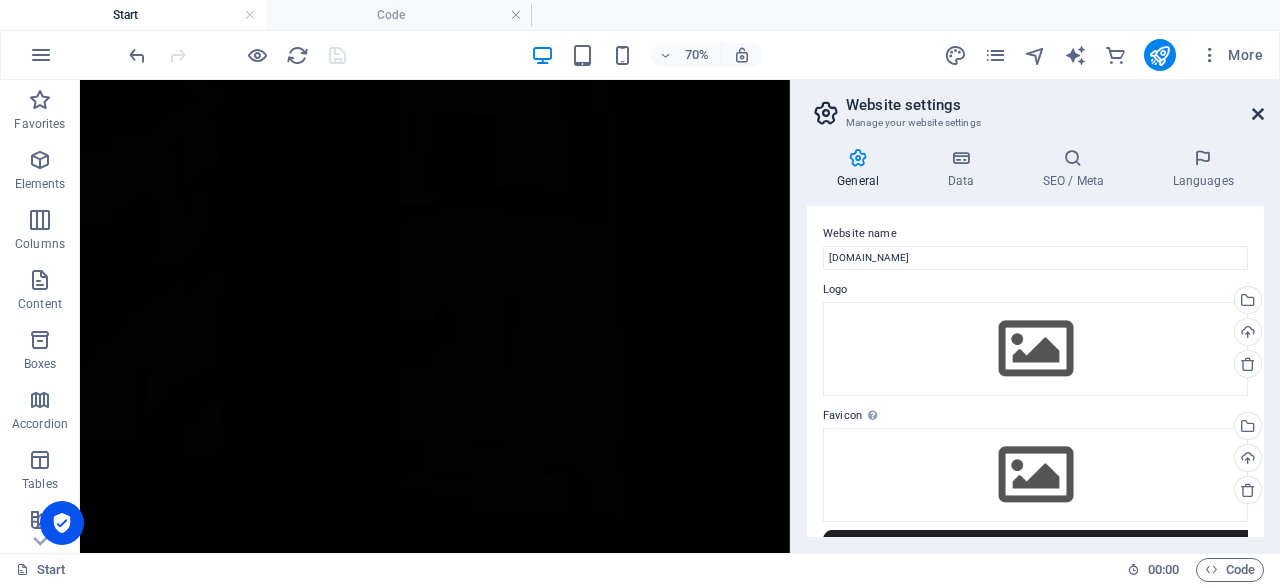 click at bounding box center [1258, 114] 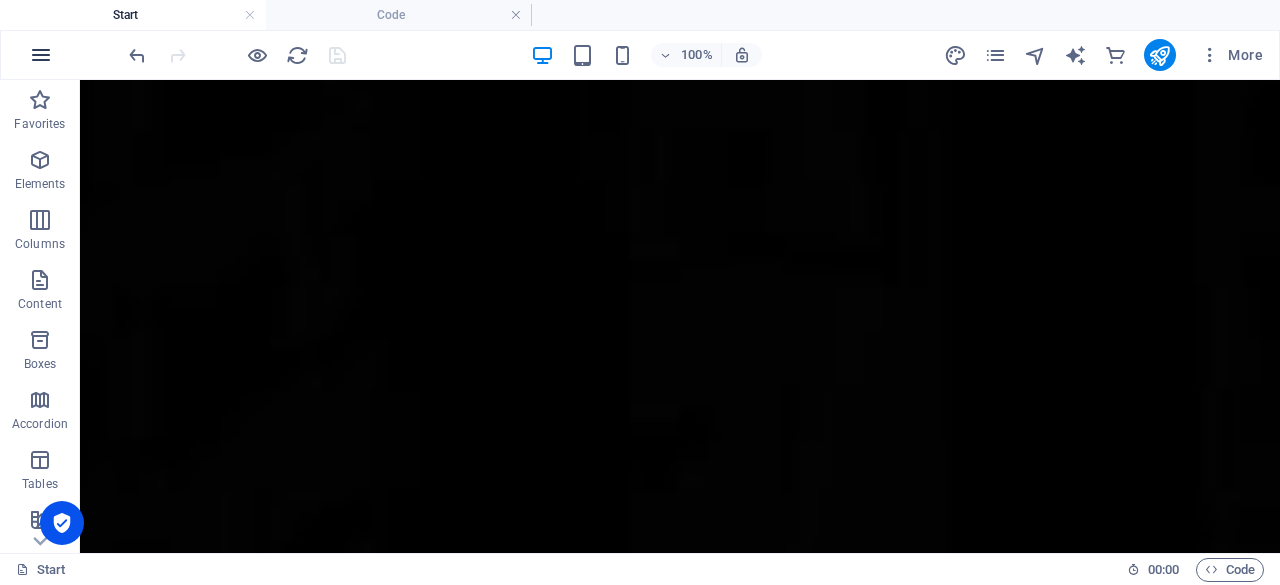 click at bounding box center (41, 55) 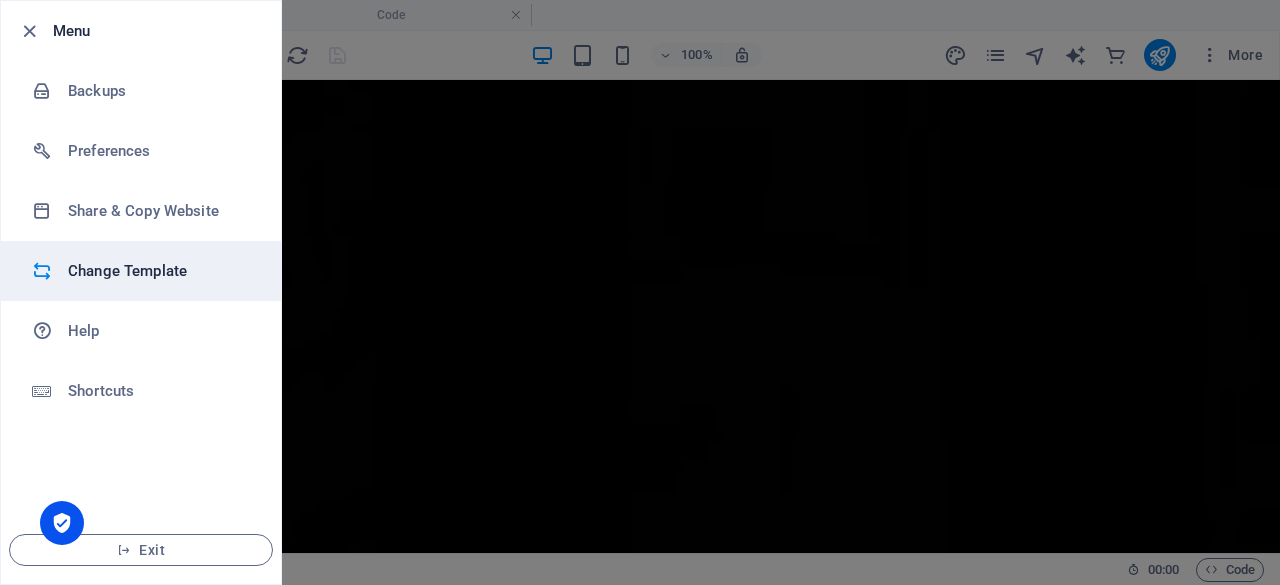 click on "Change Template" at bounding box center [160, 271] 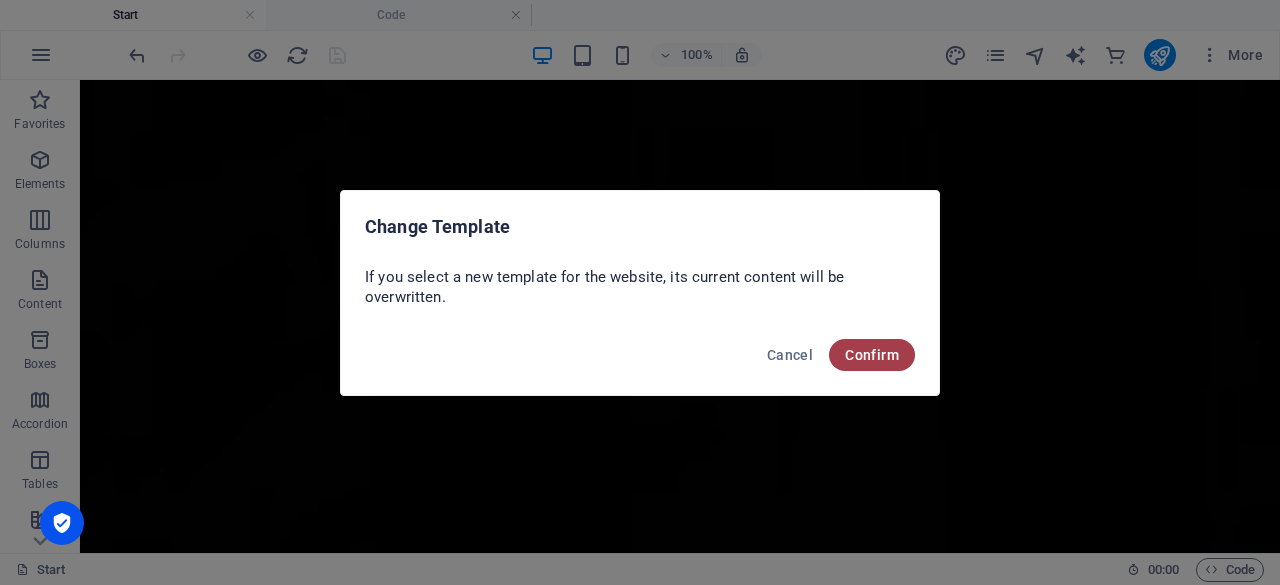 click on "Confirm" at bounding box center [872, 355] 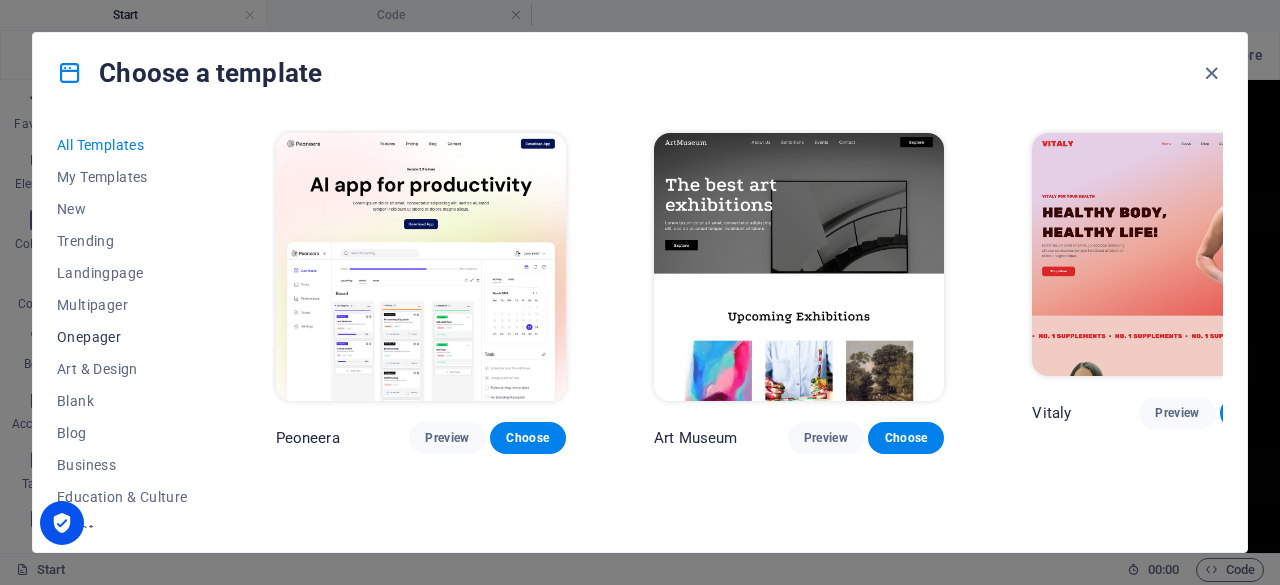 click on "Onepager" at bounding box center [122, 337] 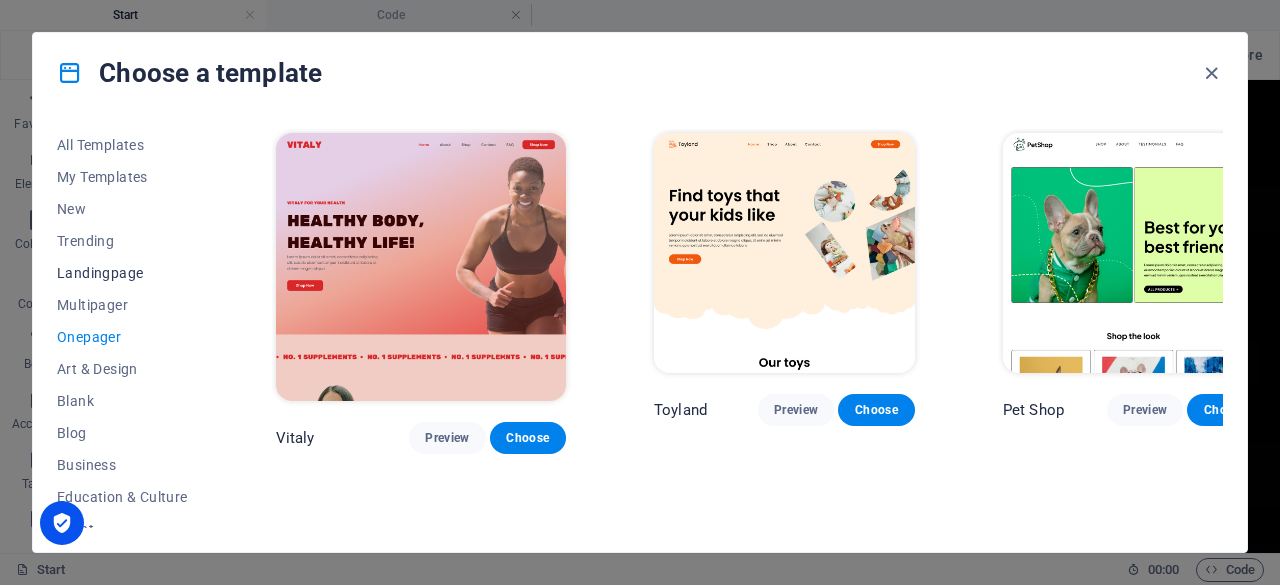 click on "Landingpage" at bounding box center (122, 273) 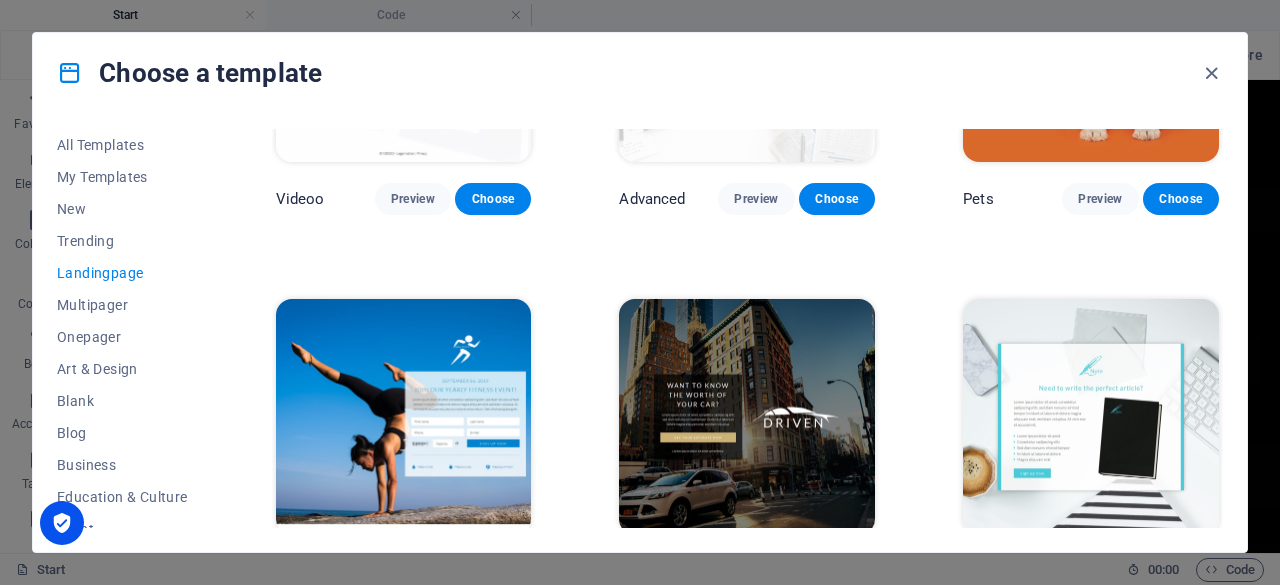 scroll, scrollTop: 996, scrollLeft: 0, axis: vertical 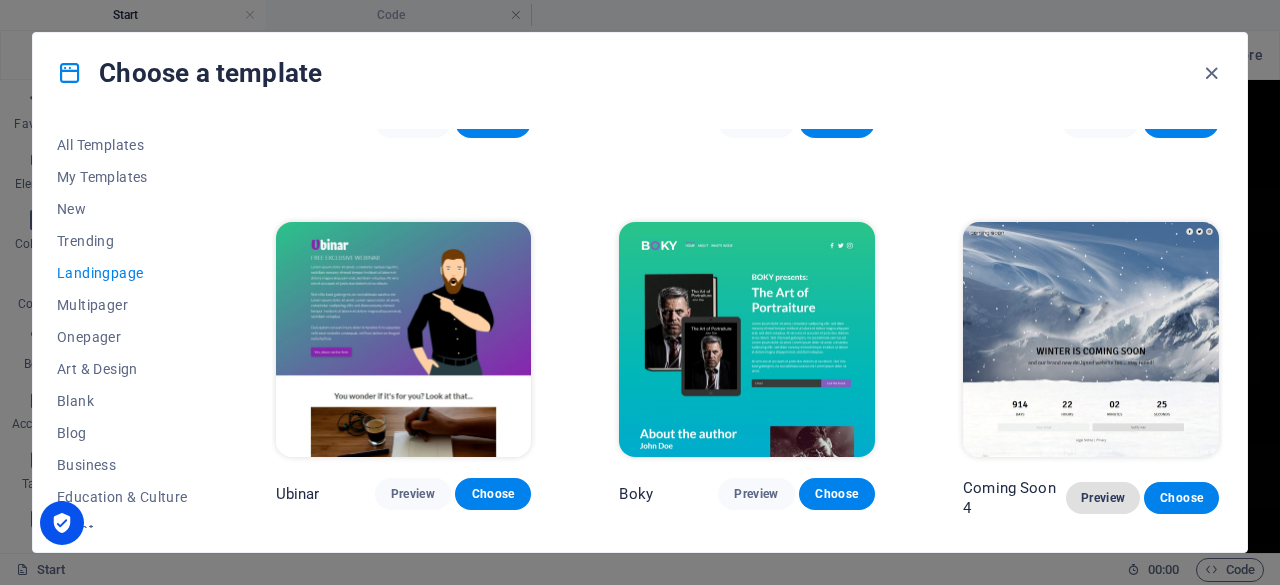 click on "Preview" at bounding box center (1103, 498) 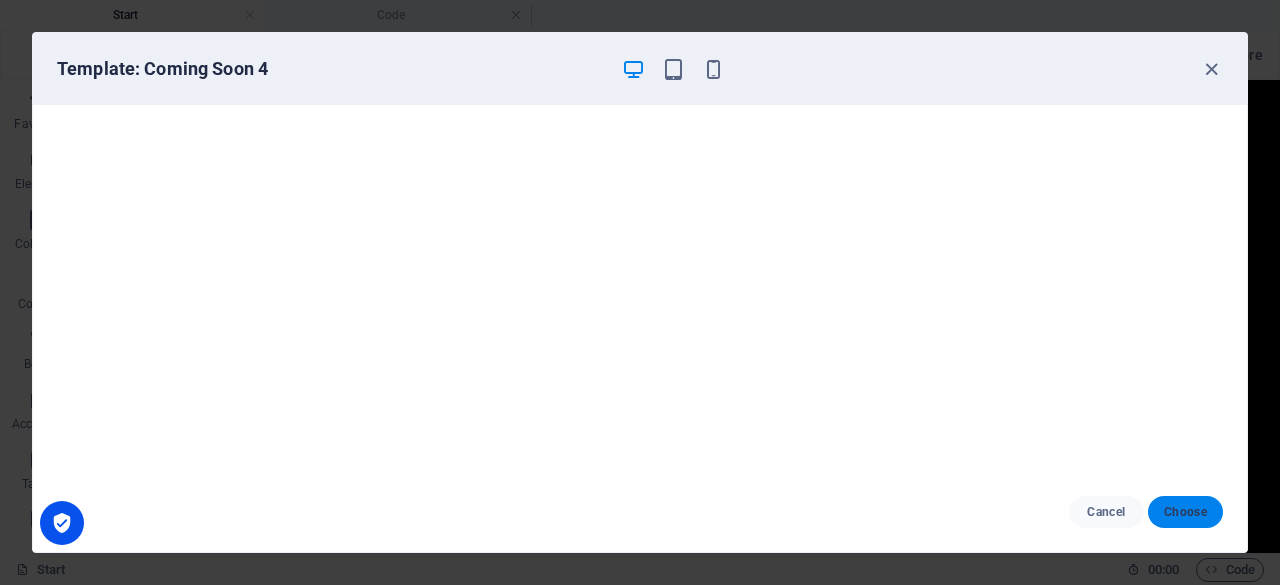 click on "Choose" at bounding box center (1185, 512) 